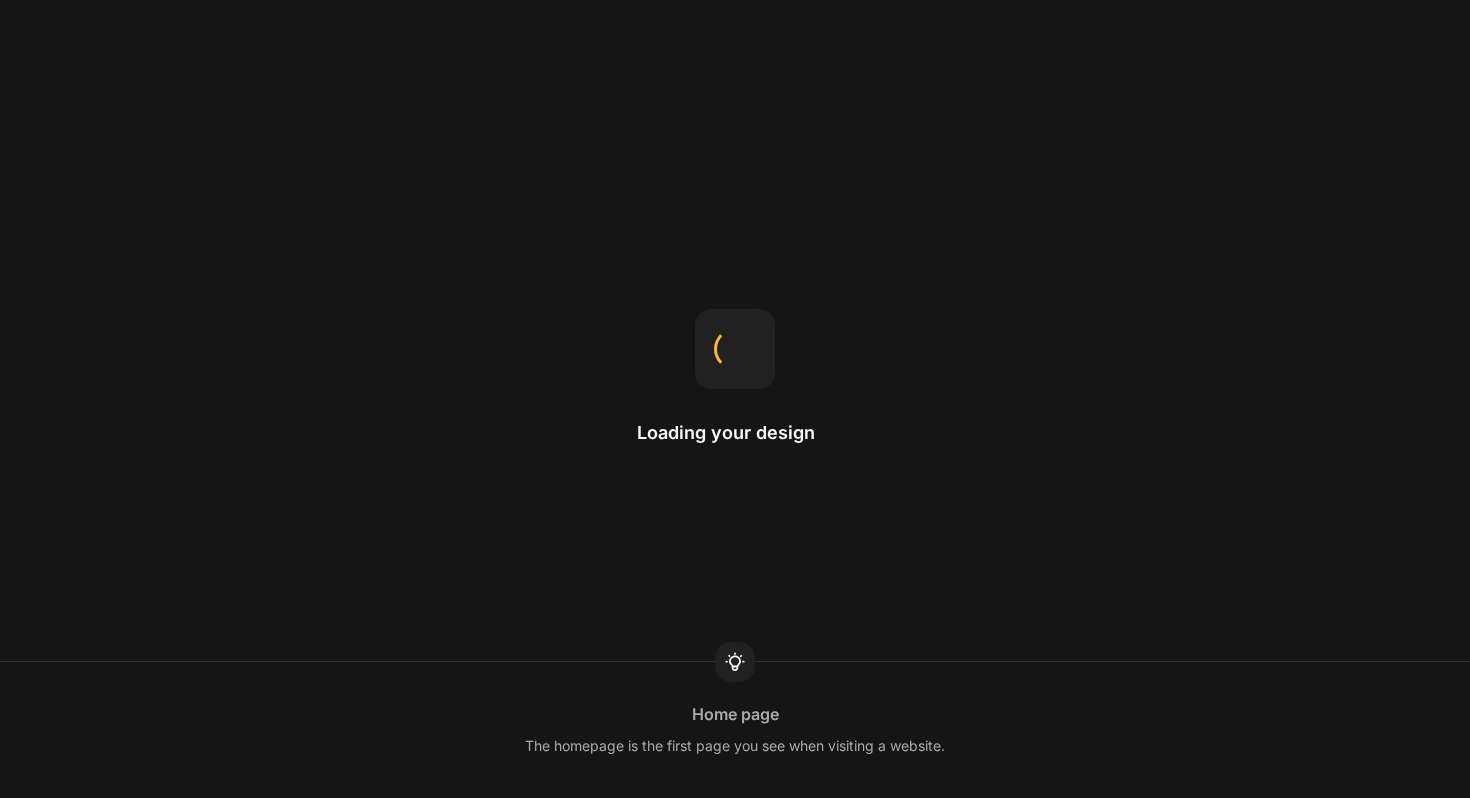 scroll, scrollTop: 0, scrollLeft: 0, axis: both 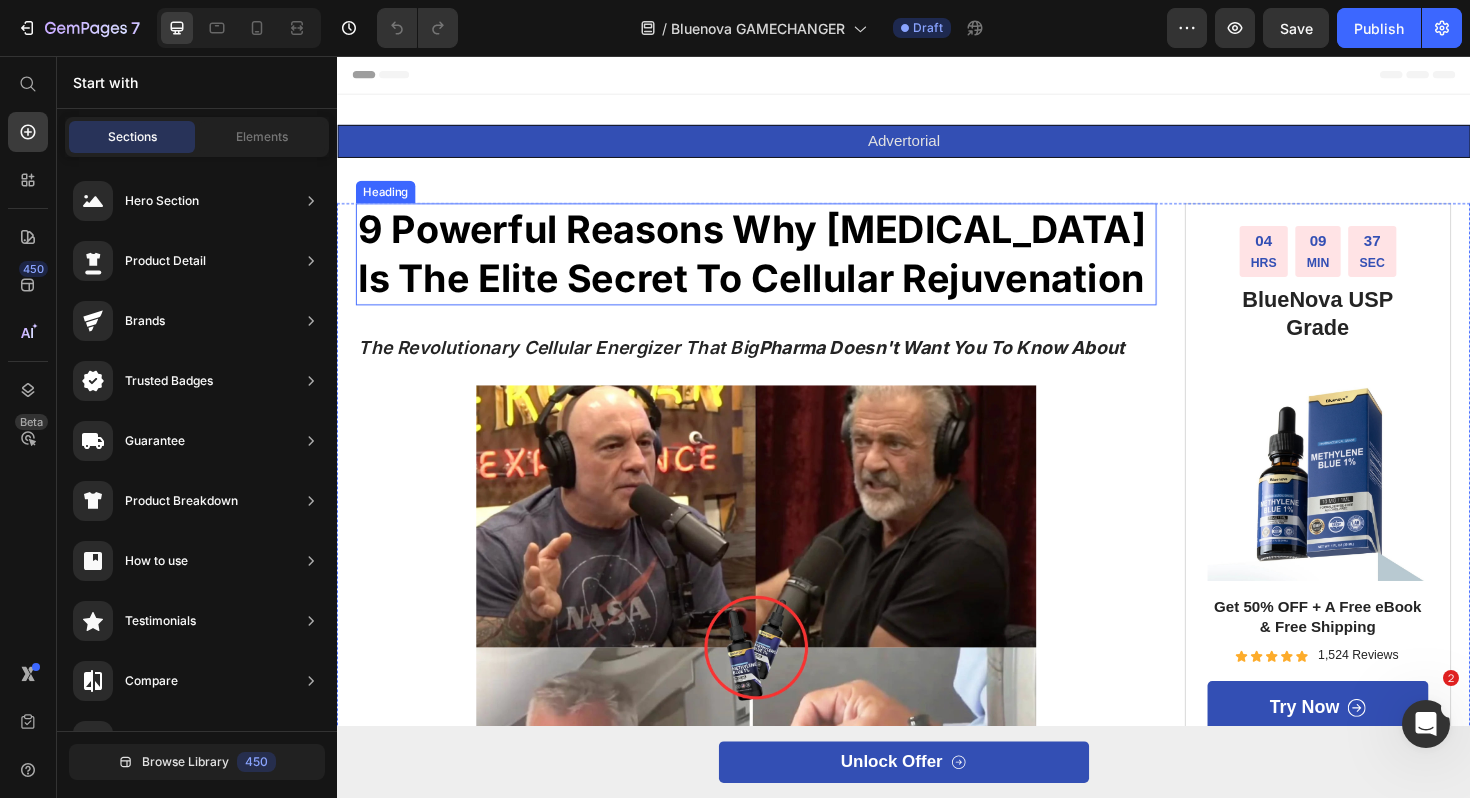 click on "9 Powerful Reasons Why [MEDICAL_DATA] Is The Elite Secret To Cellular Rejuvenation" at bounding box center (776, 265) 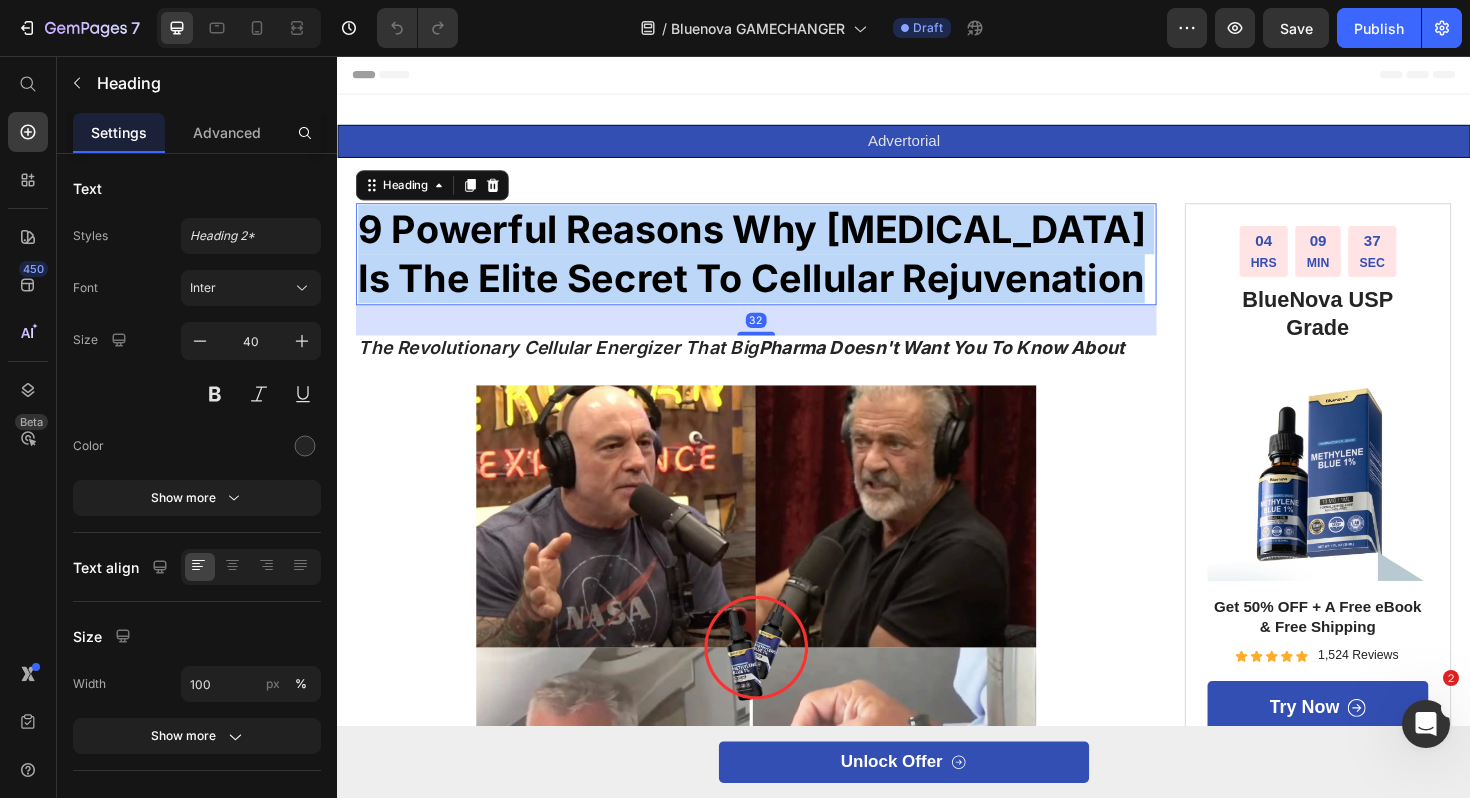 click on "9 Powerful Reasons Why [MEDICAL_DATA] Is The Elite Secret To Cellular Rejuvenation" at bounding box center (776, 265) 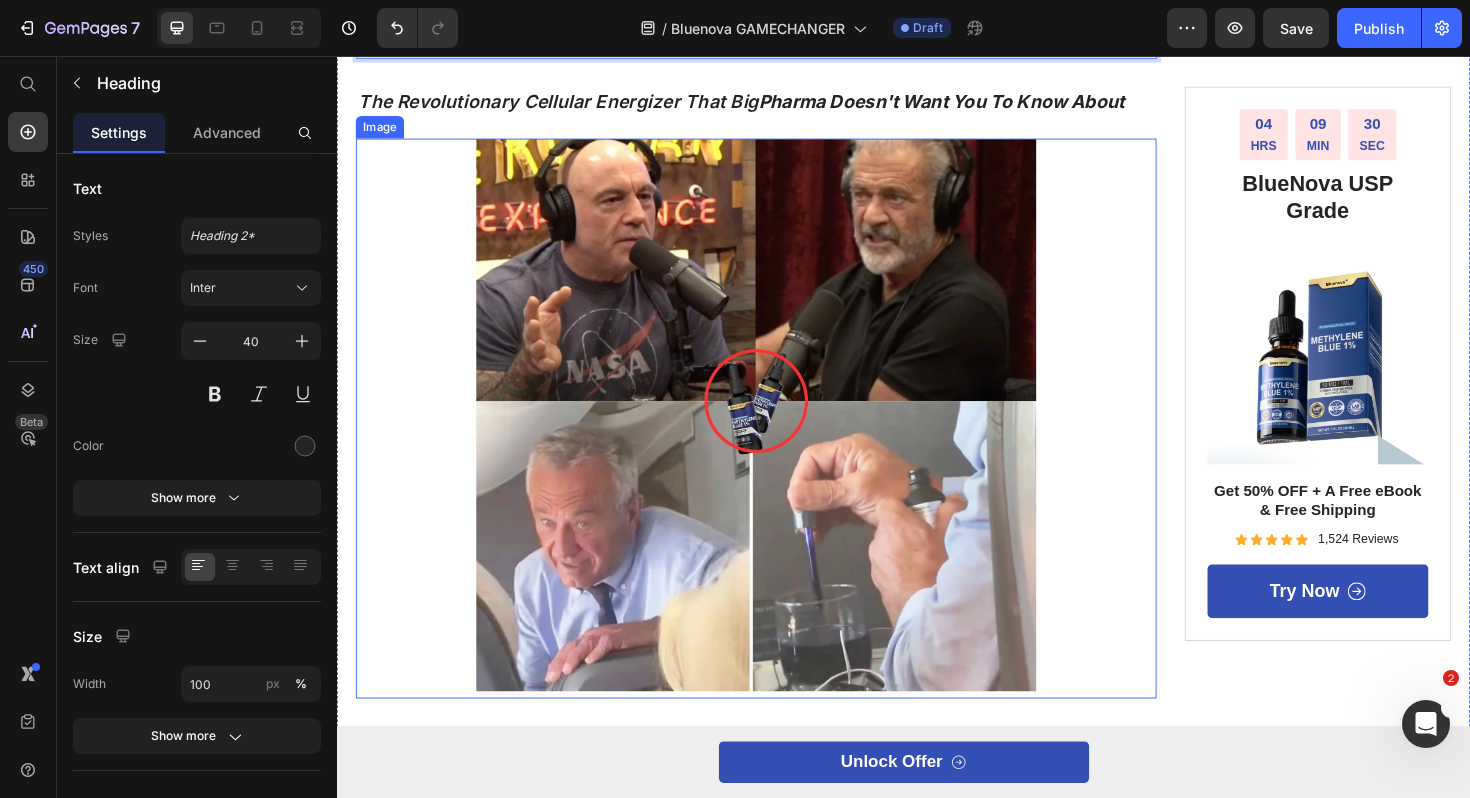 scroll, scrollTop: 561, scrollLeft: 0, axis: vertical 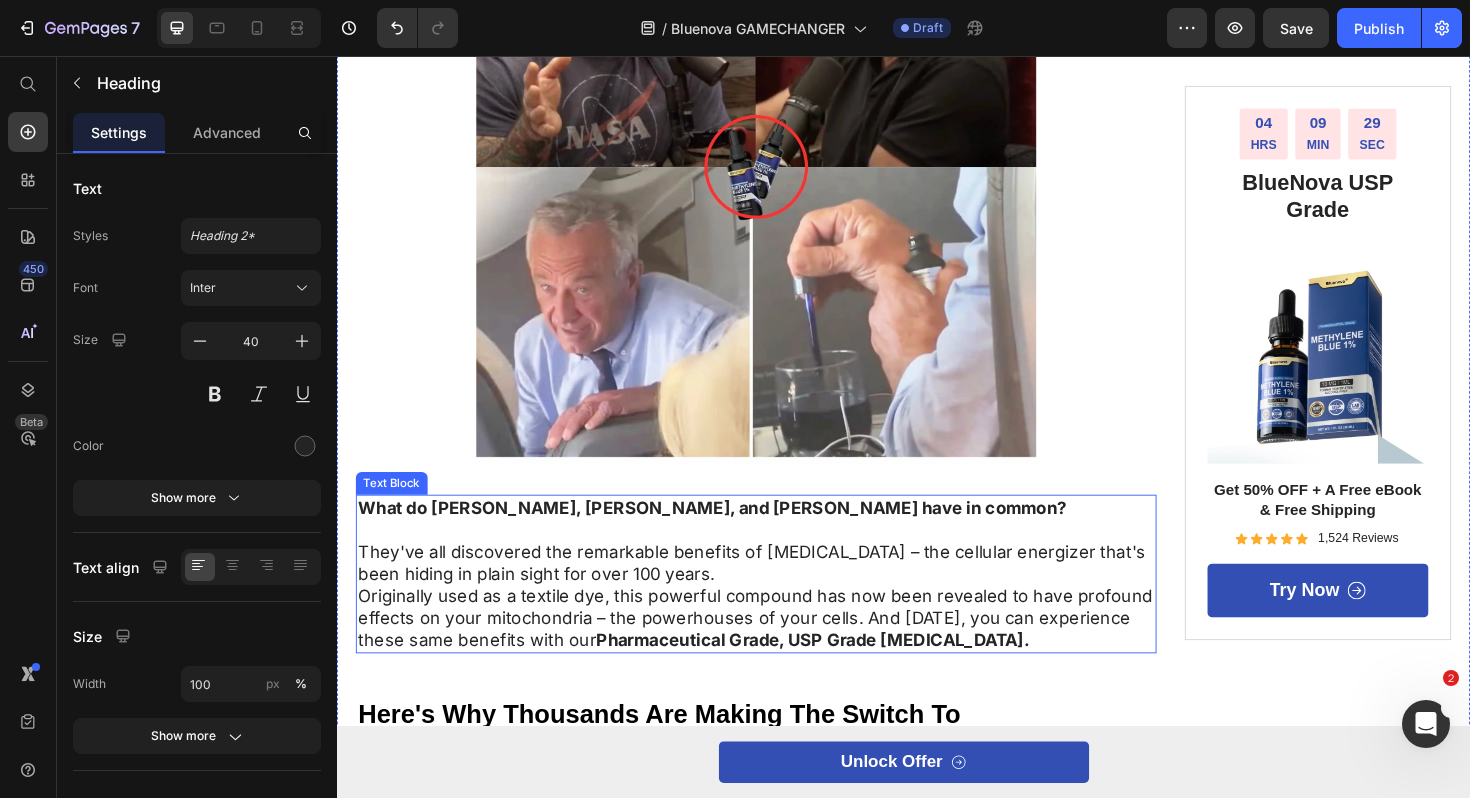 click on "What do [PERSON_NAME], [PERSON_NAME], and [PERSON_NAME] have in common?" at bounding box center [734, 534] 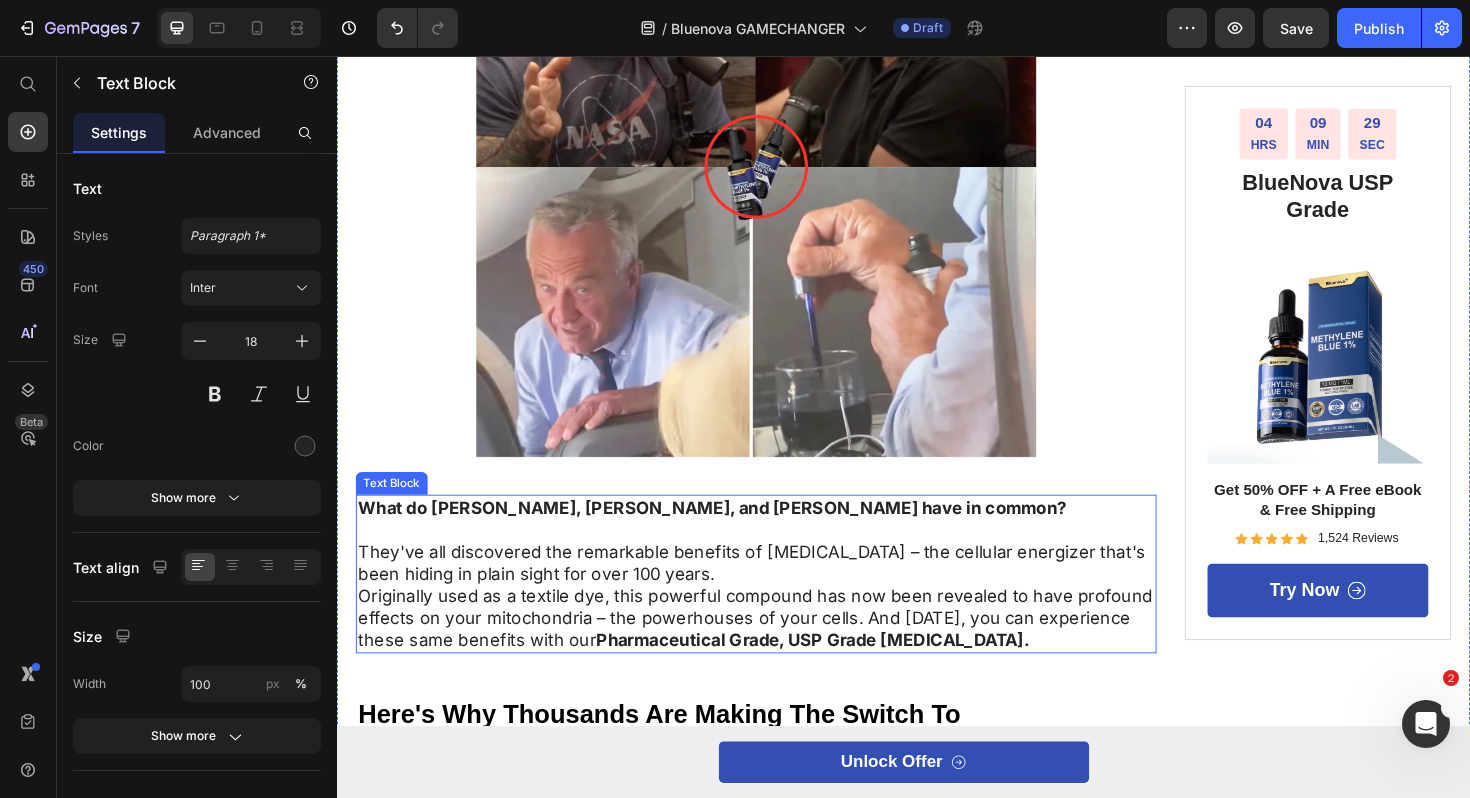 click on "What do [PERSON_NAME], [PERSON_NAME], and [PERSON_NAME] have in common?" at bounding box center (734, 534) 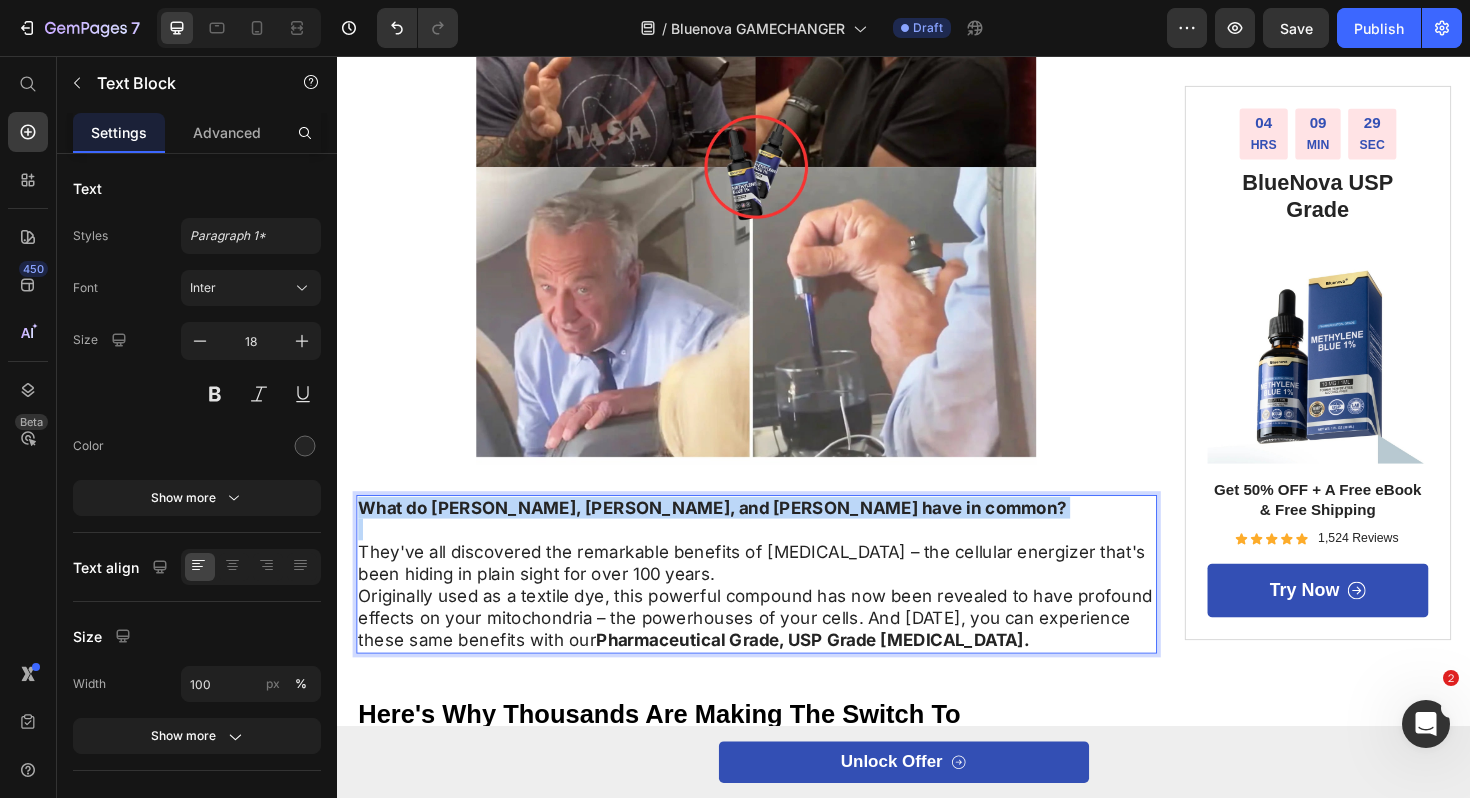 click on "What do [PERSON_NAME], [PERSON_NAME], and [PERSON_NAME] have in common?" at bounding box center (734, 534) 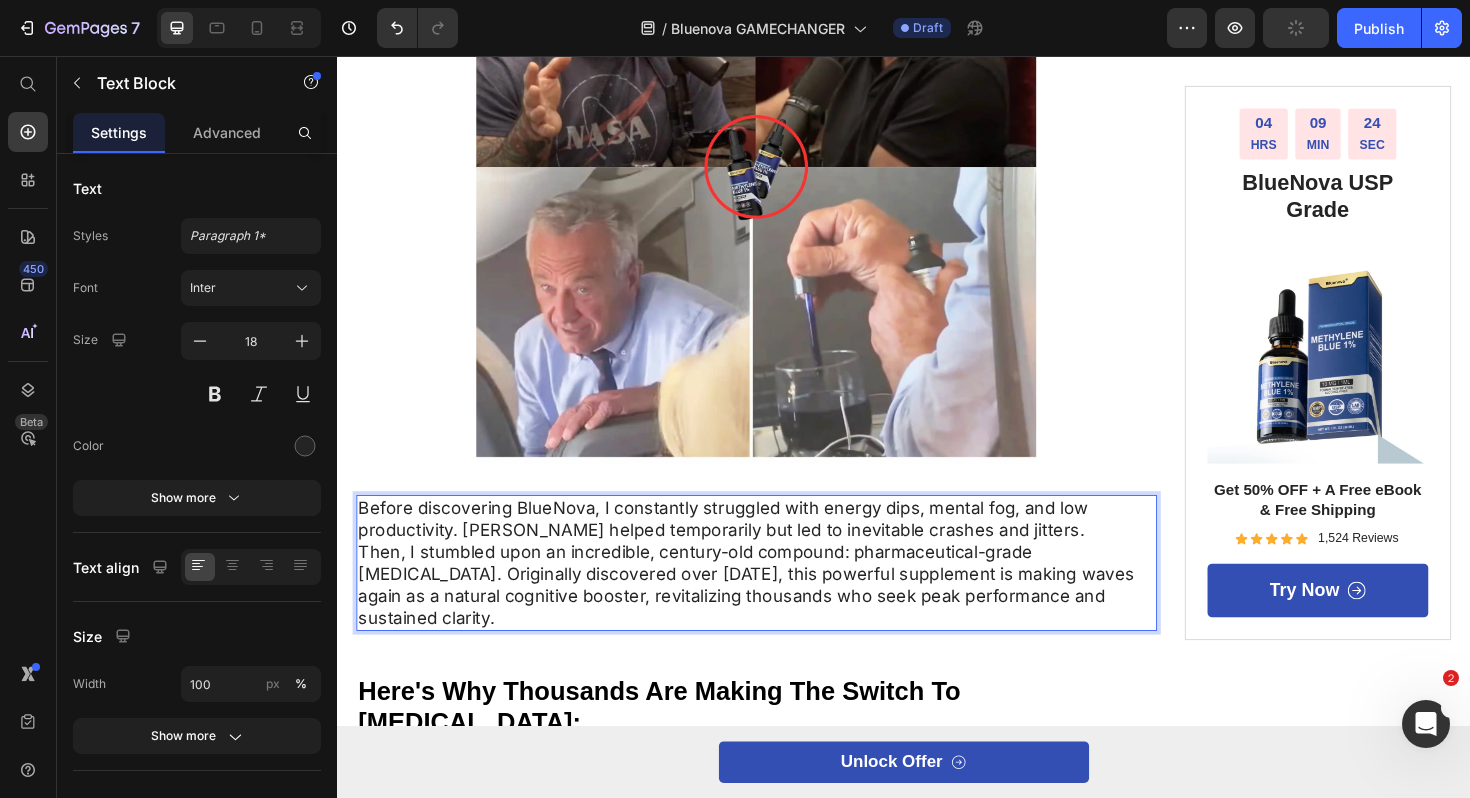 scroll, scrollTop: 774, scrollLeft: 0, axis: vertical 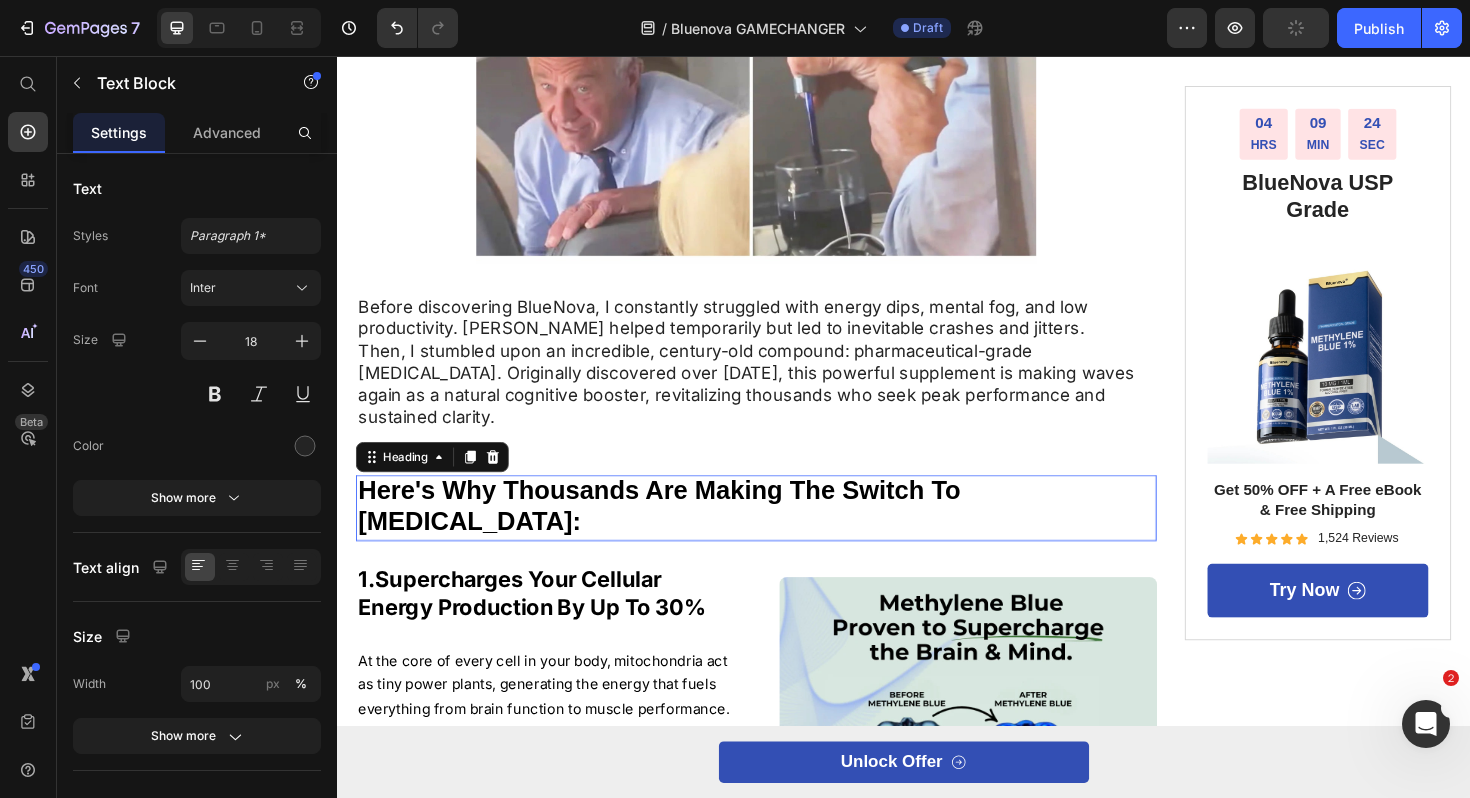 click on "Here's Why Thousands Are Making The Switch To [MEDICAL_DATA]:" at bounding box center [678, 532] 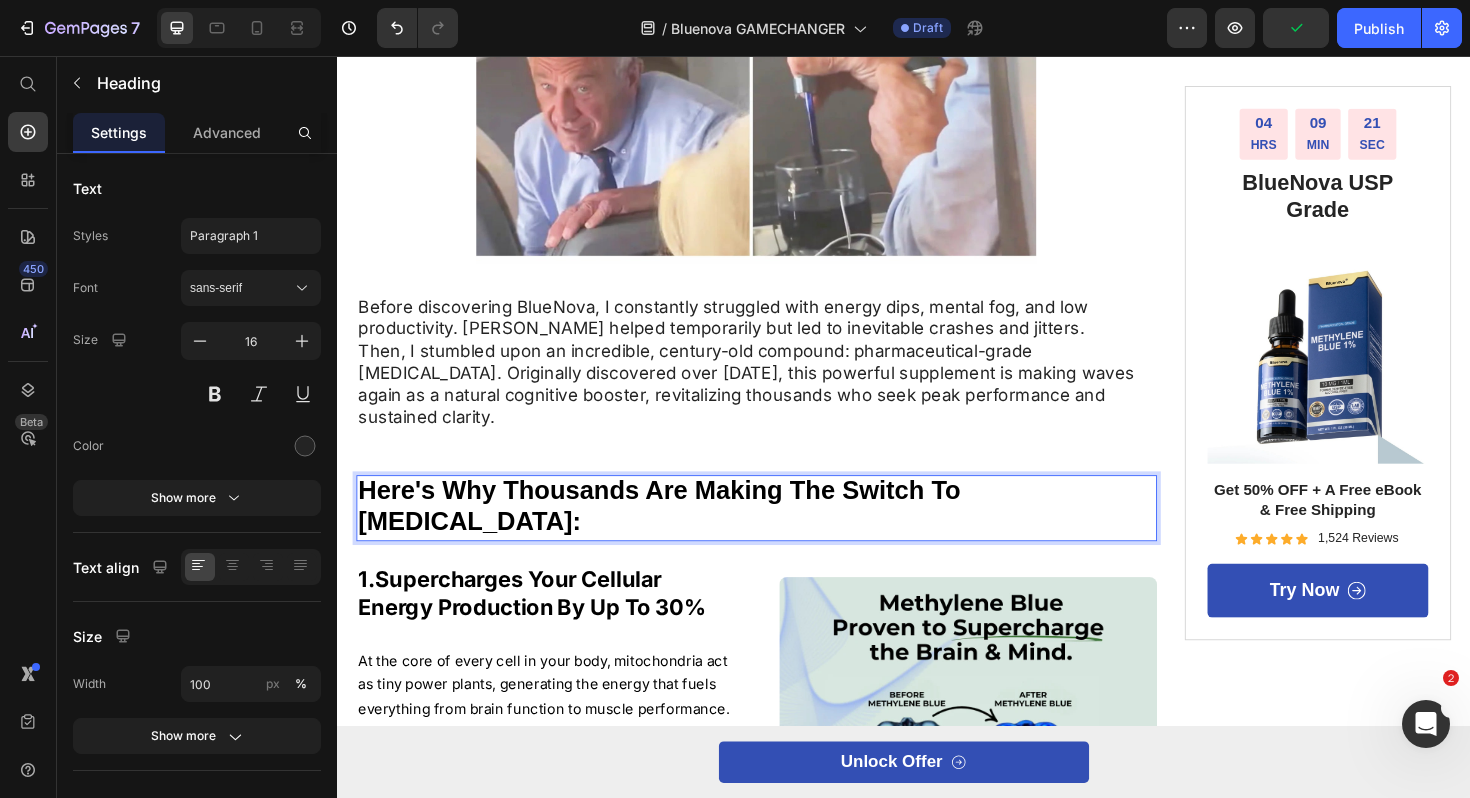 click on "Here's Why Thousands Are Making The Switch To [MEDICAL_DATA]:" at bounding box center [678, 532] 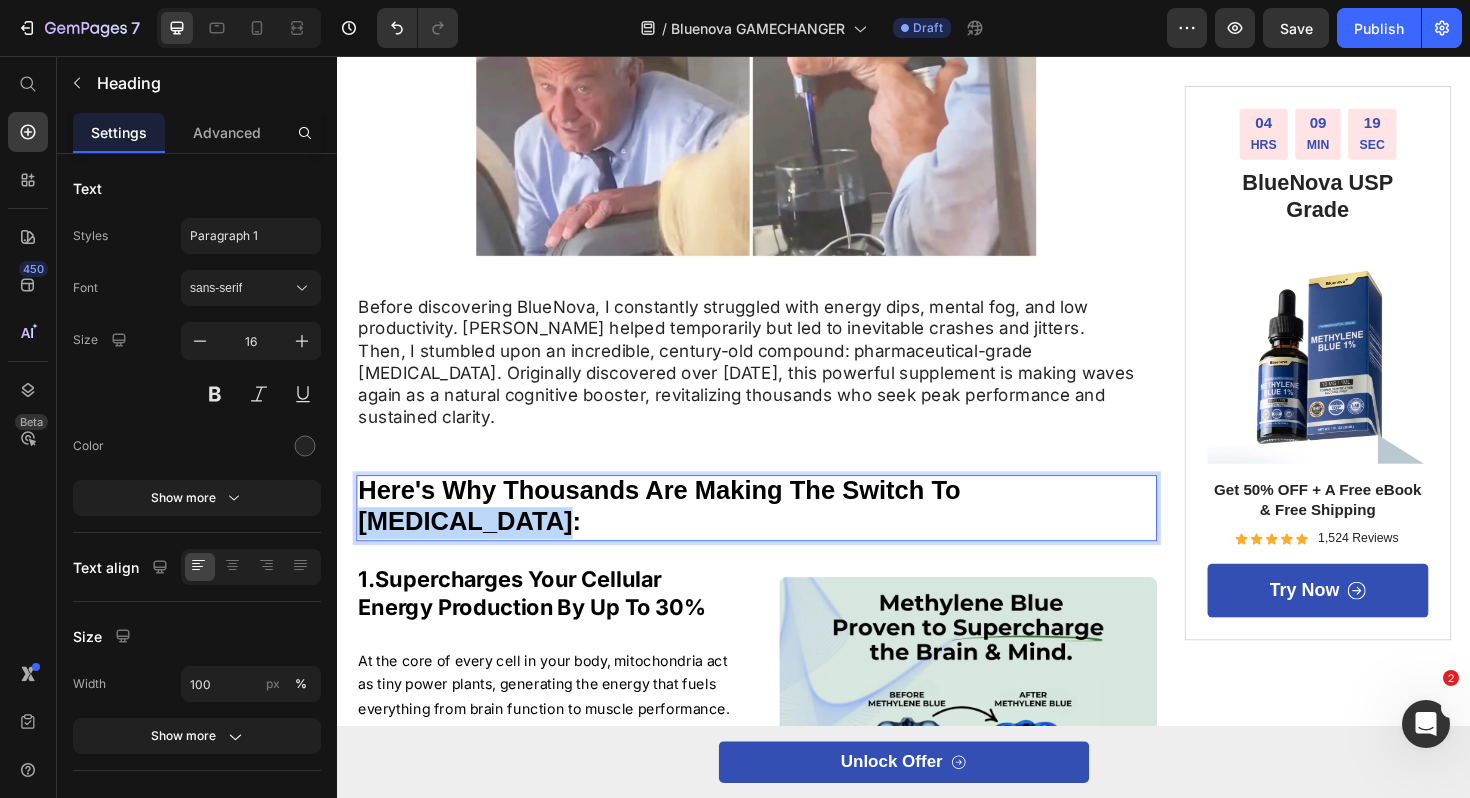 drag, startPoint x: 1006, startPoint y: 507, endPoint x: 413, endPoint y: 529, distance: 593.40796 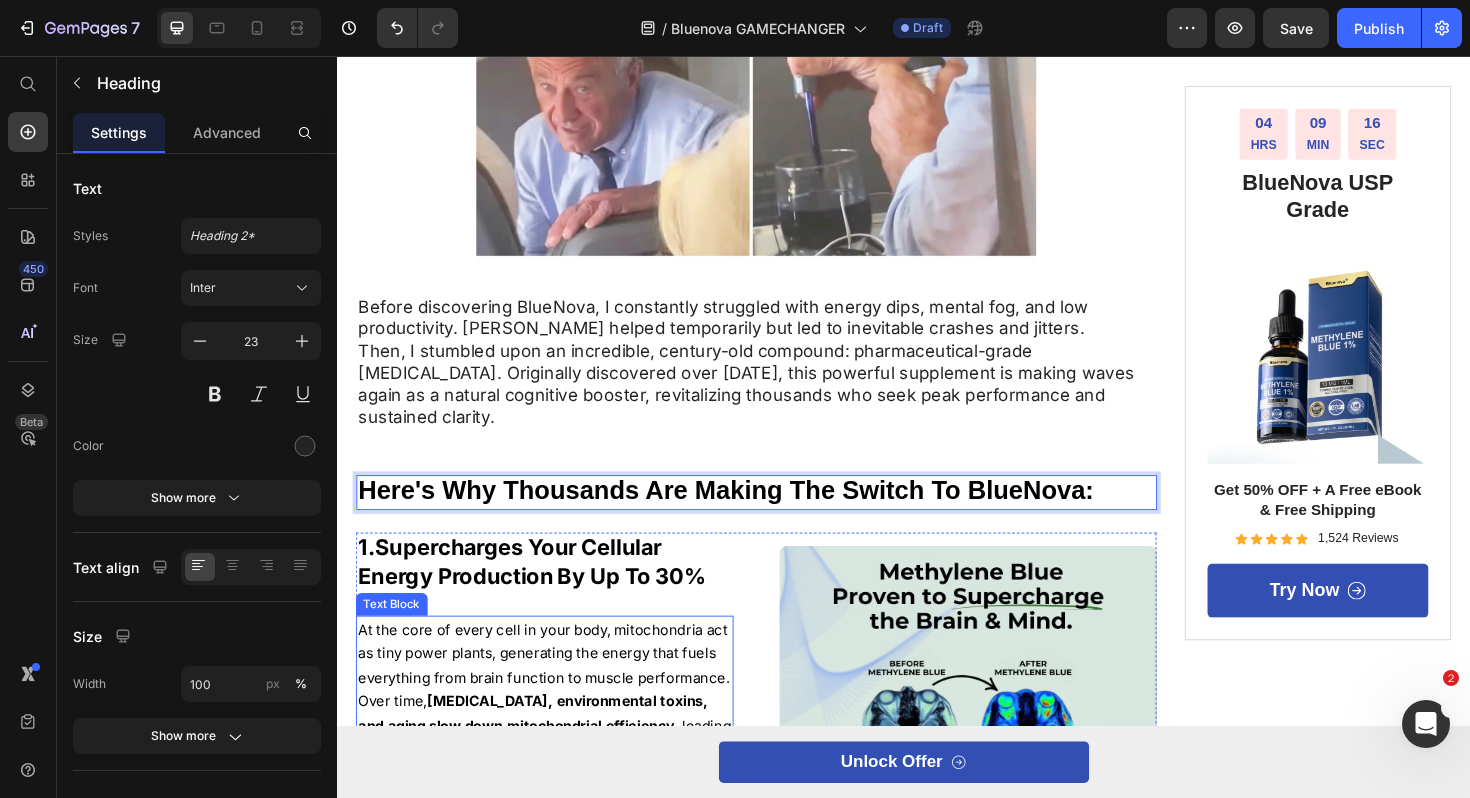 click on "1.  Supercharges Your Cellular Energy Production By Up To 30%" at bounding box center (543, 592) 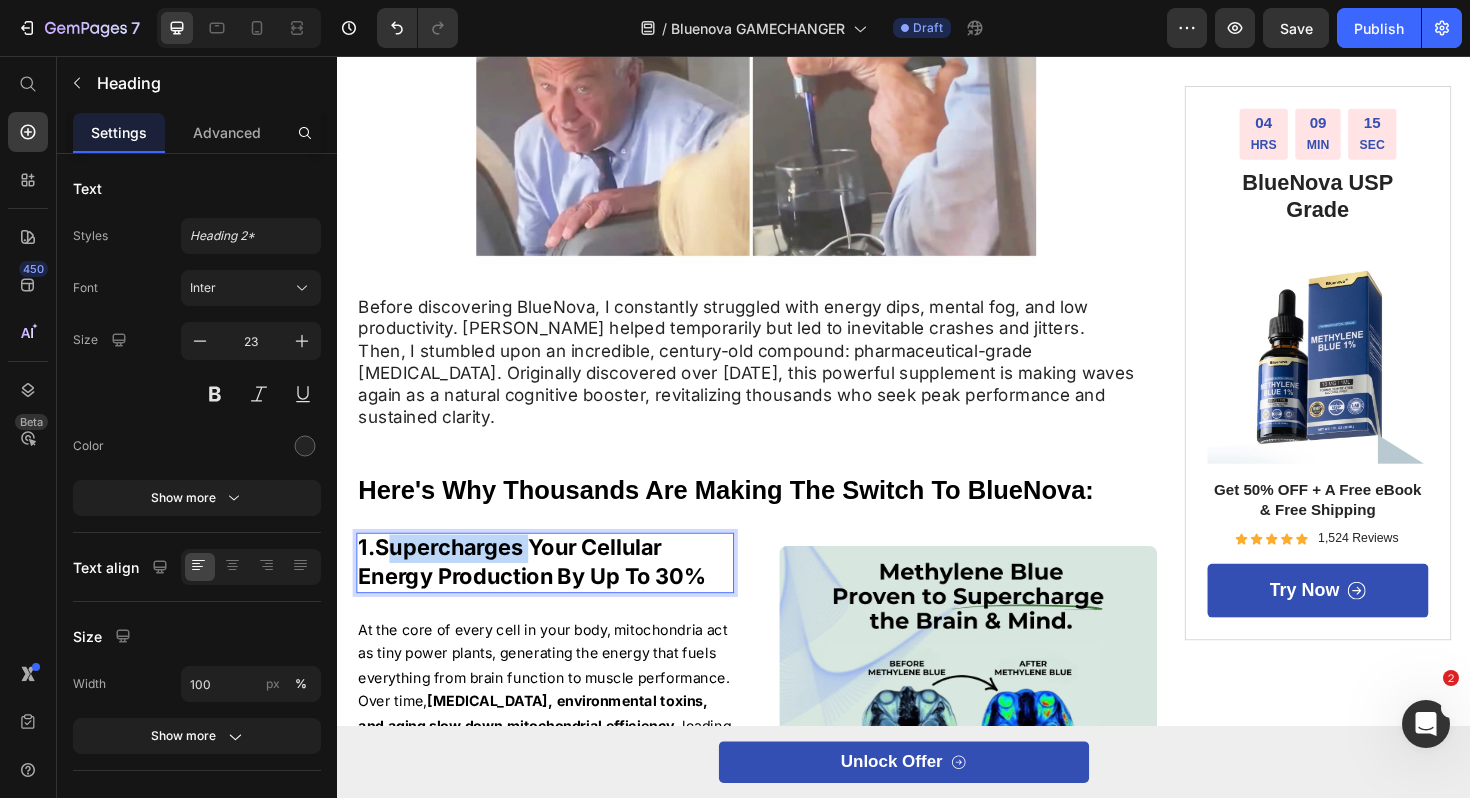 click on "1.  Supercharges Your Cellular Energy Production By Up To 30%" at bounding box center [543, 592] 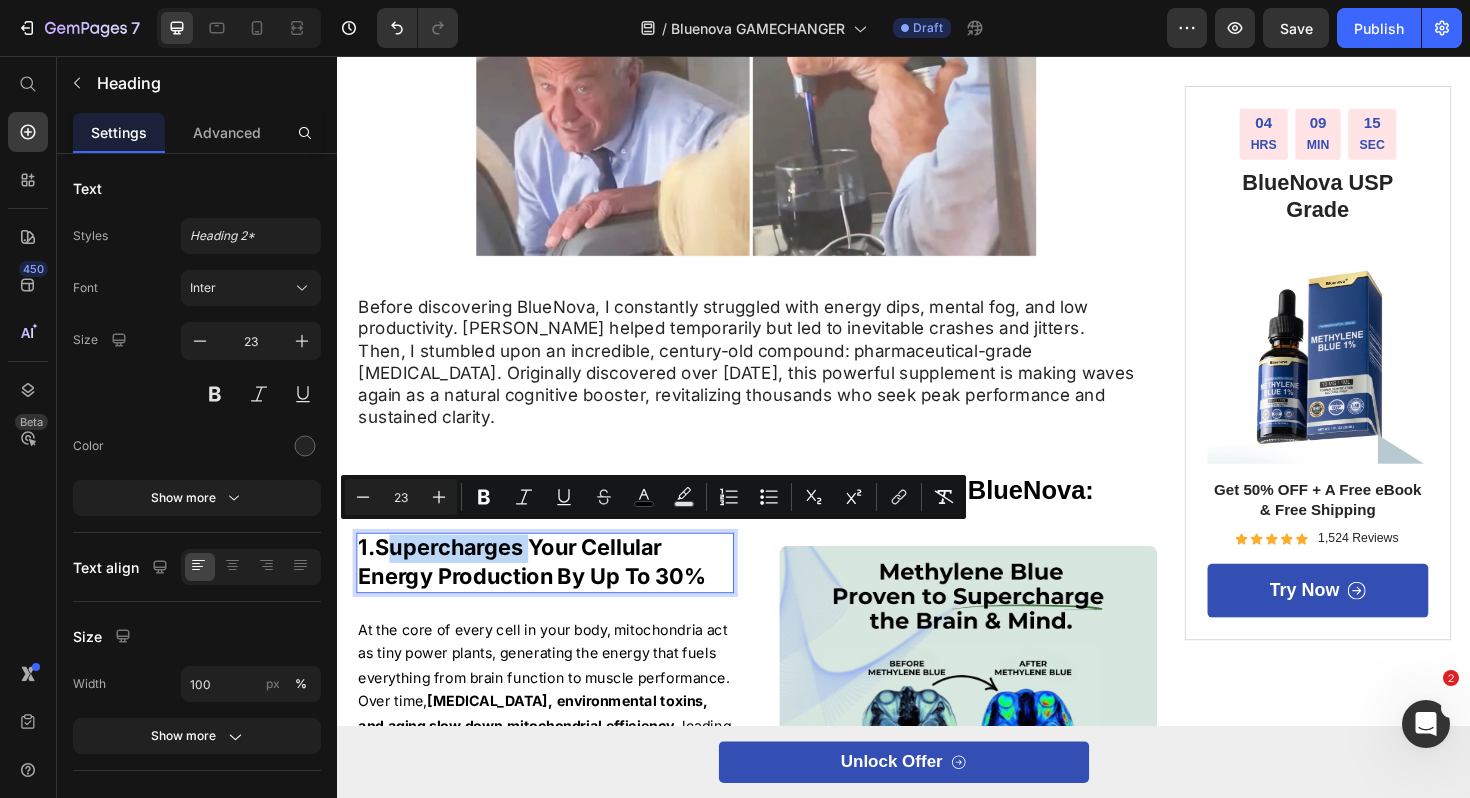 click on "1.  Supercharges Your Cellular Energy Production By Up To 30%" at bounding box center (543, 592) 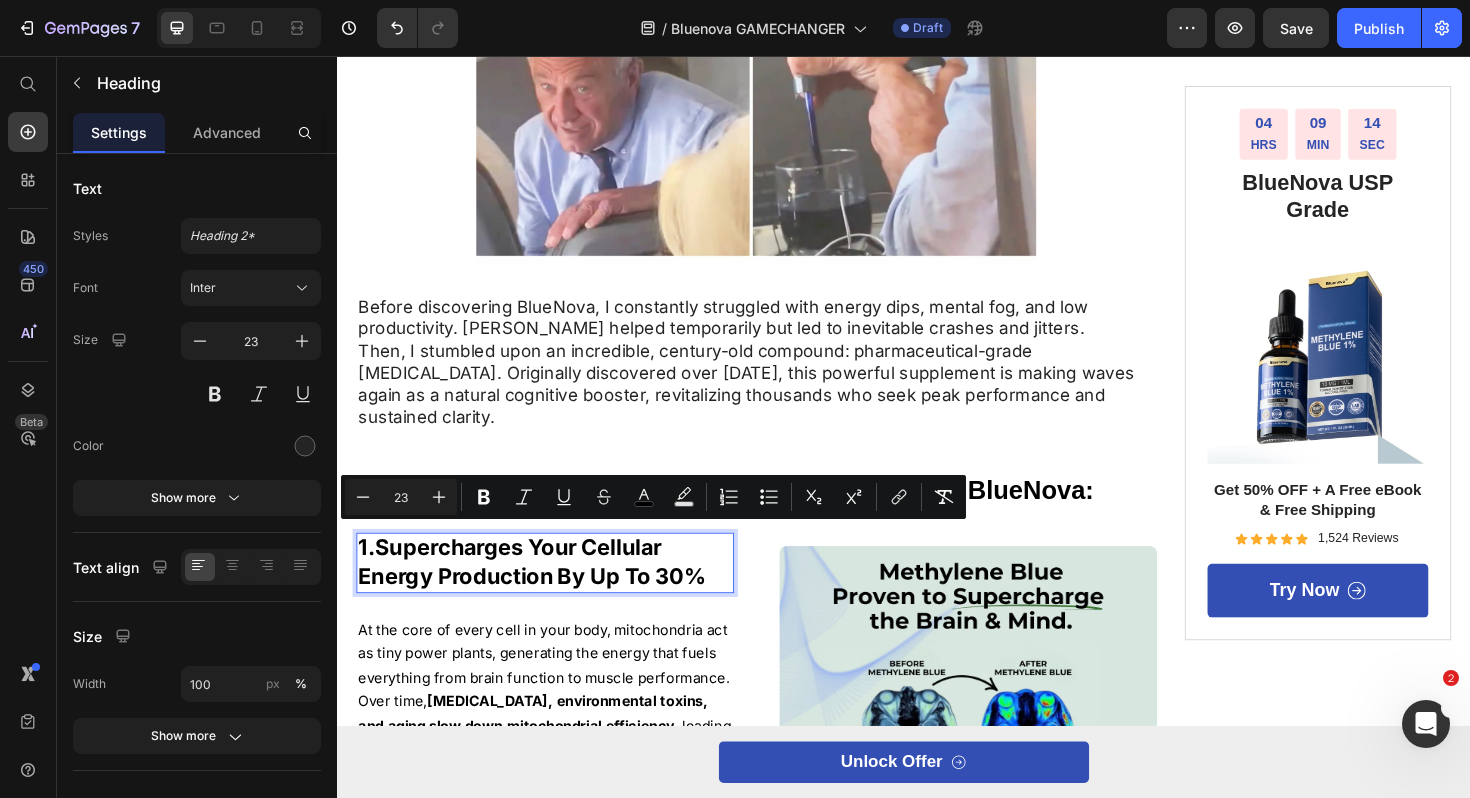 drag, startPoint x: 385, startPoint y: 570, endPoint x: 724, endPoint y: 603, distance: 340.60242 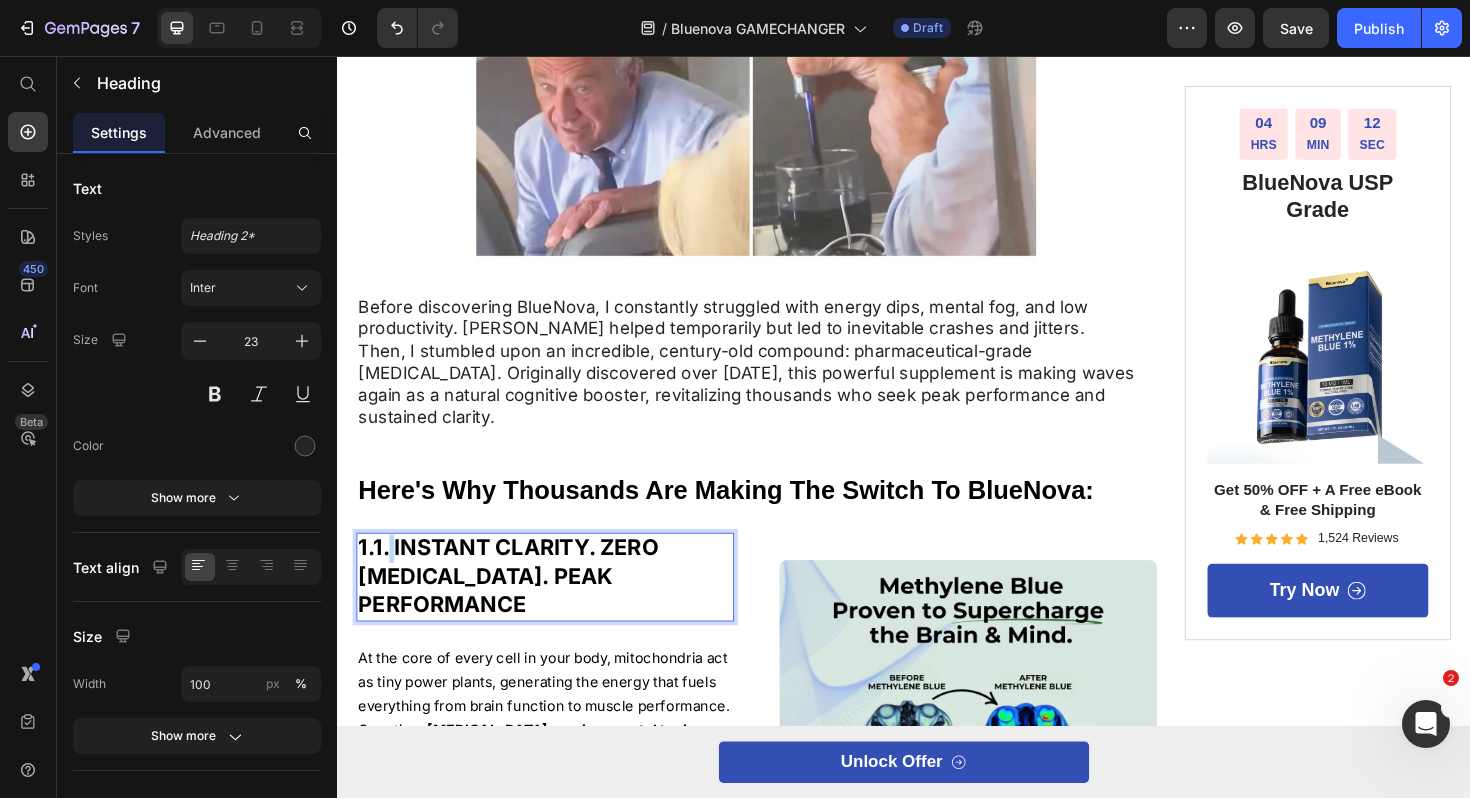 click on "1.  1. INSTANT CLARITY. ZERO [MEDICAL_DATA]. PEAK PERFORMANCE" at bounding box center [518, 607] 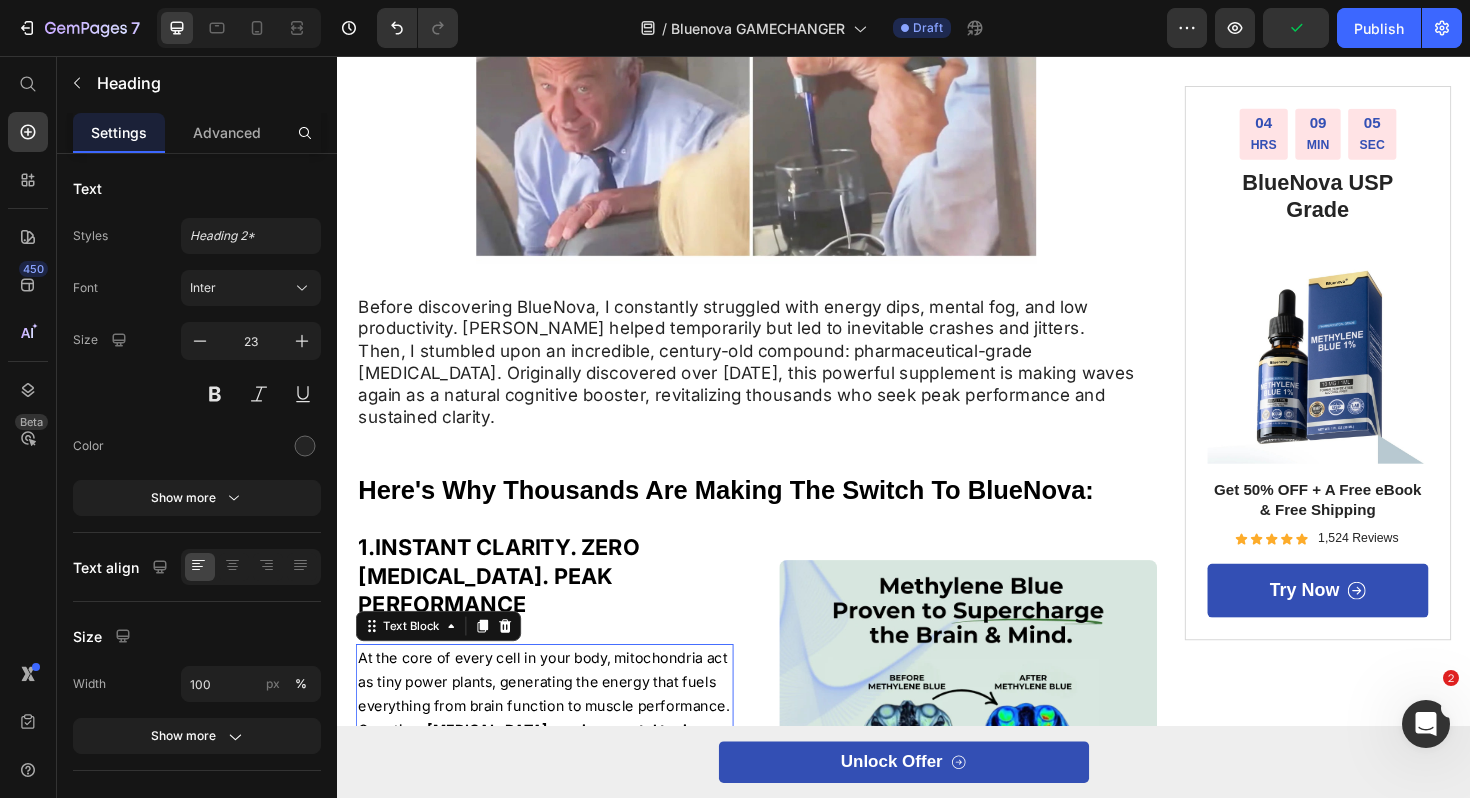 click on "At the core of every cell in your body, mitochondria act as tiny power plants, generating the energy that fuels everything from brain function to muscle performance. Over time,  [MEDICAL_DATA], environmental toxins, and aging slow down mitochondrial efficiency , leading to  fatigue, poor concentration, and sluggish recovery . [MEDICAL_DATA] is clinically shown to  enhance mitochondrial function by up to 30% , improving  cellular respiration, ATP production, and overall endurance —without the jitters or crash of stimulants." at bounding box center (557, 821) 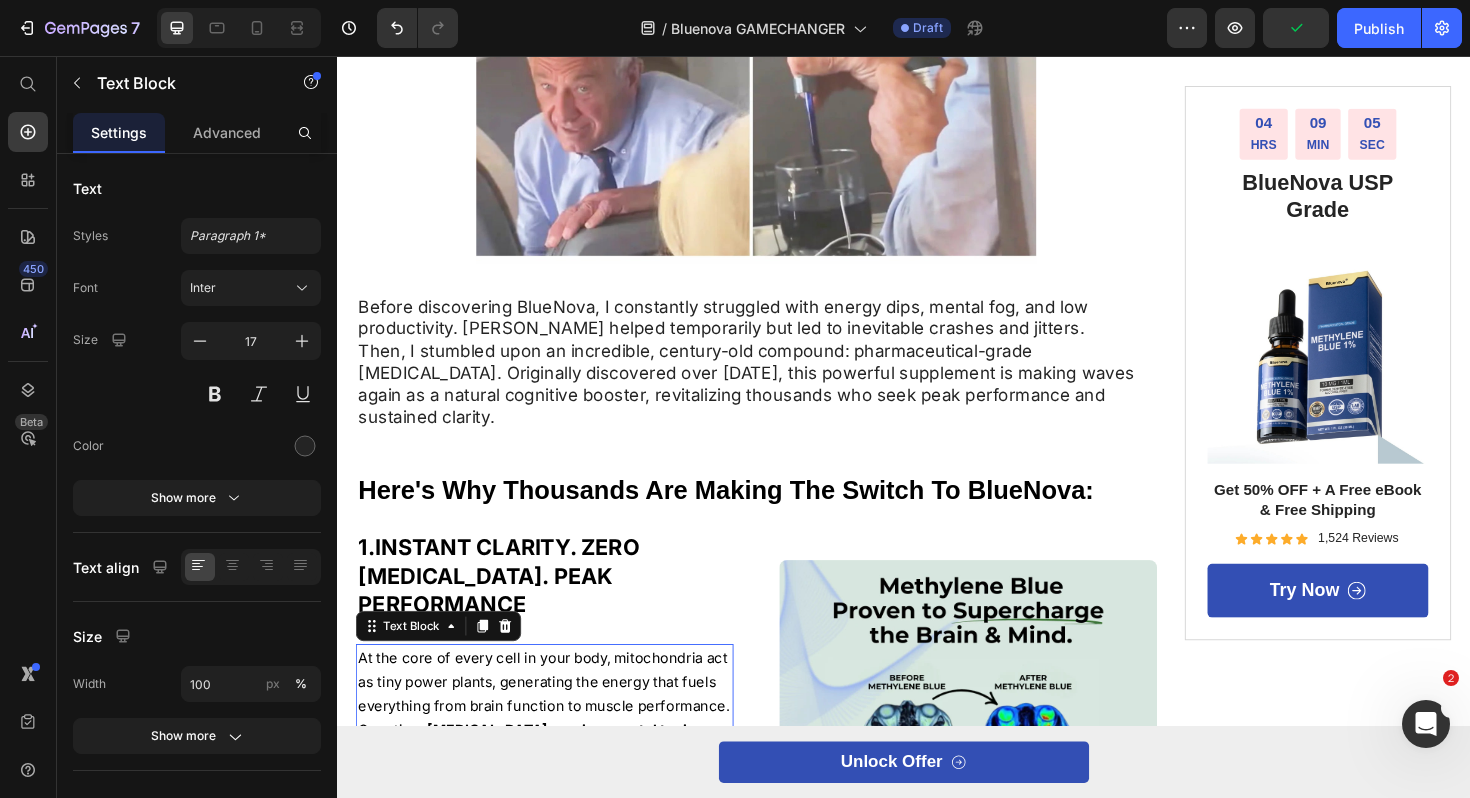 click on "At the core of every cell in your body, mitochondria act as tiny power plants, generating the energy that fuels everything from brain function to muscle performance. Over time,  [MEDICAL_DATA], environmental toxins, and aging slow down mitochondrial efficiency , leading to  fatigue, poor concentration, and sluggish recovery . [MEDICAL_DATA] is clinically shown to  enhance mitochondrial function by up to 30% , improving  cellular respiration, ATP production, and overall endurance —without the jitters or crash of stimulants." at bounding box center (557, 821) 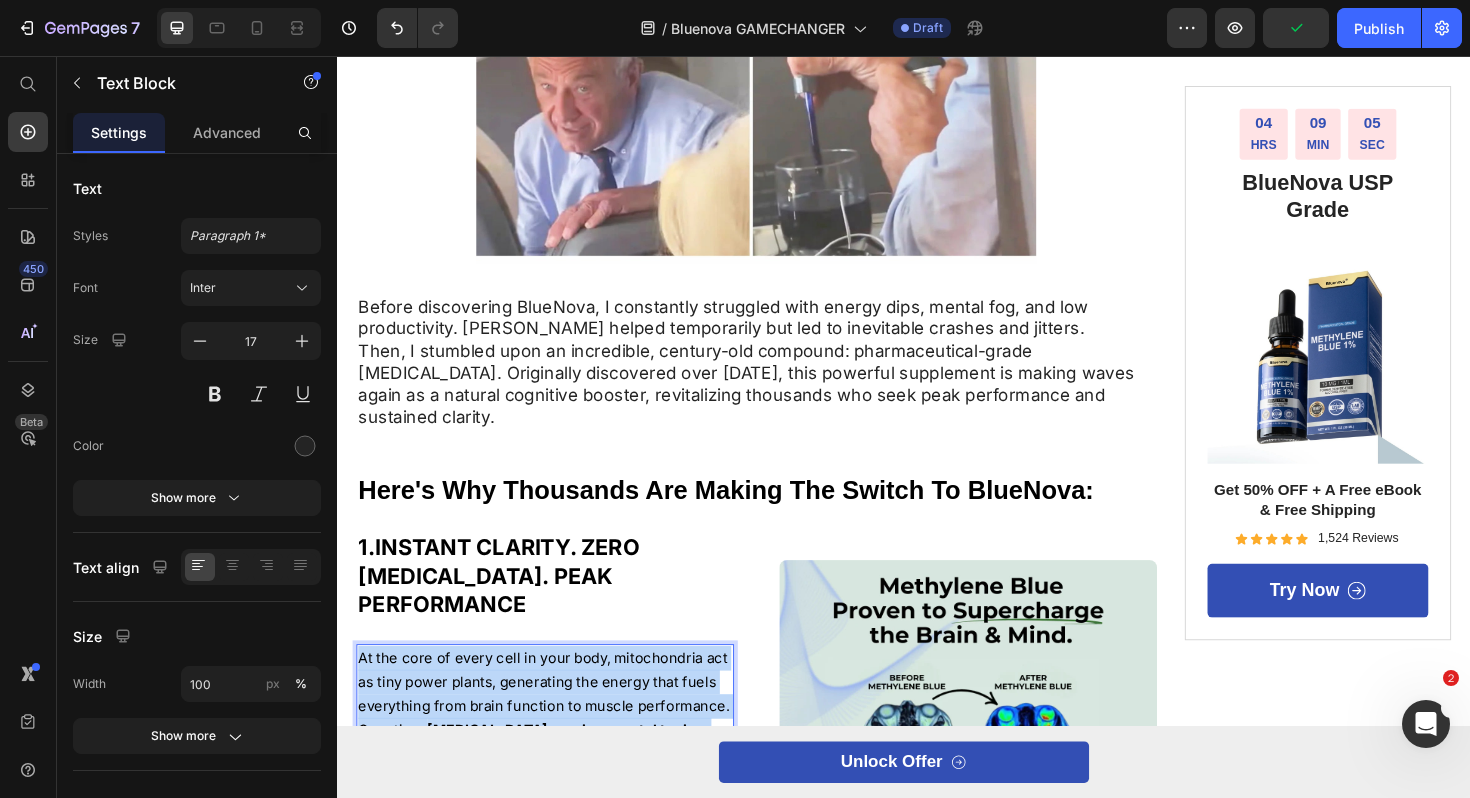 click on "At the core of every cell in your body, mitochondria act as tiny power plants, generating the energy that fuels everything from brain function to muscle performance. Over time,  [MEDICAL_DATA], environmental toxins, and aging slow down mitochondrial efficiency , leading to  fatigue, poor concentration, and sluggish recovery . [MEDICAL_DATA] is clinically shown to  enhance mitochondrial function by up to 30% , improving  cellular respiration, ATP production, and overall endurance —without the jitters or crash of stimulants." at bounding box center (557, 821) 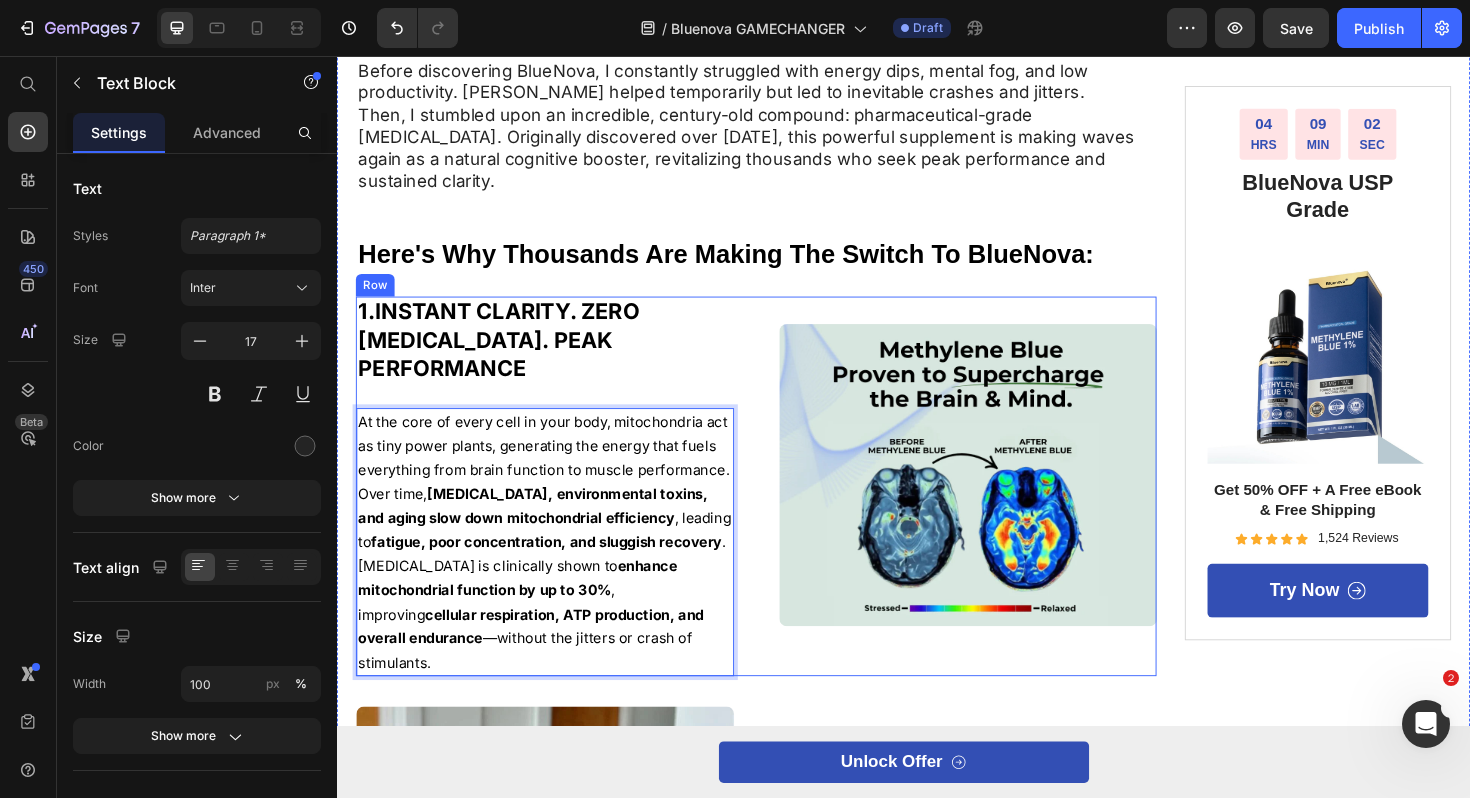 scroll, scrollTop: 1068, scrollLeft: 0, axis: vertical 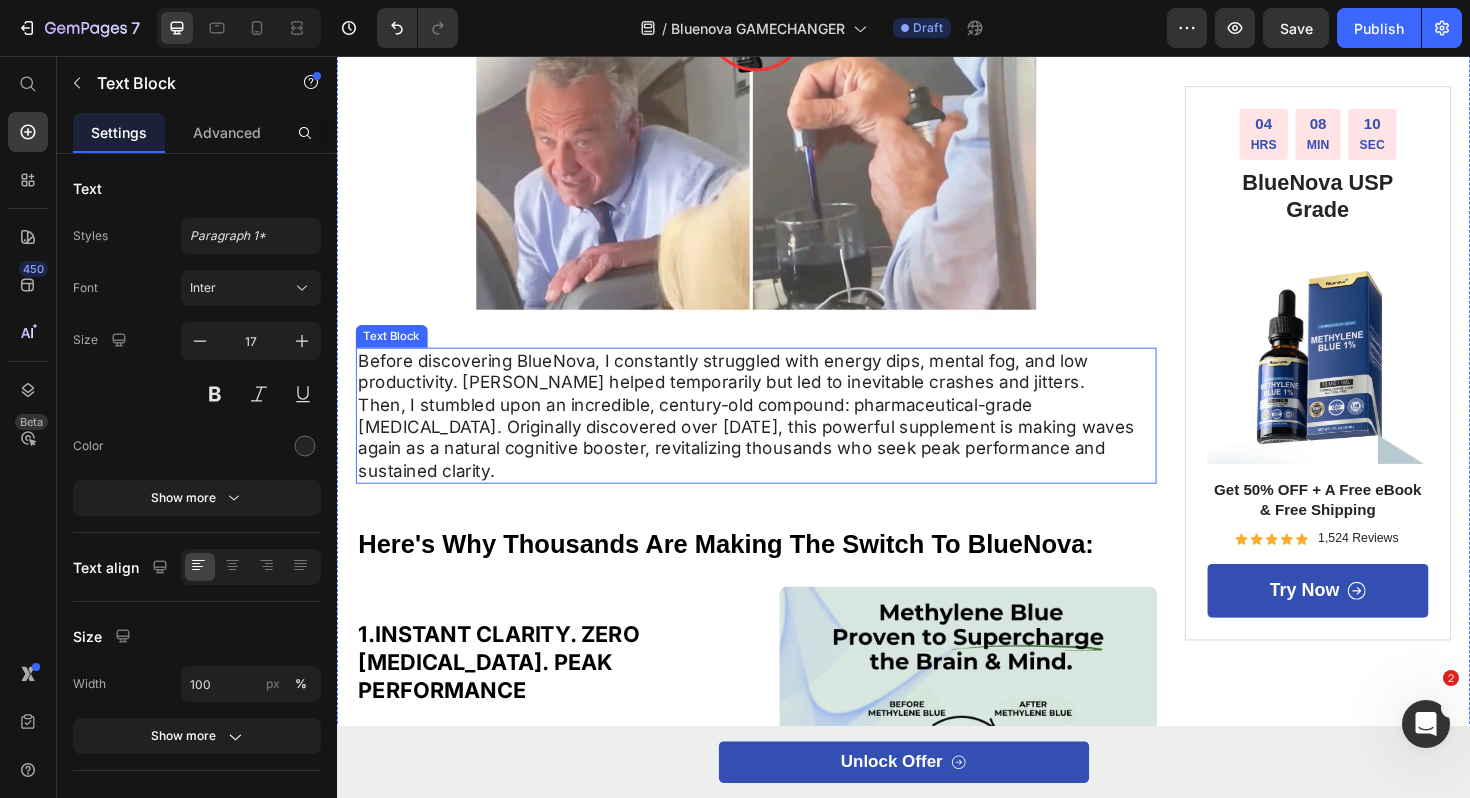 click on "Then, I stumbled upon an incredible, century-old compound: pharmaceutical-grade [MEDICAL_DATA]. Originally discovered over [DATE], this powerful supplement is making waves again as a natural cognitive booster, revitalizing thousands who seek peak performance and sustained clarity." at bounding box center [781, 461] 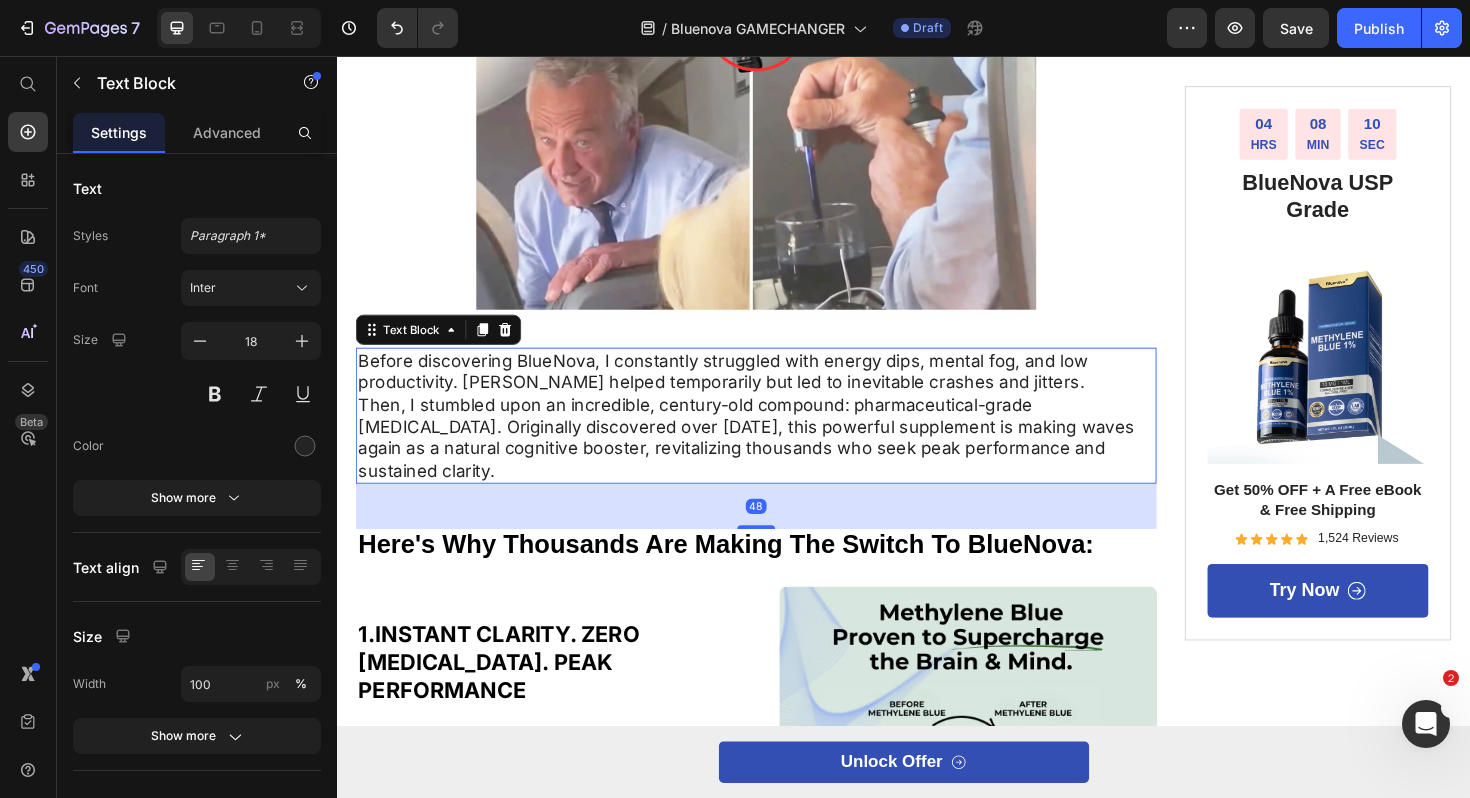 click on "Then, I stumbled upon an incredible, century-old compound: pharmaceutical-grade [MEDICAL_DATA]. Originally discovered over [DATE], this powerful supplement is making waves again as a natural cognitive booster, revitalizing thousands who seek peak performance and sustained clarity." at bounding box center (781, 461) 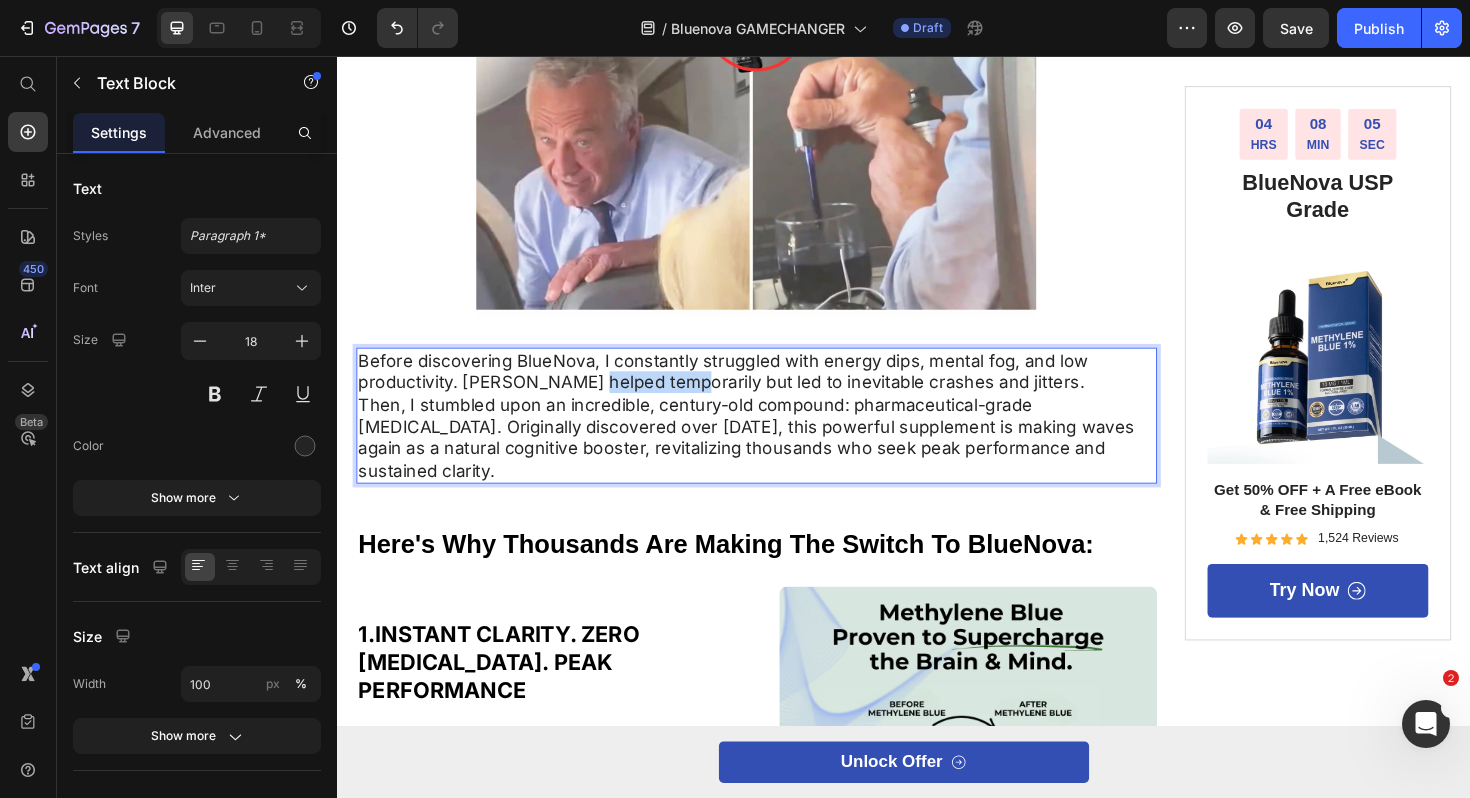 click on "Before discovering BlueNova, I constantly struggled with energy dips, mental fog, and low productivity. [PERSON_NAME] helped temporarily but led to inevitable crashes and jitters." at bounding box center [781, 390] 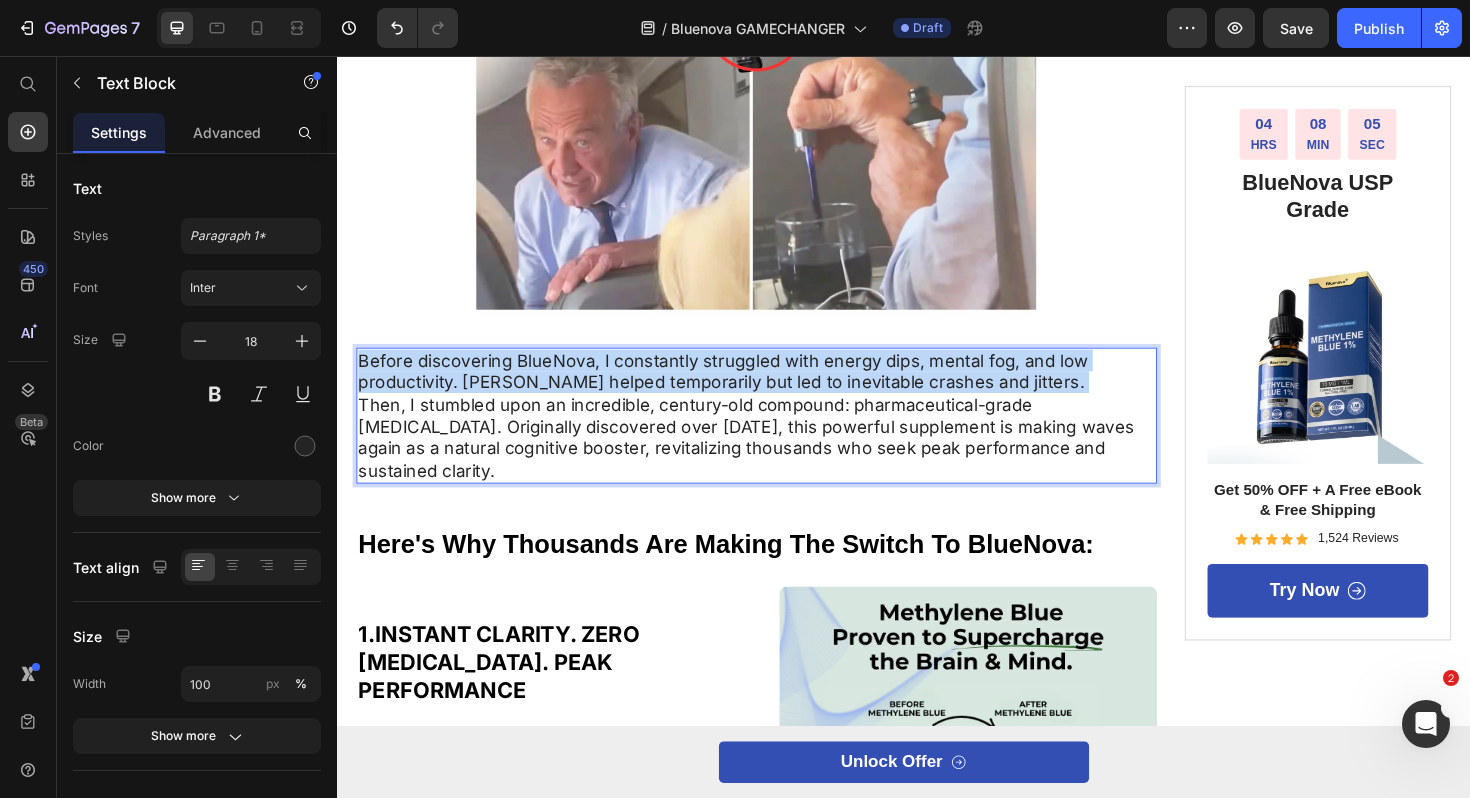 click on "Before discovering BlueNova, I constantly struggled with energy dips, mental fog, and low productivity. [PERSON_NAME] helped temporarily but led to inevitable crashes and jitters." at bounding box center (781, 390) 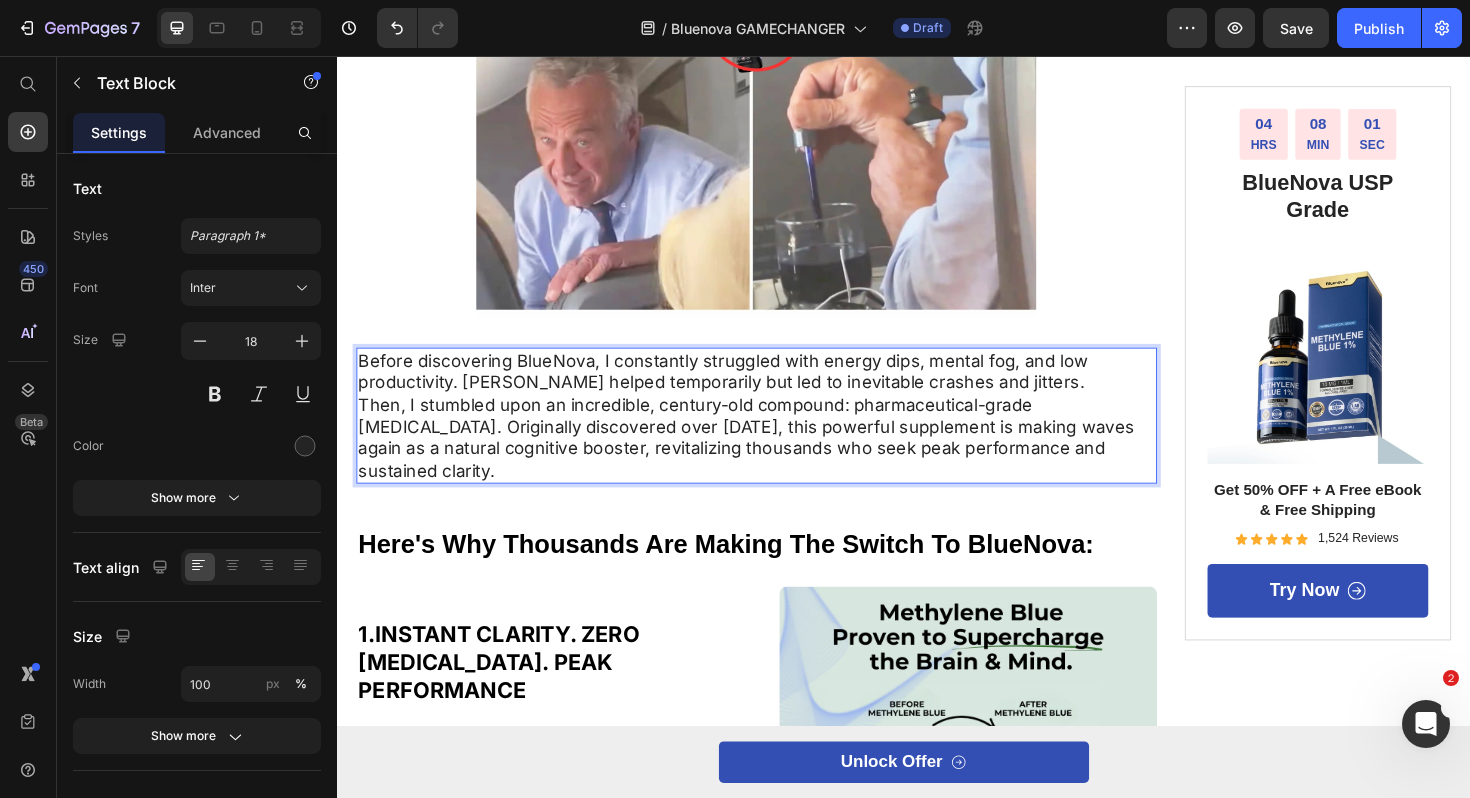 click on "Then, I stumbled upon an incredible, century-old compound: pharmaceutical-grade [MEDICAL_DATA]. Originally discovered over [DATE], this powerful supplement is making waves again as a natural cognitive booster, revitalizing thousands who seek peak performance and sustained clarity." at bounding box center (781, 461) 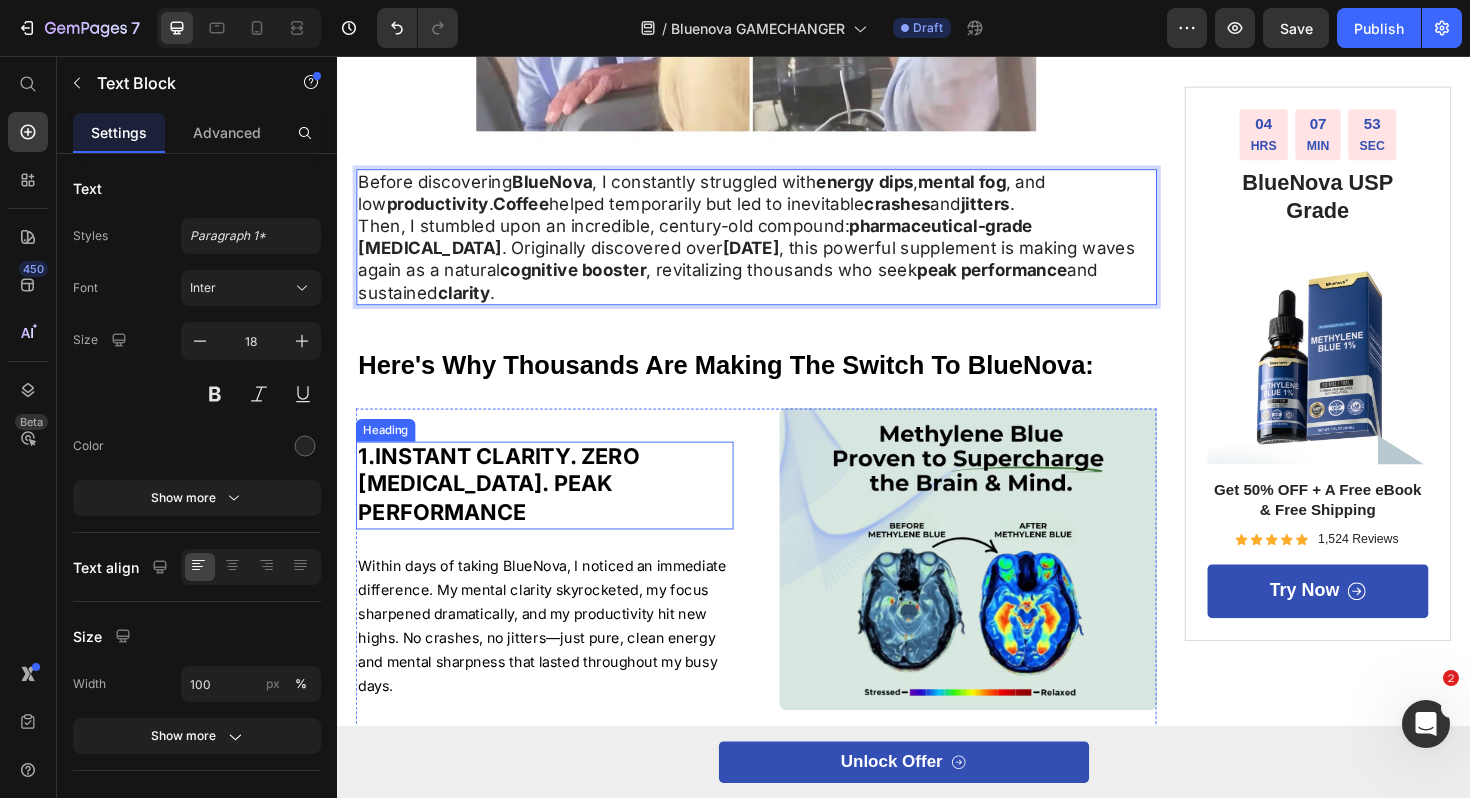 scroll, scrollTop: 955, scrollLeft: 0, axis: vertical 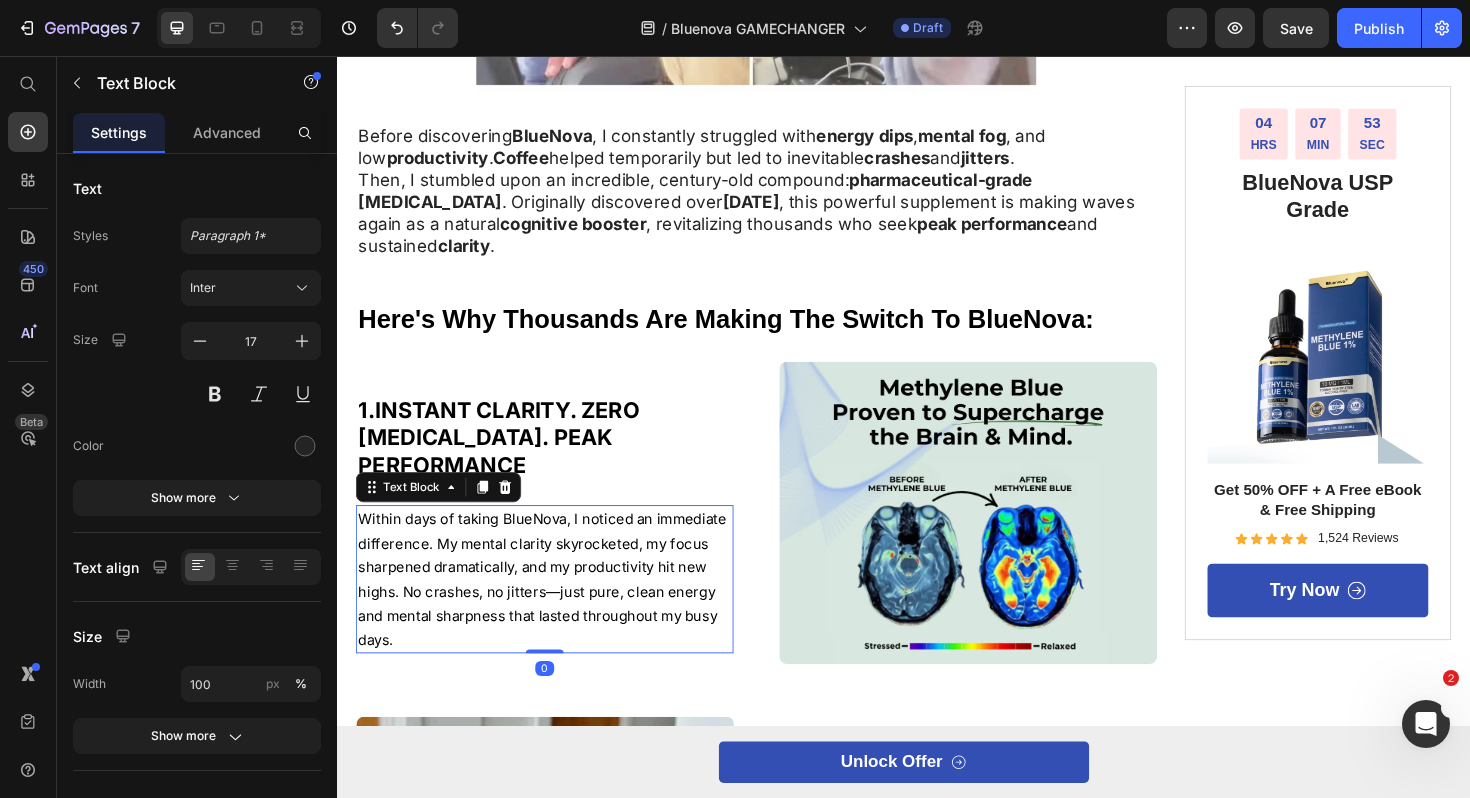 click on "Within days of taking BlueNova, I noticed an immediate difference. My mental clarity skyrocketed, my focus sharpened dramatically, and my productivity hit new highs. No crashes, no jitters—just pure, clean energy and mental sharpness that lasted throughout my busy days." at bounding box center (557, 610) 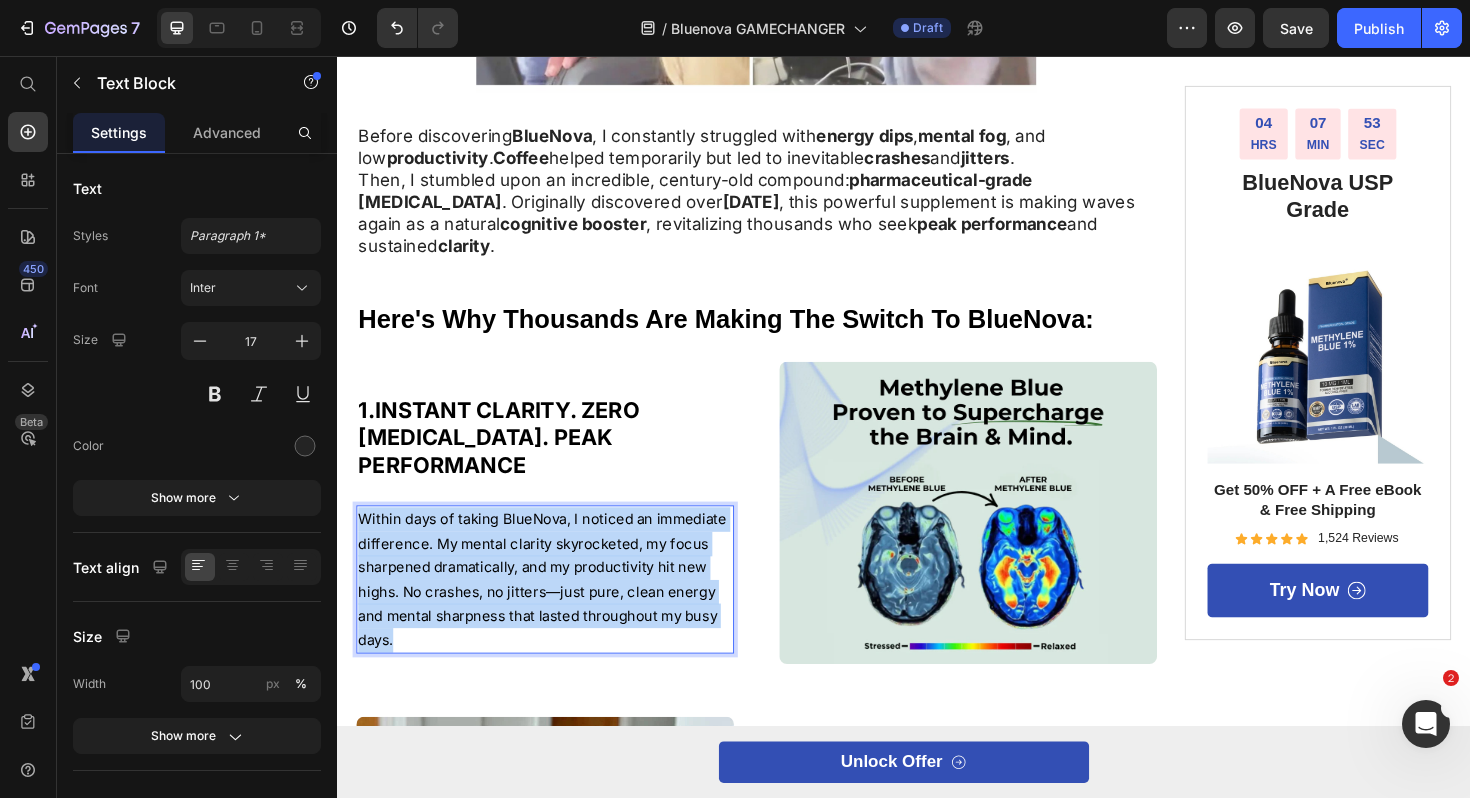 click on "Within days of taking BlueNova, I noticed an immediate difference. My mental clarity skyrocketed, my focus sharpened dramatically, and my productivity hit new highs. No crashes, no jitters—just pure, clean energy and mental sharpness that lasted throughout my busy days." at bounding box center (557, 610) 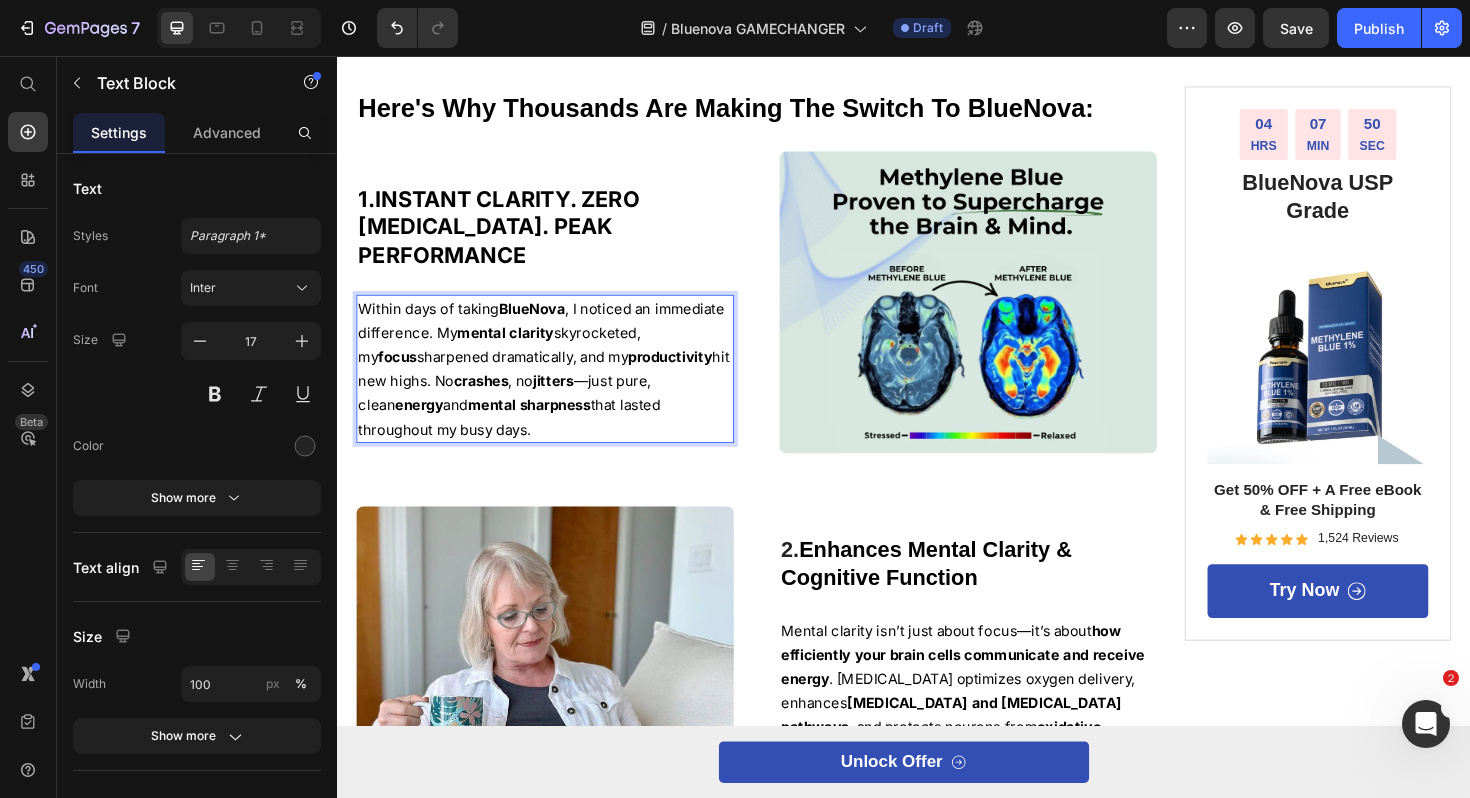 scroll, scrollTop: 1186, scrollLeft: 0, axis: vertical 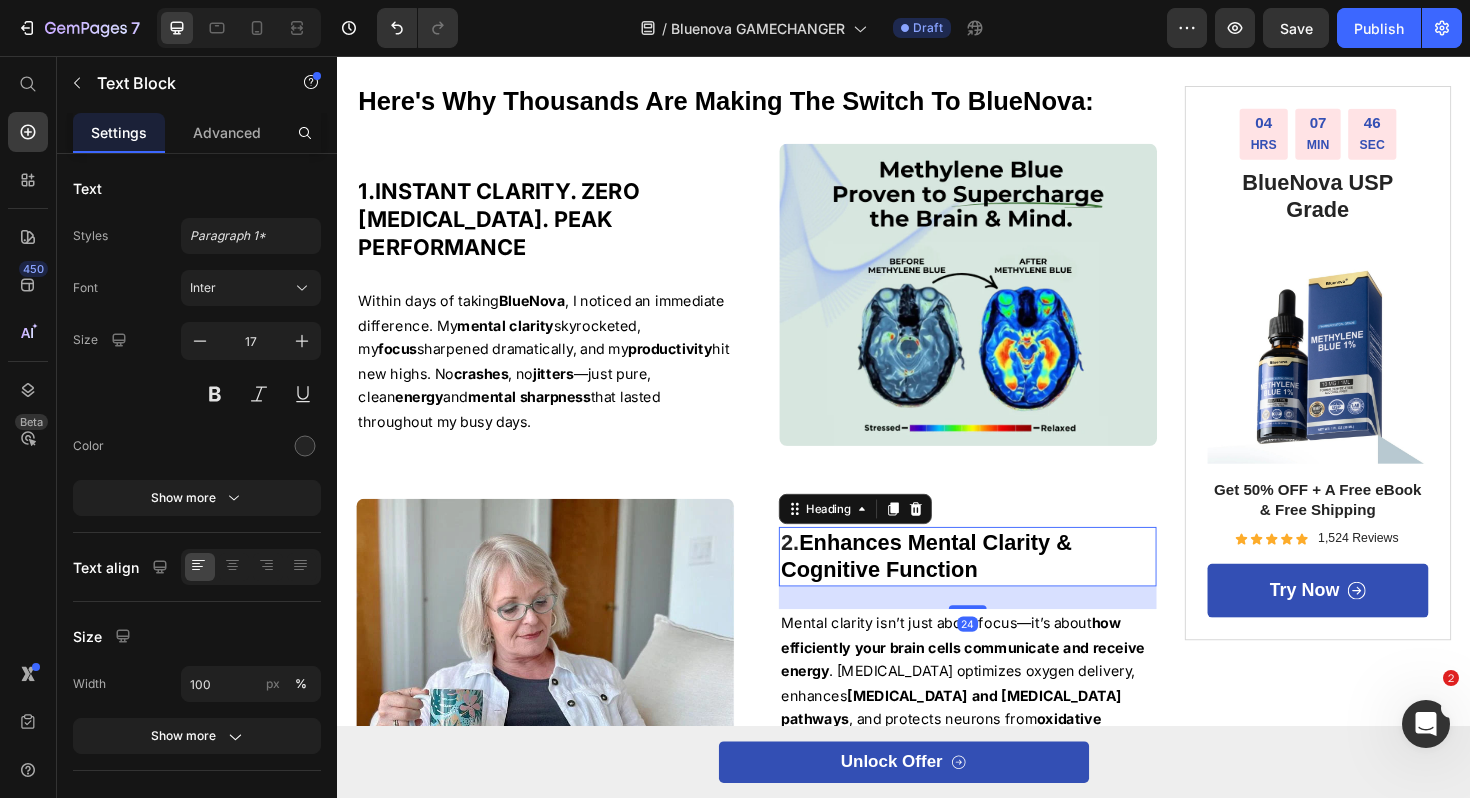 click on "Enhances Mental Clarity & Cognitive Function" at bounding box center [961, 586] 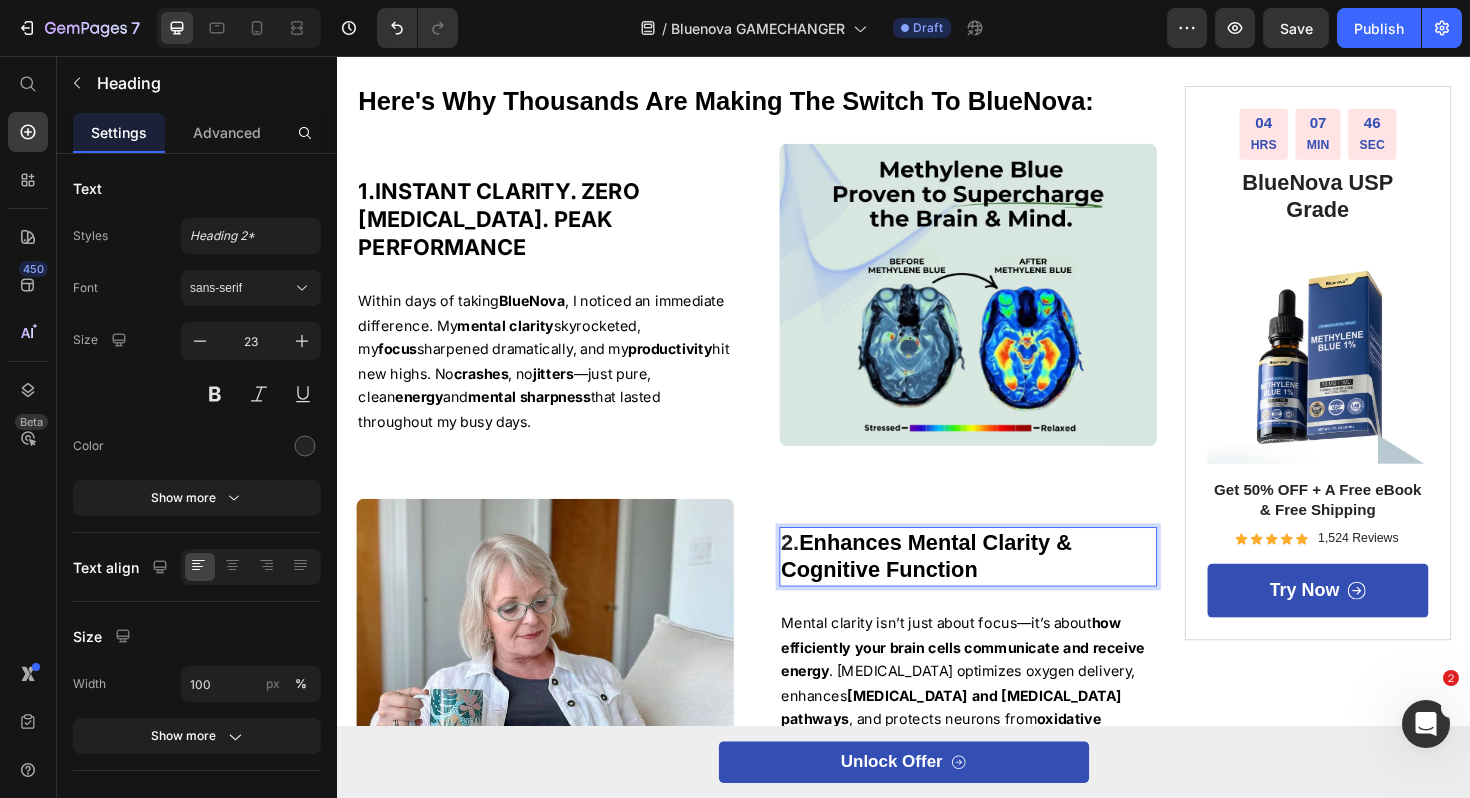 click on "Enhances Mental Clarity & Cognitive Function" at bounding box center [961, 586] 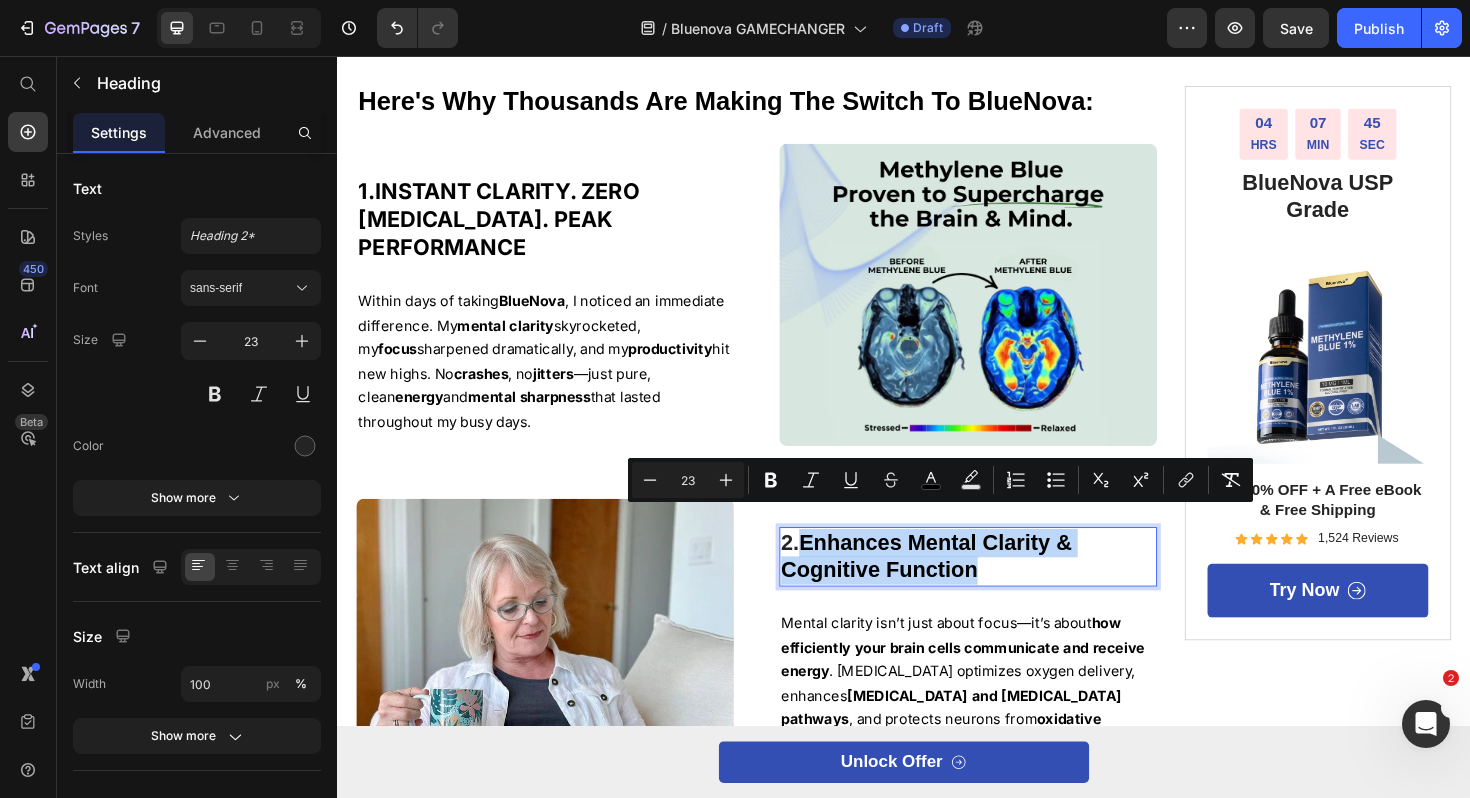 drag, startPoint x: 826, startPoint y: 549, endPoint x: 1077, endPoint y: 586, distance: 253.71243 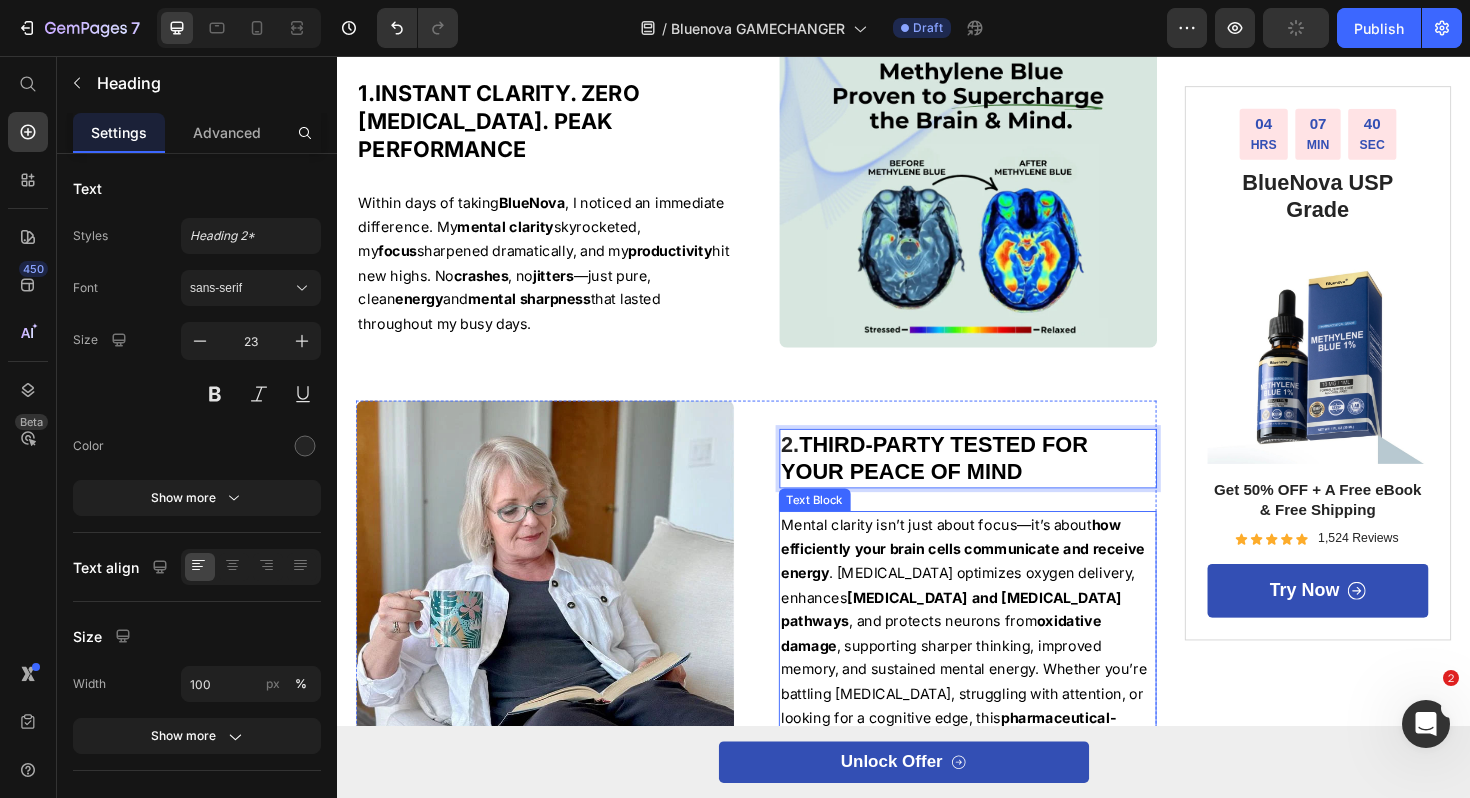 scroll, scrollTop: 1313, scrollLeft: 0, axis: vertical 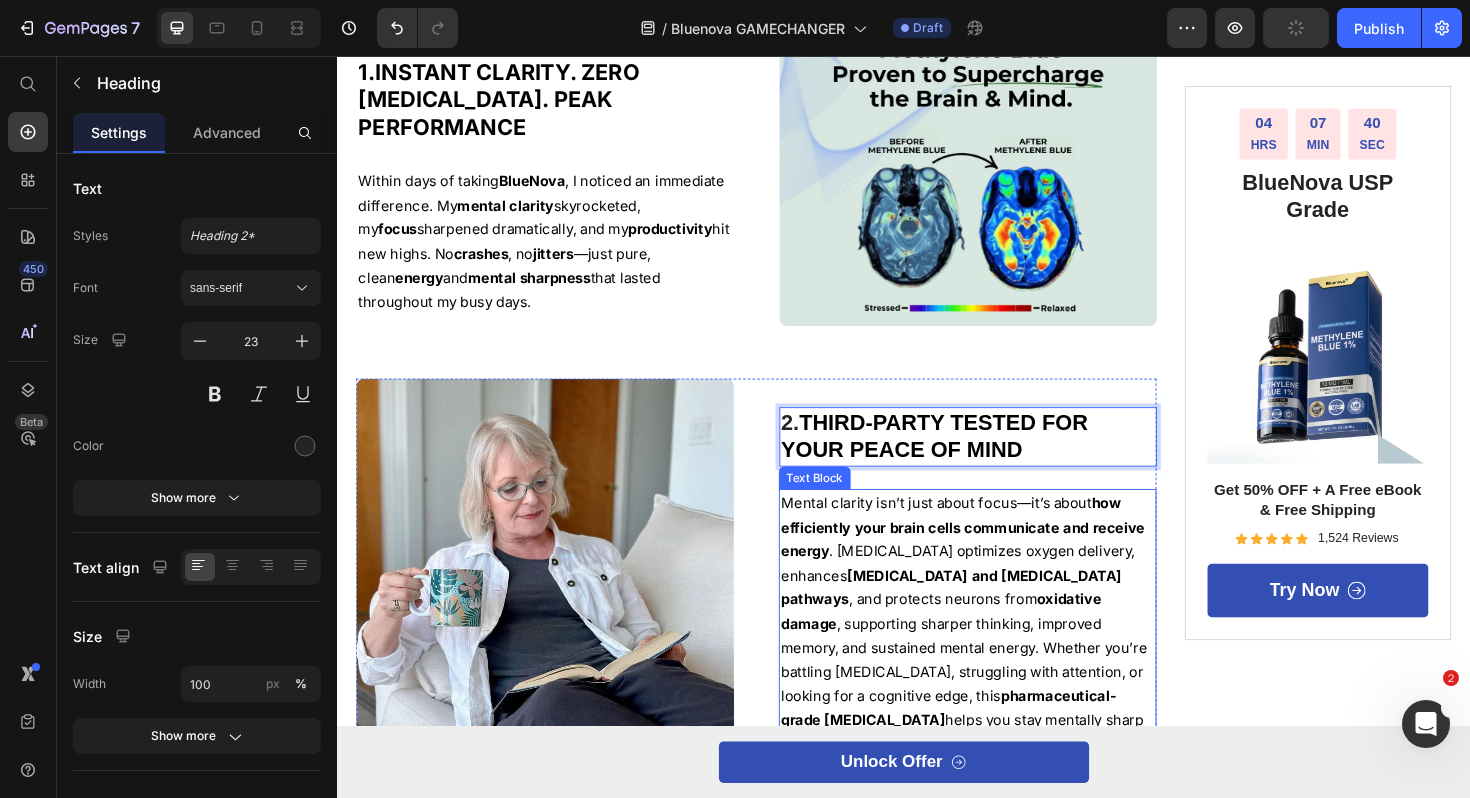 click on "Mental clarity isn’t just about focus—it’s about  how efficiently your brain cells communicate and receive energy . [MEDICAL_DATA] optimizes oxygen delivery, enhances  [MEDICAL_DATA] and [MEDICAL_DATA] pathways , and protects neurons from  oxidative damage , supporting sharper thinking, improved memory, and sustained mental energy. Whether you’re battling [MEDICAL_DATA], struggling with attention, or looking for a cognitive edge, this  pharmaceutical-grade [MEDICAL_DATA]  helps you stay mentally sharp without the need for caffeine or synthetic stimulants." at bounding box center [1005, 657] 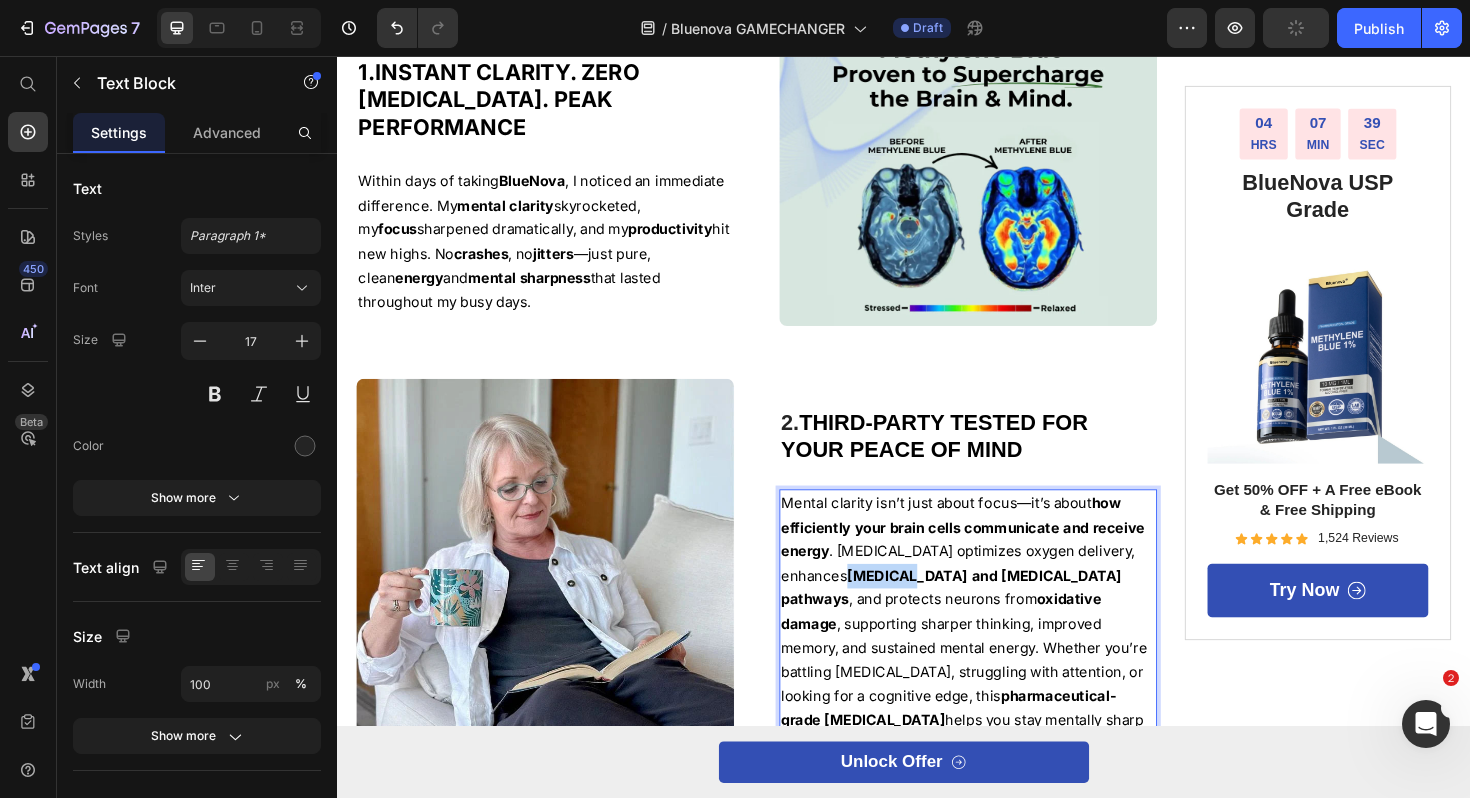 click on "Mental clarity isn’t just about focus—it’s about  how efficiently your brain cells communicate and receive energy . [MEDICAL_DATA] optimizes oxygen delivery, enhances  [MEDICAL_DATA] and [MEDICAL_DATA] pathways , and protects neurons from  oxidative damage , supporting sharper thinking, improved memory, and sustained mental energy. Whether you’re battling [MEDICAL_DATA], struggling with attention, or looking for a cognitive edge, this  pharmaceutical-grade [MEDICAL_DATA]  helps you stay mentally sharp without the need for caffeine or synthetic stimulants." at bounding box center [1005, 657] 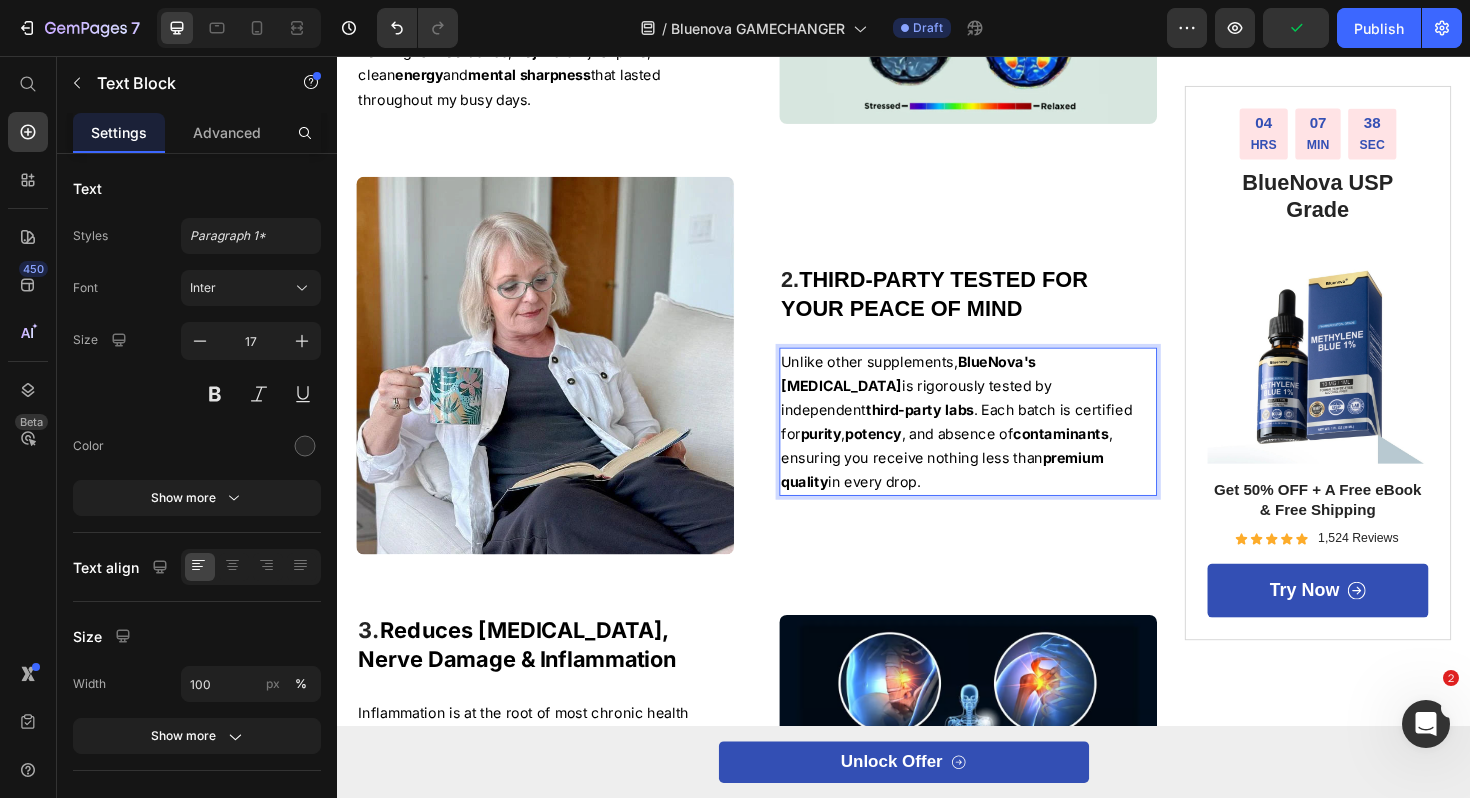 scroll, scrollTop: 1530, scrollLeft: 0, axis: vertical 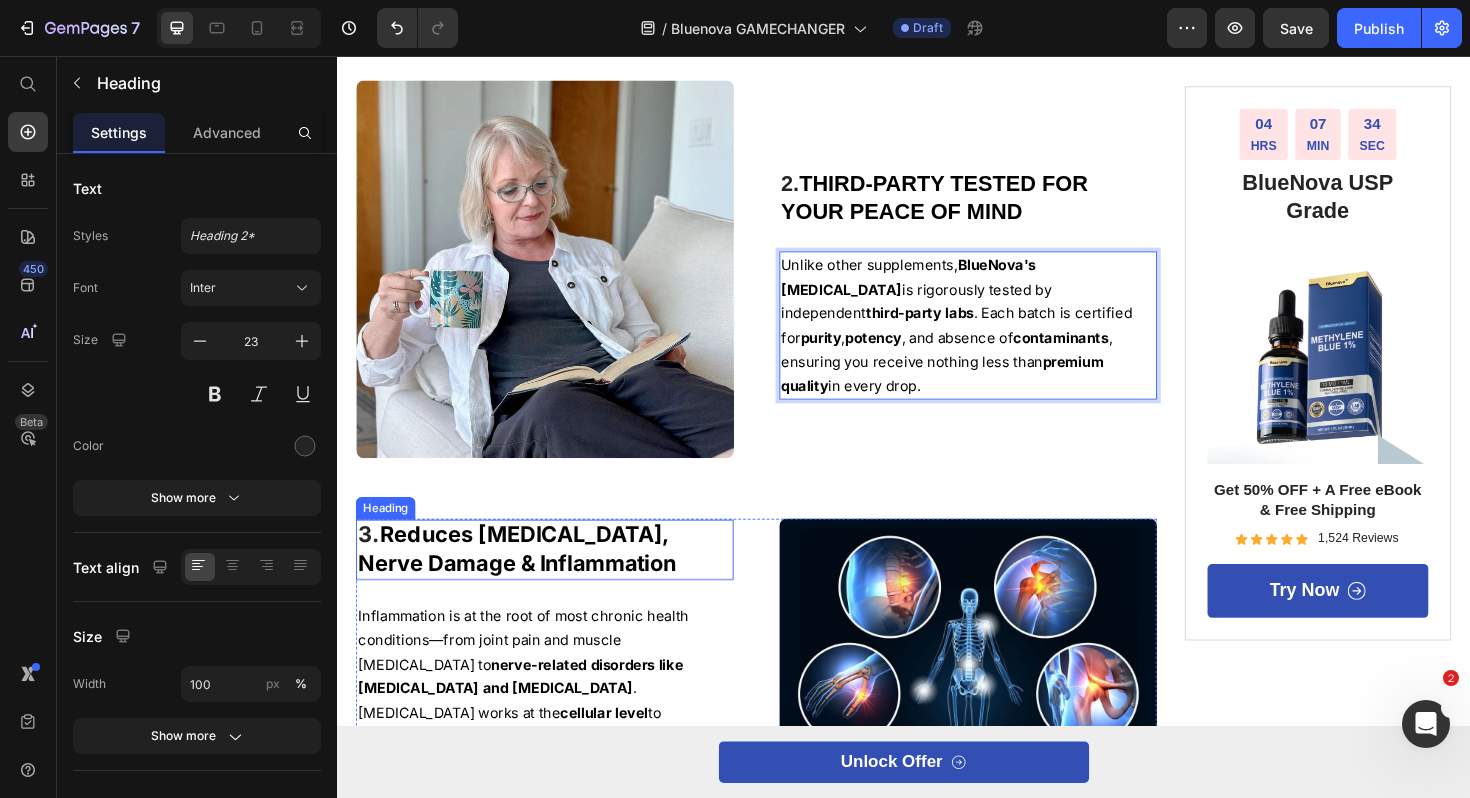 click on "Reduces [MEDICAL_DATA], Nerve Damage & Inflammation" at bounding box center [527, 578] 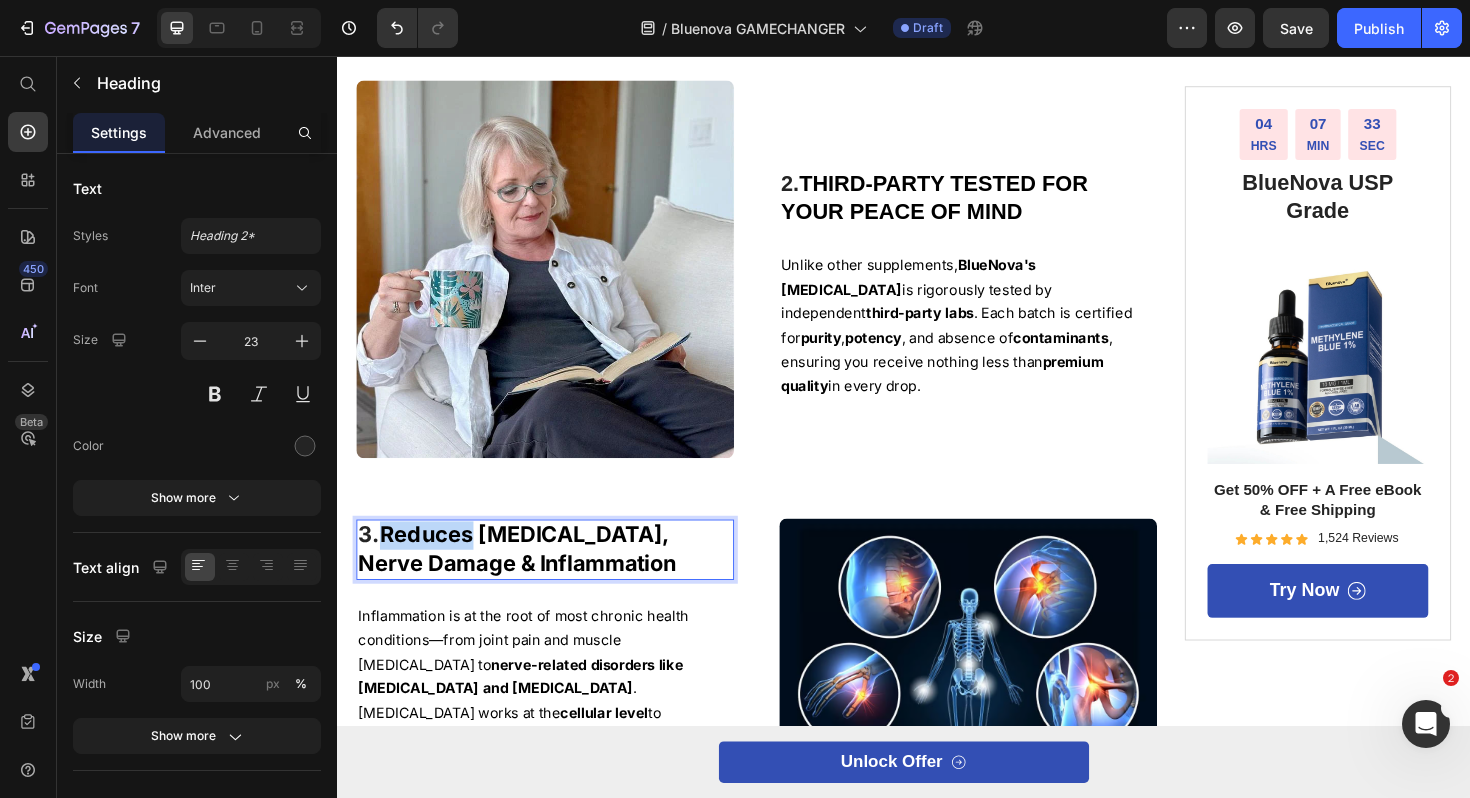 click on "Reduces [MEDICAL_DATA], Nerve Damage & Inflammation" at bounding box center (527, 578) 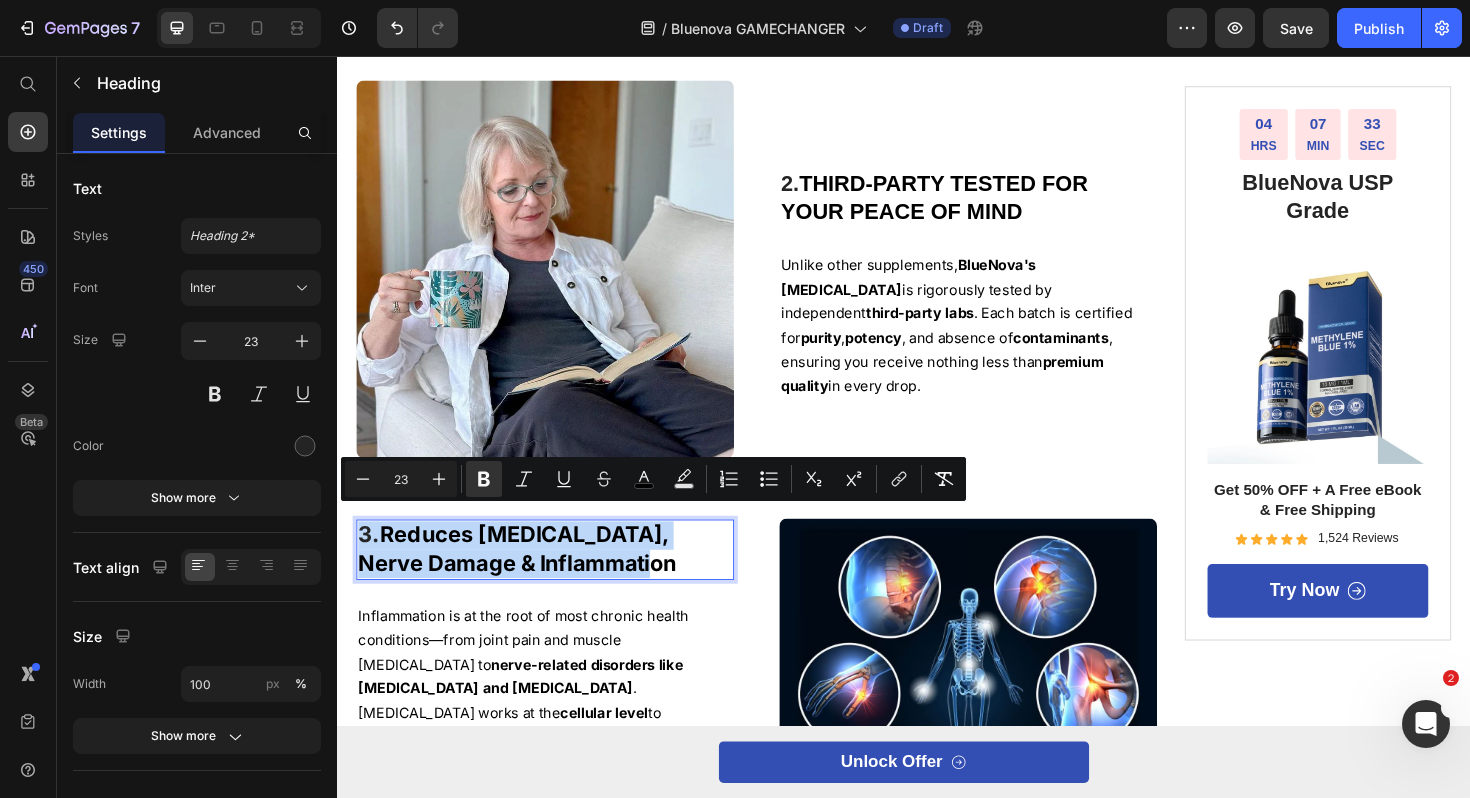click on "Reduces [MEDICAL_DATA], Nerve Damage & Inflammation" at bounding box center (527, 578) 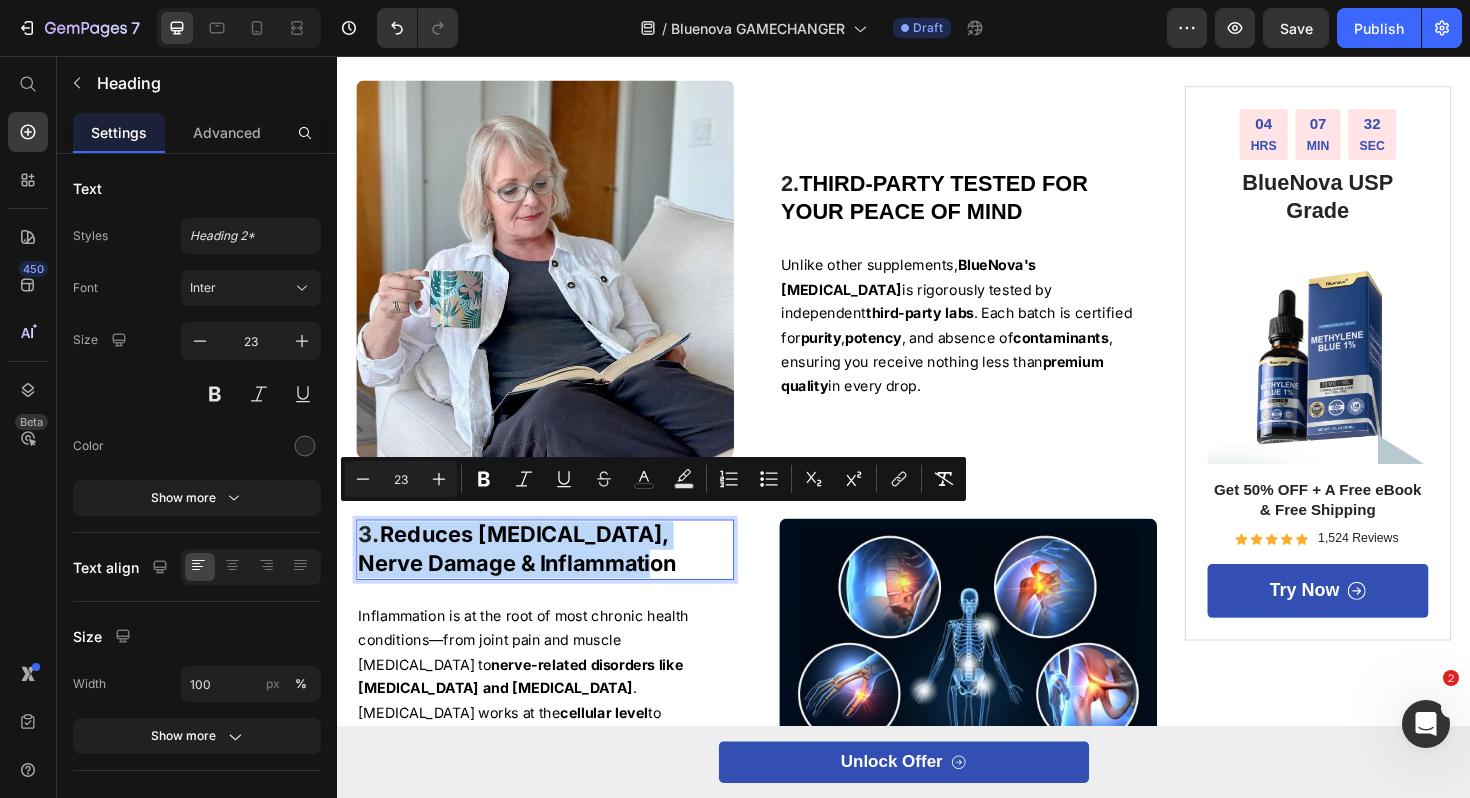 click on "Reduces [MEDICAL_DATA], Nerve Damage & Inflammation" at bounding box center [527, 578] 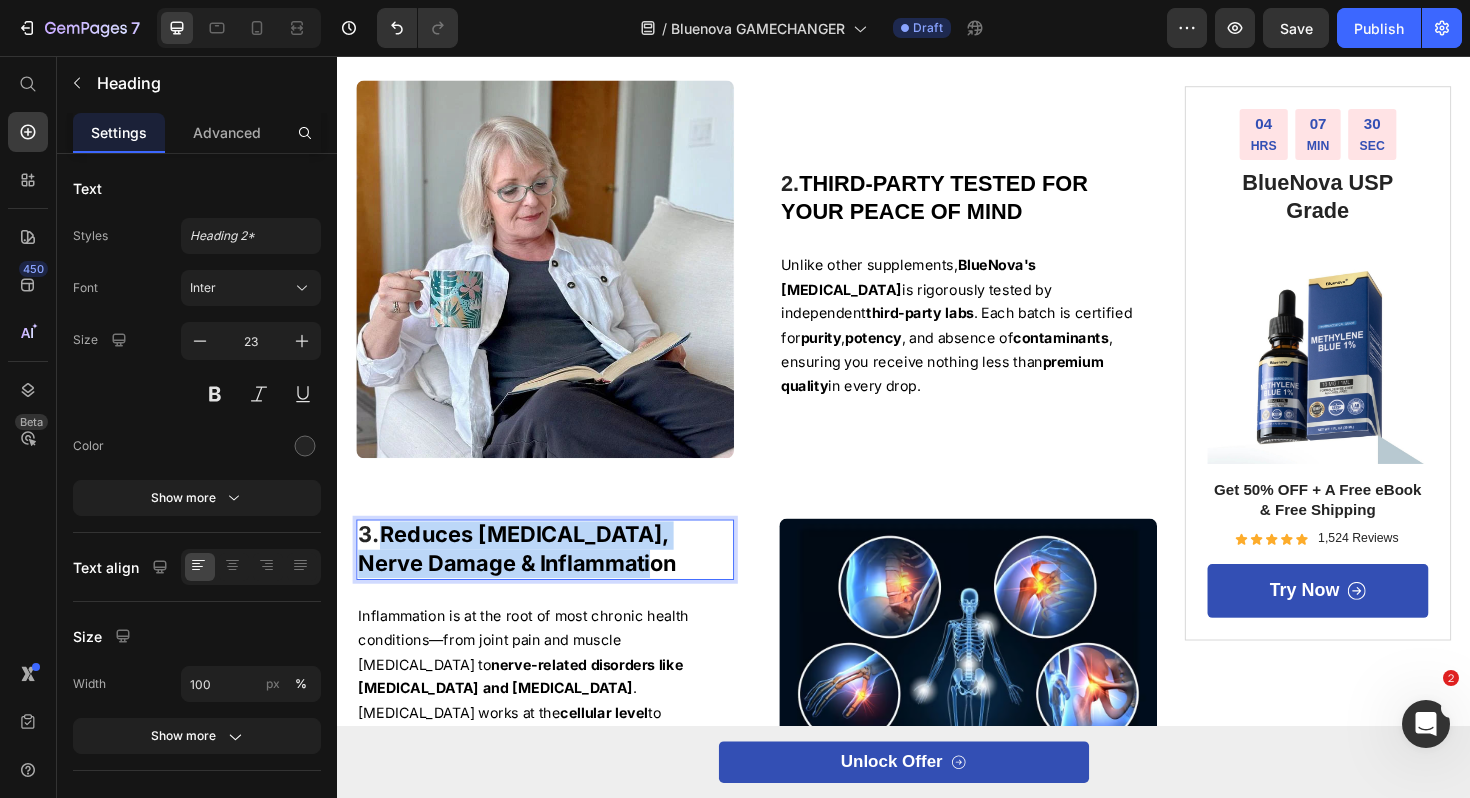 drag, startPoint x: 646, startPoint y: 584, endPoint x: 387, endPoint y: 545, distance: 261.91983 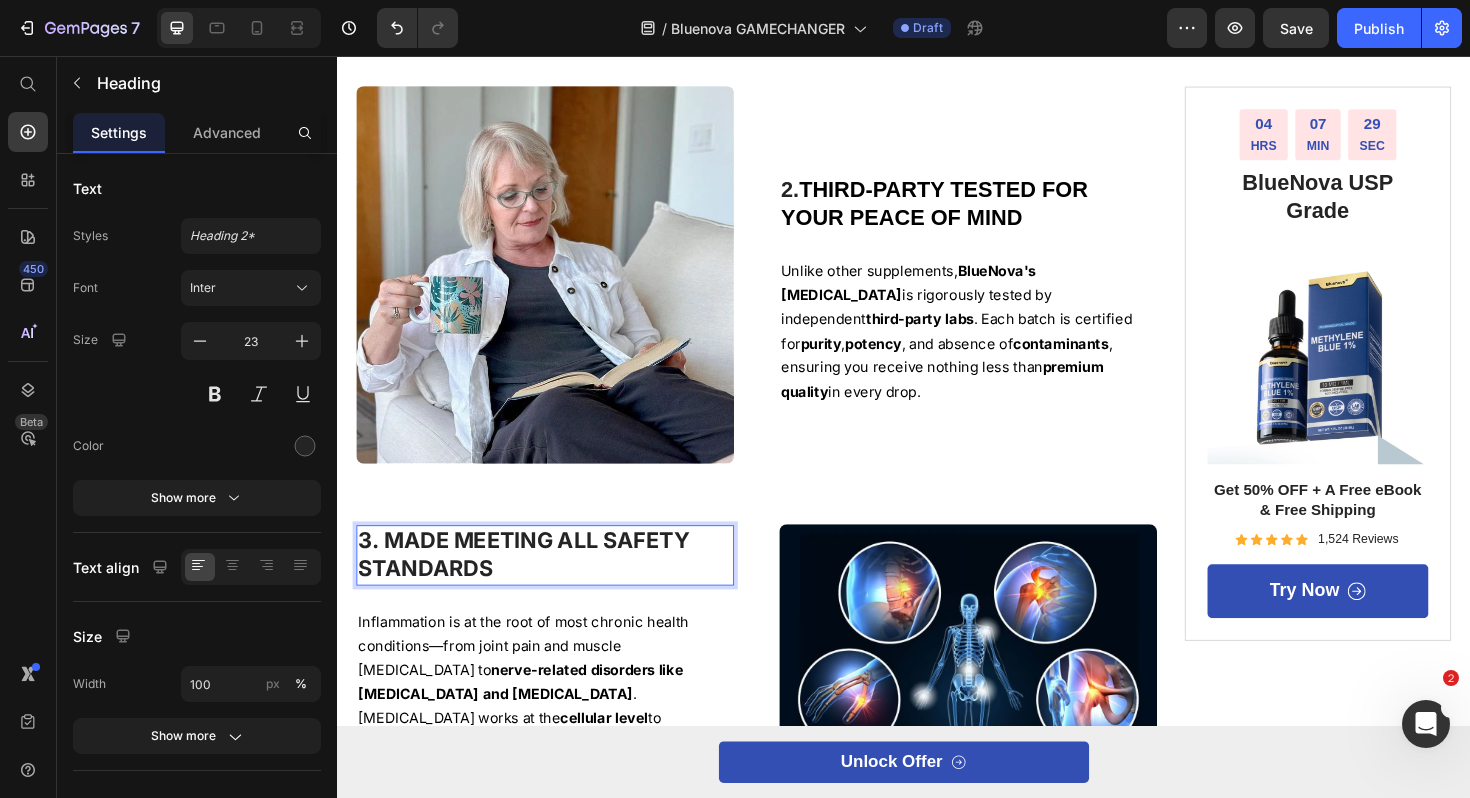 scroll, scrollTop: 1629, scrollLeft: 0, axis: vertical 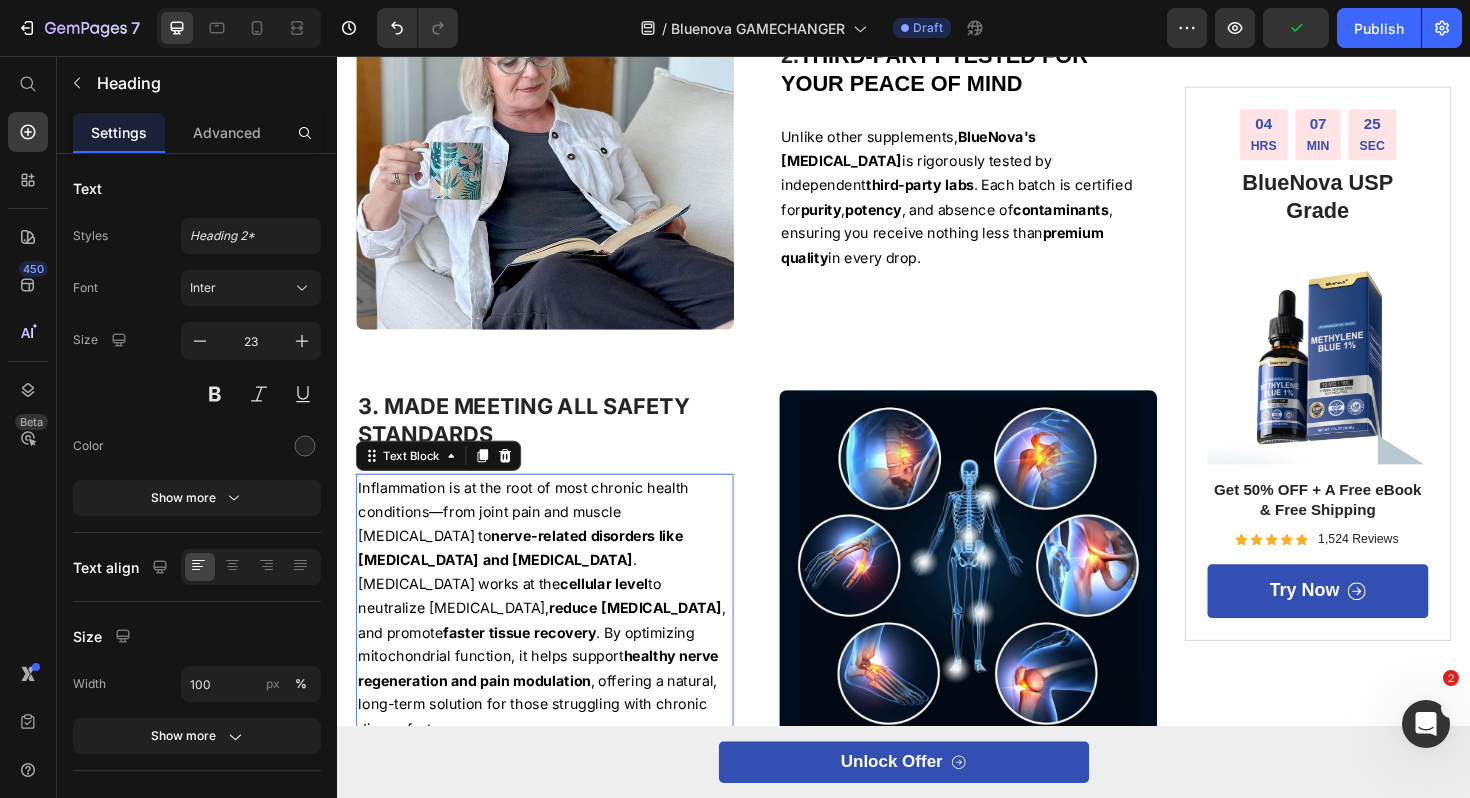 click on "Inflammation is at the root of most chronic health conditions—from joint pain and muscle [MEDICAL_DATA] to  nerve-related disorders like [MEDICAL_DATA] and [MEDICAL_DATA] . [MEDICAL_DATA] works at the  cellular level  to neutralize [MEDICAL_DATA],  reduce [MEDICAL_DATA] , and promote  faster tissue recovery . By optimizing mitochondrial function, it helps support  healthy nerve regeneration and pain modulation , offering a natural, long-term solution for those struggling with chronic discomfort." at bounding box center (553, 641) 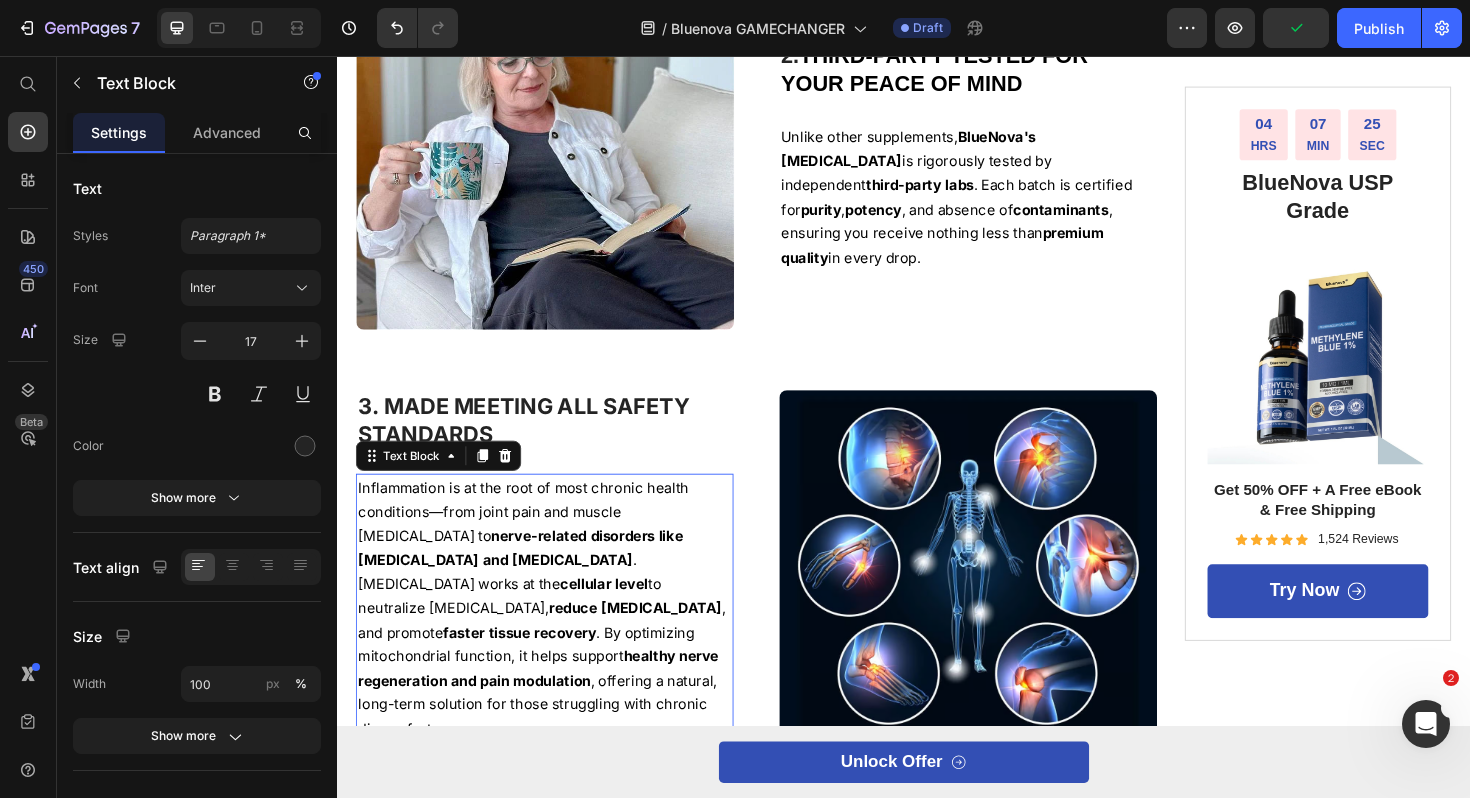 click on "Inflammation is at the root of most chronic health conditions—from joint pain and muscle [MEDICAL_DATA] to  nerve-related disorders like [MEDICAL_DATA] and [MEDICAL_DATA] . [MEDICAL_DATA] works at the  cellular level  to neutralize [MEDICAL_DATA],  reduce [MEDICAL_DATA] , and promote  faster tissue recovery . By optimizing mitochondrial function, it helps support  healthy nerve regeneration and pain modulation , offering a natural, long-term solution for those struggling with chronic discomfort." at bounding box center (553, 641) 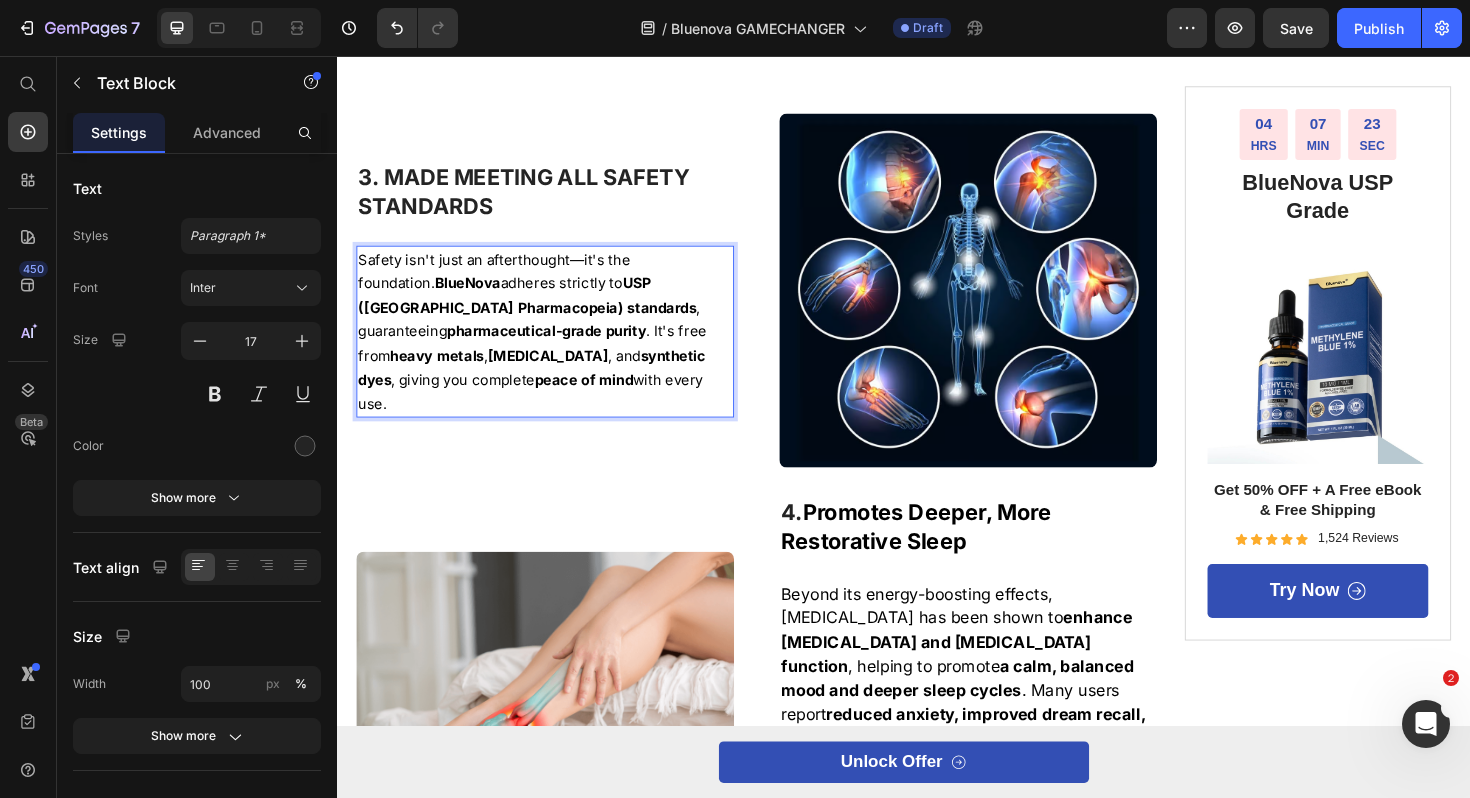 scroll, scrollTop: 2071, scrollLeft: 0, axis: vertical 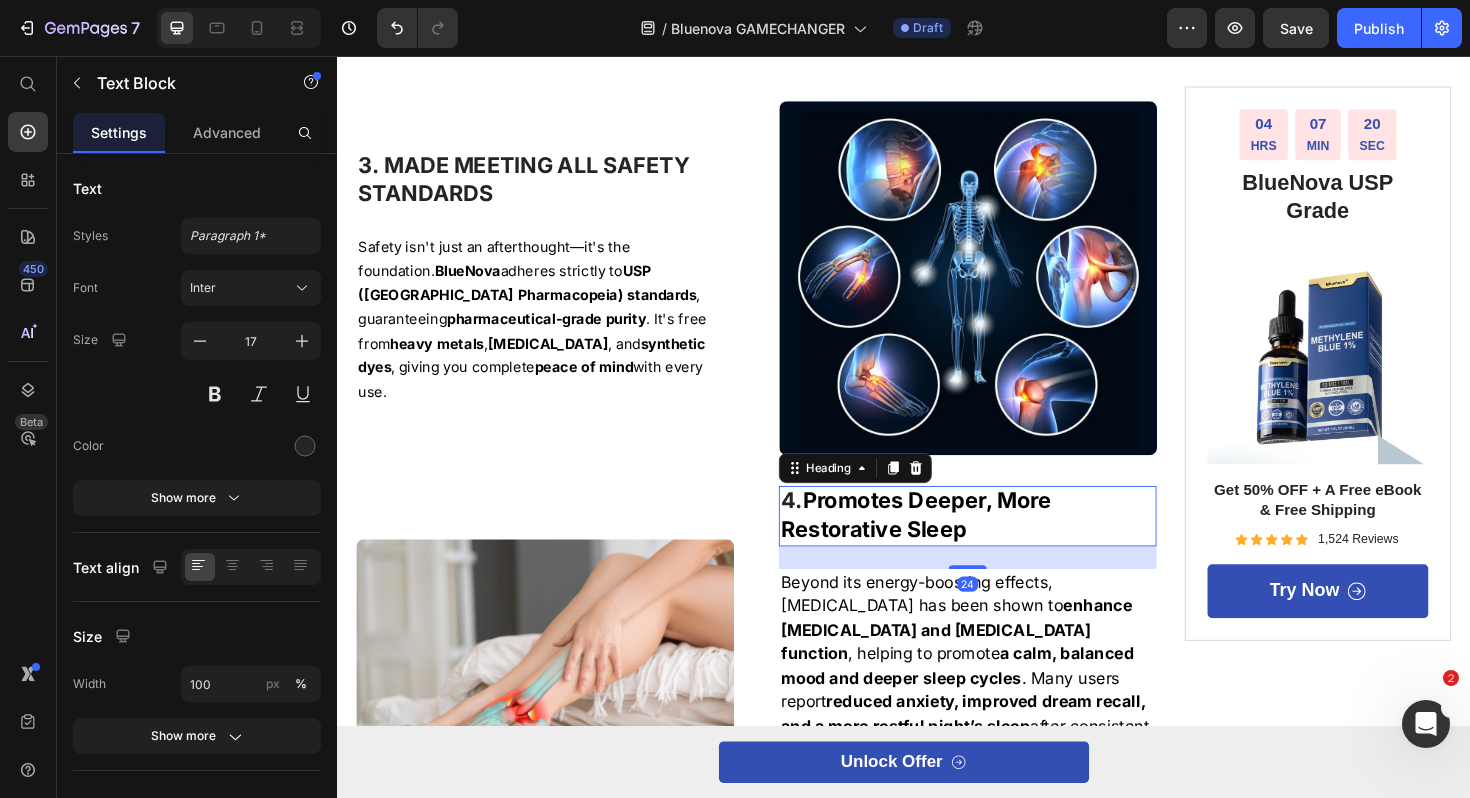 click on "Promotes Deeper, More Restorative Sleep" at bounding box center [950, 542] 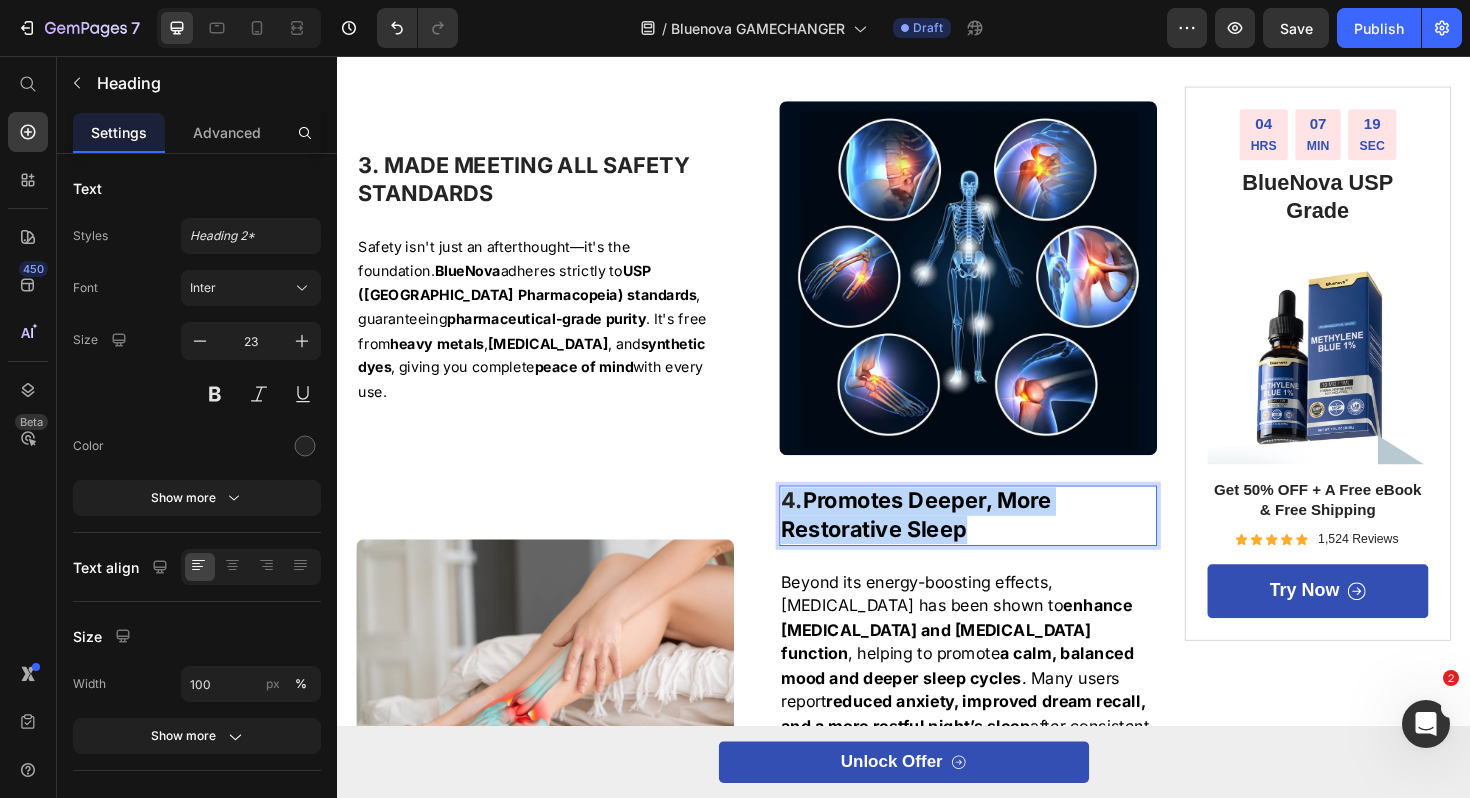 click on "Promotes Deeper, More Restorative Sleep" at bounding box center [950, 542] 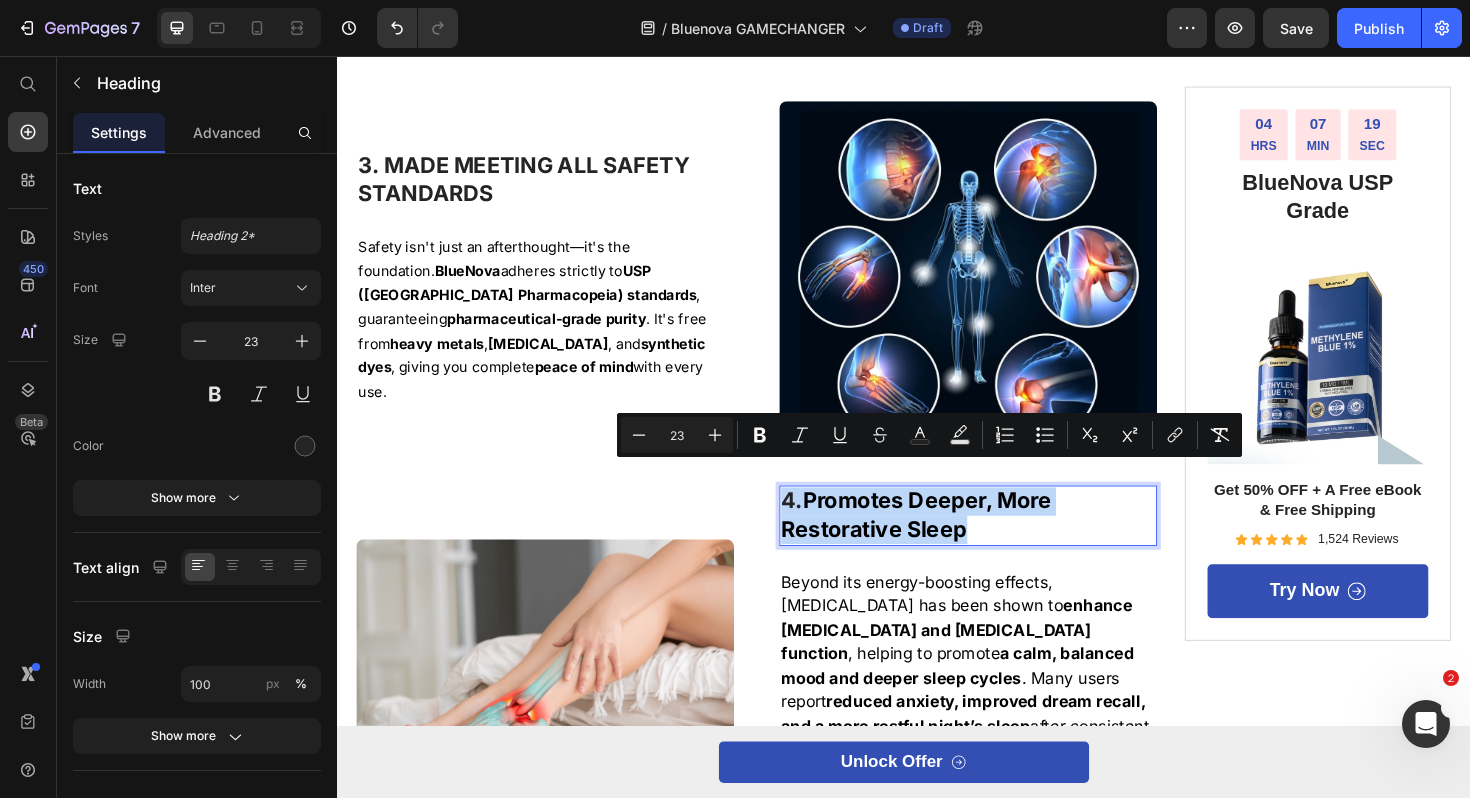 click on "Promotes Deeper, More Restorative Sleep" at bounding box center (950, 542) 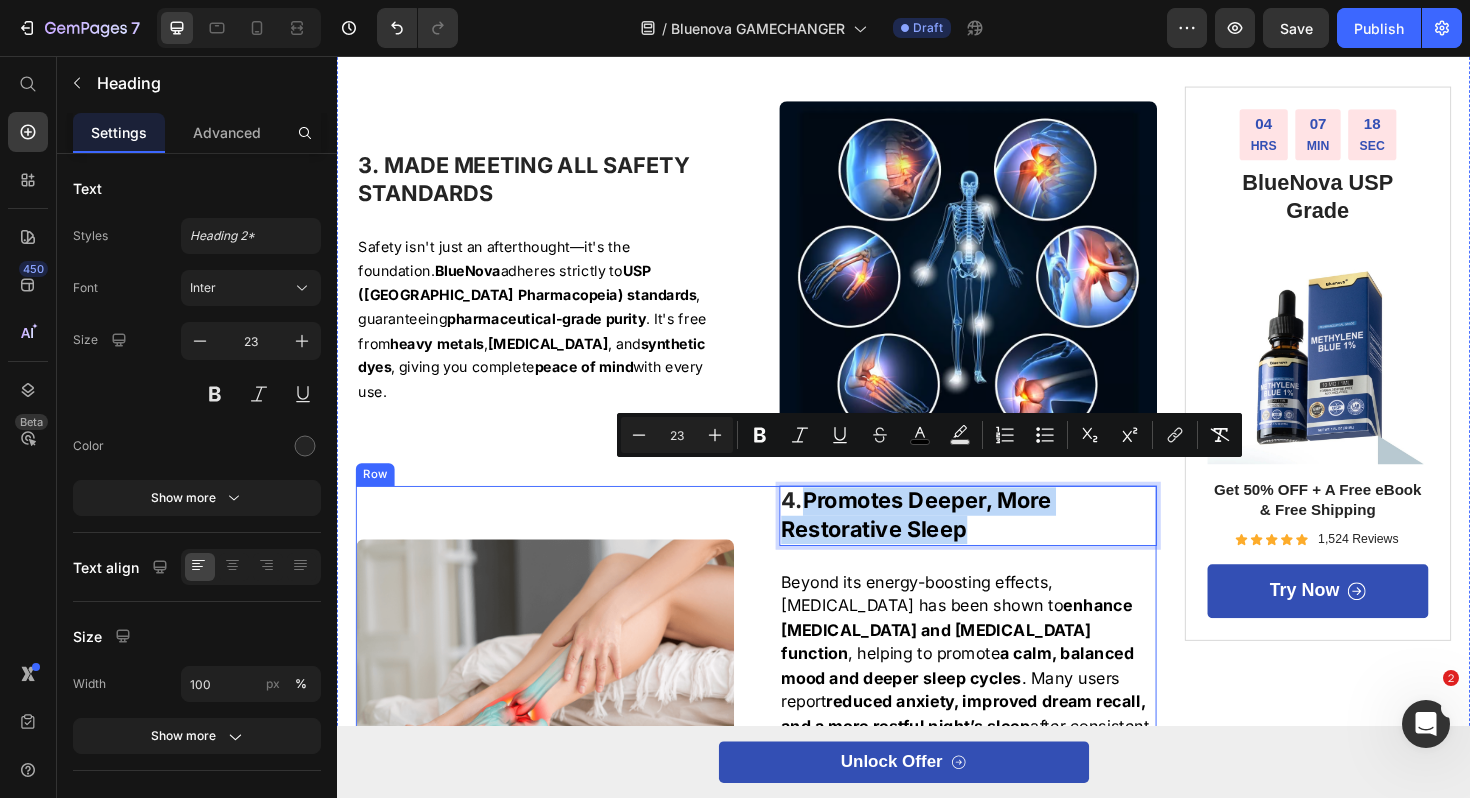 drag, startPoint x: 834, startPoint y: 502, endPoint x: 1097, endPoint y: 577, distance: 273.48492 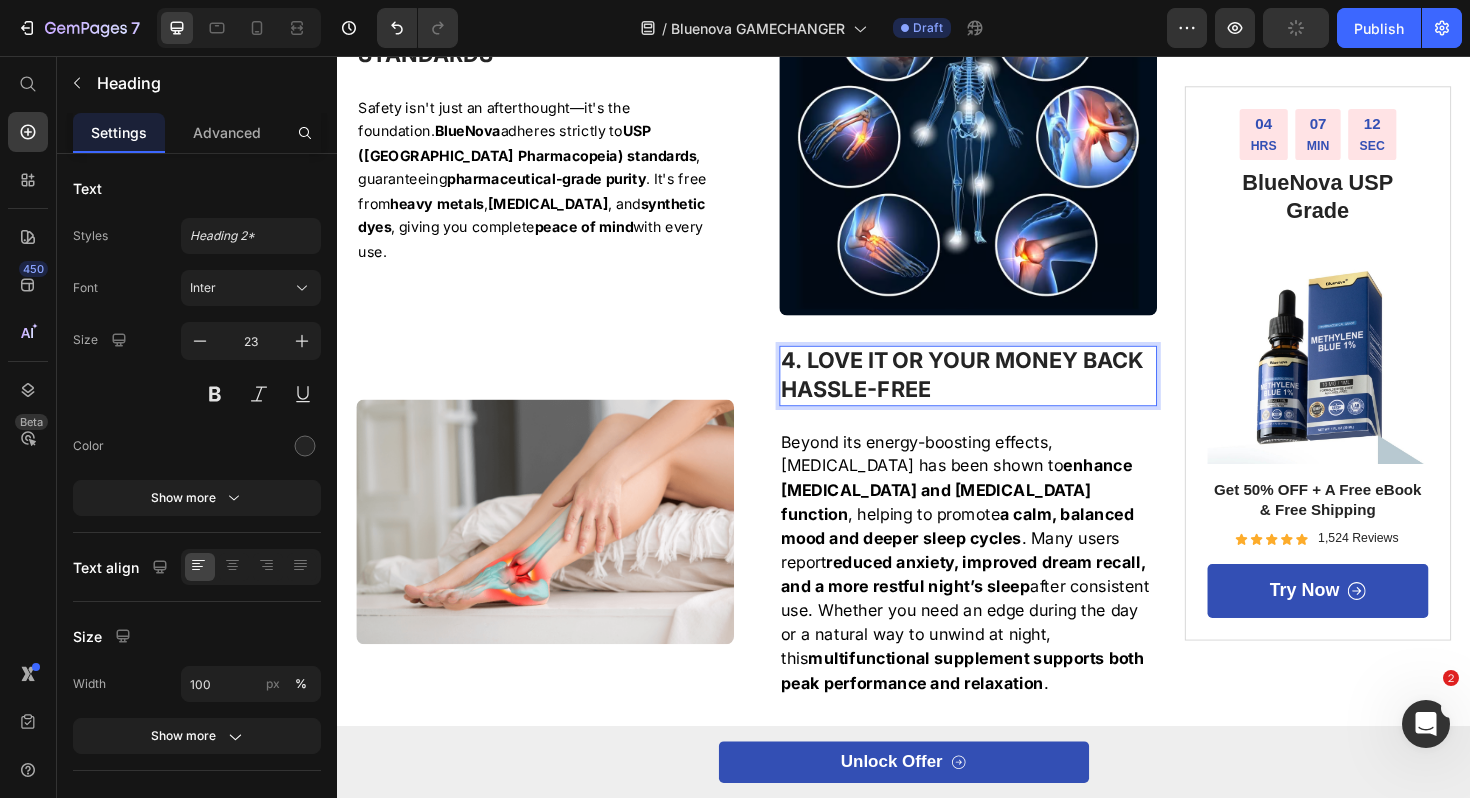 scroll, scrollTop: 2233, scrollLeft: 0, axis: vertical 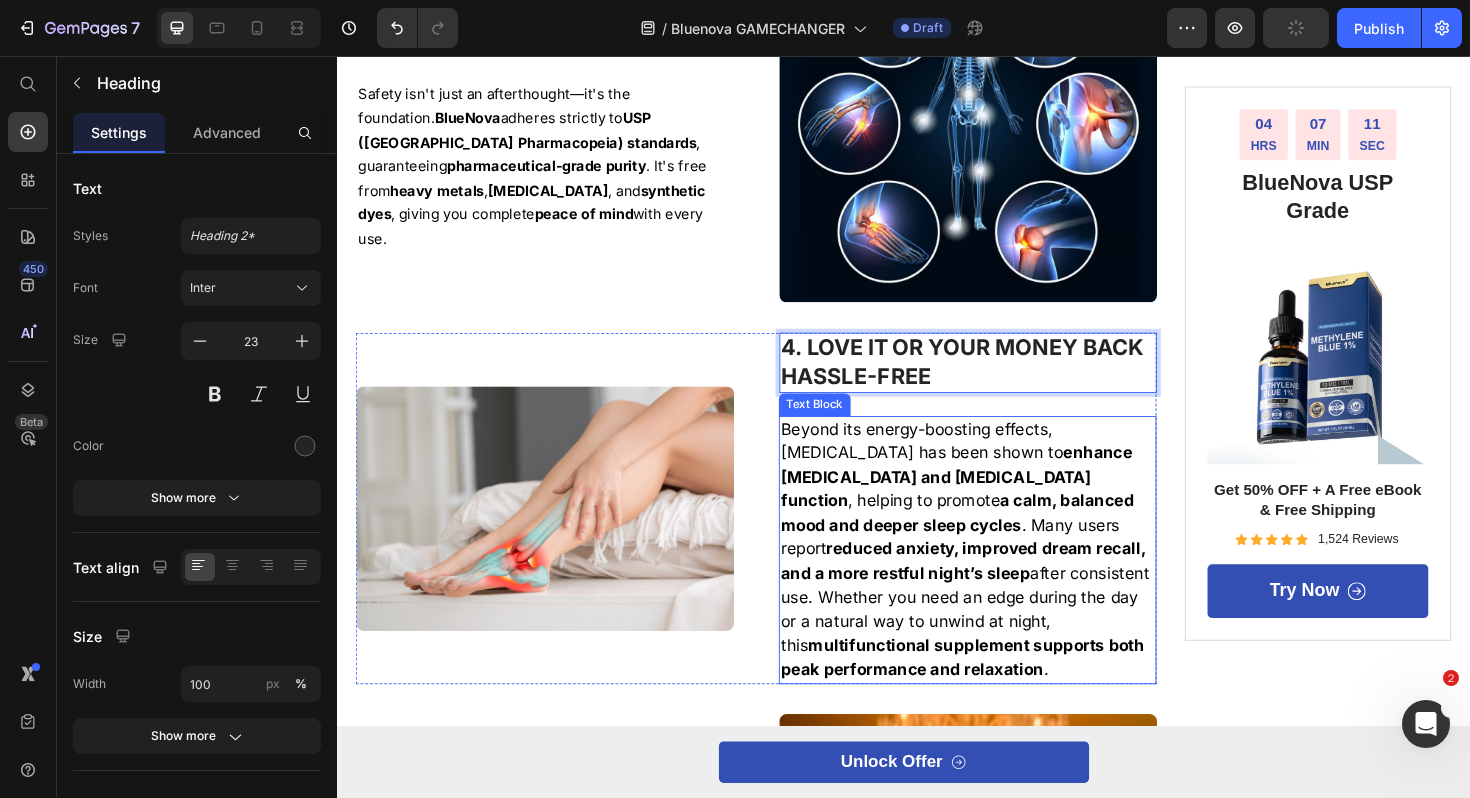 click on "a calm, balanced mood and deeper sleep cycles" at bounding box center [994, 540] 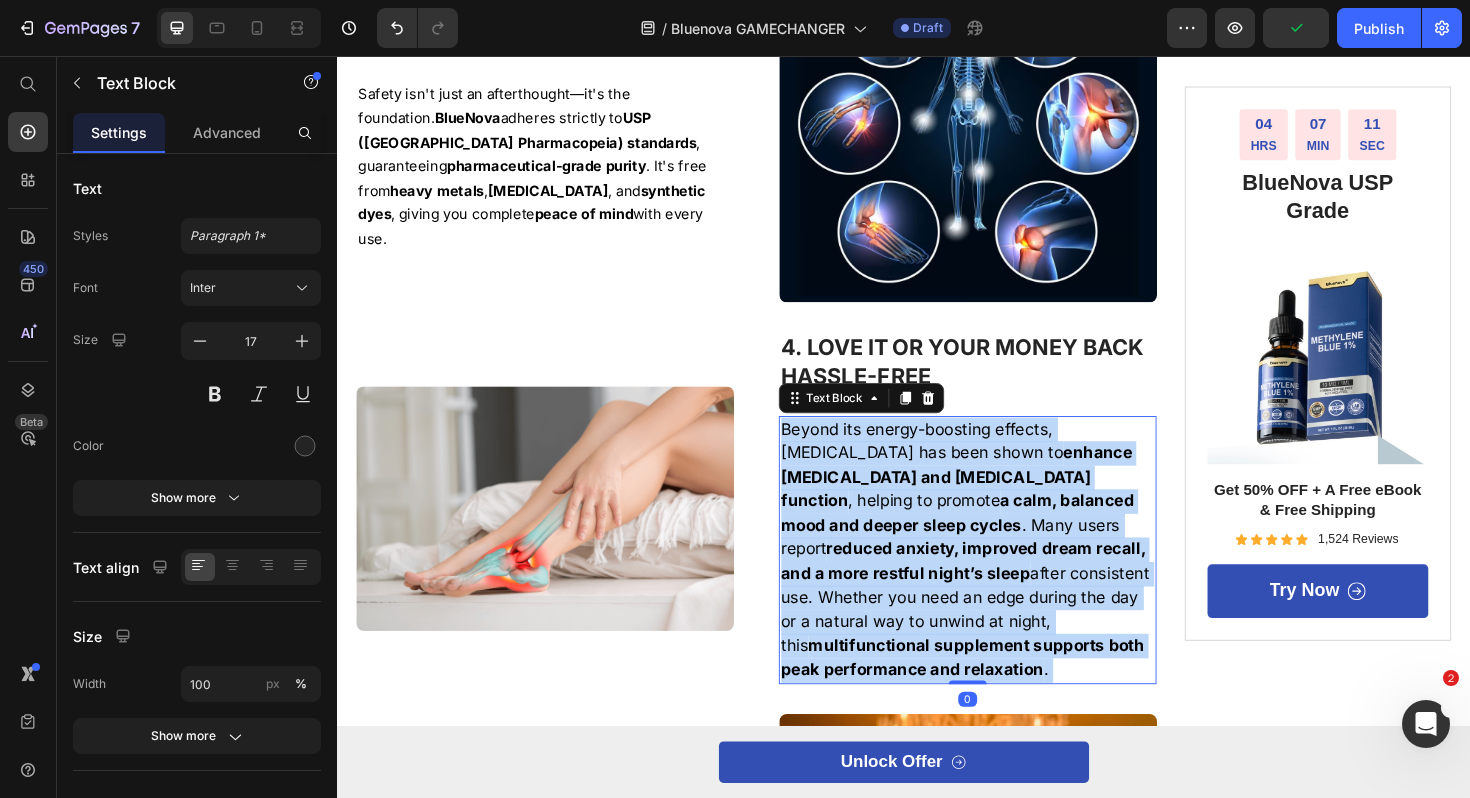 click on "a calm, balanced mood and deeper sleep cycles" at bounding box center [994, 540] 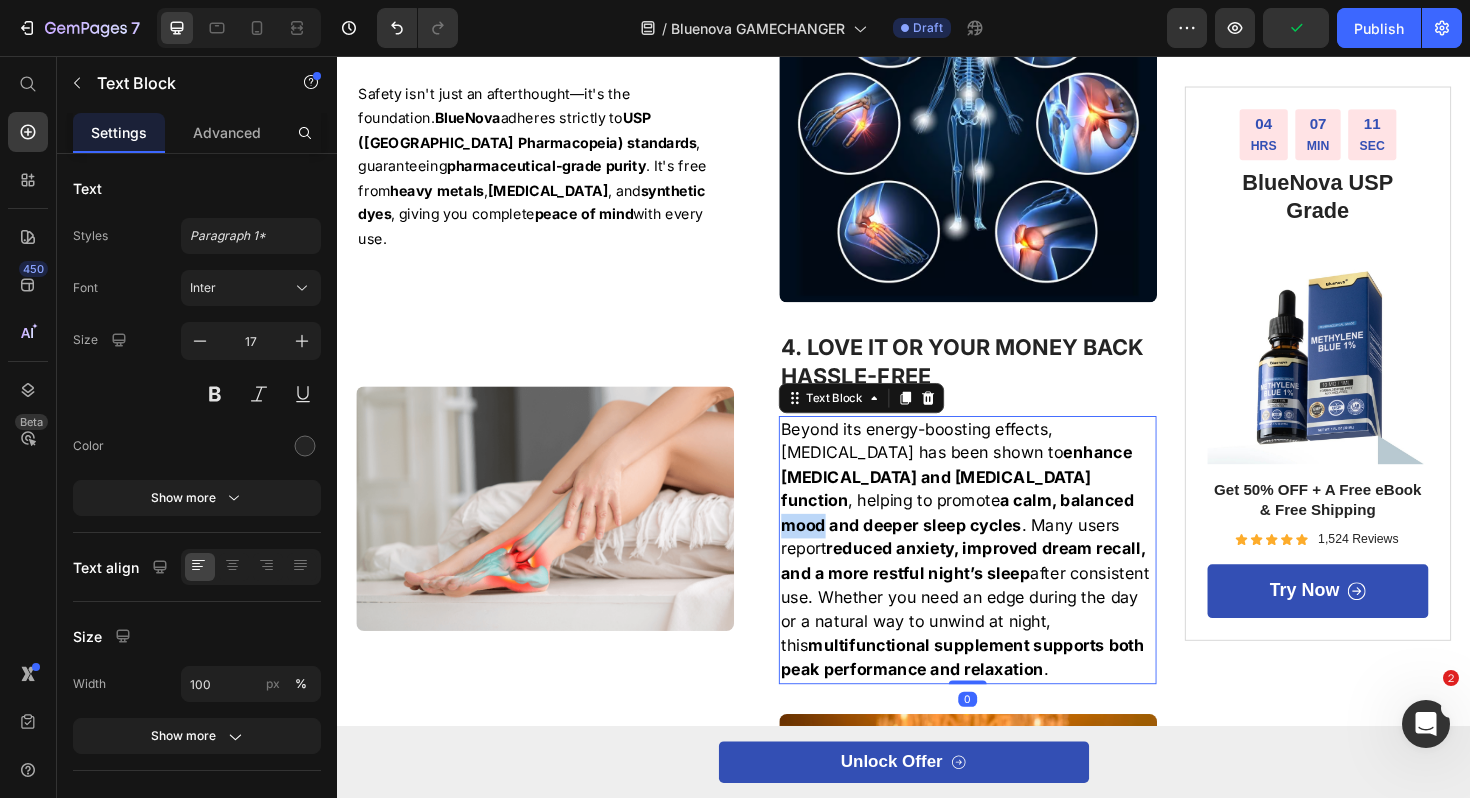 click on "a calm, balanced mood and deeper sleep cycles" at bounding box center (994, 540) 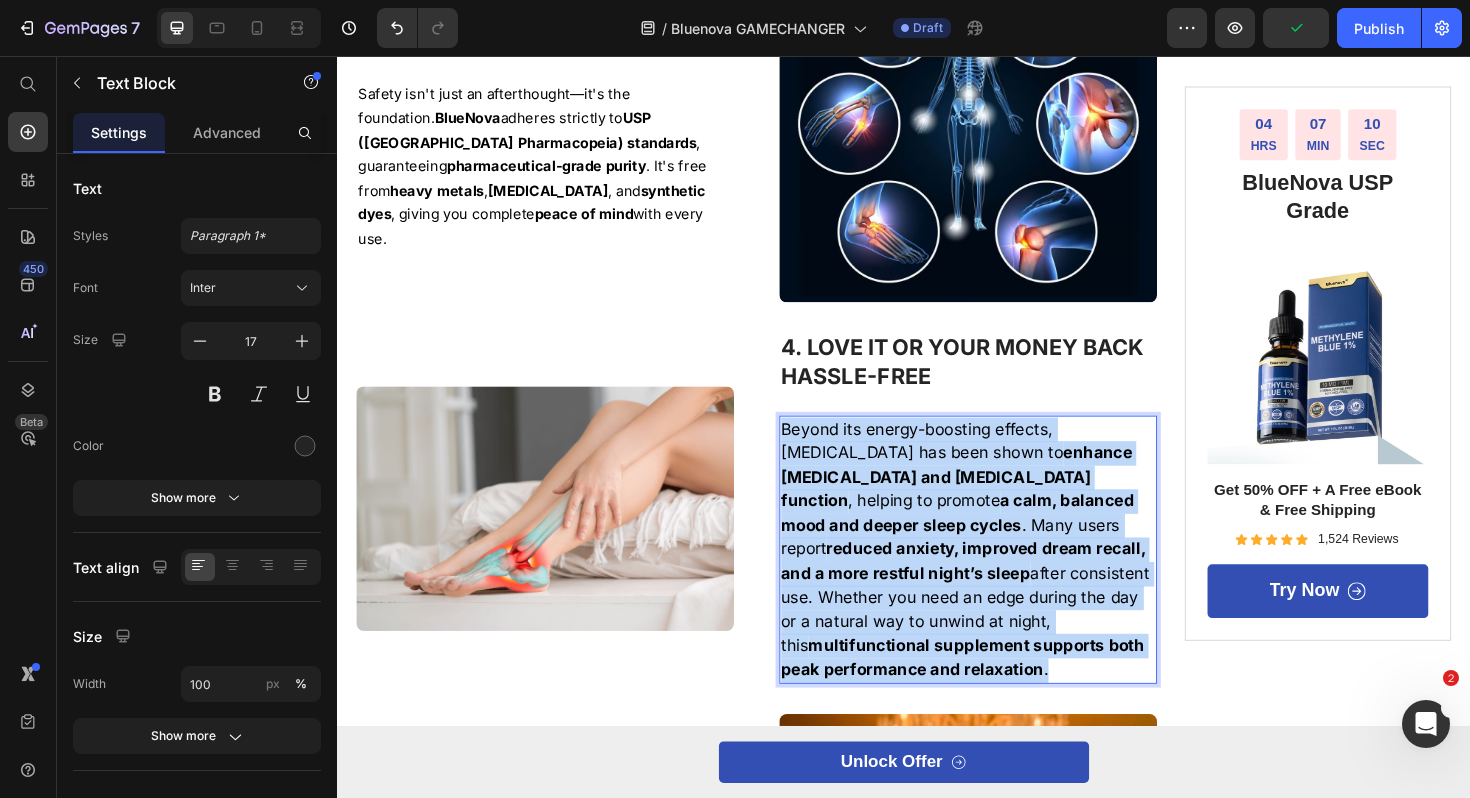 click on "a calm, balanced mood and deeper sleep cycles" at bounding box center (994, 540) 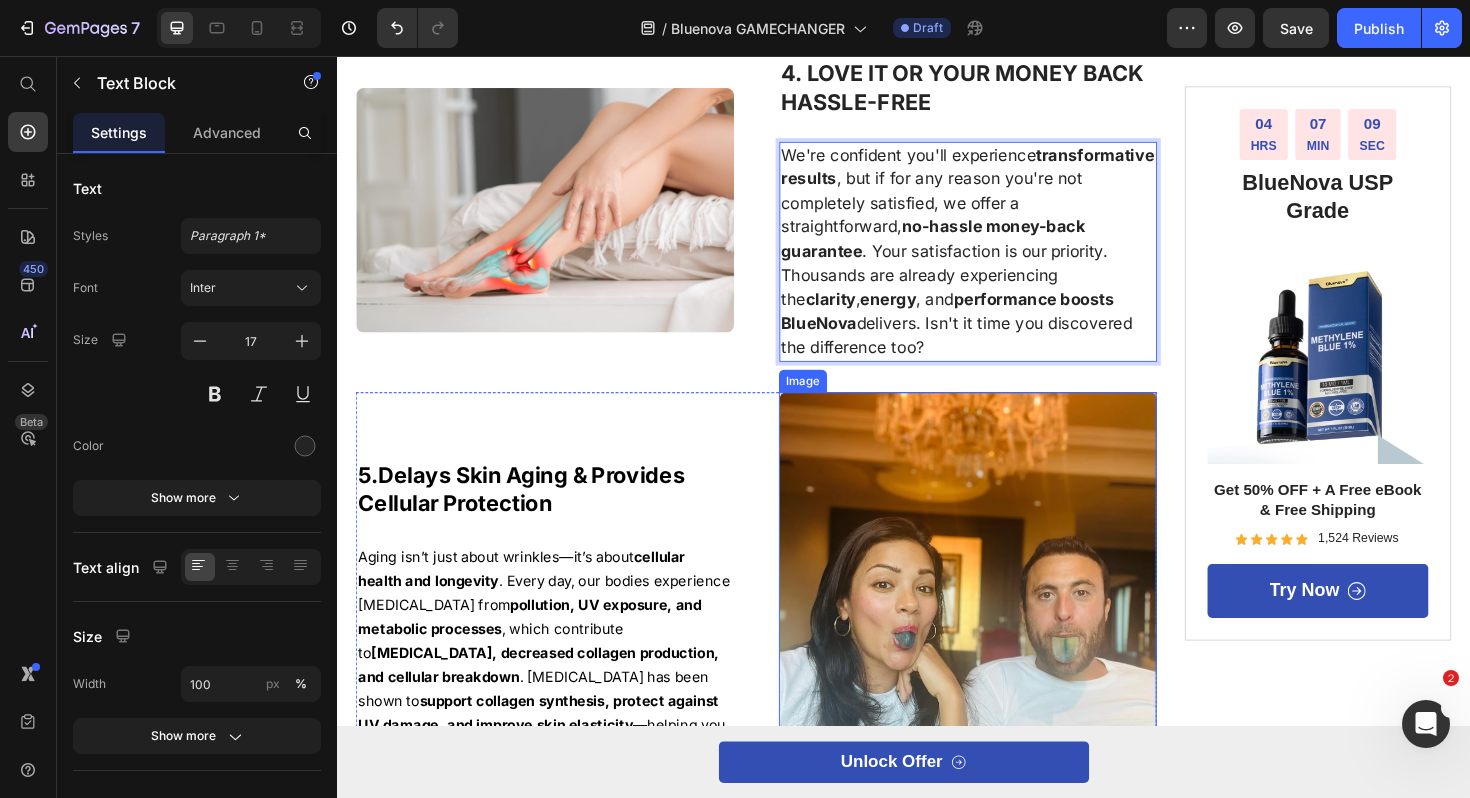 scroll, scrollTop: 2580, scrollLeft: 0, axis: vertical 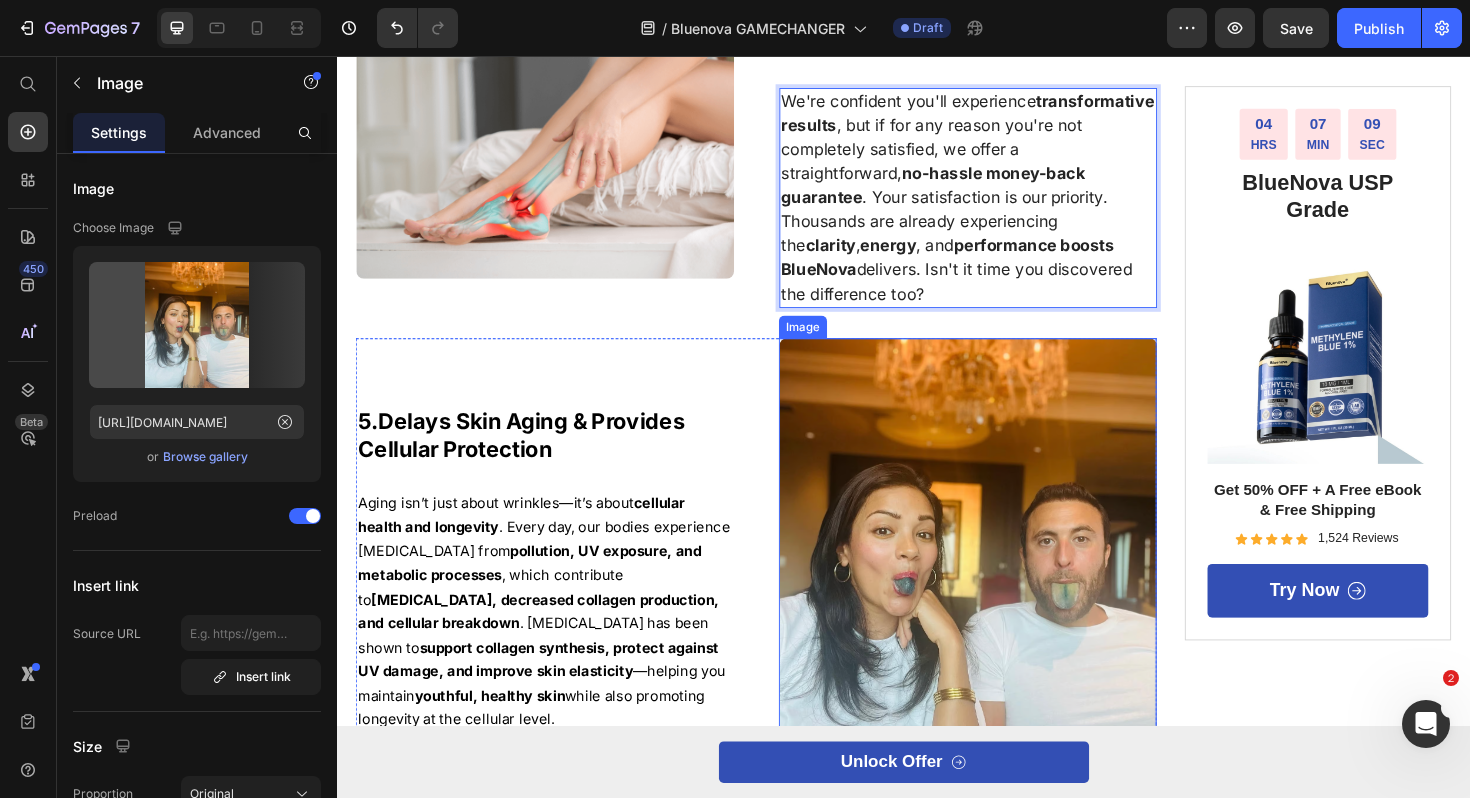 click at bounding box center (1005, 600) 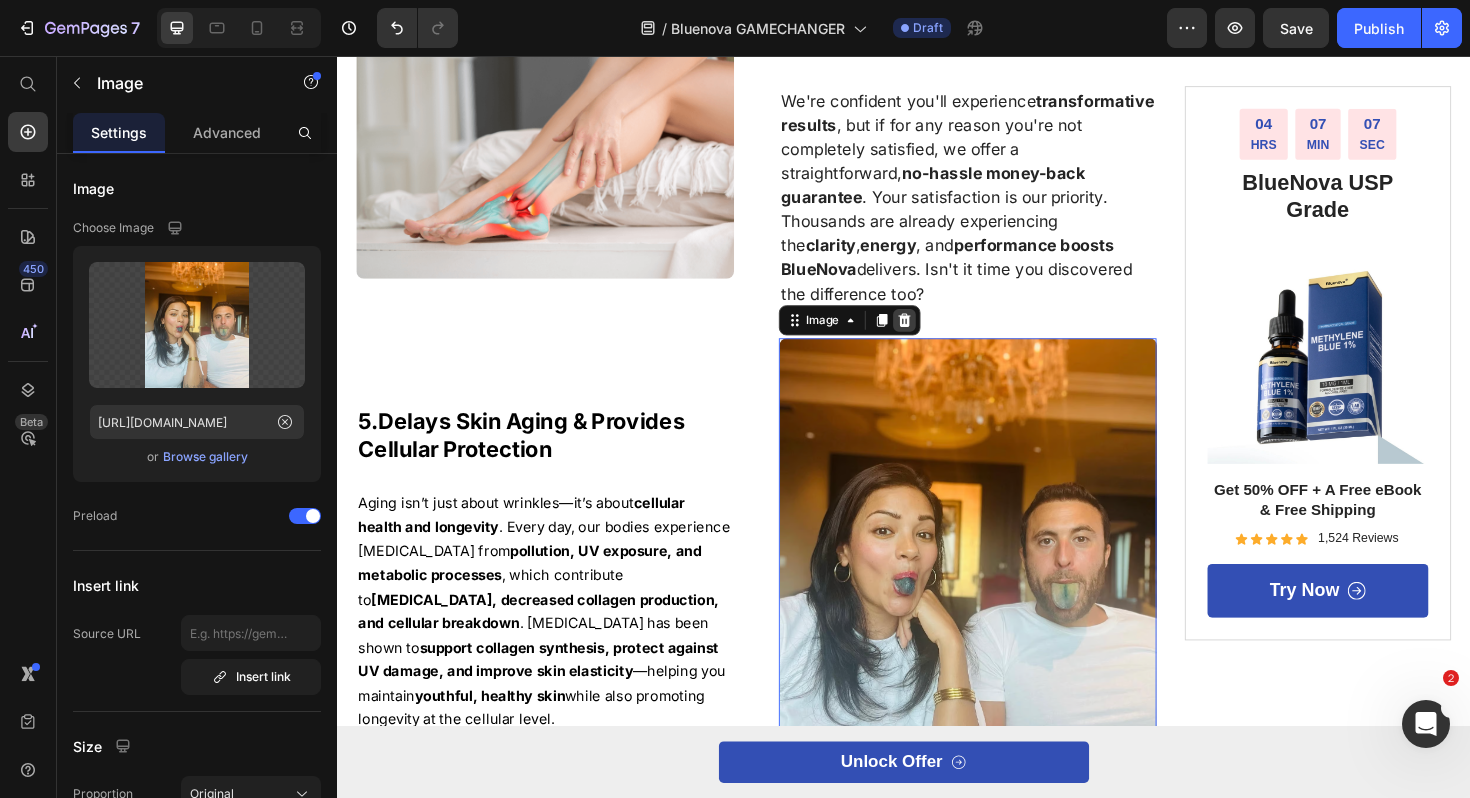 click 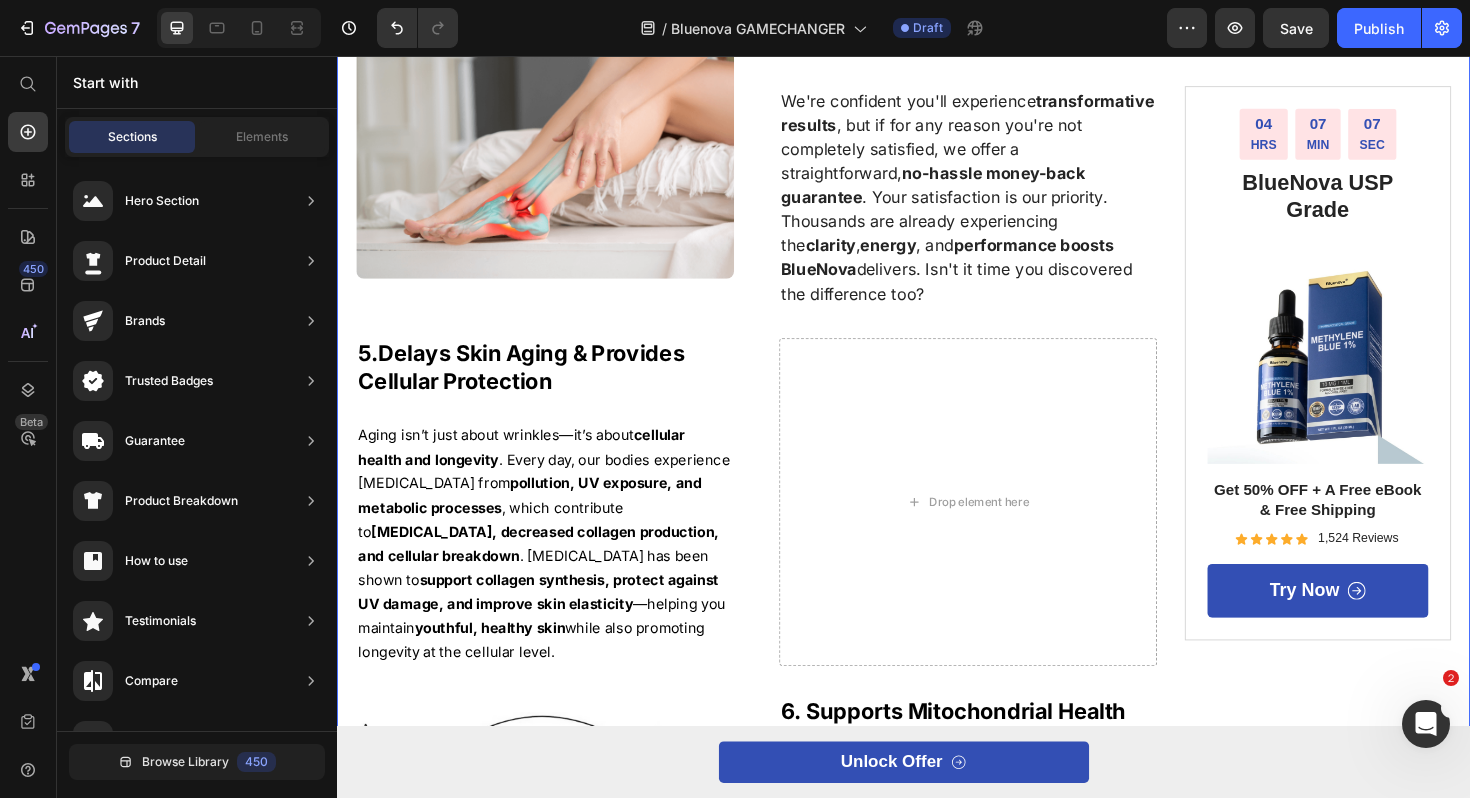 click on "⁠⁠⁠⁠⁠⁠⁠ How a 150-Year-Old Blue Compound Cleared My [MEDICAL_DATA] and Supercharged My Days Heading The Revolutionary Cellular Energizer That Big  Pharma Doesn't Want You To Know About Text Block Image Before discovering  BlueNova , I constantly struggled with  energy dips ,  mental fog , and low  productivity .  [PERSON_NAME]  helped temporarily but led to inevitable  crashes  and  jitters . Then, I stumbled upon an incredible, century-old compound:  pharmaceutical-grade [MEDICAL_DATA] . Originally discovered over  [DATE] , this powerful supplement is making waves again as a natural  cognitive booster , revitalizing thousands who seek  peak performance  and sustained  clarity . Text Block ⁠⁠⁠⁠⁠⁠⁠ Here's Why Thousands Are Making The Switch To BlueNova: Heading ⁠⁠⁠⁠⁠⁠⁠ 1.  INSTANT CLARITY. ZERO [MEDICAL_DATA]. PEAK PERFORMANCE Heading Within days of taking  [GEOGRAPHIC_DATA] , I noticed an immediate difference. My  mental clarity  skyrocketed, my  focus  sharpened dramatically, and my" at bounding box center (781, 97) 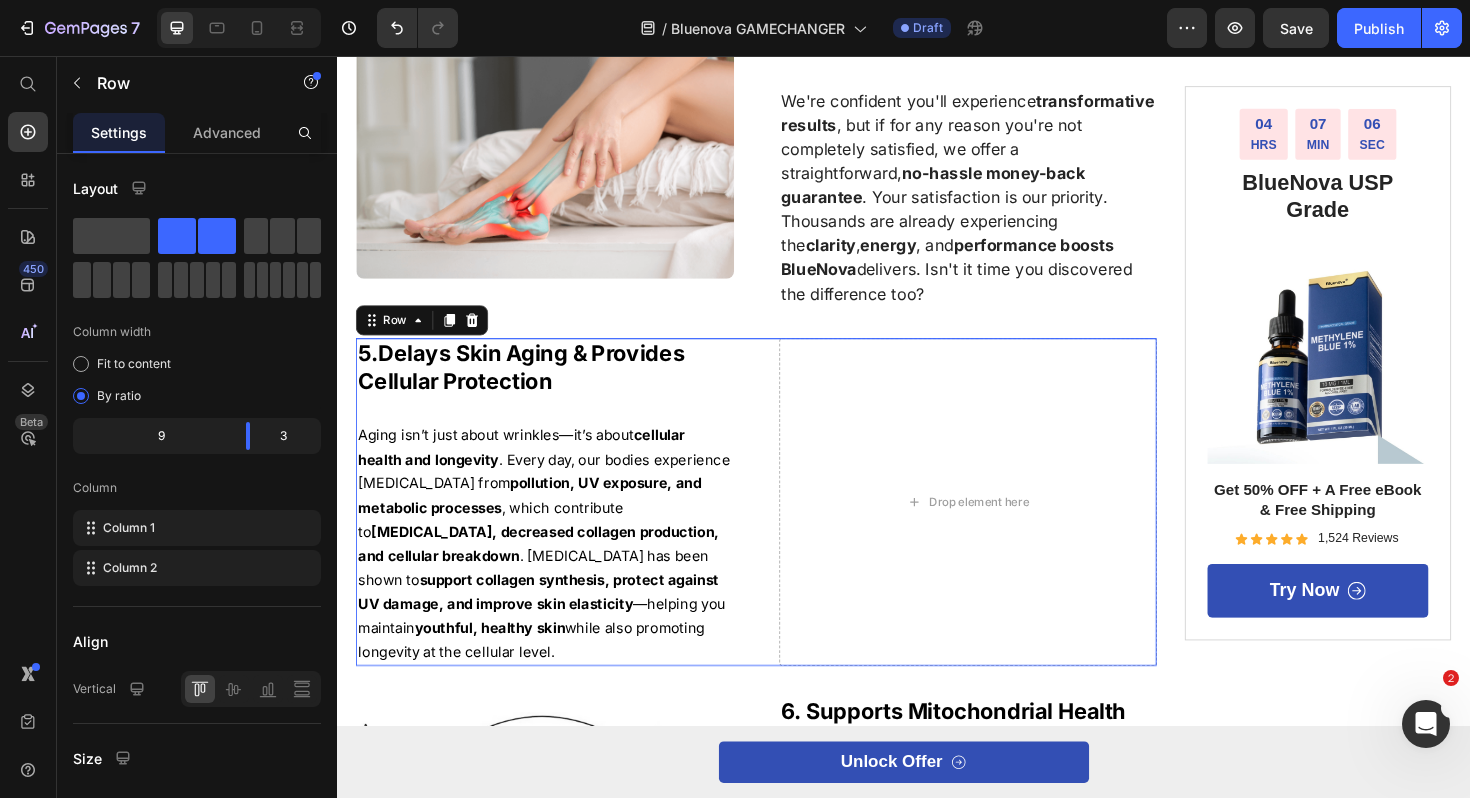 click on "5.  Delays Skin Aging & Provides Cellular Protection Heading Aging isn’t just about wrinkles—it’s about  cellular health and longevity . Every day, our bodies experience [MEDICAL_DATA] from  pollution, UV exposure, and metabolic processes , which contribute to  [MEDICAL_DATA], decreased collagen production, and cellular breakdown . [MEDICAL_DATA] has been shown to  support collagen synthesis, protect against UV damage, and improve skin elasticity —helping you maintain  youthful, healthy skin  while also promoting longevity at the cellular level. Text Block
Drop element here Row   0" at bounding box center (781, 528) 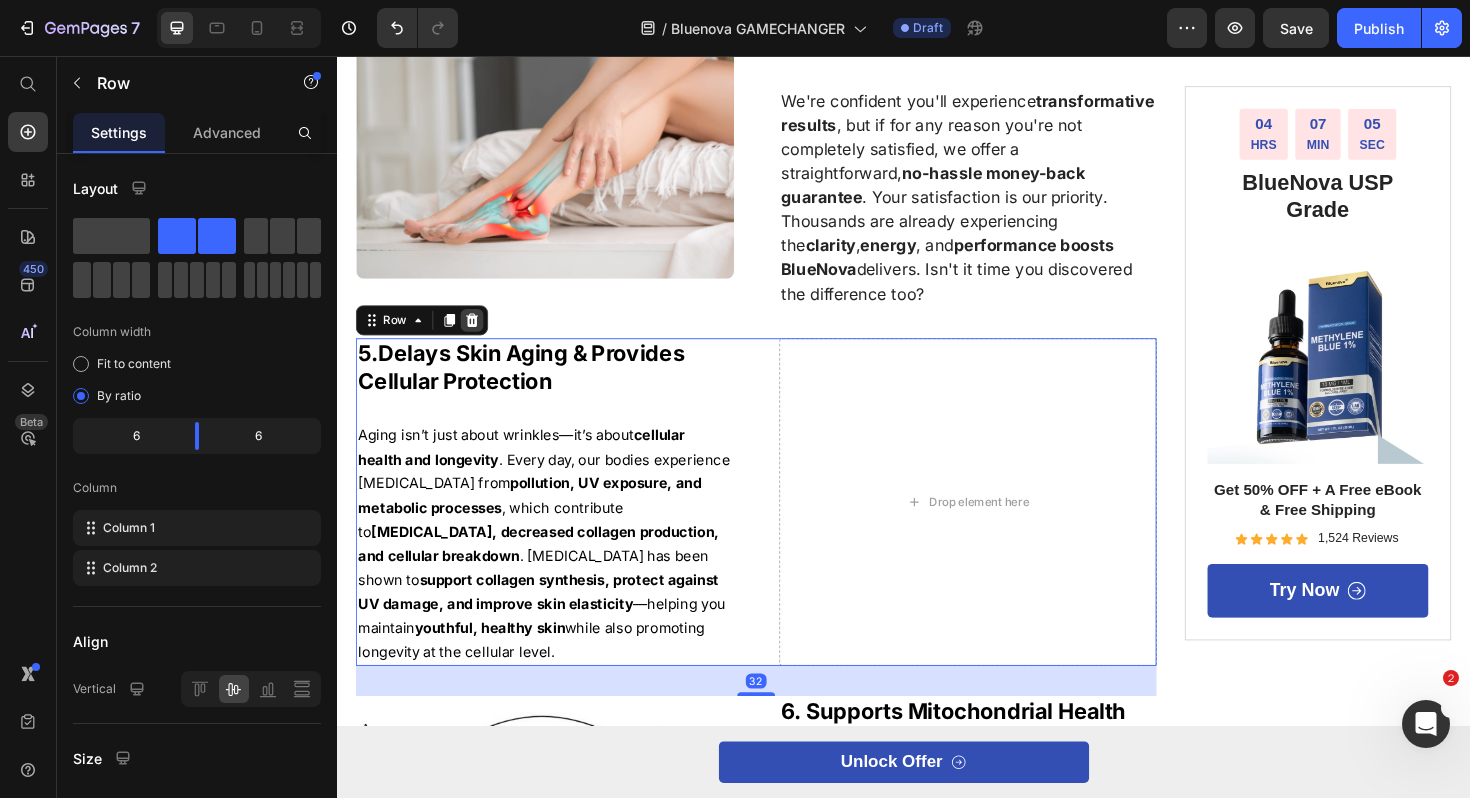 click 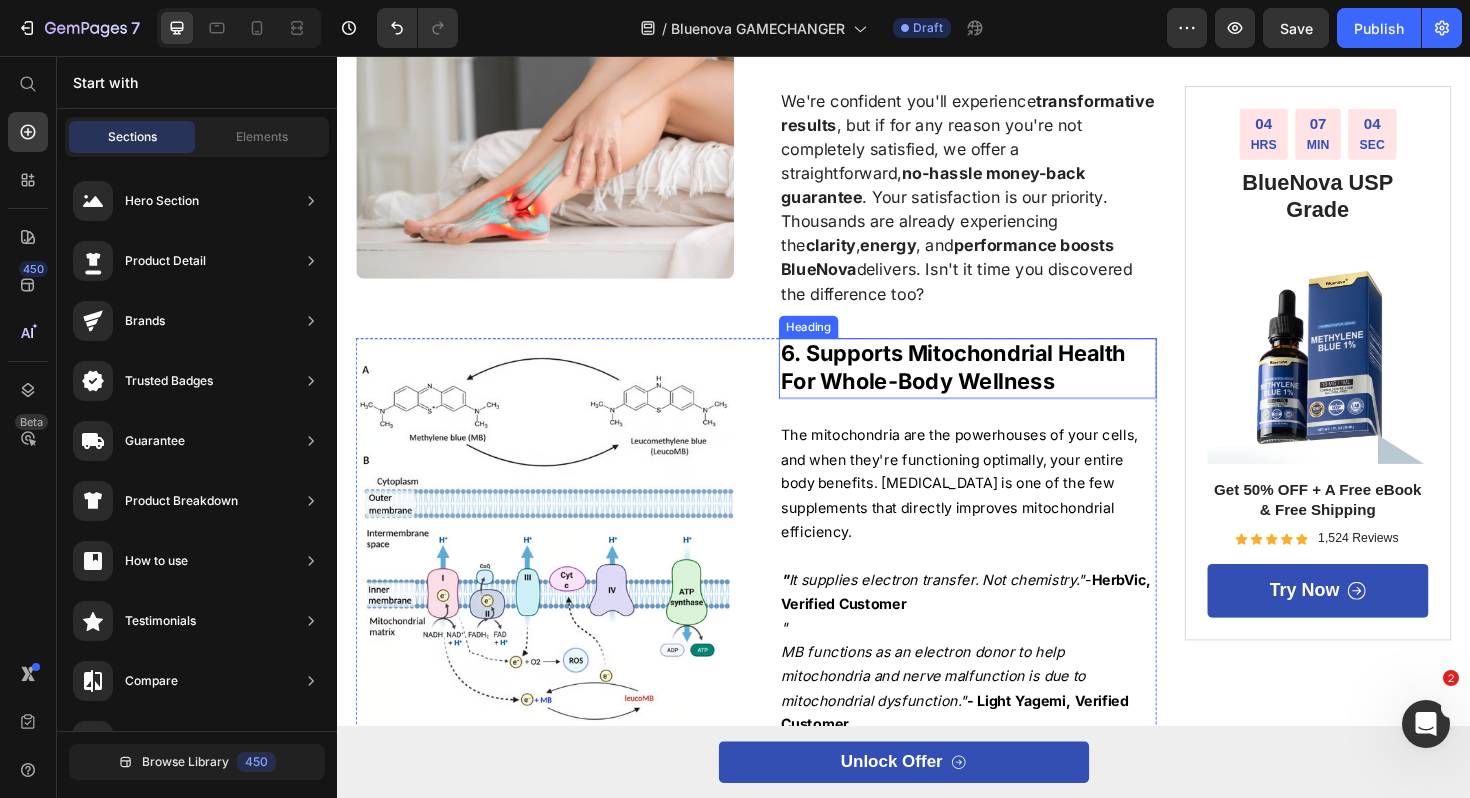 click on "6. Supports Mitochondrial Health For Whole-Body Wellness" at bounding box center [989, 386] 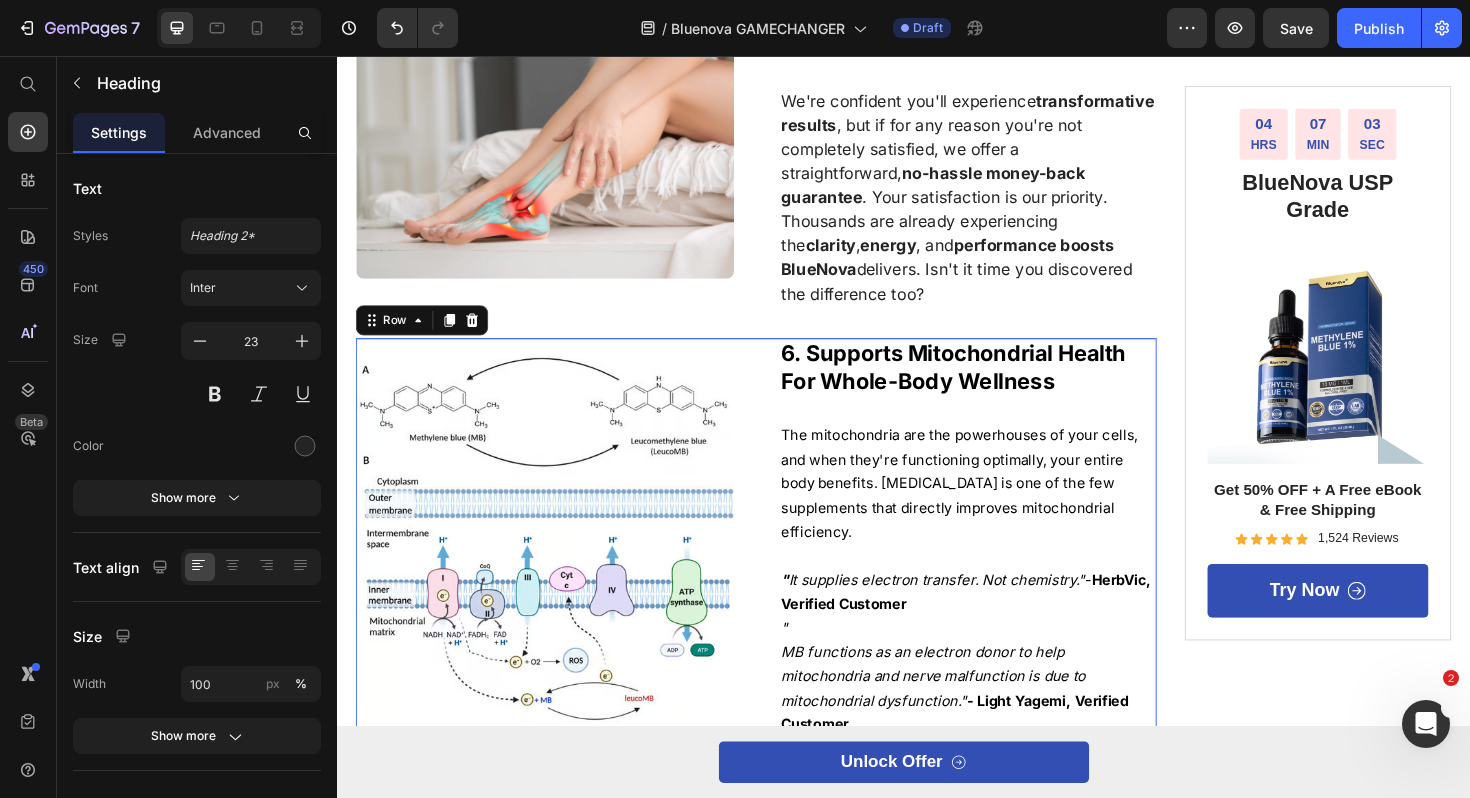 click on "Image 6. Supports Mitochondrial Health For Whole-Body Wellness Heading The mitochondria are the powerhouses of your cells, and when they're functioning optimally, your entire body benefits. [MEDICAL_DATA] is one of the few supplements that directly improves mitochondrial efficiency.   " It supplies electron transfer. Not chemistry."  -  HerbVic, Verified Customer " MB functions as an electron donor to help mitochondria and nerve malfunction is due to mitochondrial dysfunction."  - Light Yagemi, Verified Customer Text Block Row   0" at bounding box center [781, 566] 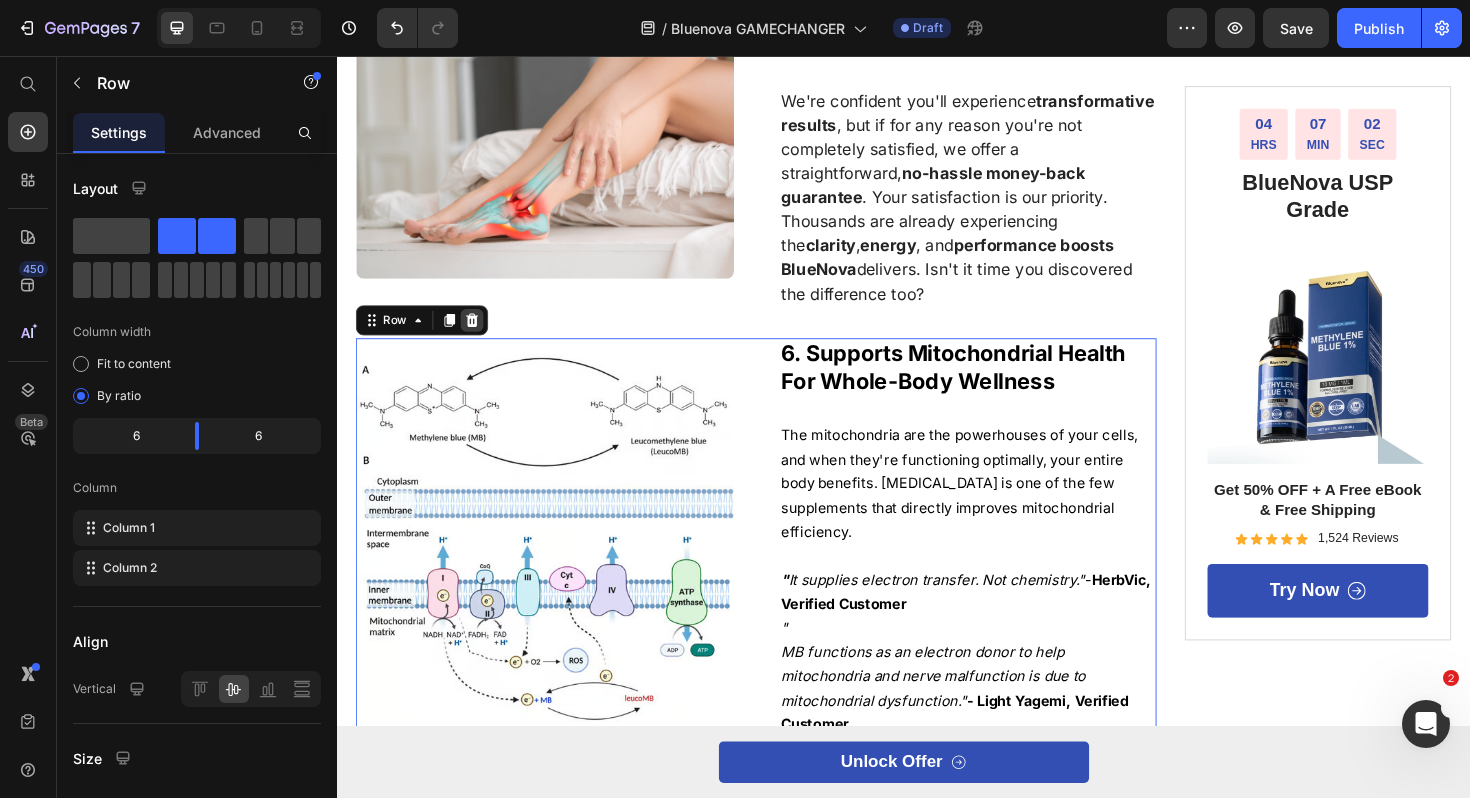 click at bounding box center (480, 336) 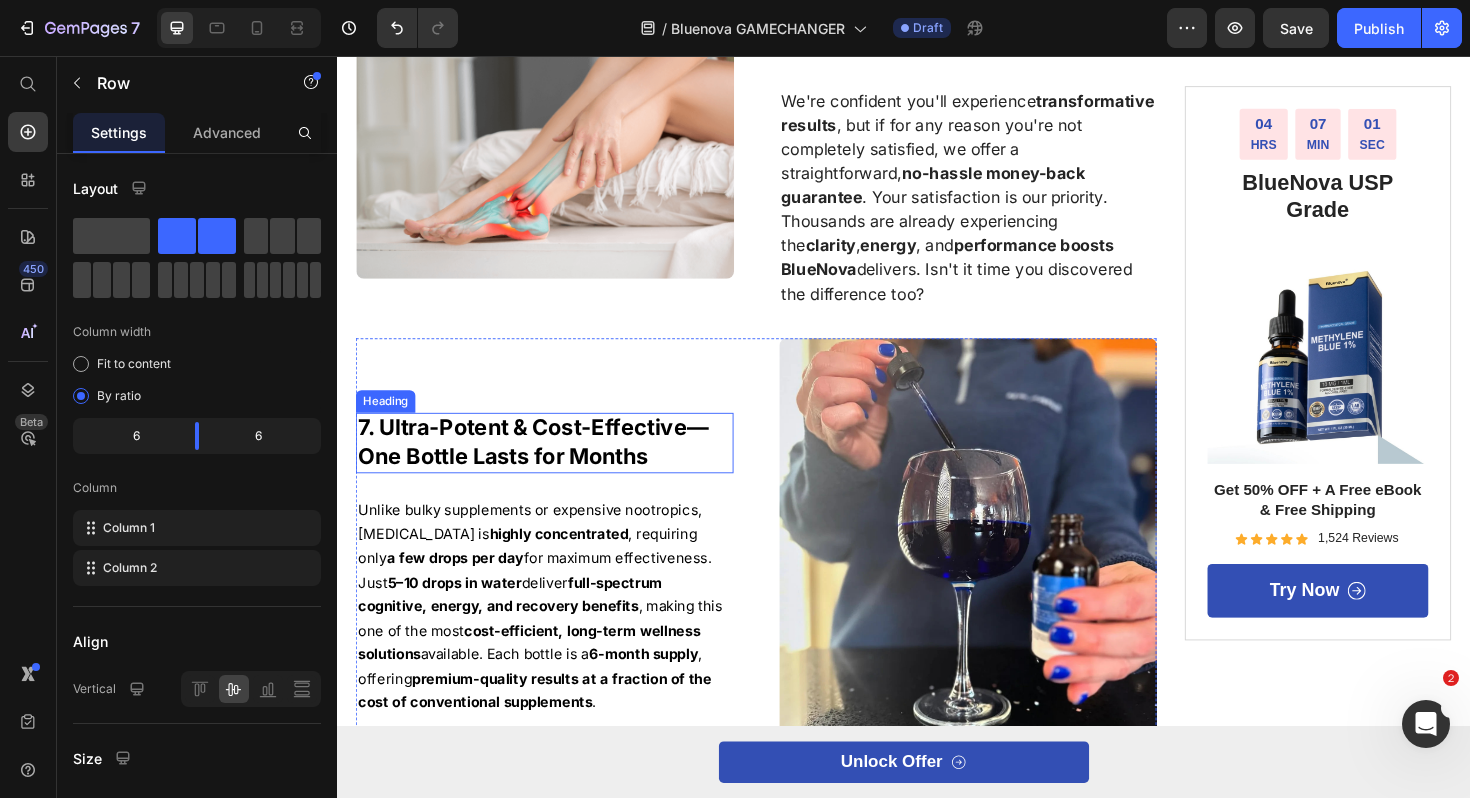 click on "7. Ultra-Potent & Cost-Effective—One Bottle Lasts for Months Heading Unlike bulky supplements or expensive nootropics, [MEDICAL_DATA] is  highly concentrated , requiring only  a few drops per day  for maximum effectiveness. Just  5–10 drops in water  deliver  full-spectrum cognitive, energy, and recovery benefits , making this one of the most  cost-efficient, long-term wellness solutions  available. Each bottle is a  6-month supply , offering  premium-quality results at a fraction of the cost of conventional supplements . Text Block Image Row" at bounding box center [781, 595] 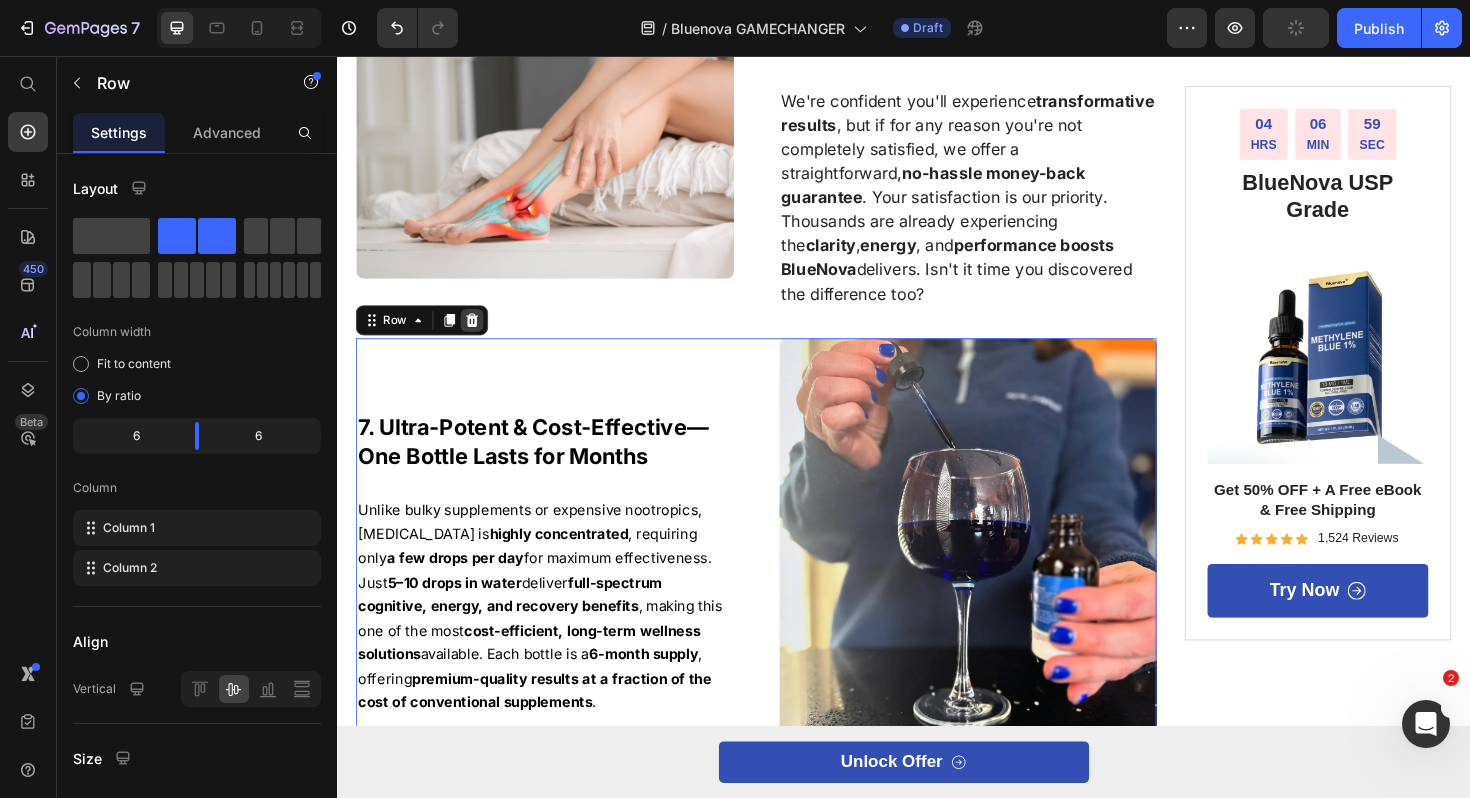 click 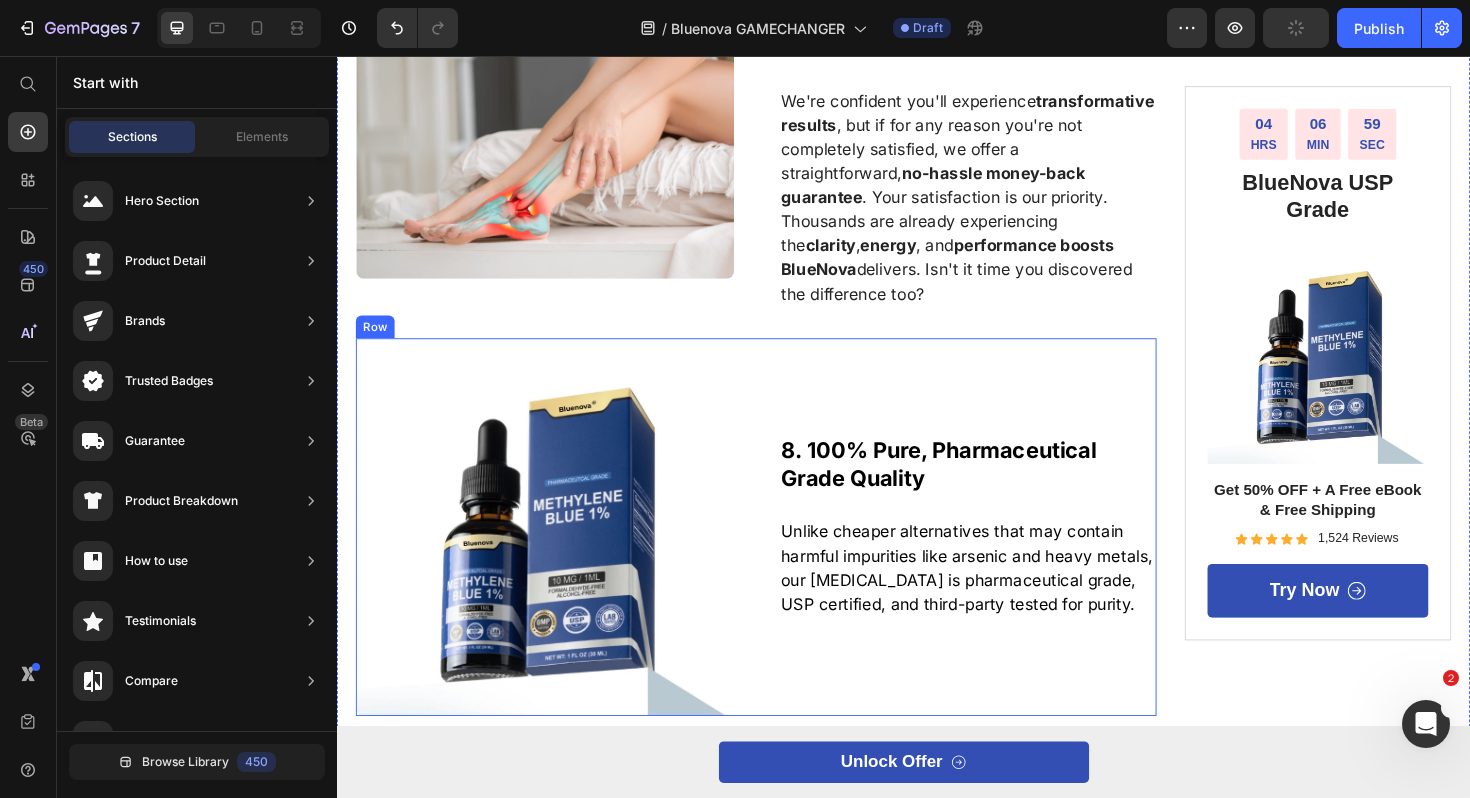click on "Image 8. 100% Pure, Pharmaceutical Grade Quality Heading Unlike cheaper alternatives that may contain harmful impurities like arsenic and heavy metals, our [MEDICAL_DATA] is pharmaceutical grade, USP certified, and third-party tested for purity. Text Block Row" at bounding box center [781, 555] 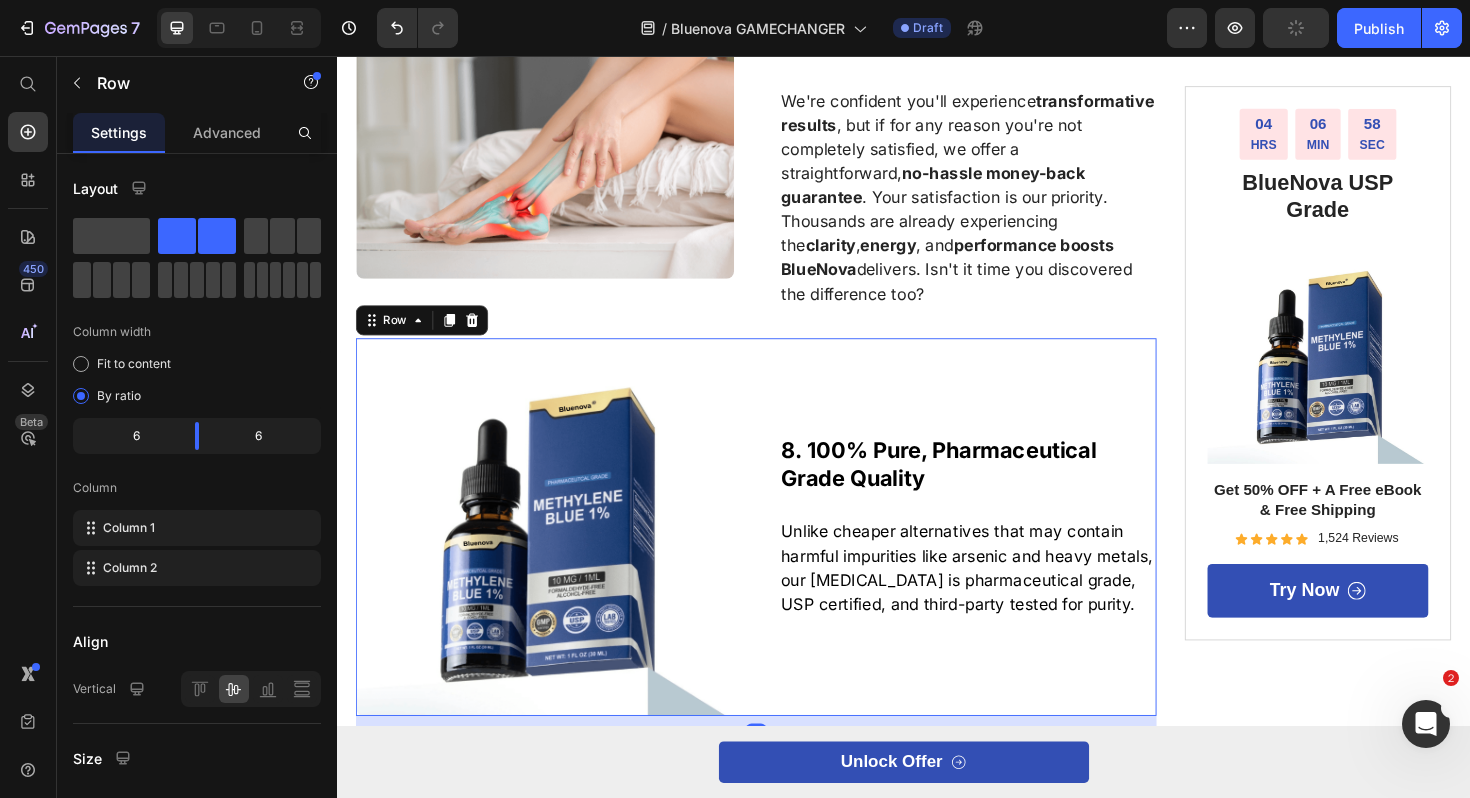 click on "Image 8. 100% Pure, Pharmaceutical Grade Quality Heading Unlike cheaper alternatives that may contain harmful impurities like arsenic and heavy metals, our [MEDICAL_DATA] is pharmaceutical grade, USP certified, and third-party tested for purity. Text Block Row   32" at bounding box center (781, 555) 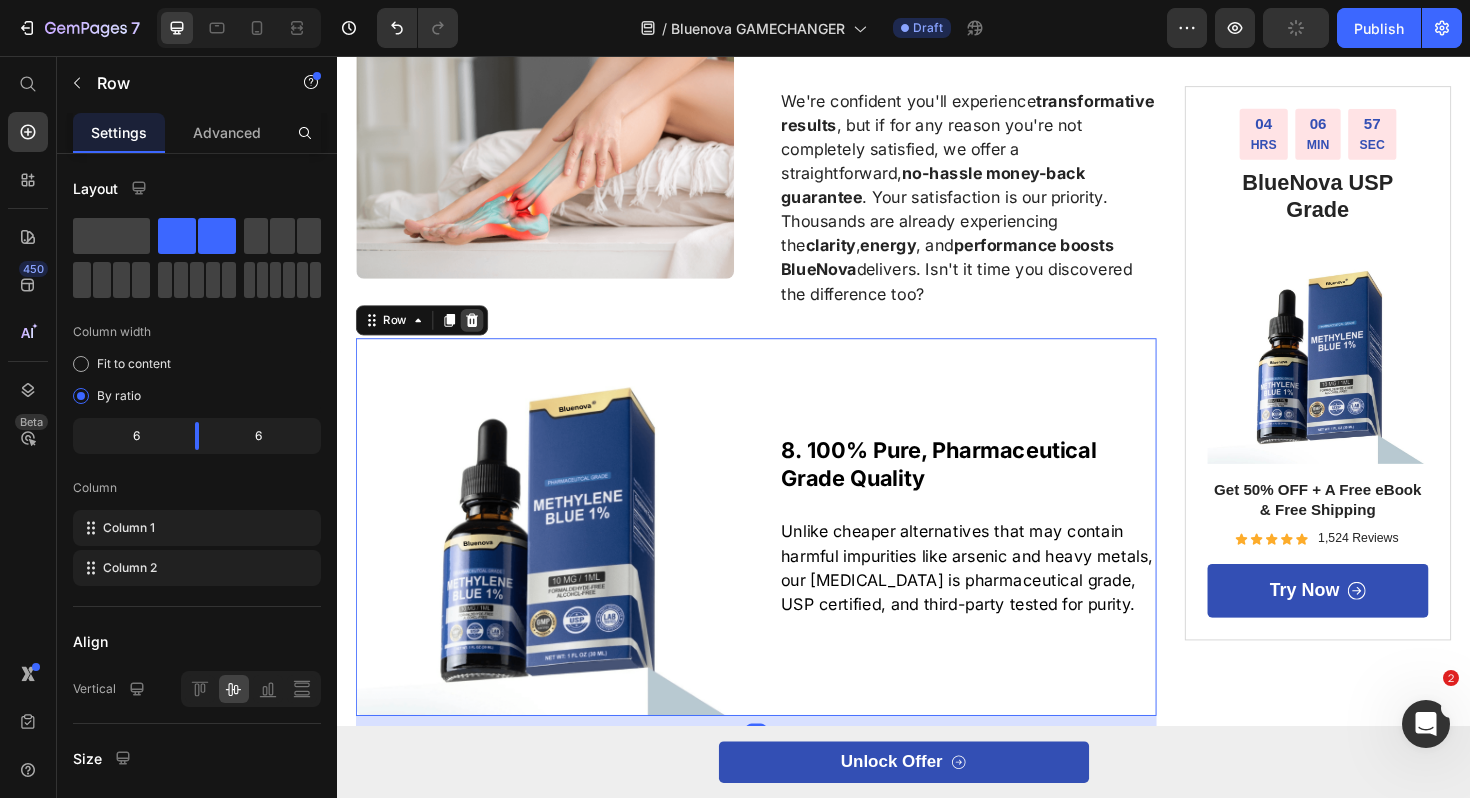 click 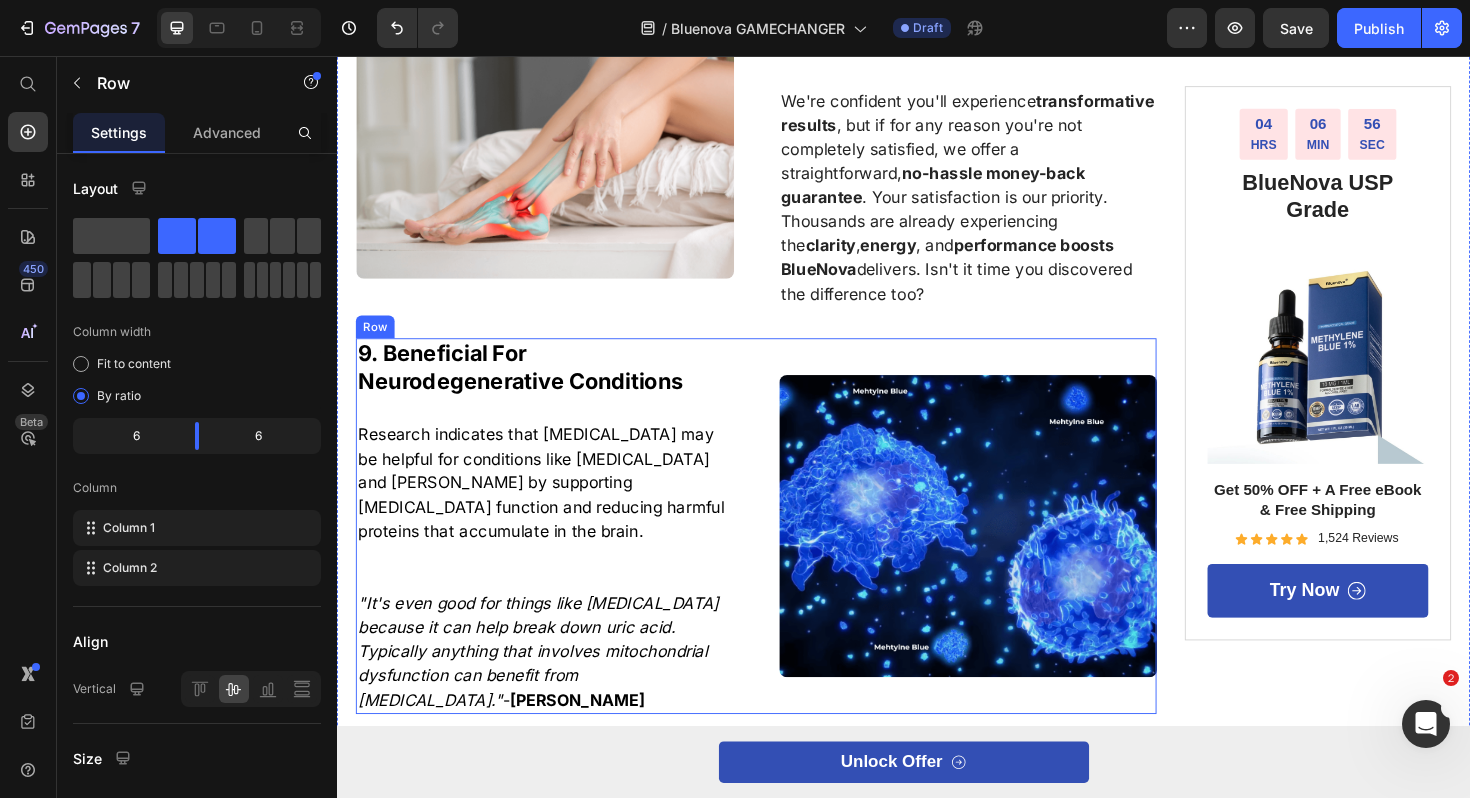 click on "9. Beneficial For Neurodegenerative Conditions Heading Research indicates that [MEDICAL_DATA] may be helpful for conditions like [MEDICAL_DATA] and [PERSON_NAME] by supporting [MEDICAL_DATA] function and reducing harmful proteins that accumulate in the brain.   "It's even good for things like [MEDICAL_DATA] because it can help break down uric acid. Typically anything that involves mitochondrial dysfunction can benefit from [MEDICAL_DATA]."  - [PERSON_NAME] G Text Block Image Row" at bounding box center [781, 554] 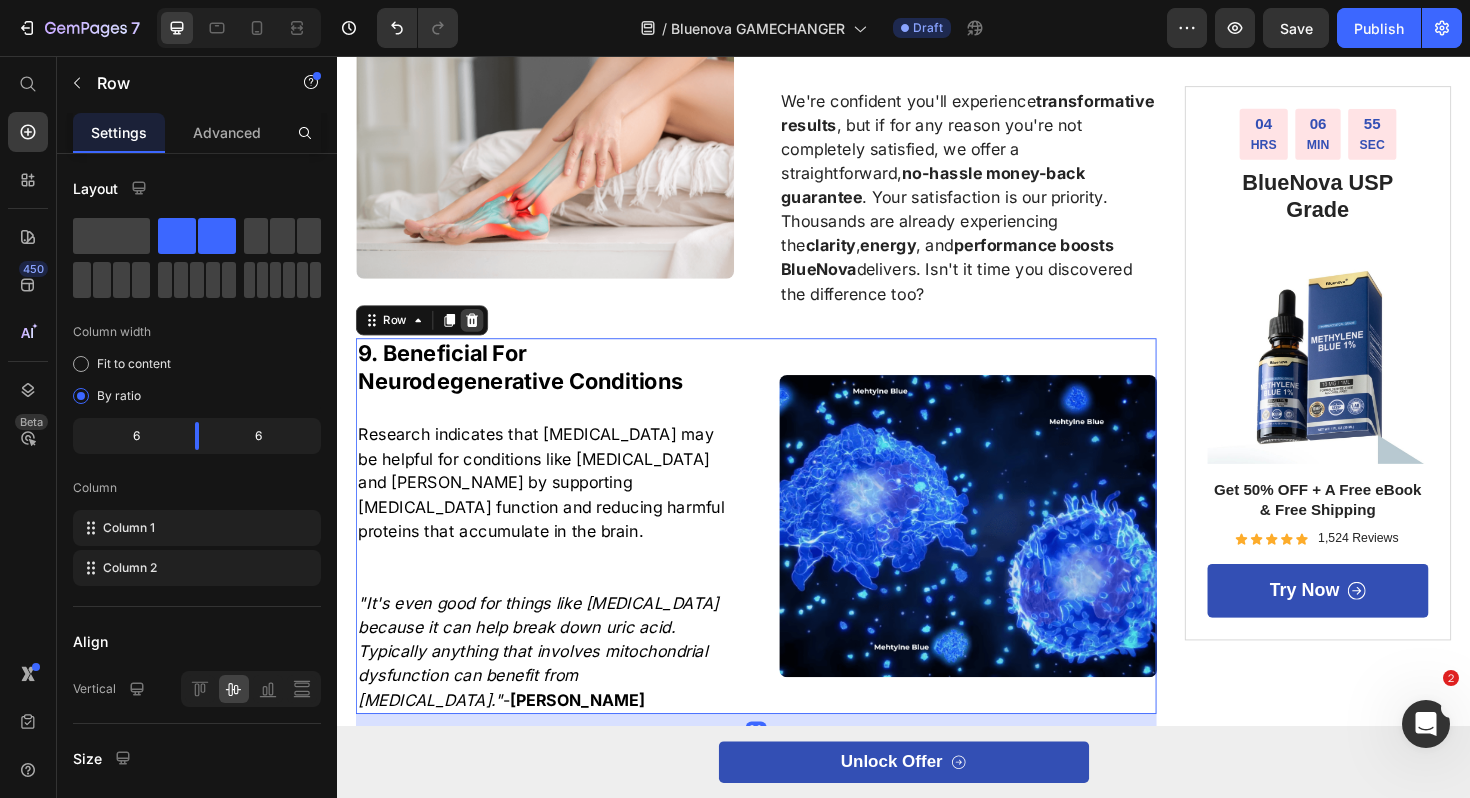click 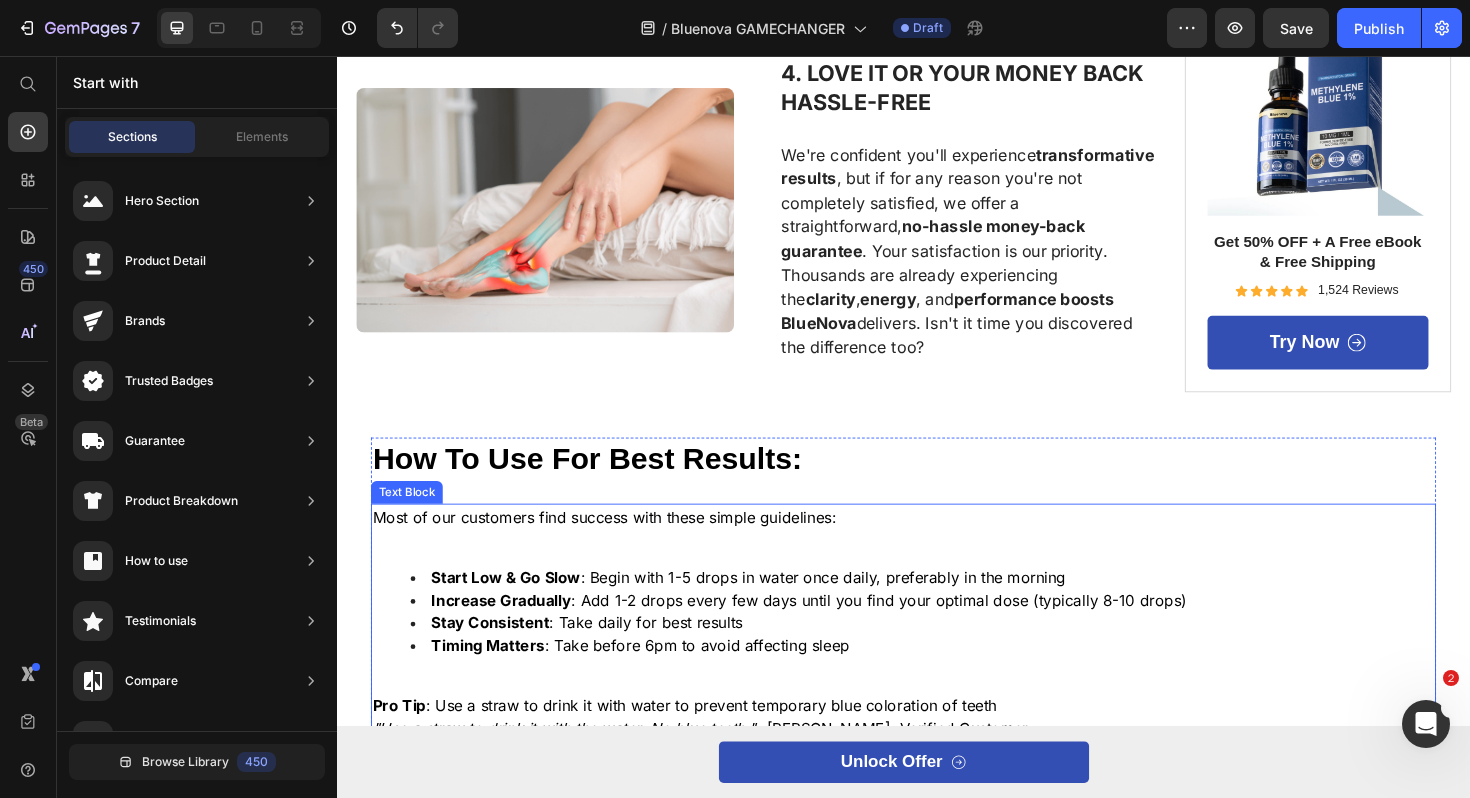 scroll, scrollTop: 2420, scrollLeft: 0, axis: vertical 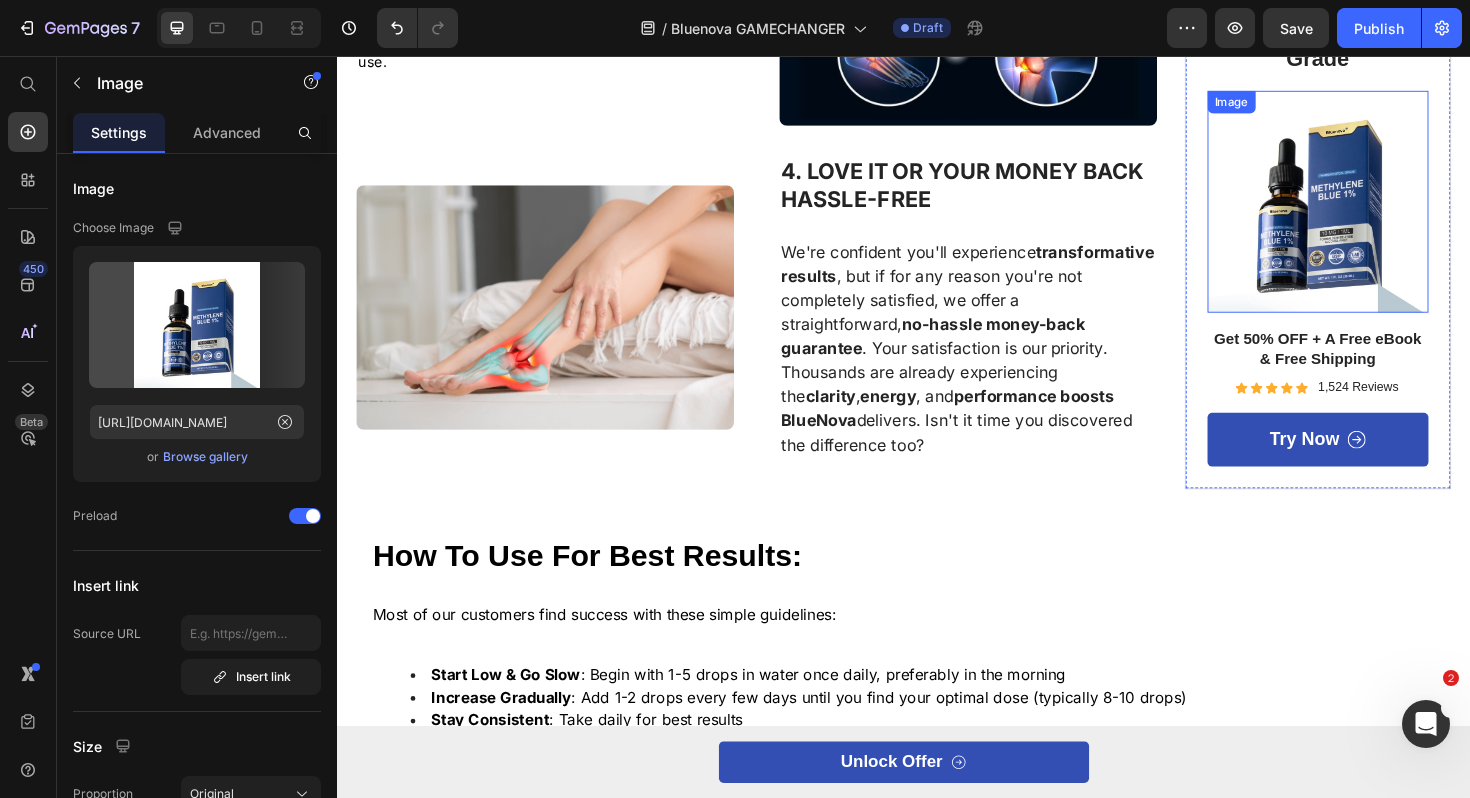 click at bounding box center (1376, 211) 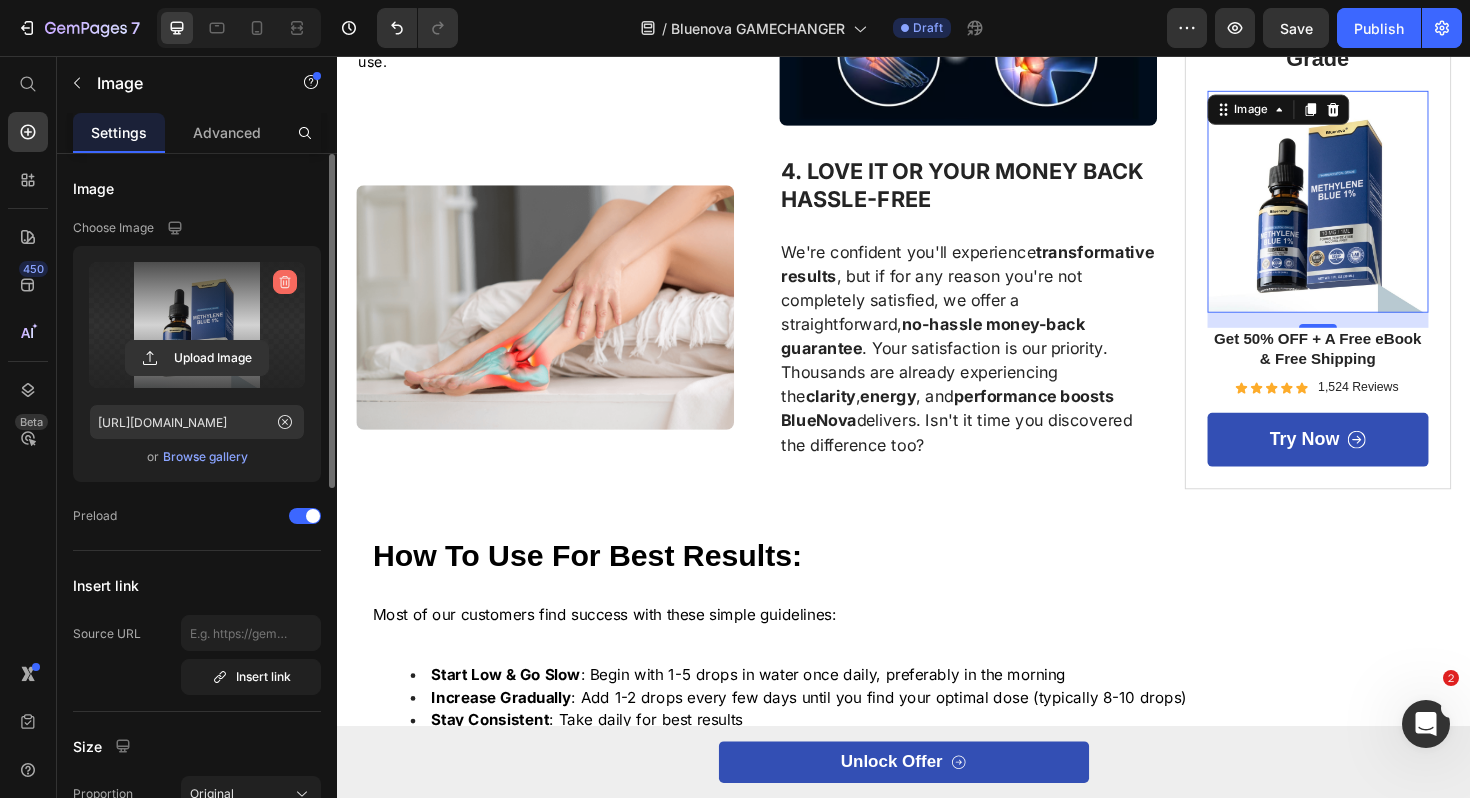 click 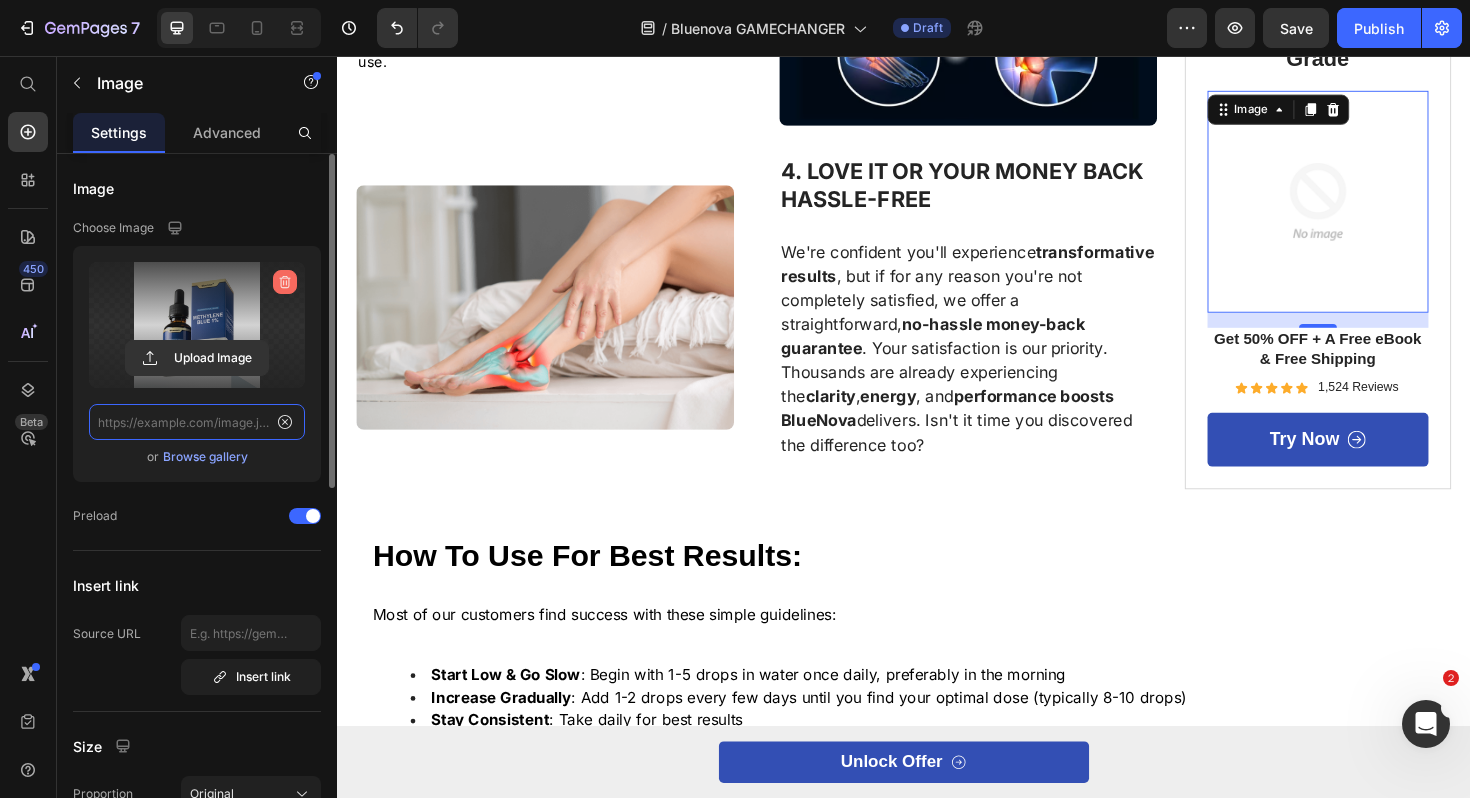 scroll, scrollTop: 0, scrollLeft: 0, axis: both 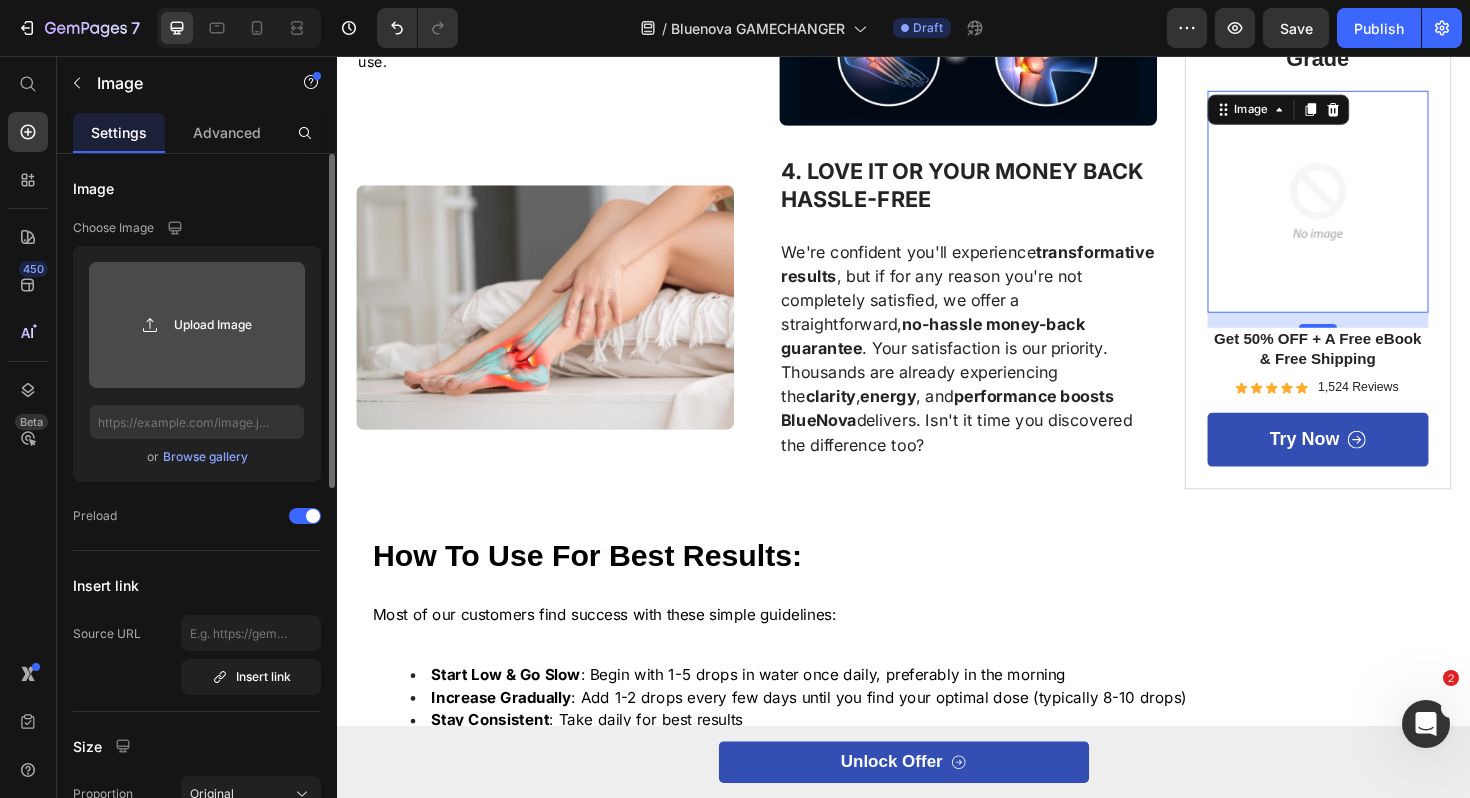 click 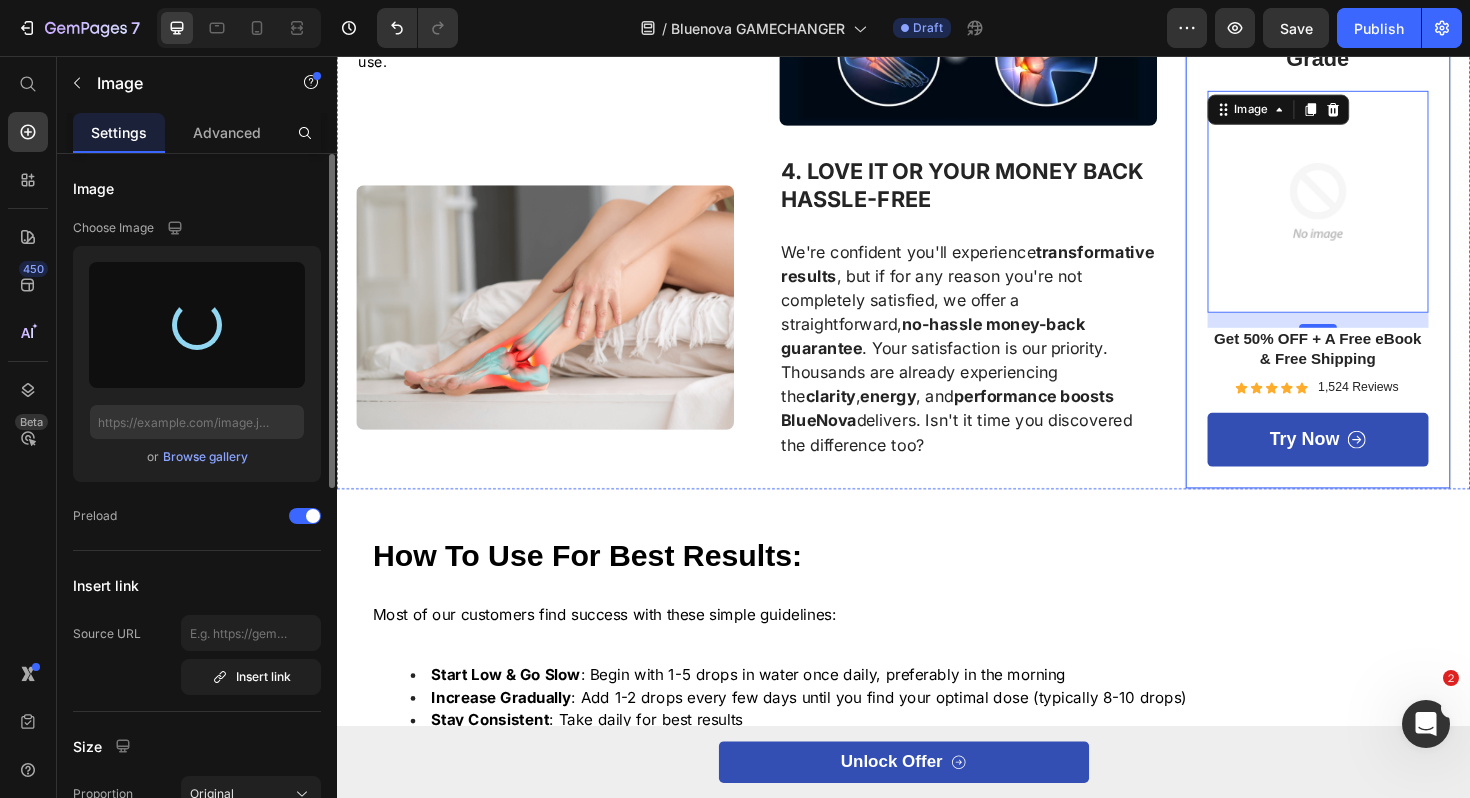 scroll, scrollTop: 2162, scrollLeft: 0, axis: vertical 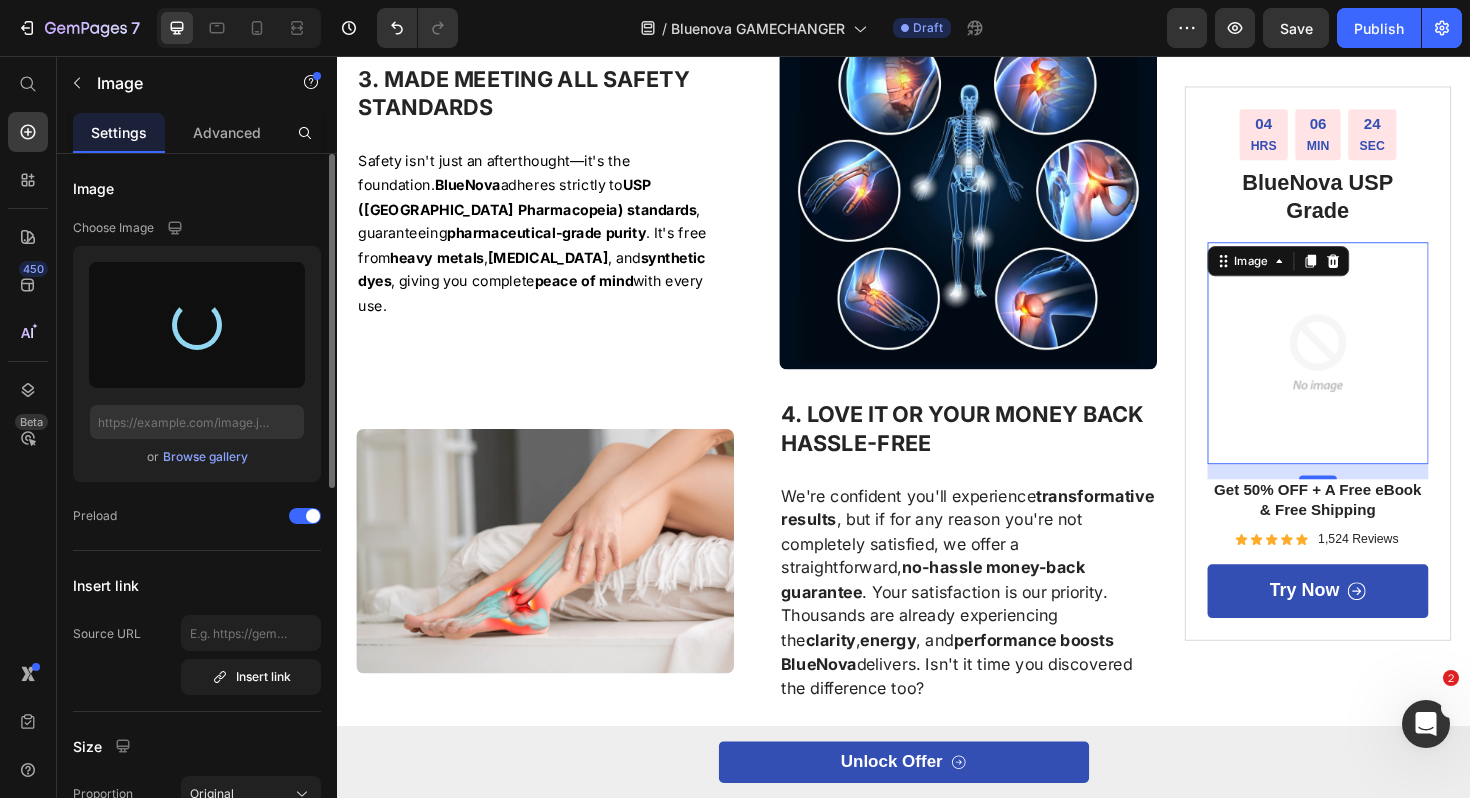type on "[URL][DOMAIN_NAME]" 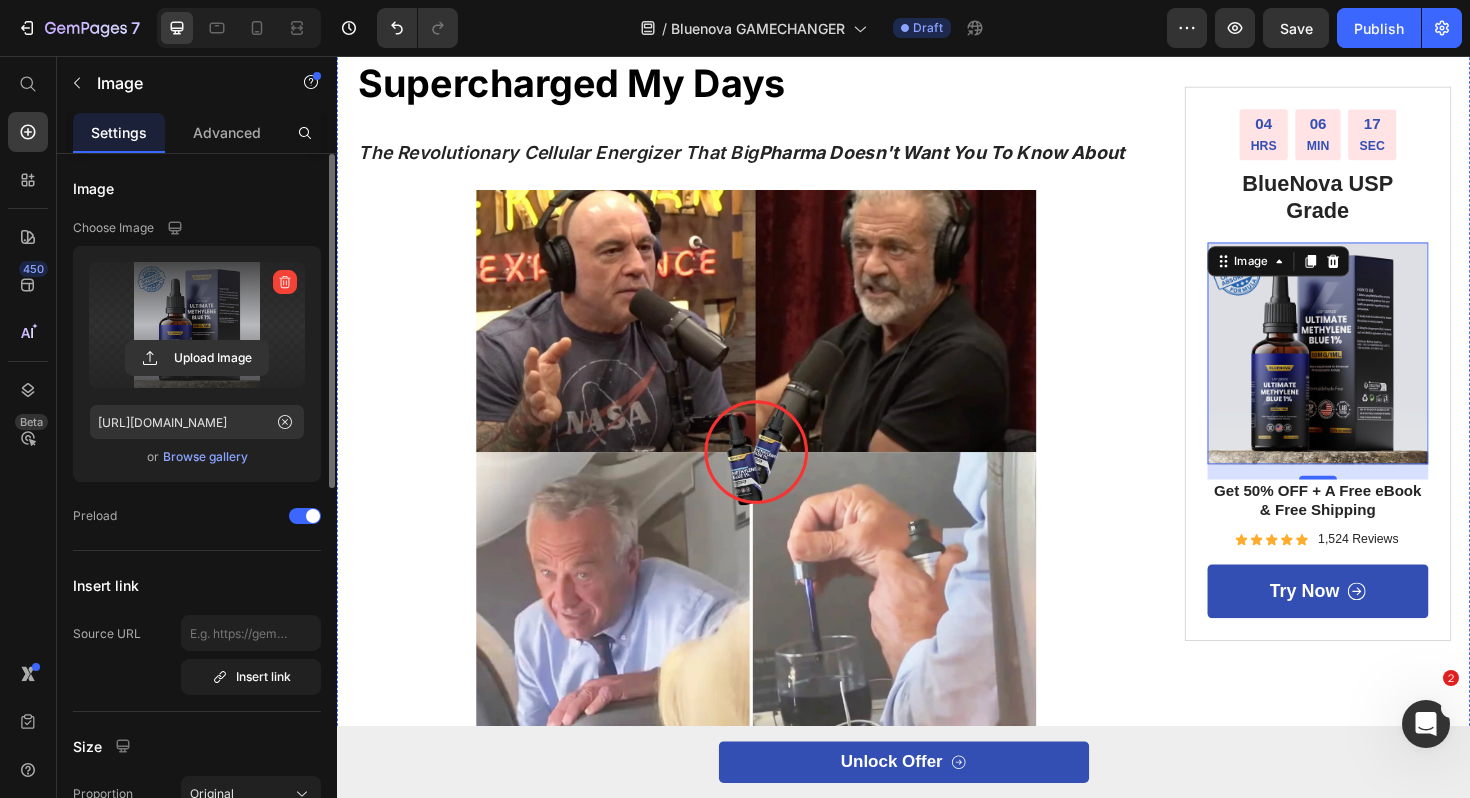 scroll, scrollTop: 0, scrollLeft: 0, axis: both 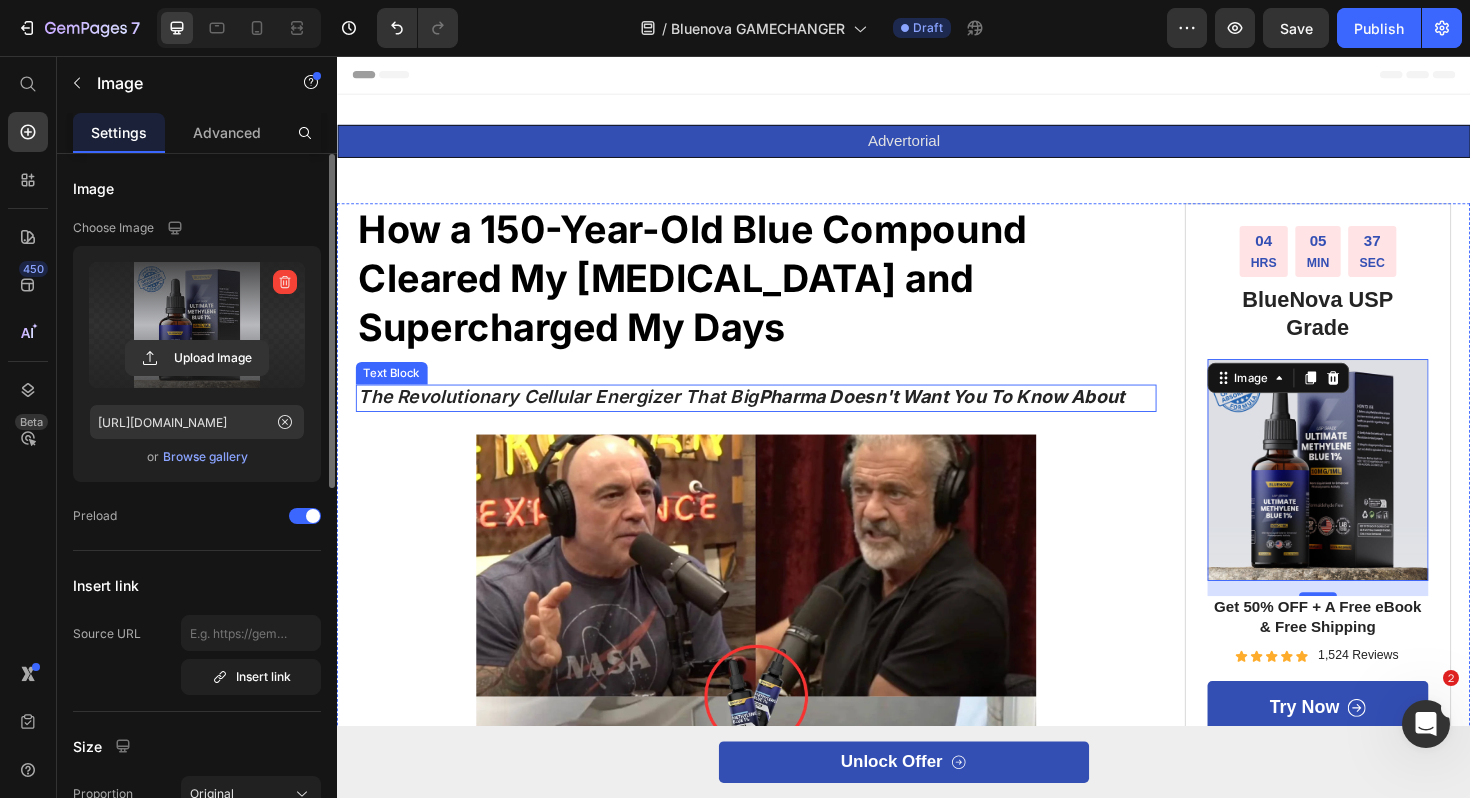 click on "The Revolutionary Cellular Energizer That Big  Pharma Doesn't Want You To Know About" at bounding box center [781, 418] 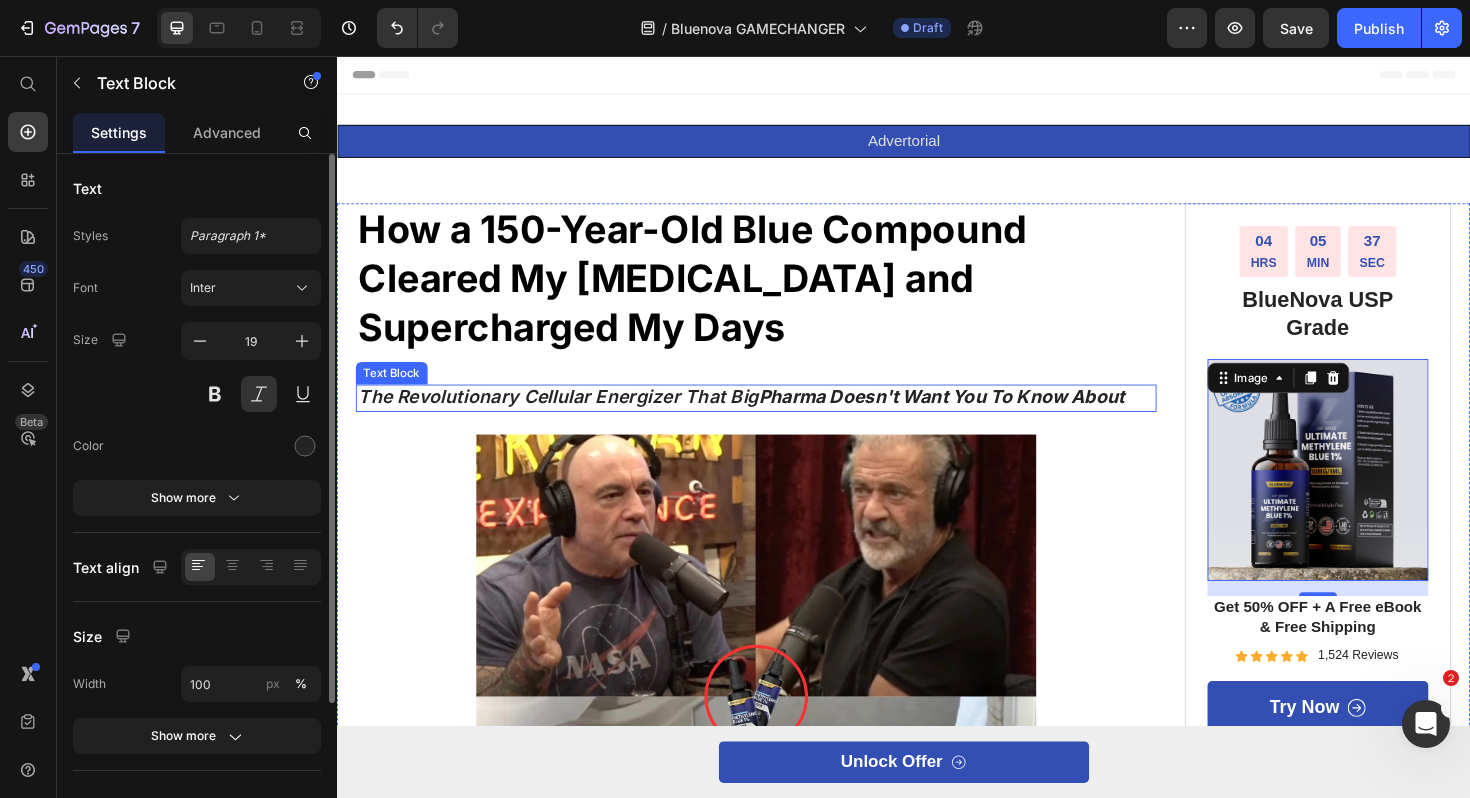 click on "The Revolutionary Cellular Energizer That Big  Pharma Doesn't Want You To Know About" at bounding box center (781, 418) 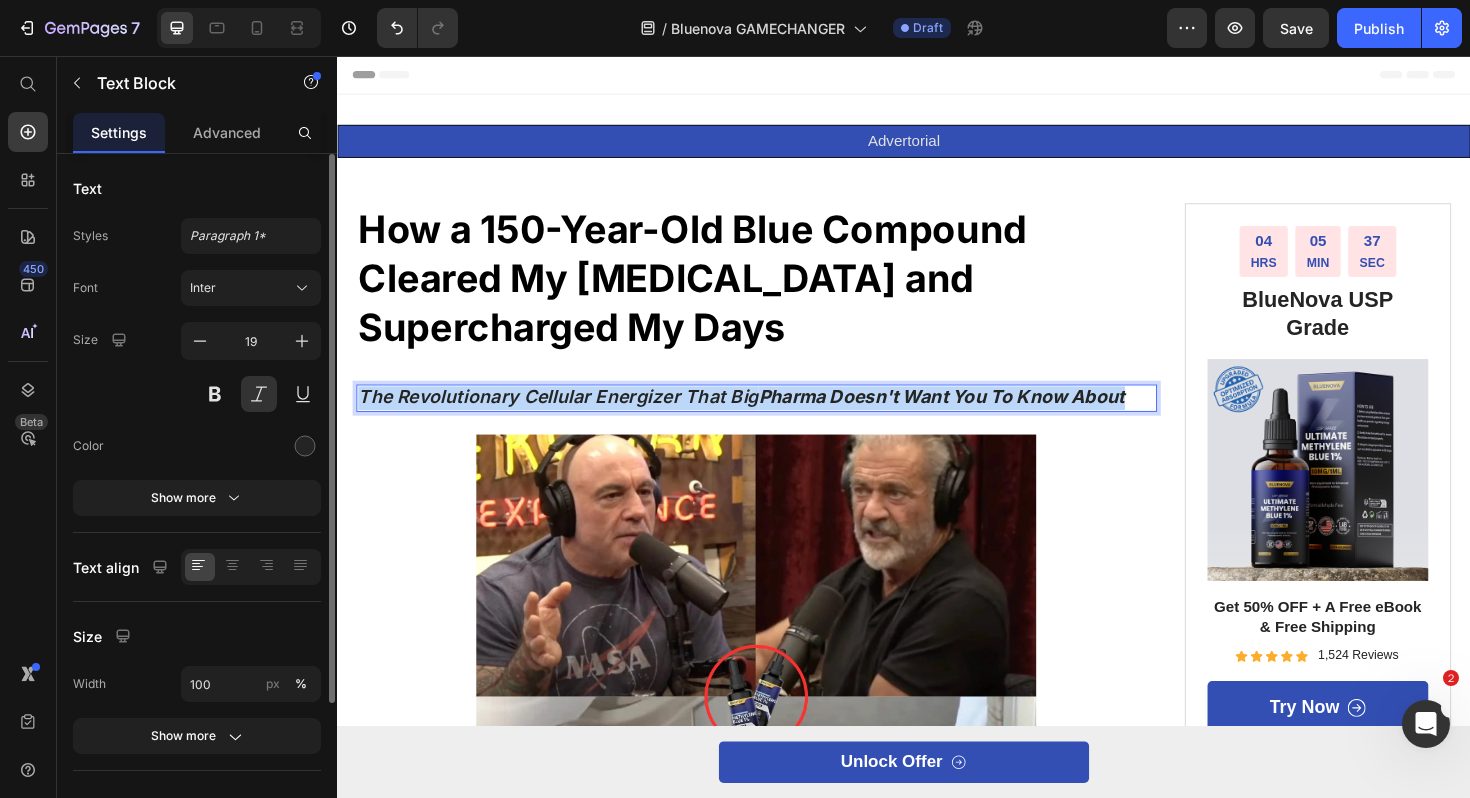click on "The Revolutionary Cellular Energizer That Big  Pharma Doesn't Want You To Know About" at bounding box center [781, 418] 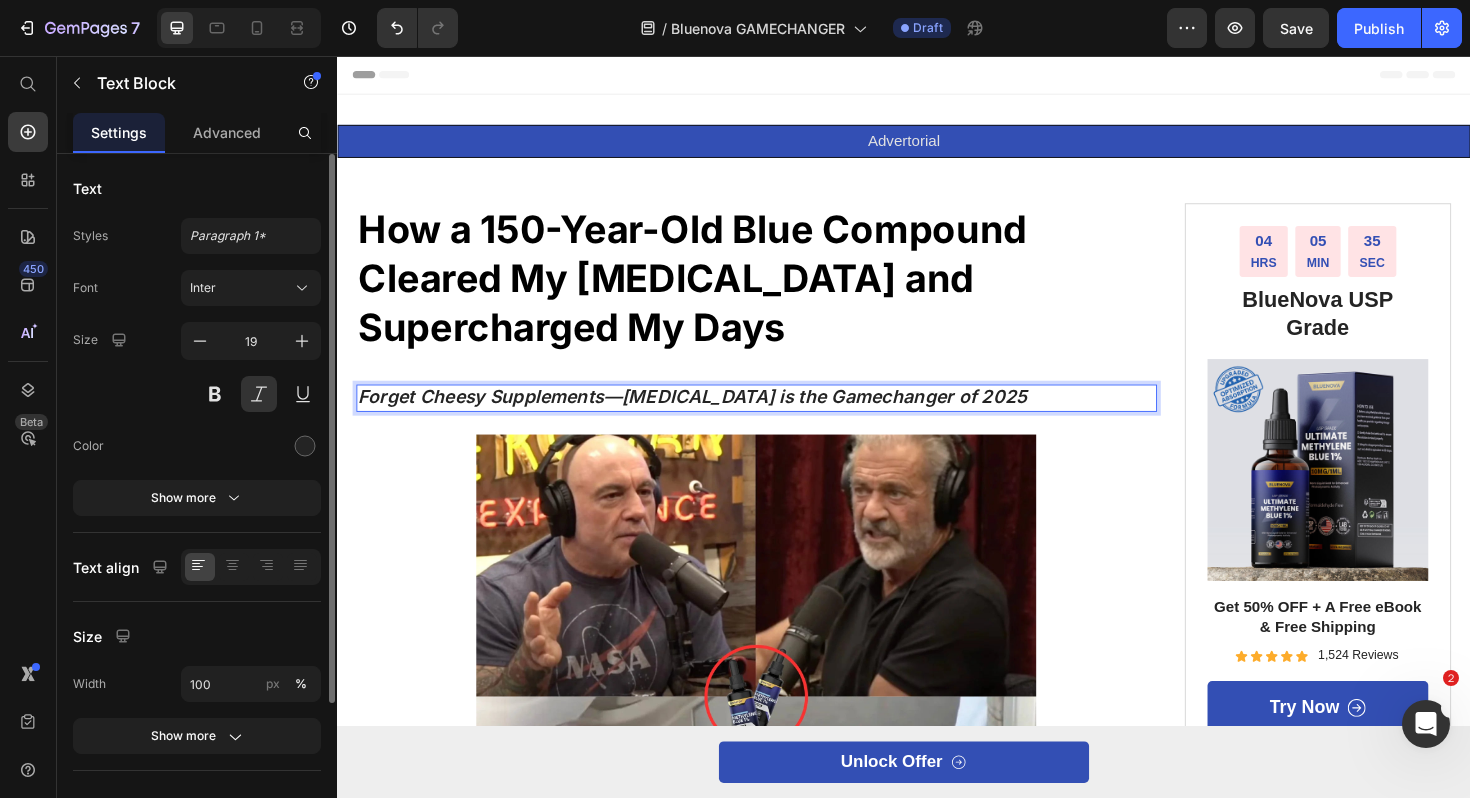 click on "Forget Cheesy Supplements—[MEDICAL_DATA] is the Gamechanger of 2025" at bounding box center (781, 418) 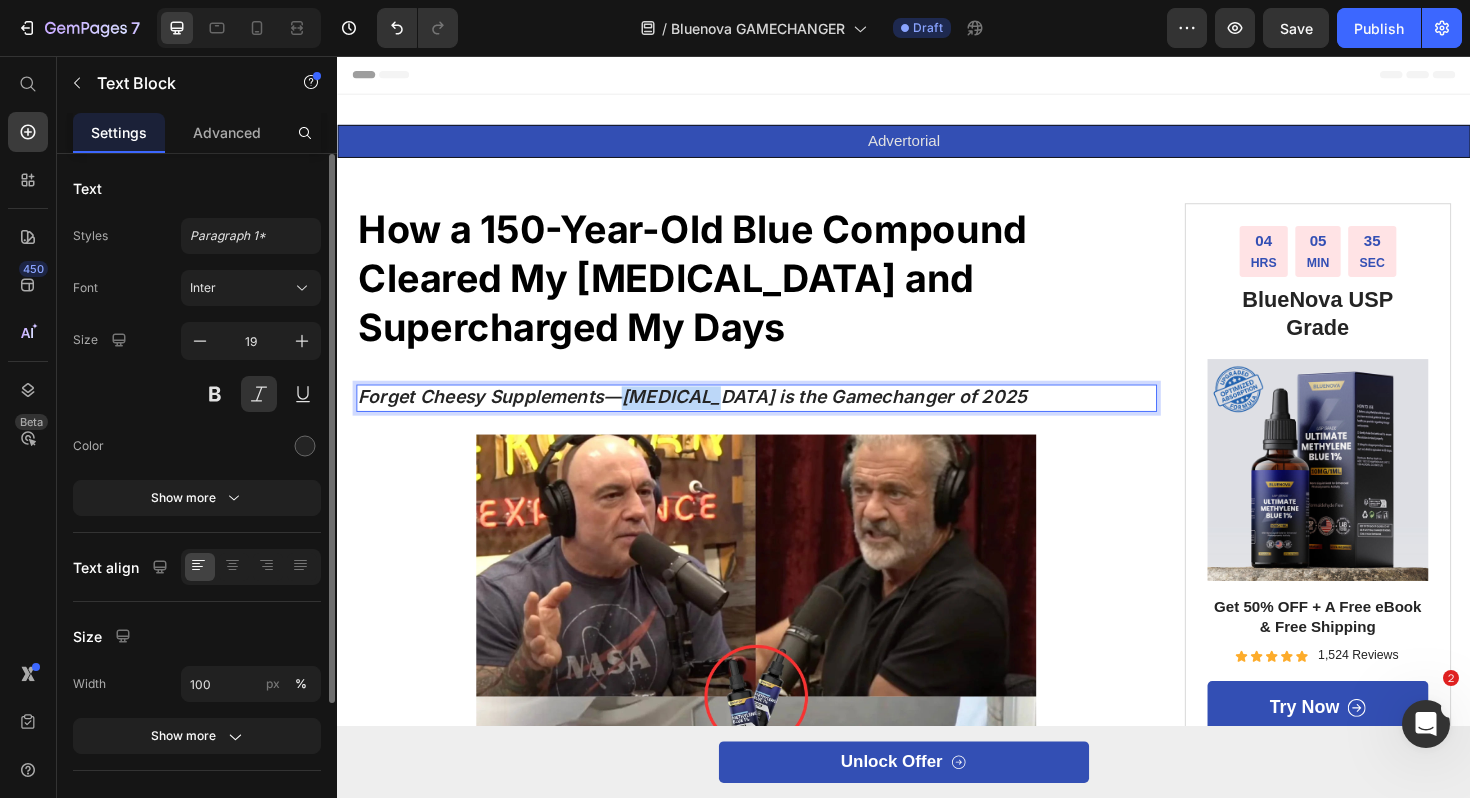 click on "Forget Cheesy Supplements—[MEDICAL_DATA] is the Gamechanger of 2025" at bounding box center (781, 418) 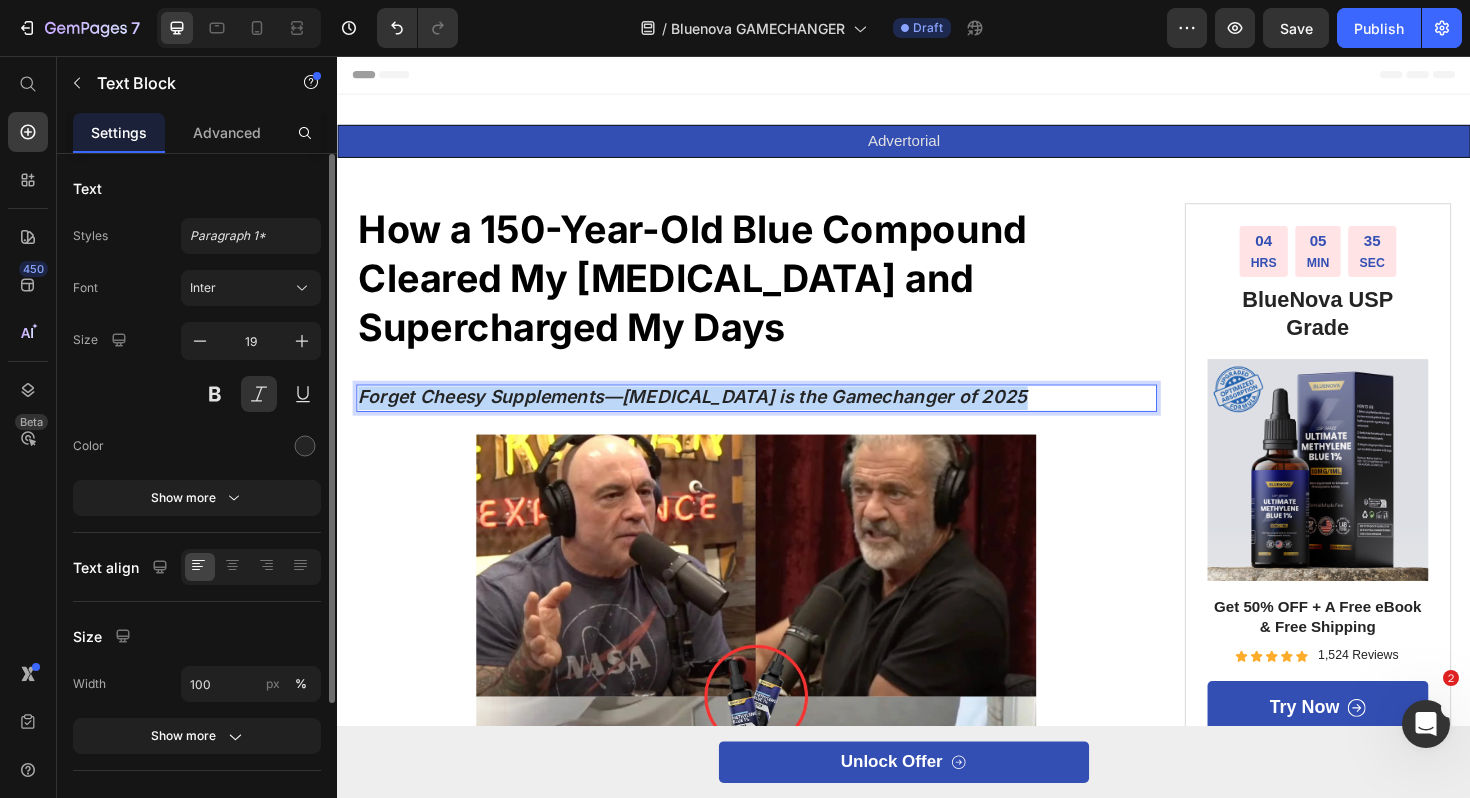 click on "Forget Cheesy Supplements—[MEDICAL_DATA] is the Gamechanger of 2025" at bounding box center (781, 418) 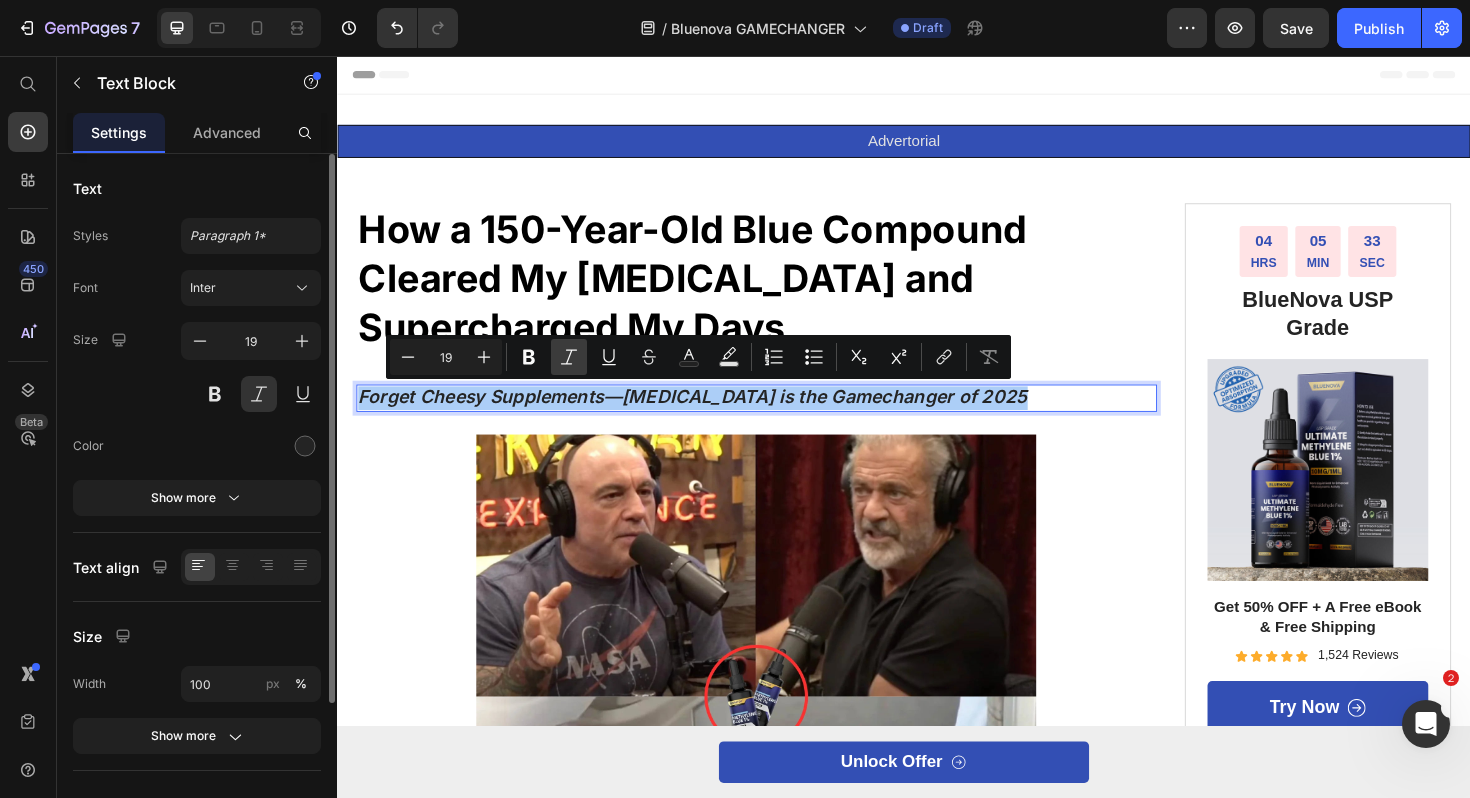 click 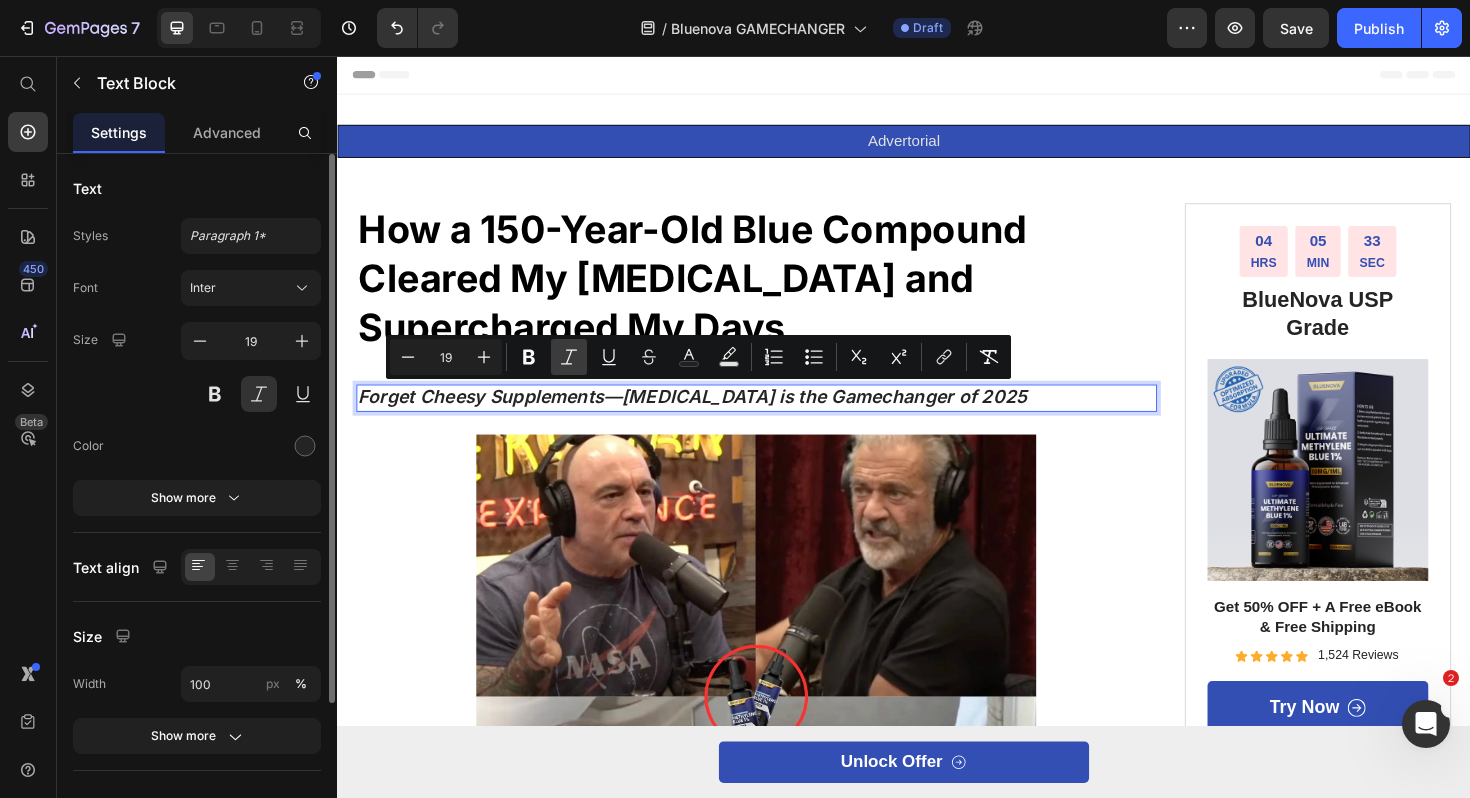 click 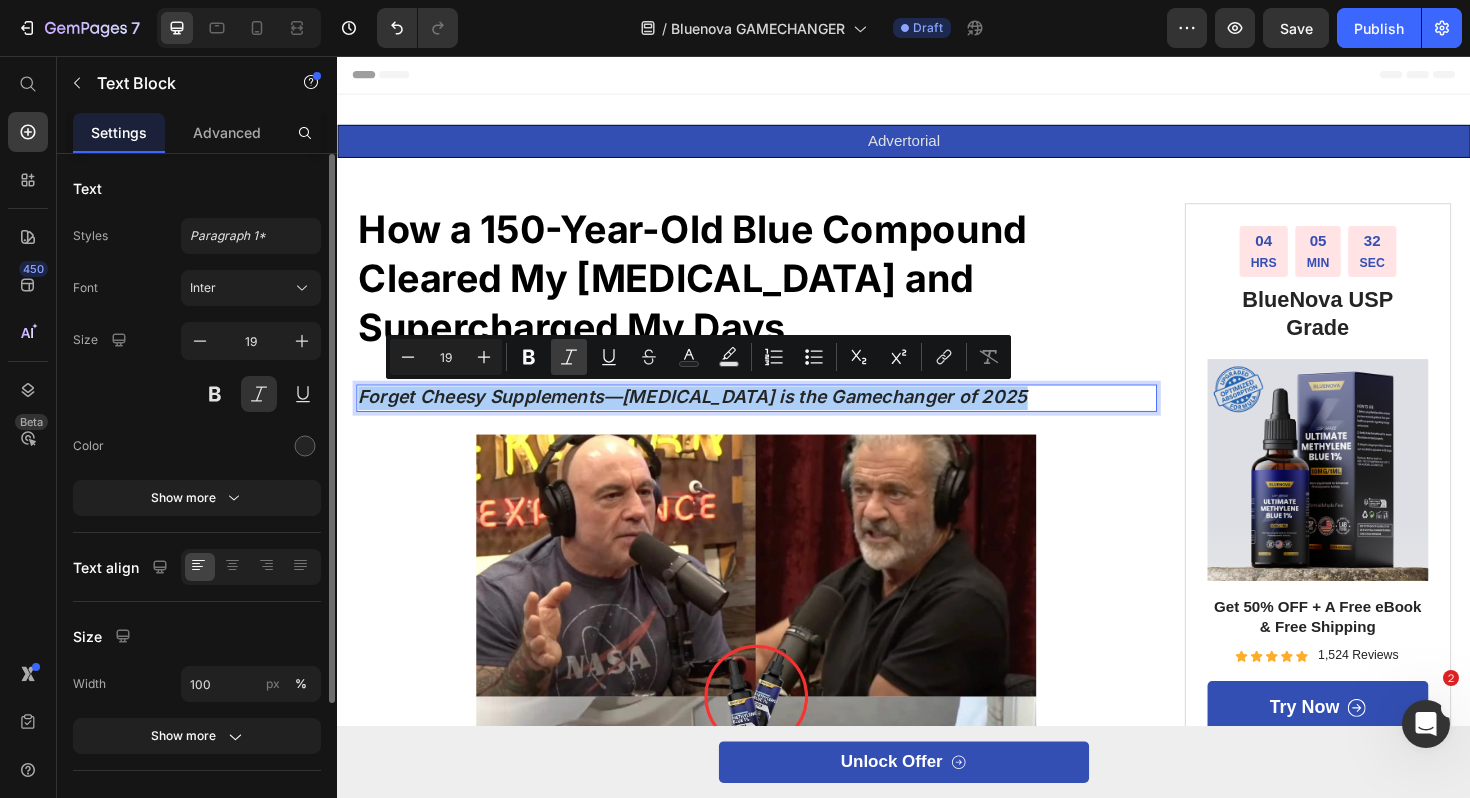 click 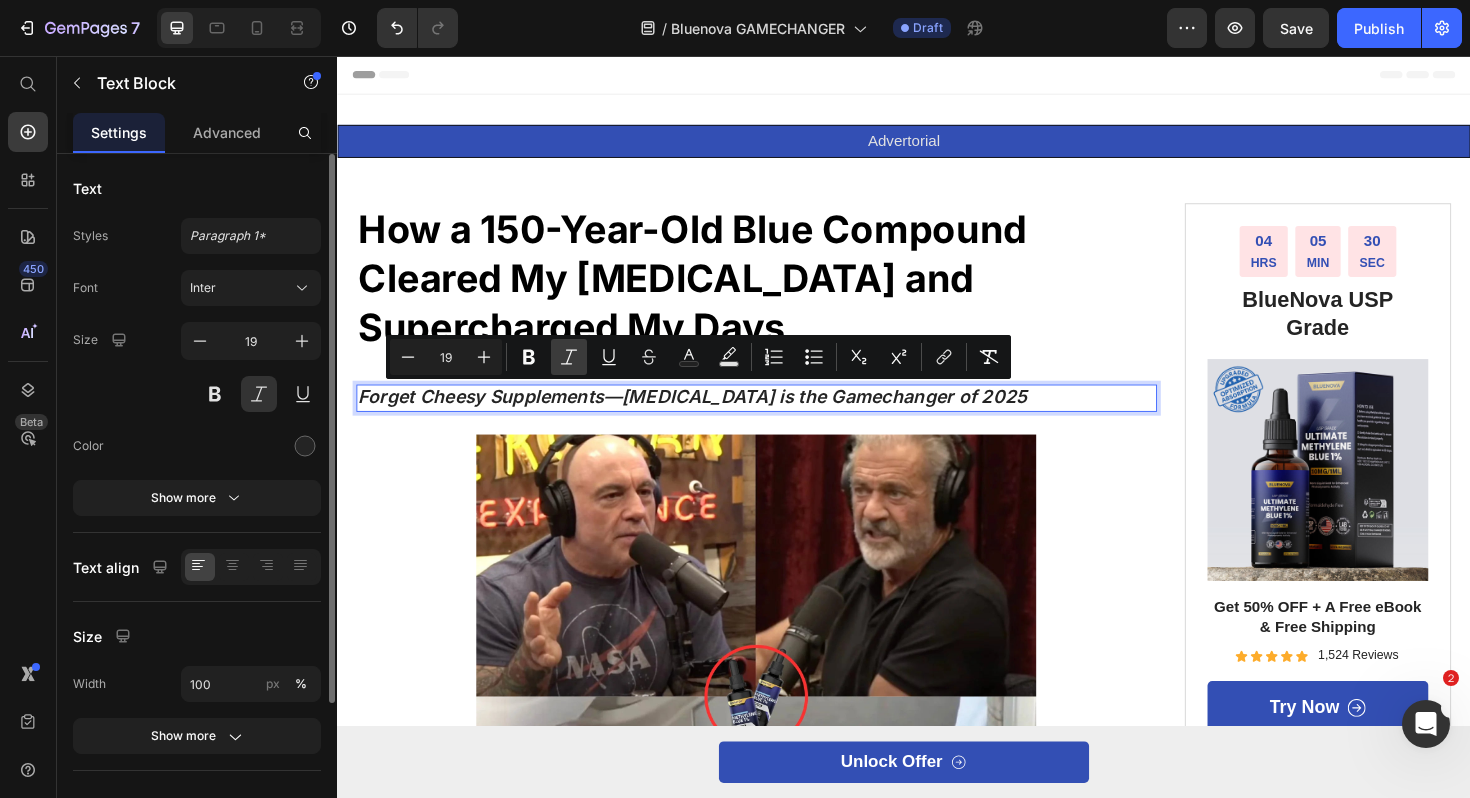 click 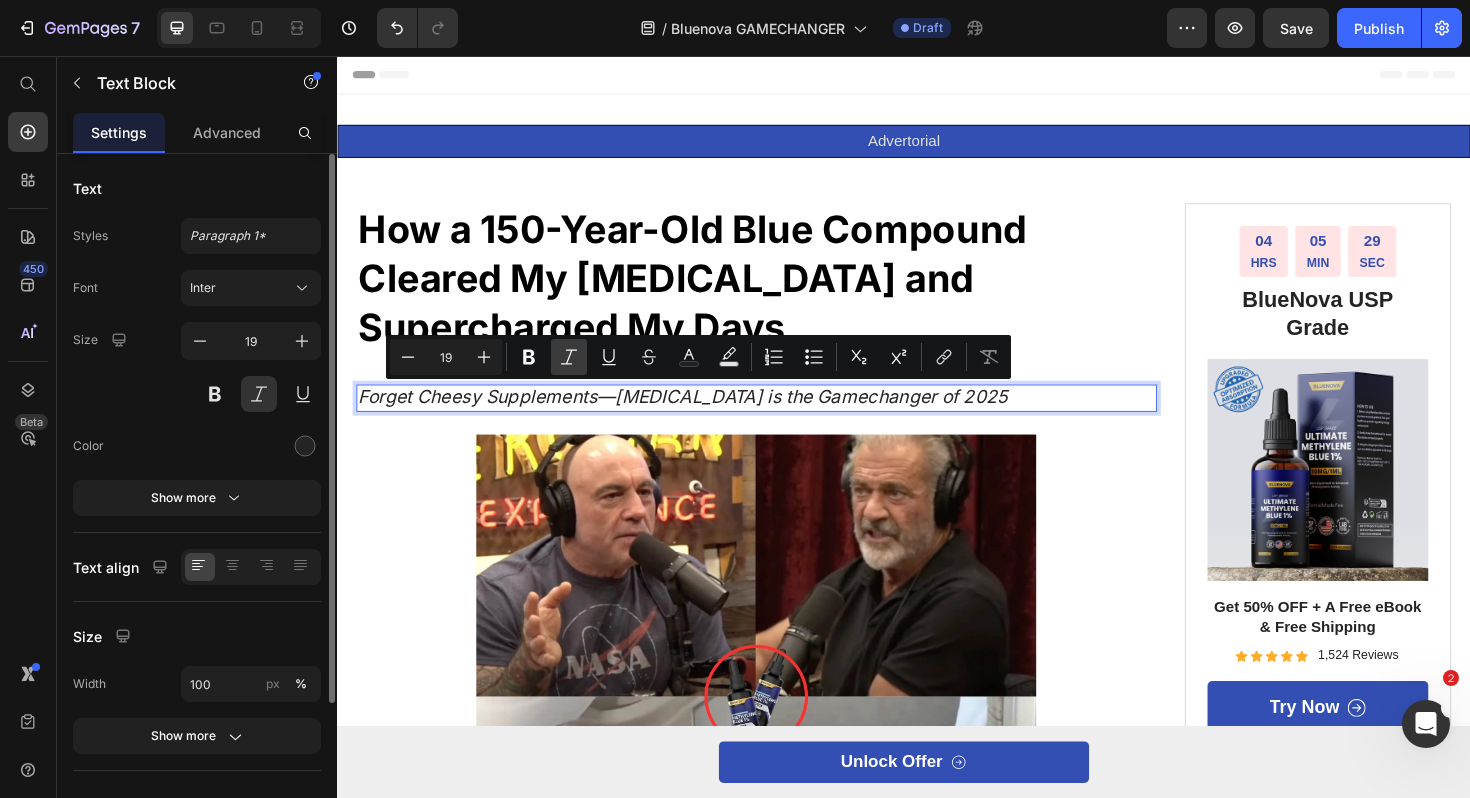 click 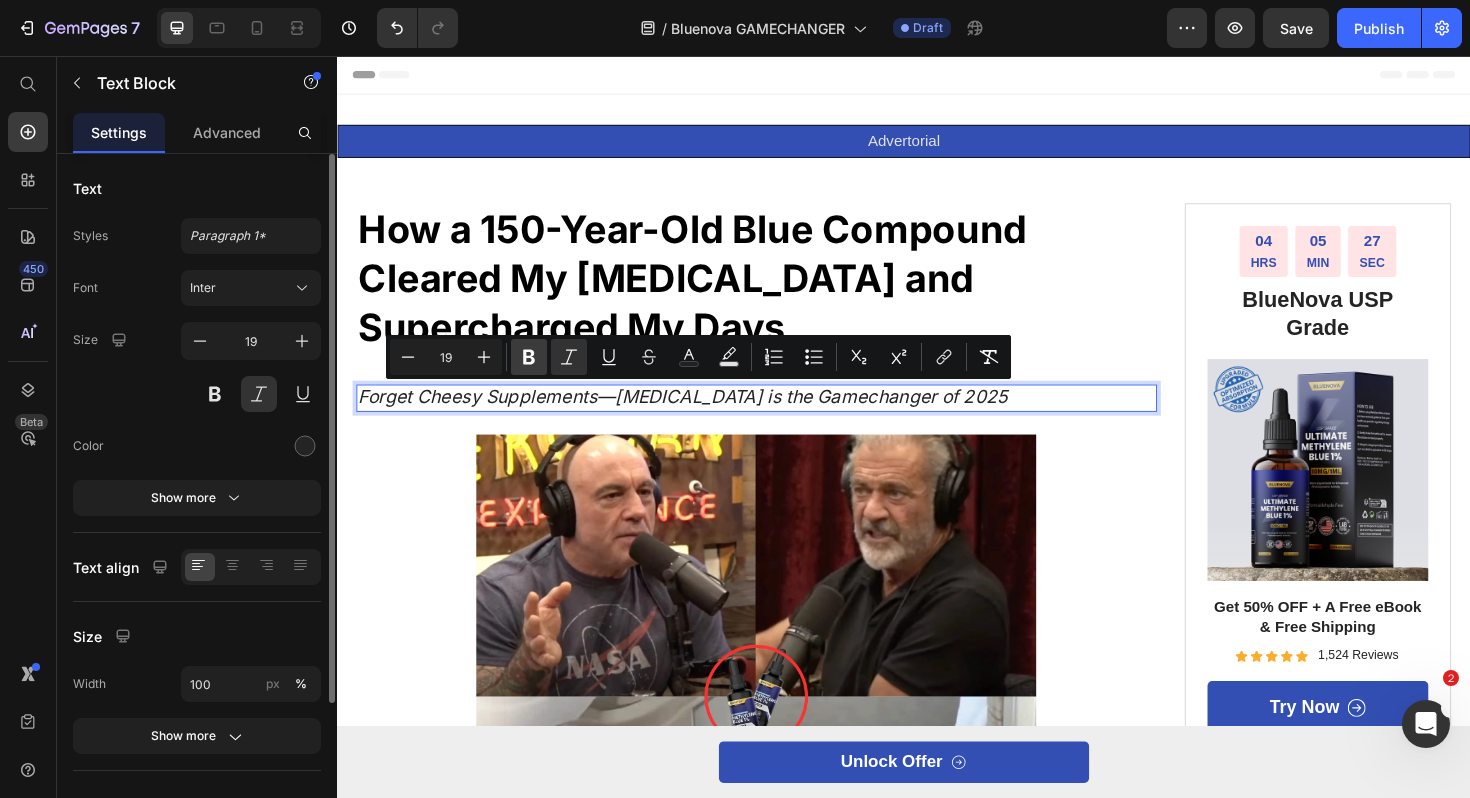 click 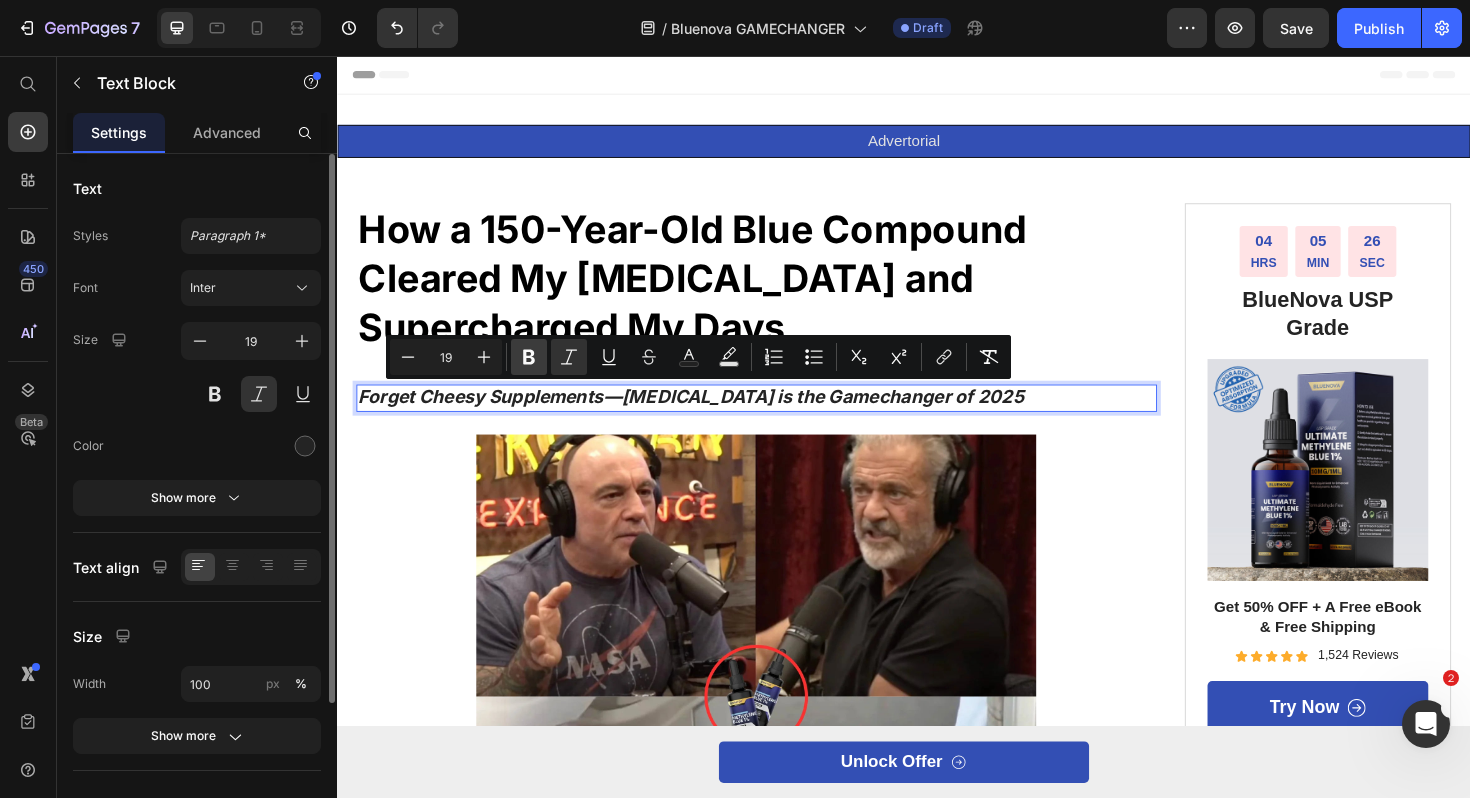 click 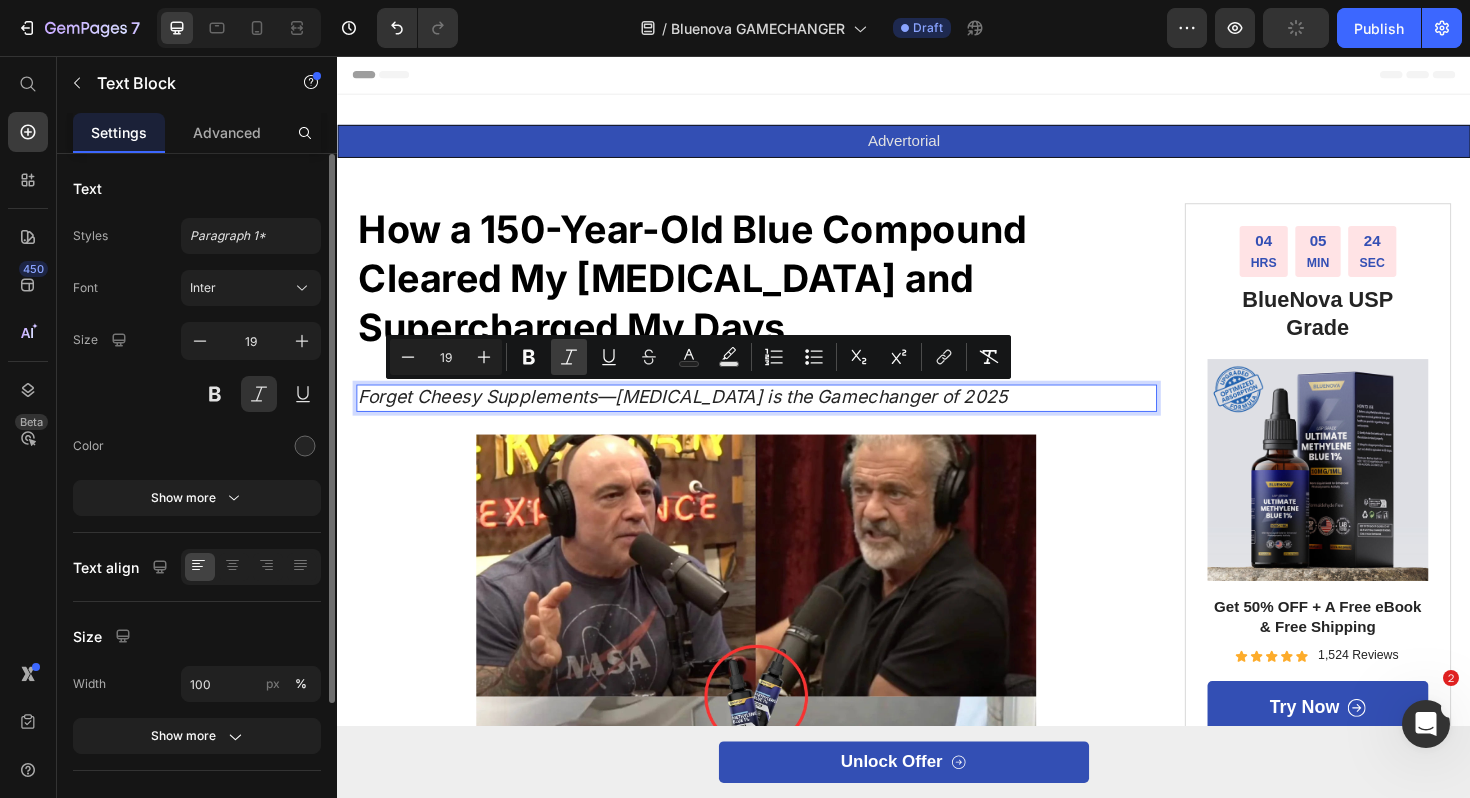 click 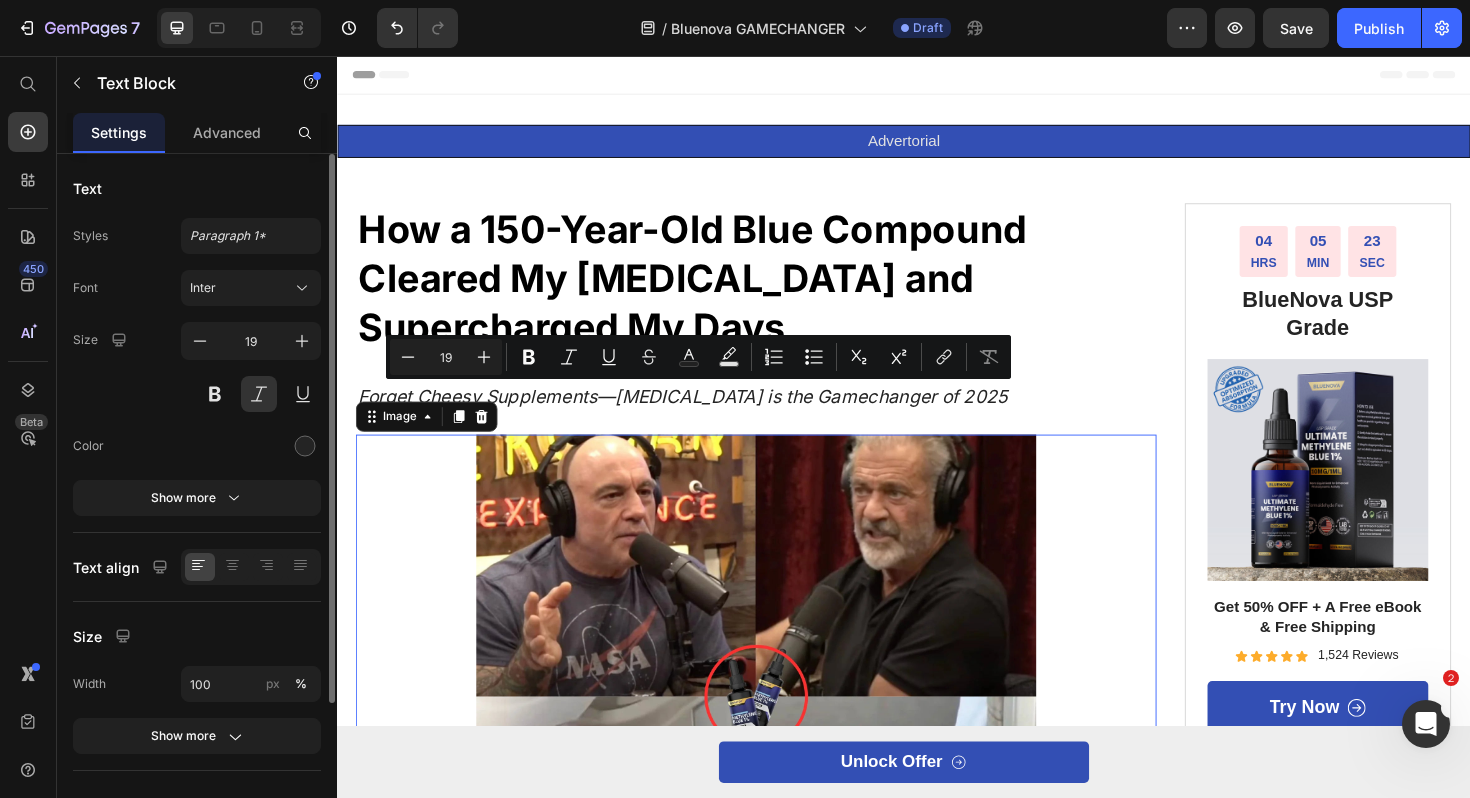 click at bounding box center (781, 753) 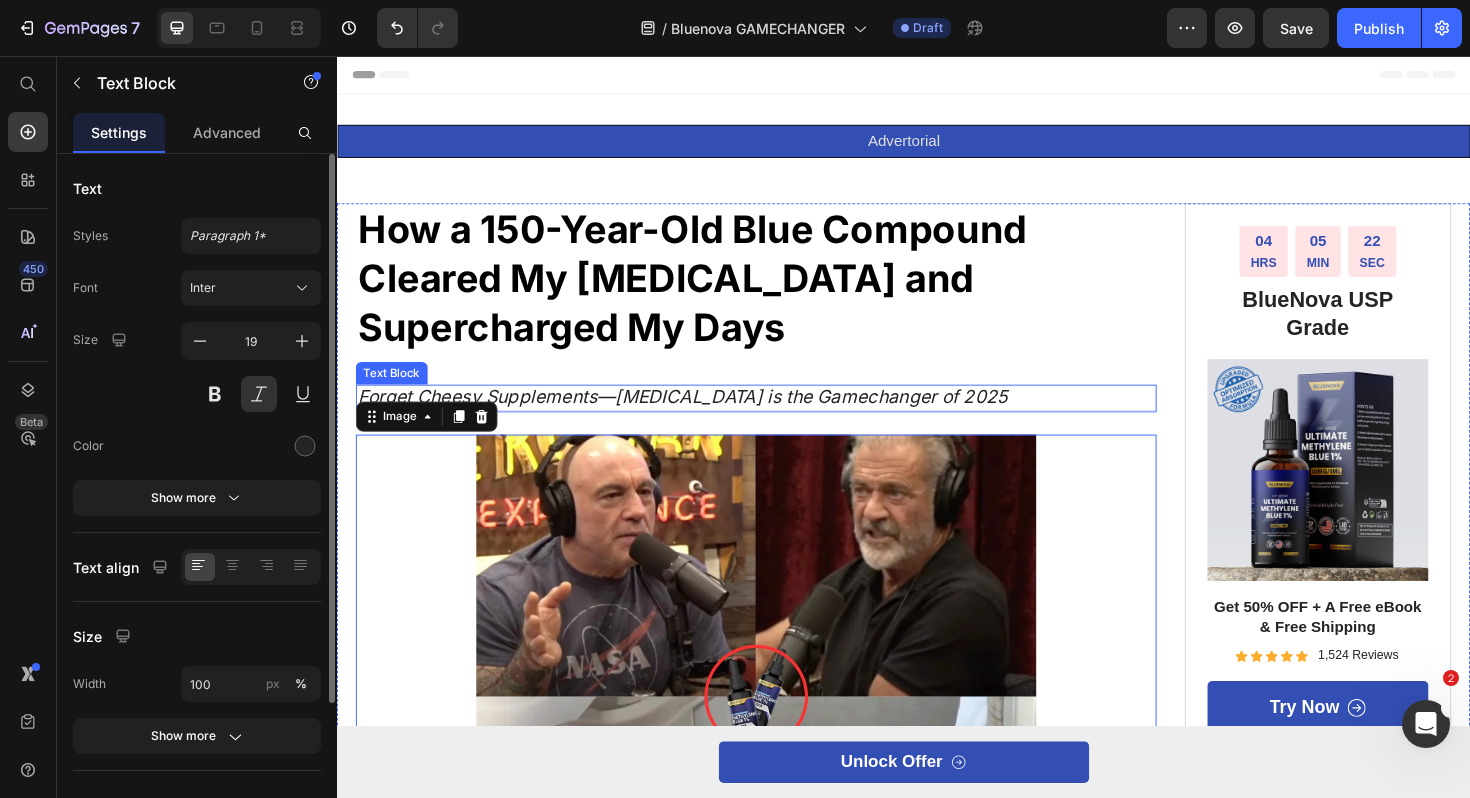 click on "Forget Cheesy Supplements—[MEDICAL_DATA] is the Gamechanger of 2025" at bounding box center (703, 418) 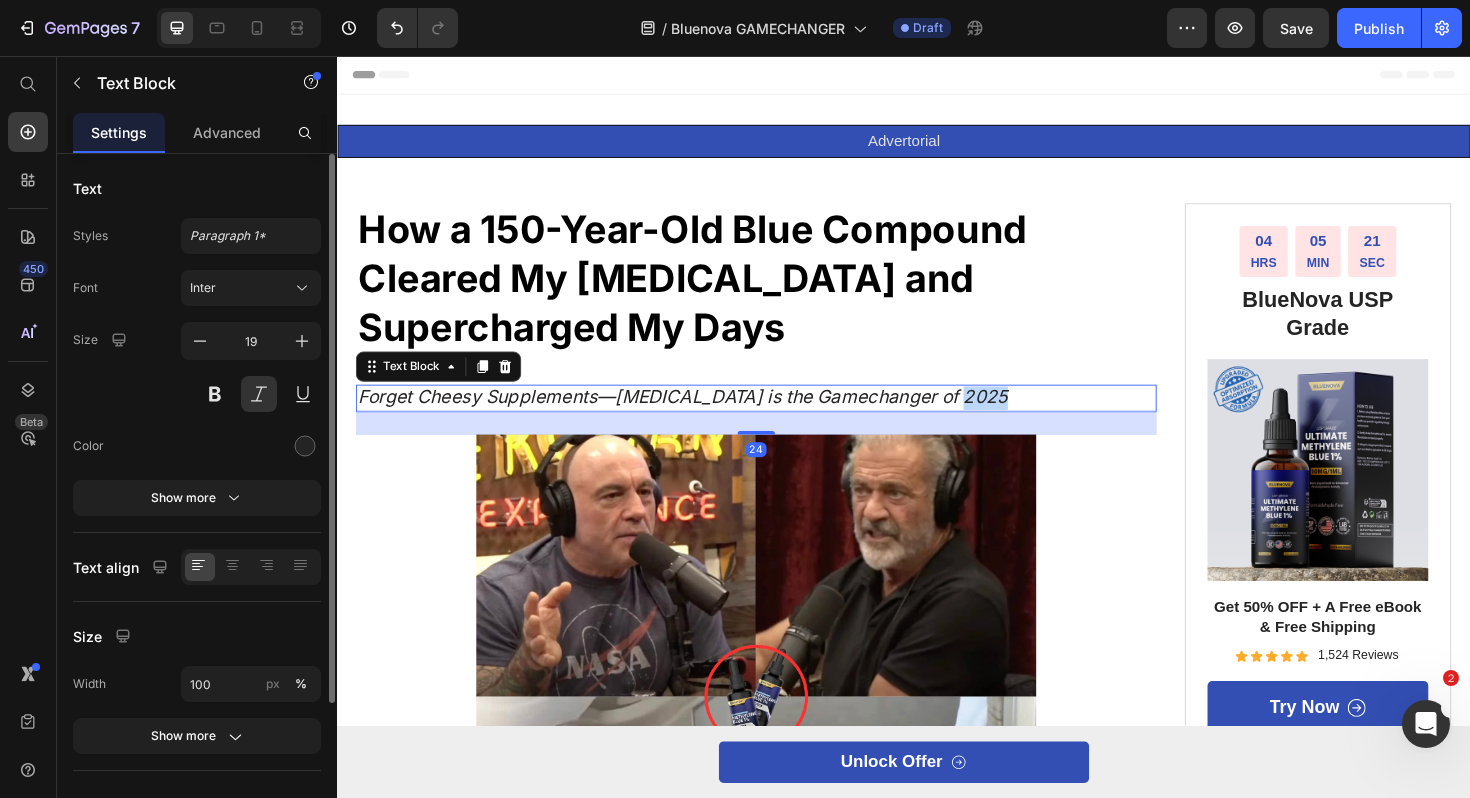click on "Forget Cheesy Supplements—[MEDICAL_DATA] is the Gamechanger of 2025" at bounding box center [703, 418] 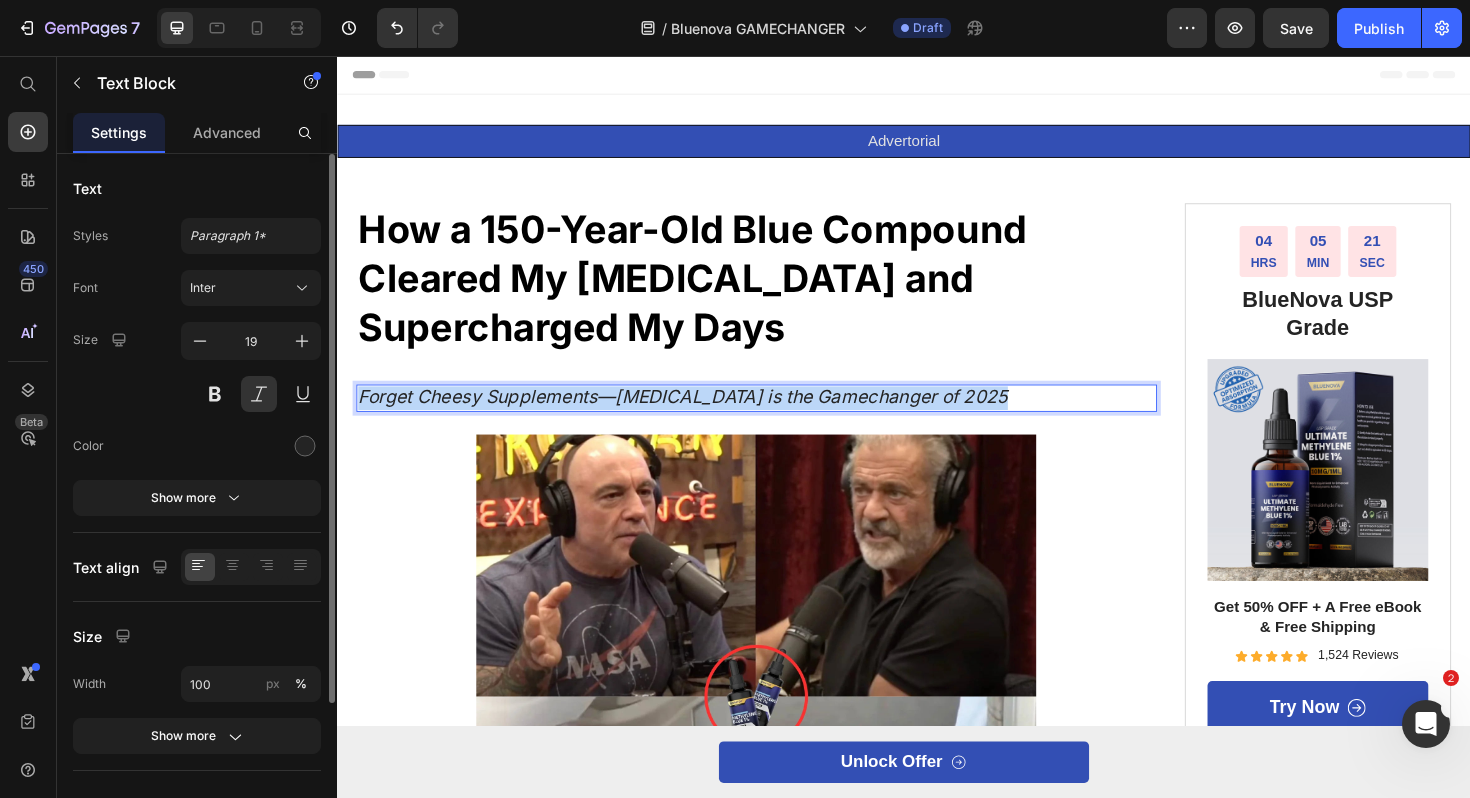 click on "Forget Cheesy Supplements—[MEDICAL_DATA] is the Gamechanger of 2025" at bounding box center (703, 418) 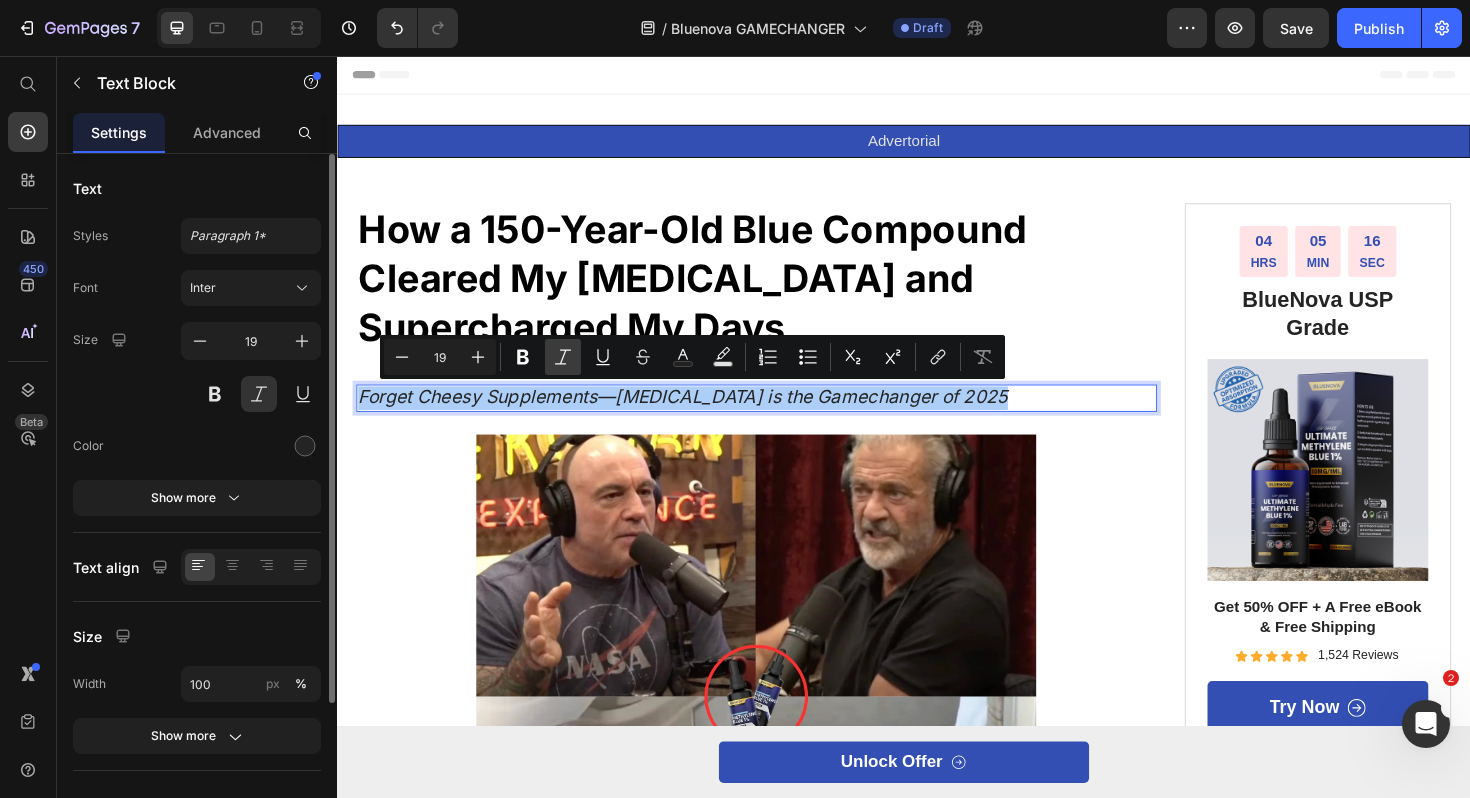 click 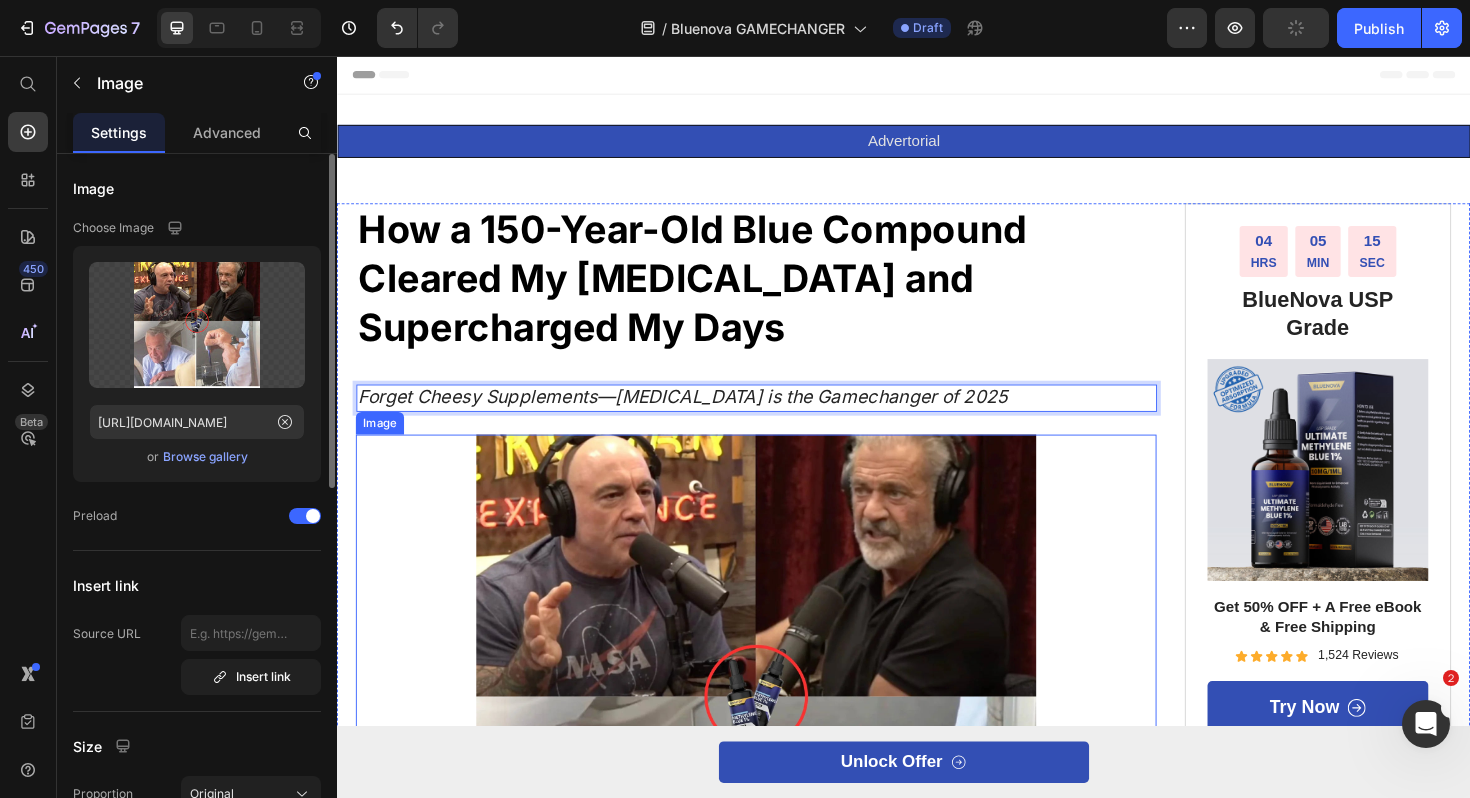 click at bounding box center [781, 753] 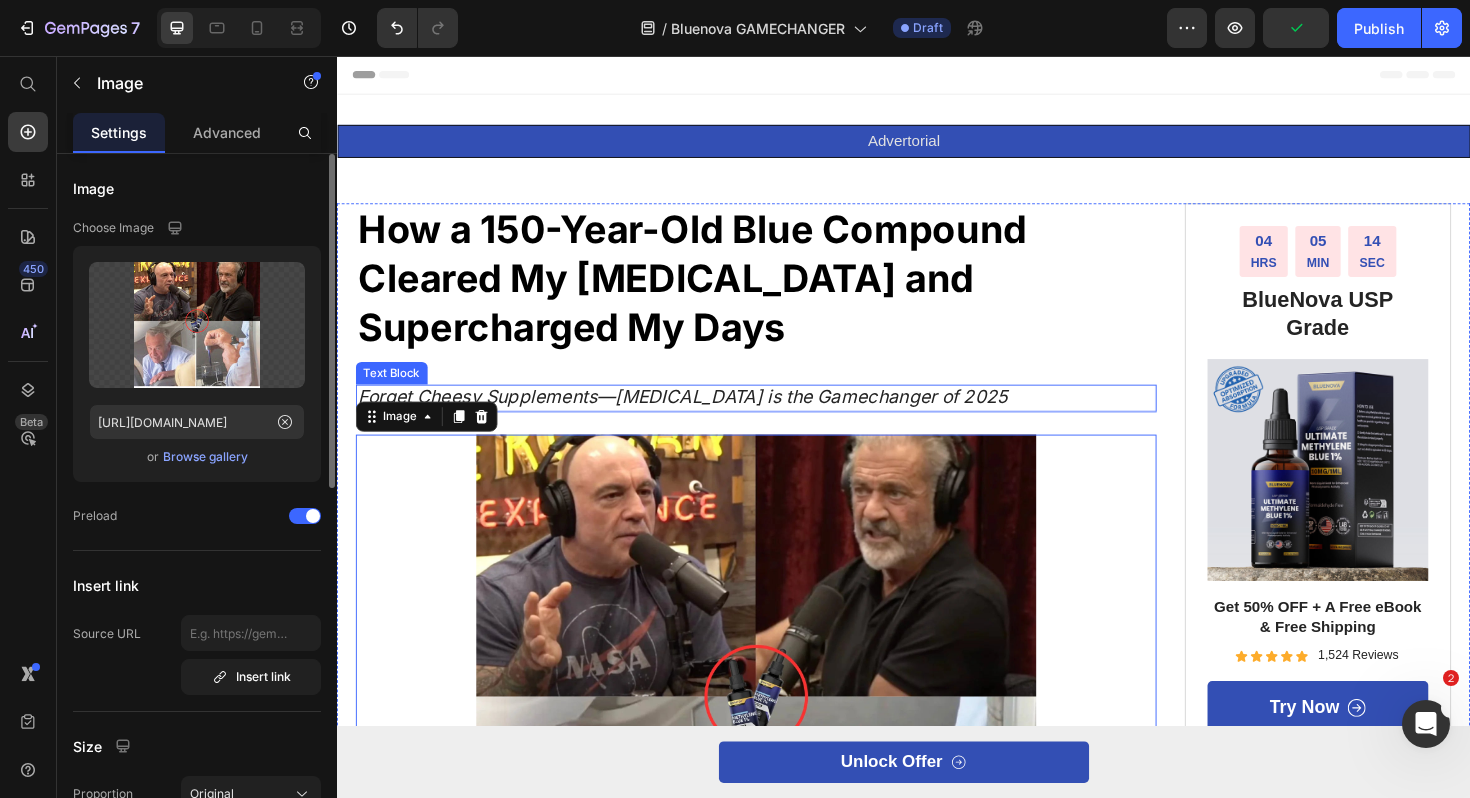 click on "Forget Cheesy Supplements—[MEDICAL_DATA] is the Gamechanger of 2025" at bounding box center (703, 417) 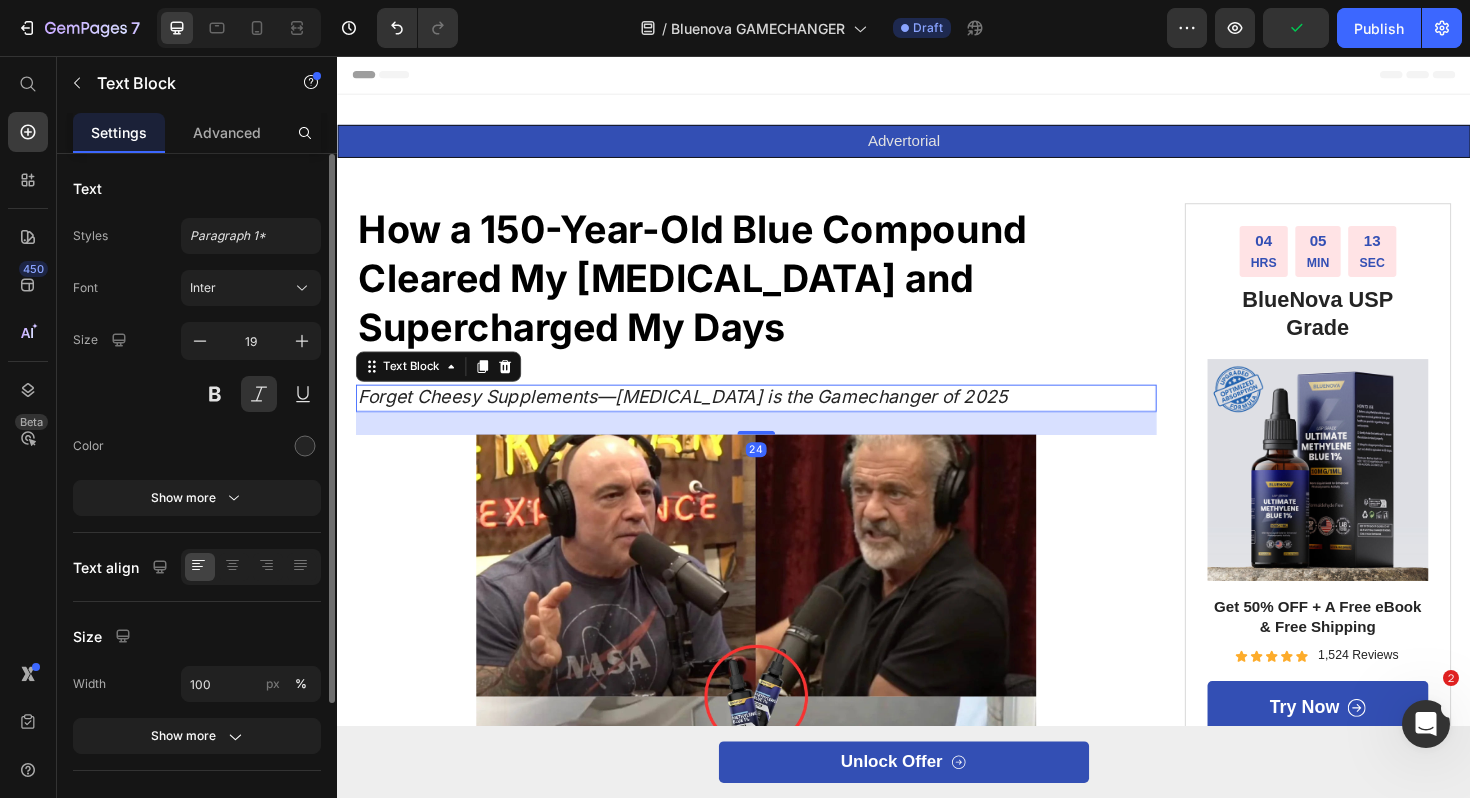 click on "Forget Cheesy Supplements—[MEDICAL_DATA] is the Gamechanger of 2025" at bounding box center [781, 418] 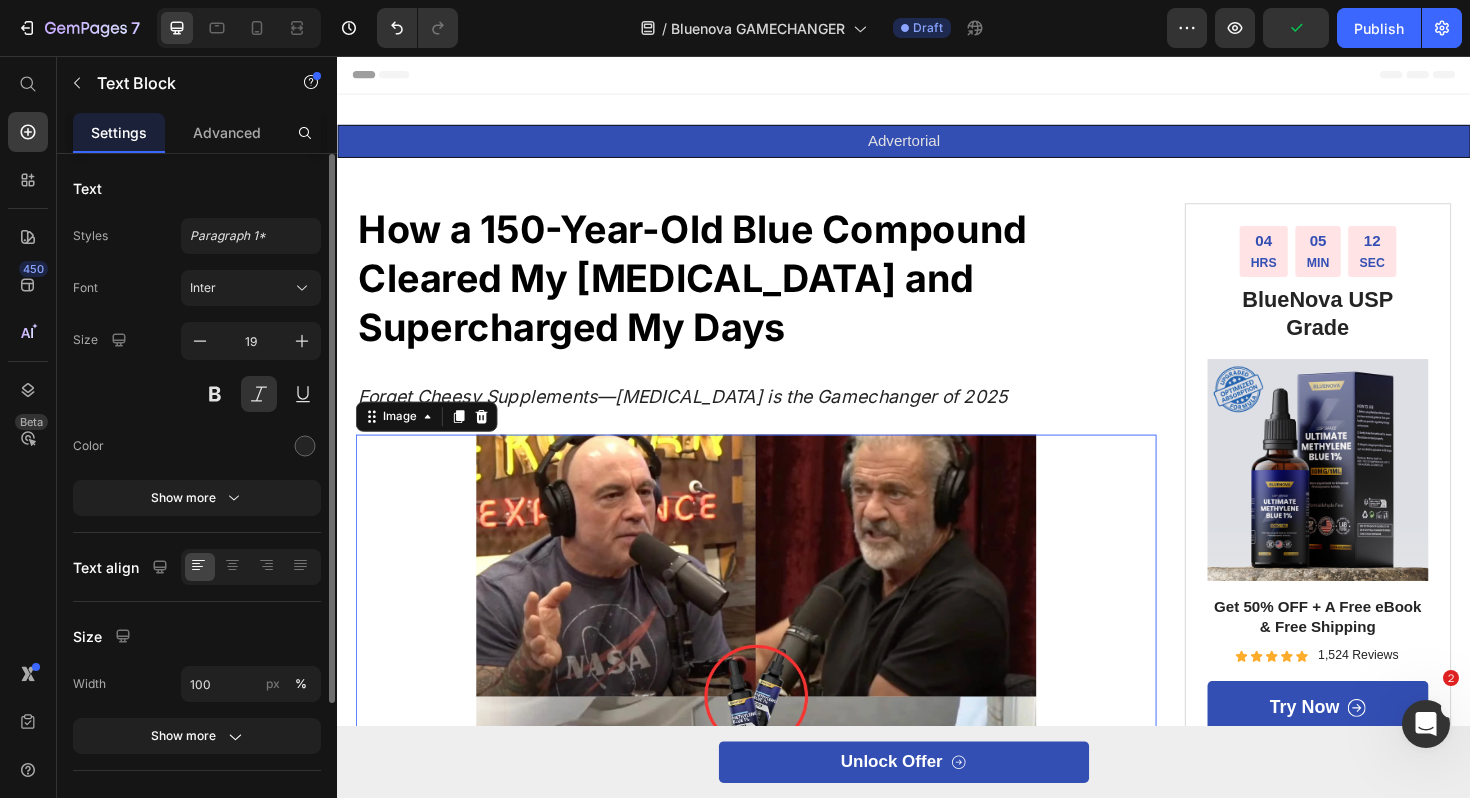 click at bounding box center [781, 753] 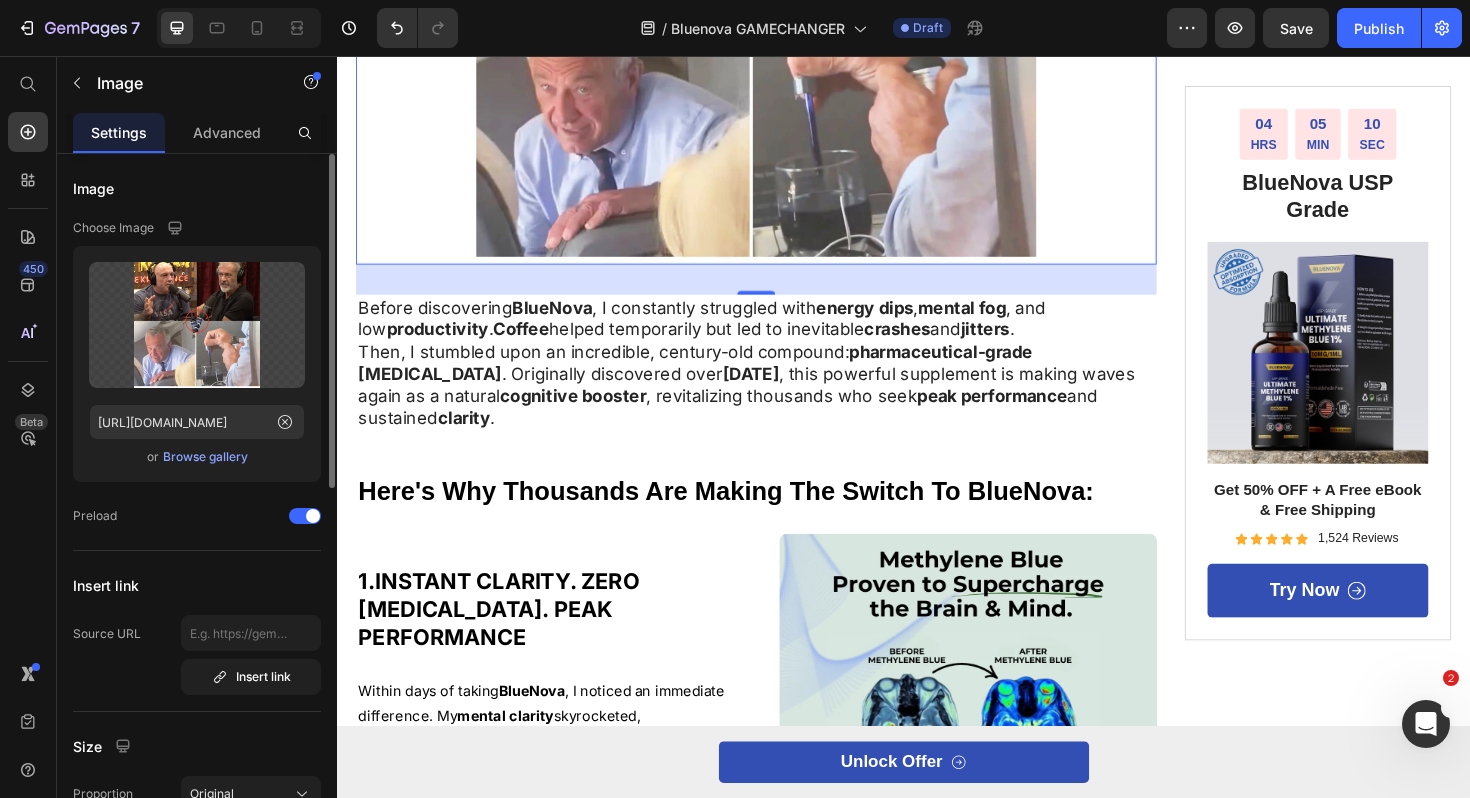 scroll, scrollTop: 1119, scrollLeft: 0, axis: vertical 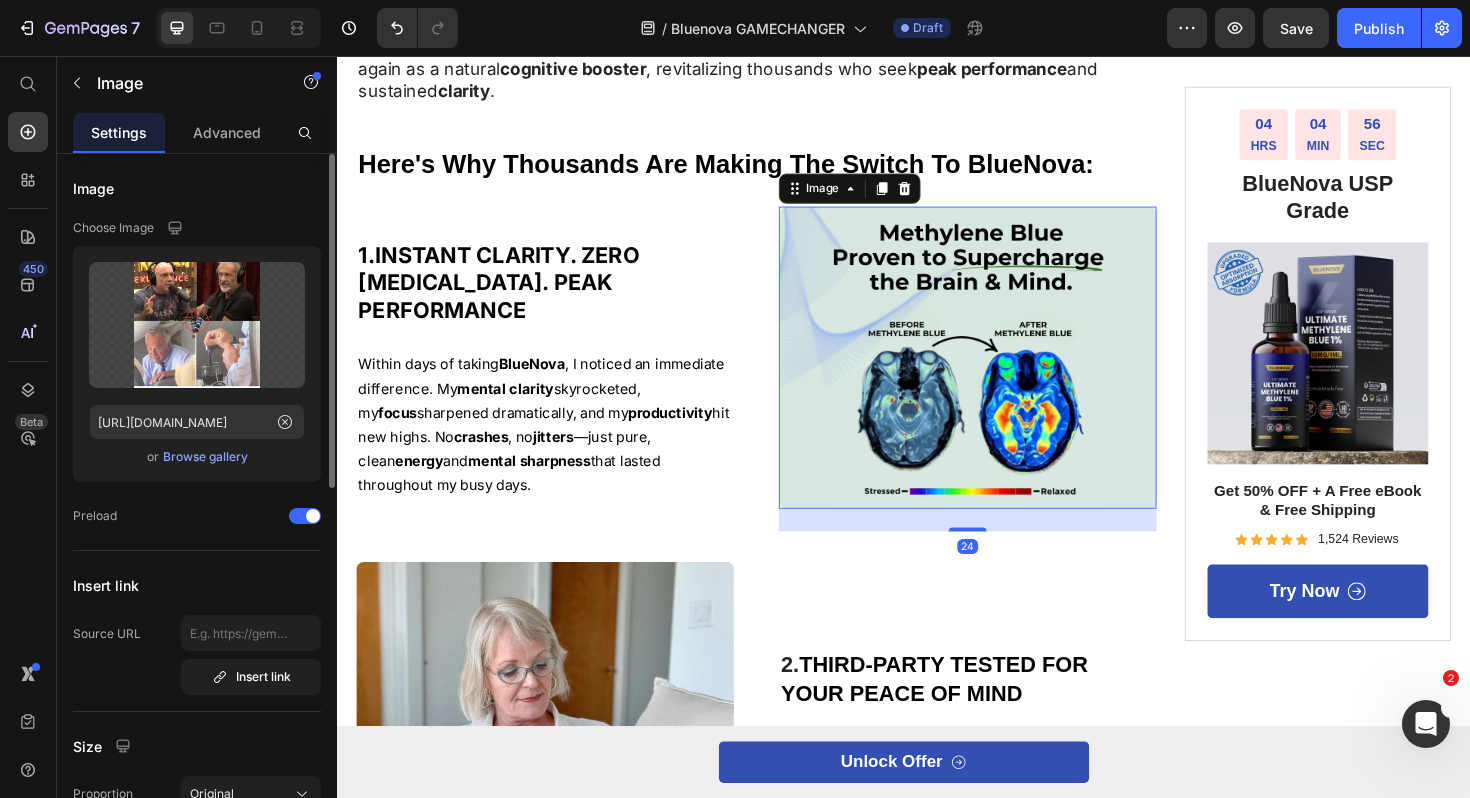 click at bounding box center (1005, 376) 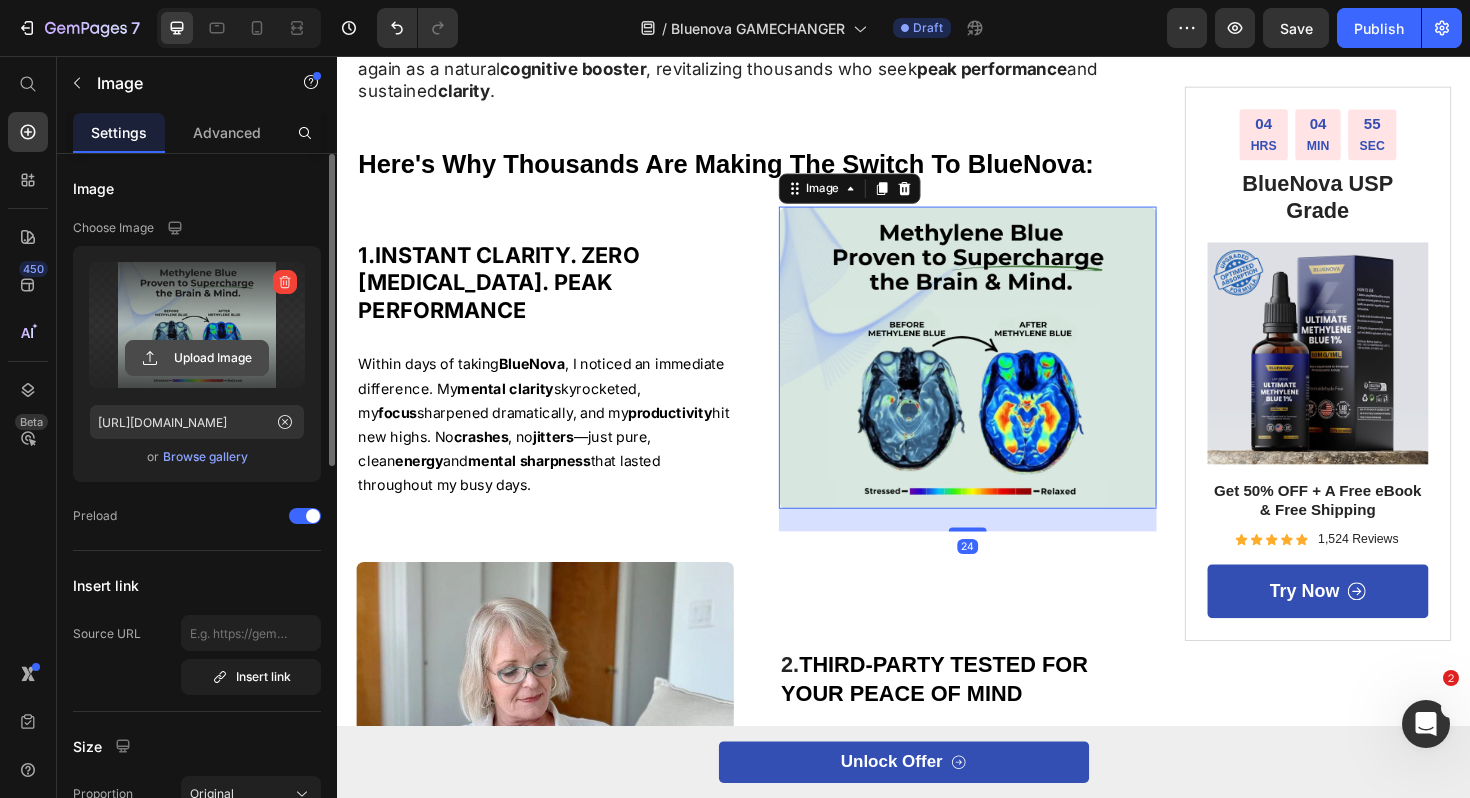 click 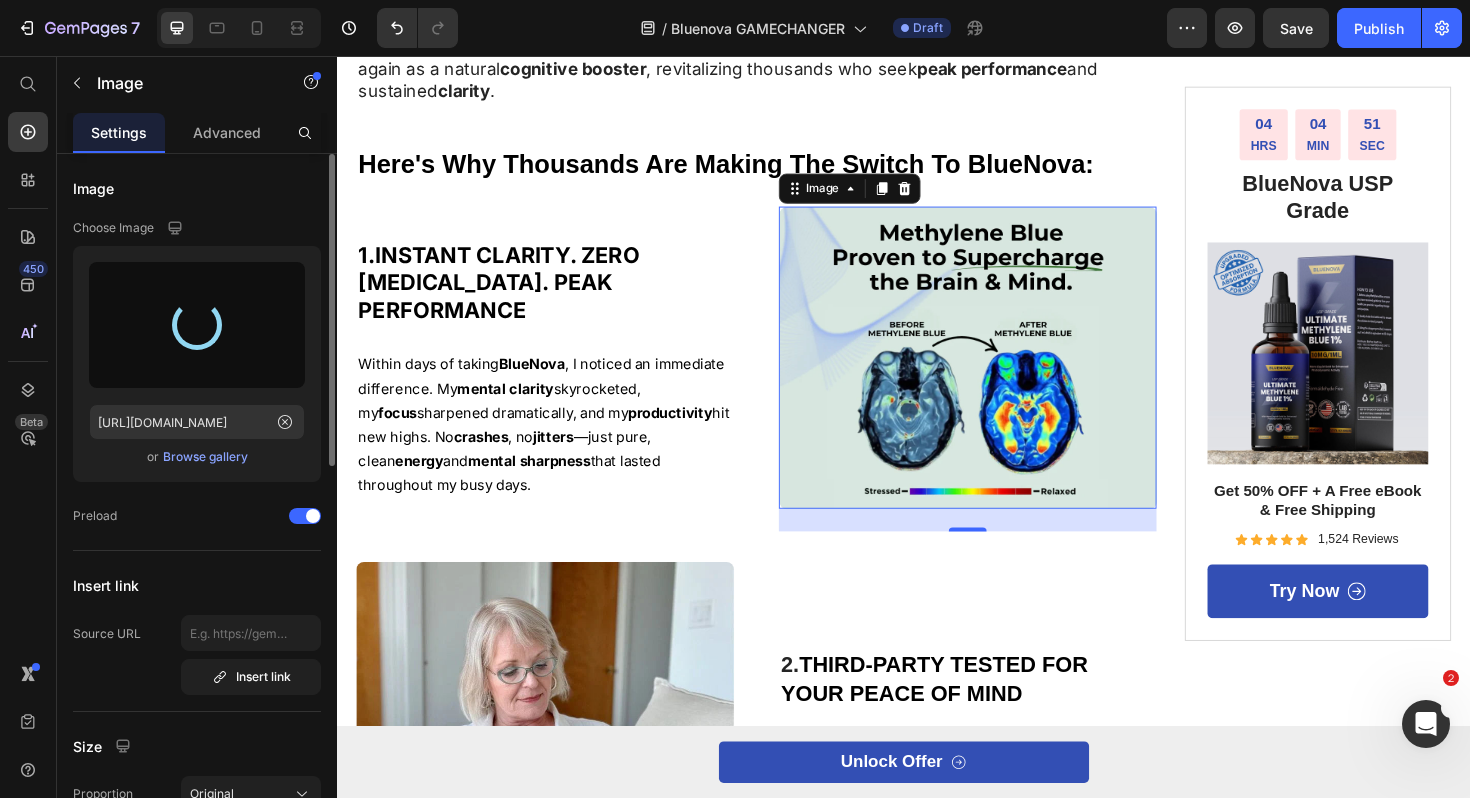 type on "[URL][DOMAIN_NAME]" 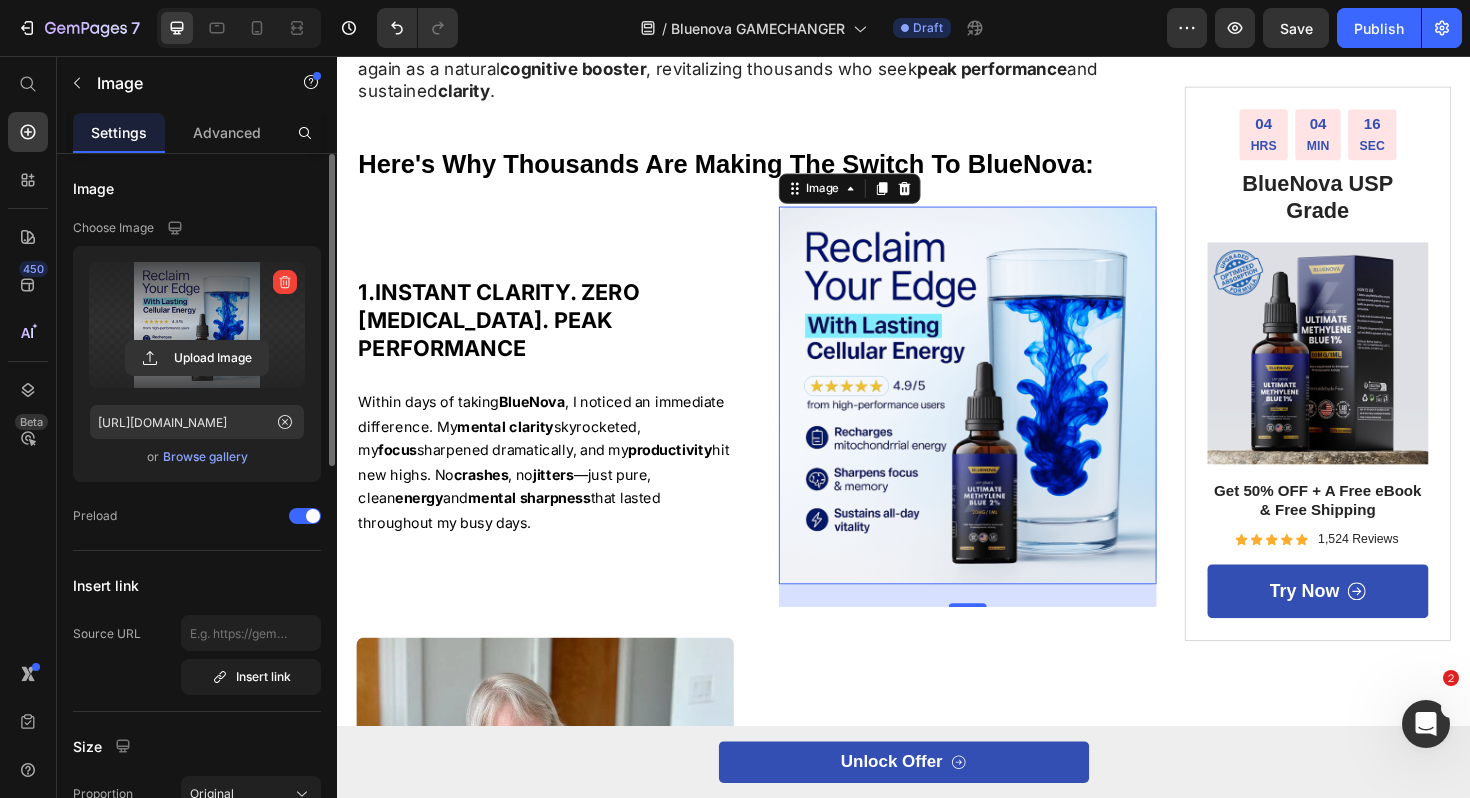click at bounding box center [1005, 416] 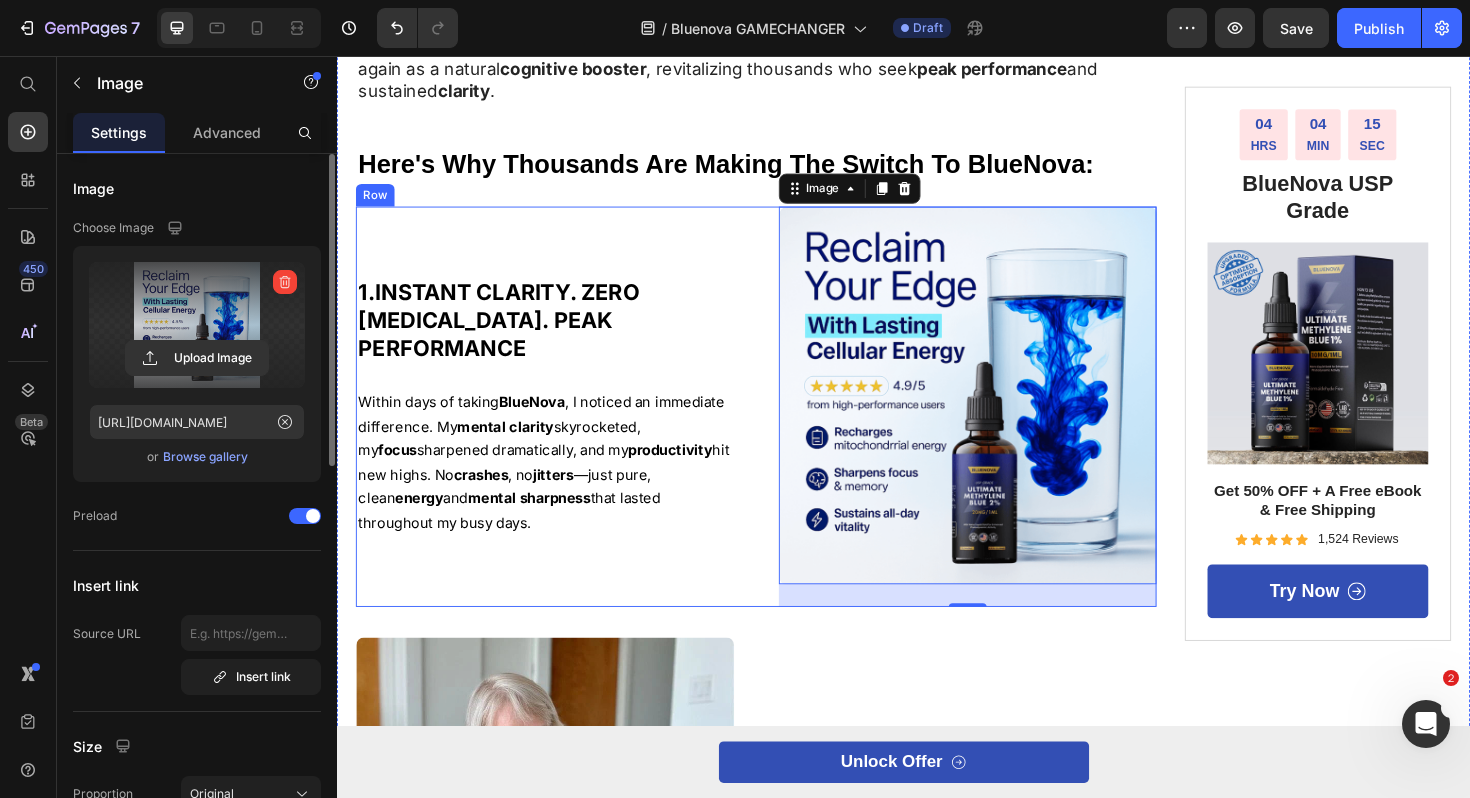 scroll, scrollTop: 1351, scrollLeft: 0, axis: vertical 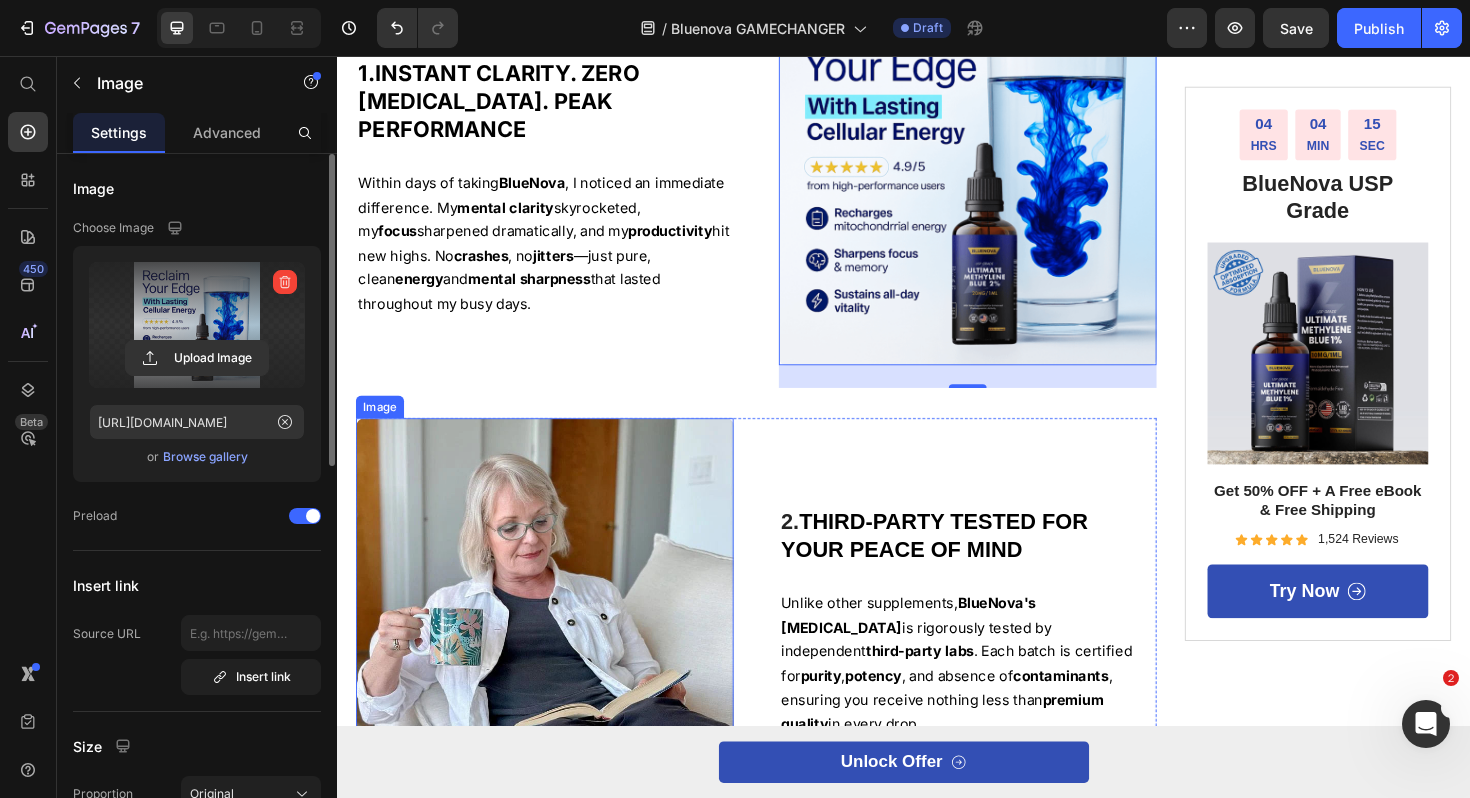 click at bounding box center (557, 640) 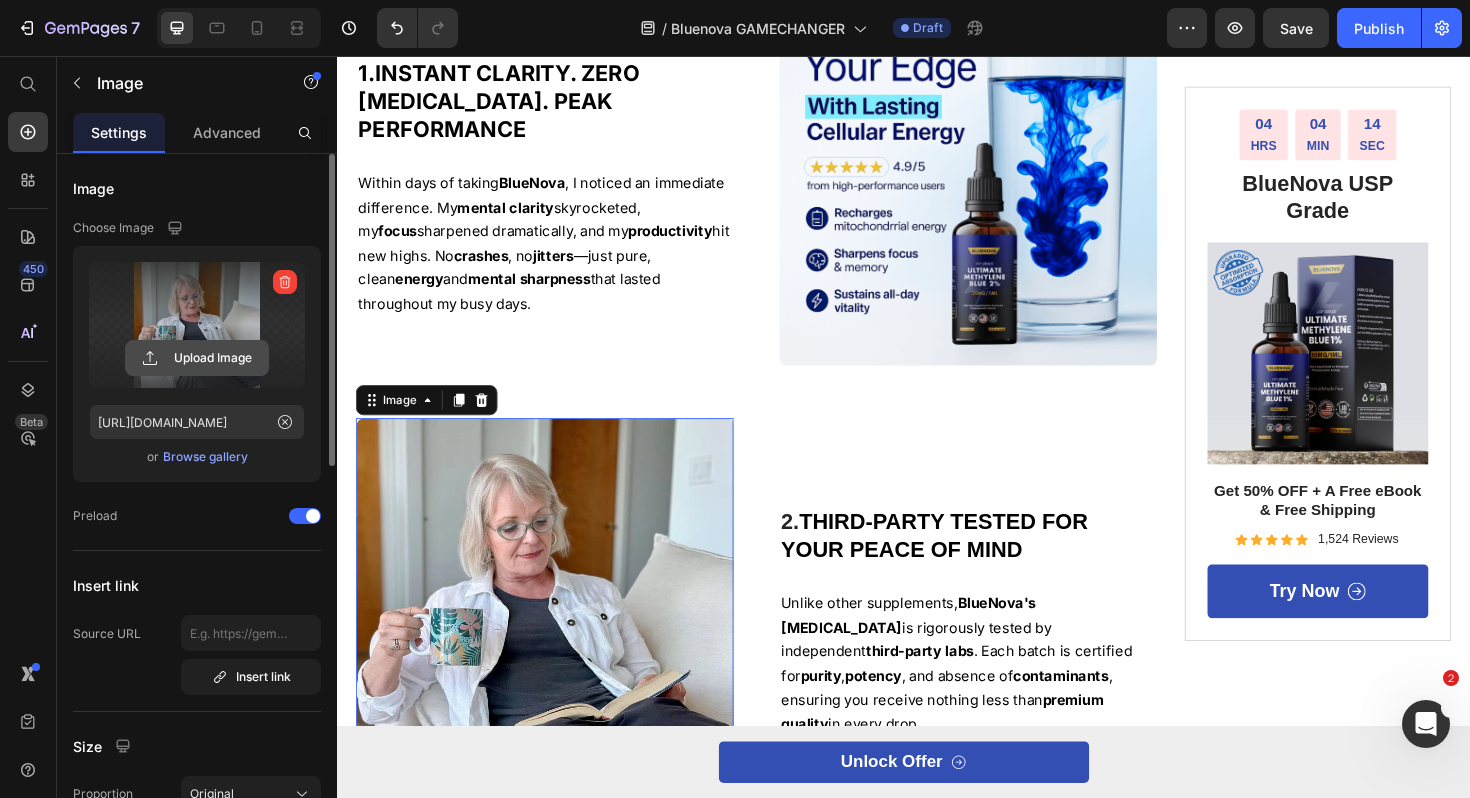 click 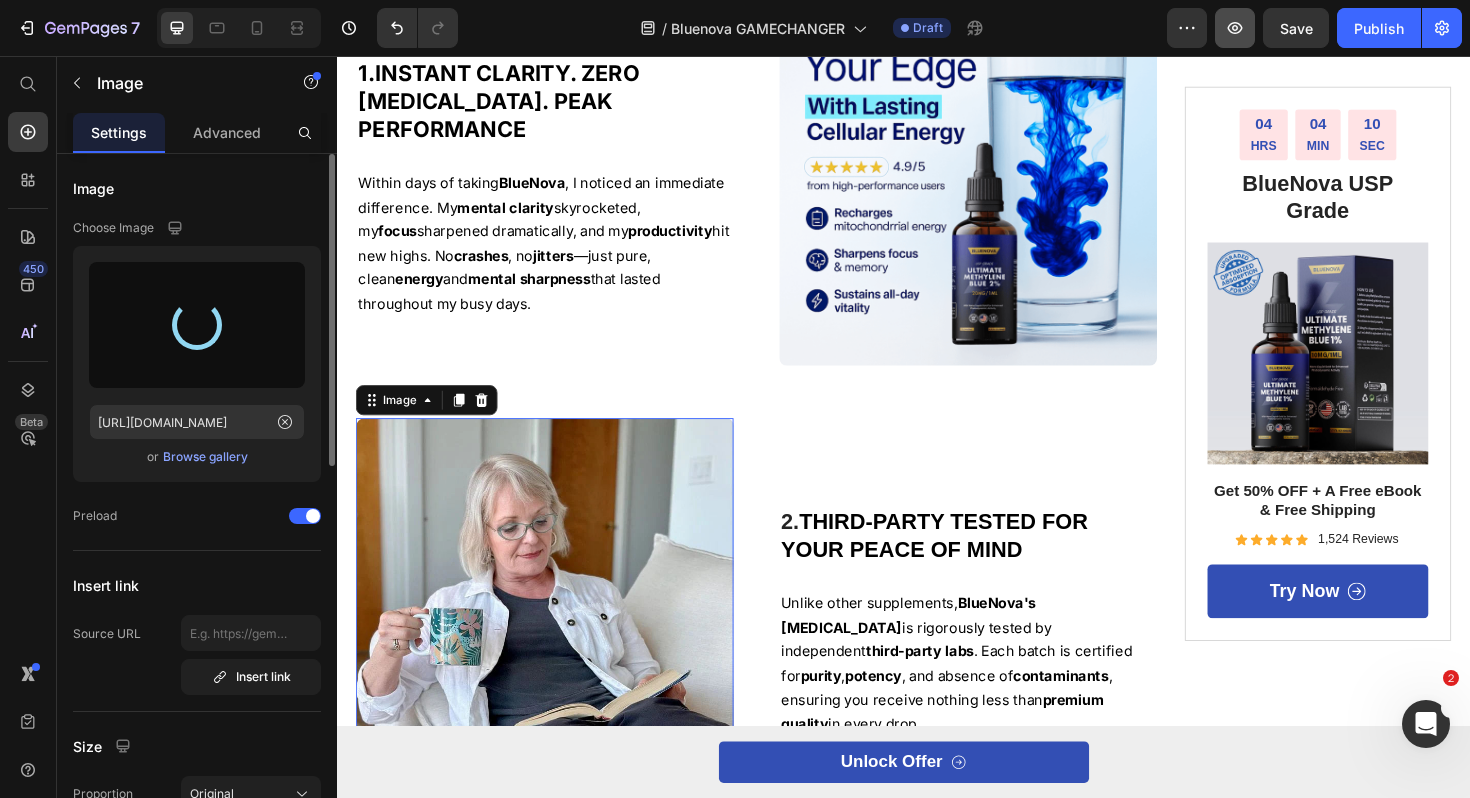 type on "[URL][DOMAIN_NAME]" 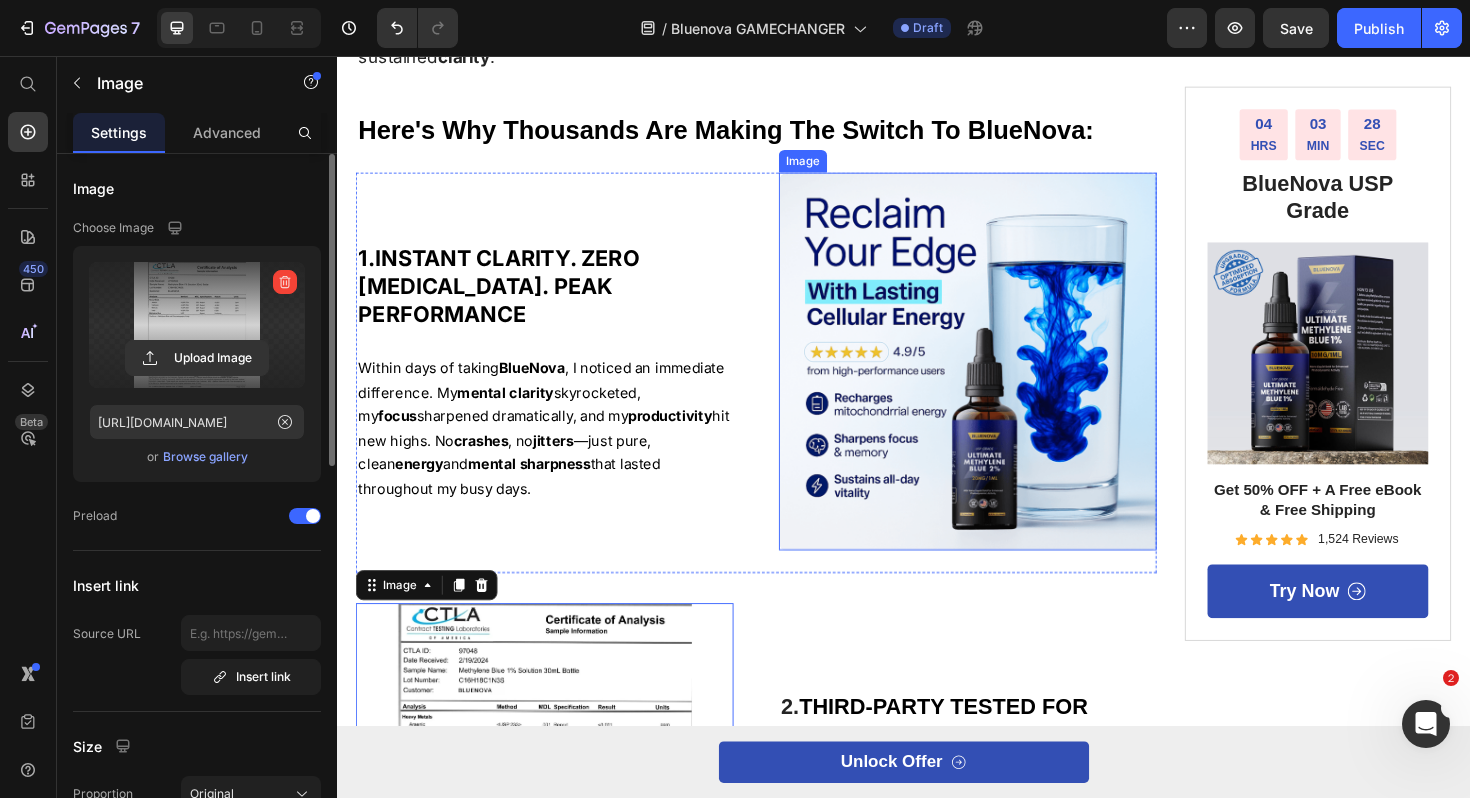 scroll, scrollTop: 1466, scrollLeft: 0, axis: vertical 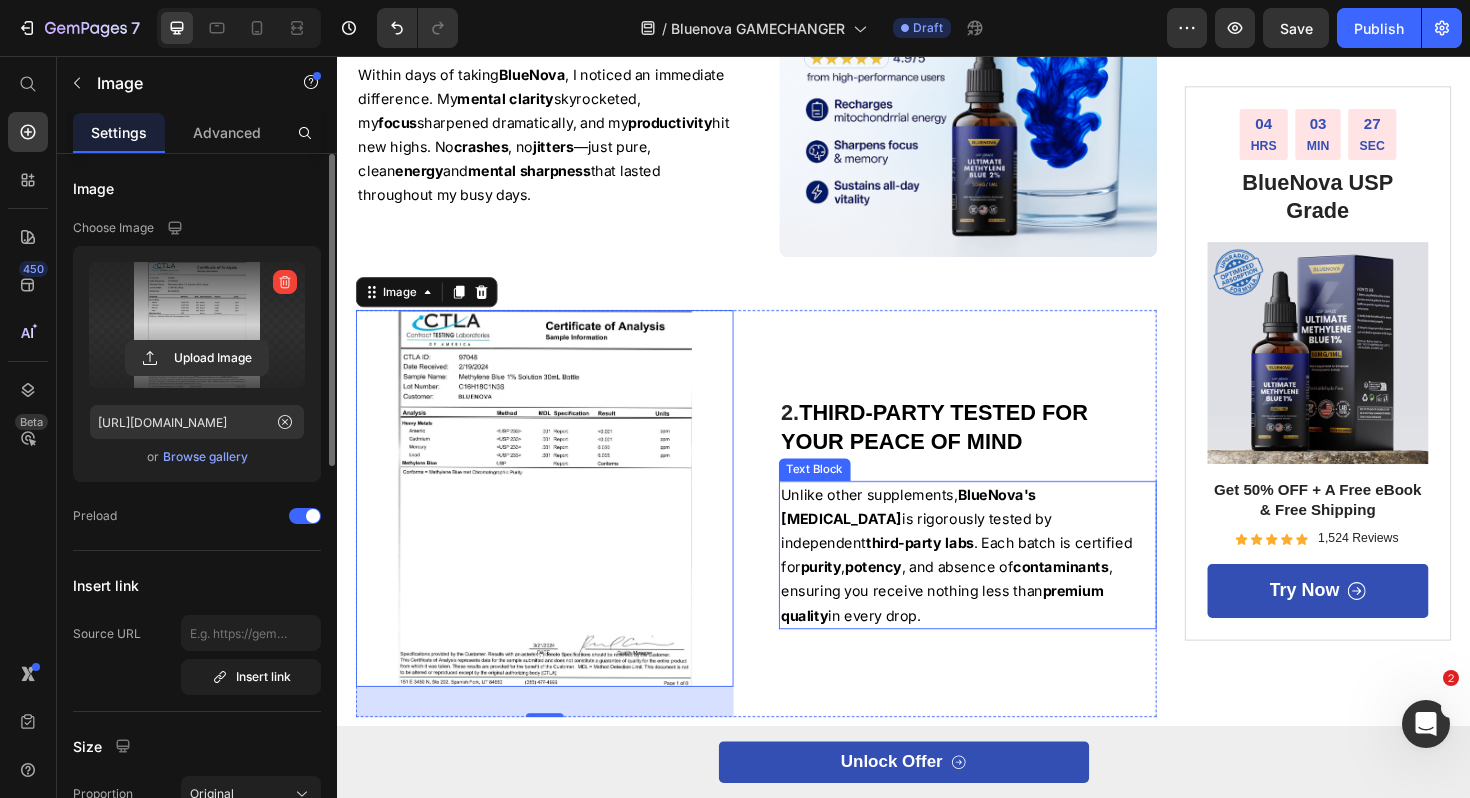 click on "Unlike other supplements,  [PERSON_NAME]'s [MEDICAL_DATA]  is rigorously tested by independent  third-party labs . Each batch is certified for  purity ,  potency , and absence of  contaminants , ensuring you receive nothing less than  premium quality  in every drop." at bounding box center (1005, 584) 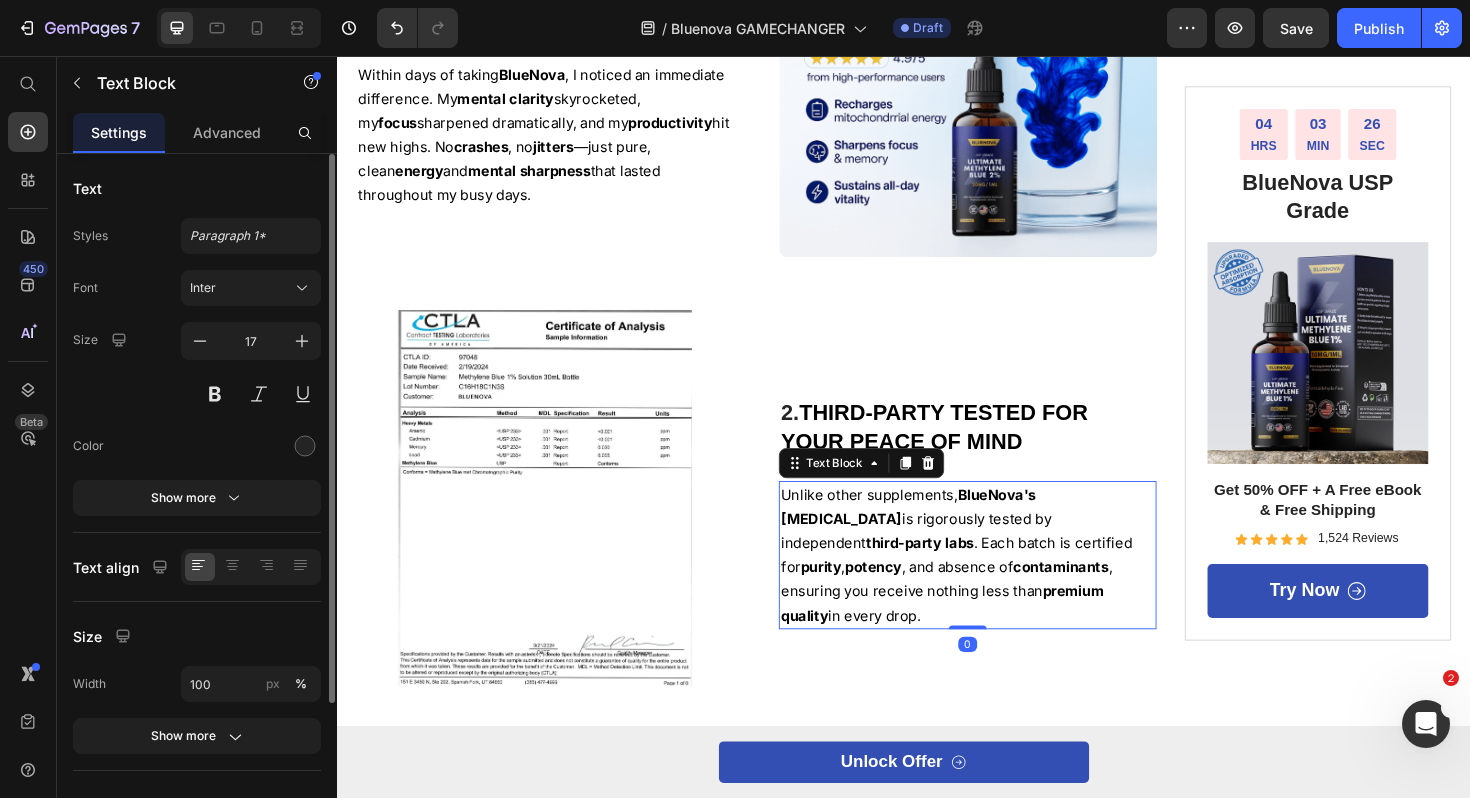 scroll, scrollTop: 1153, scrollLeft: 0, axis: vertical 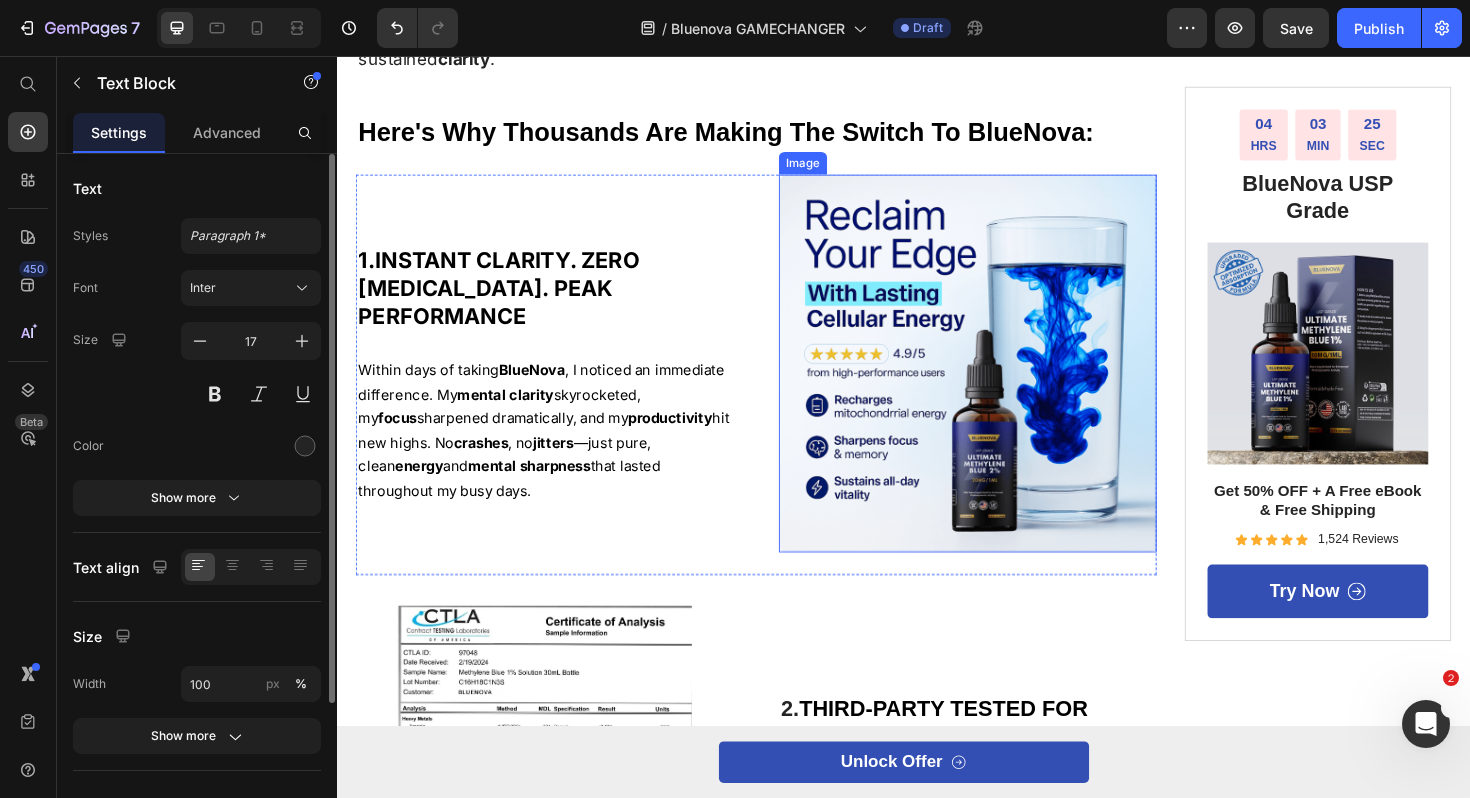 click at bounding box center (1005, 382) 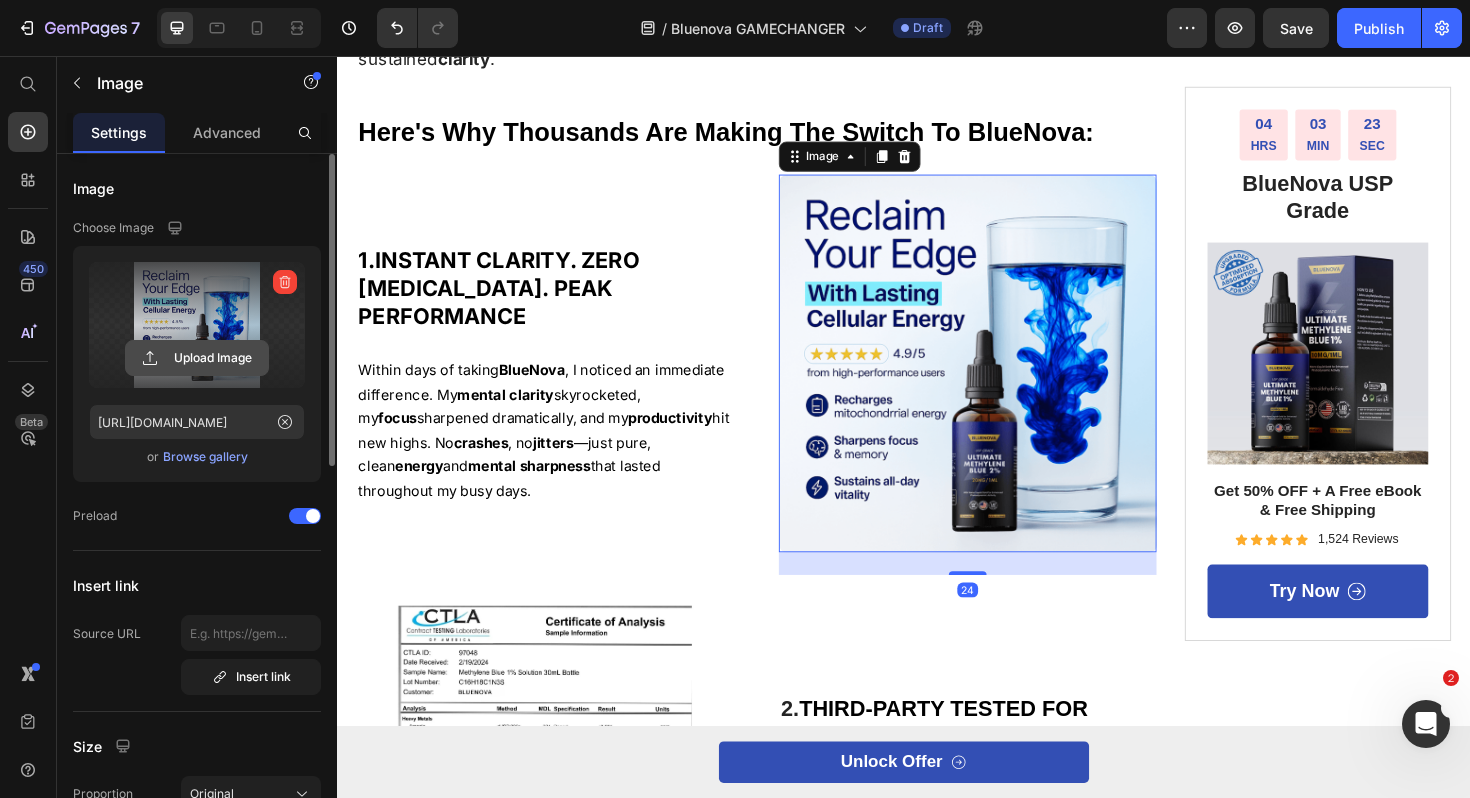 click 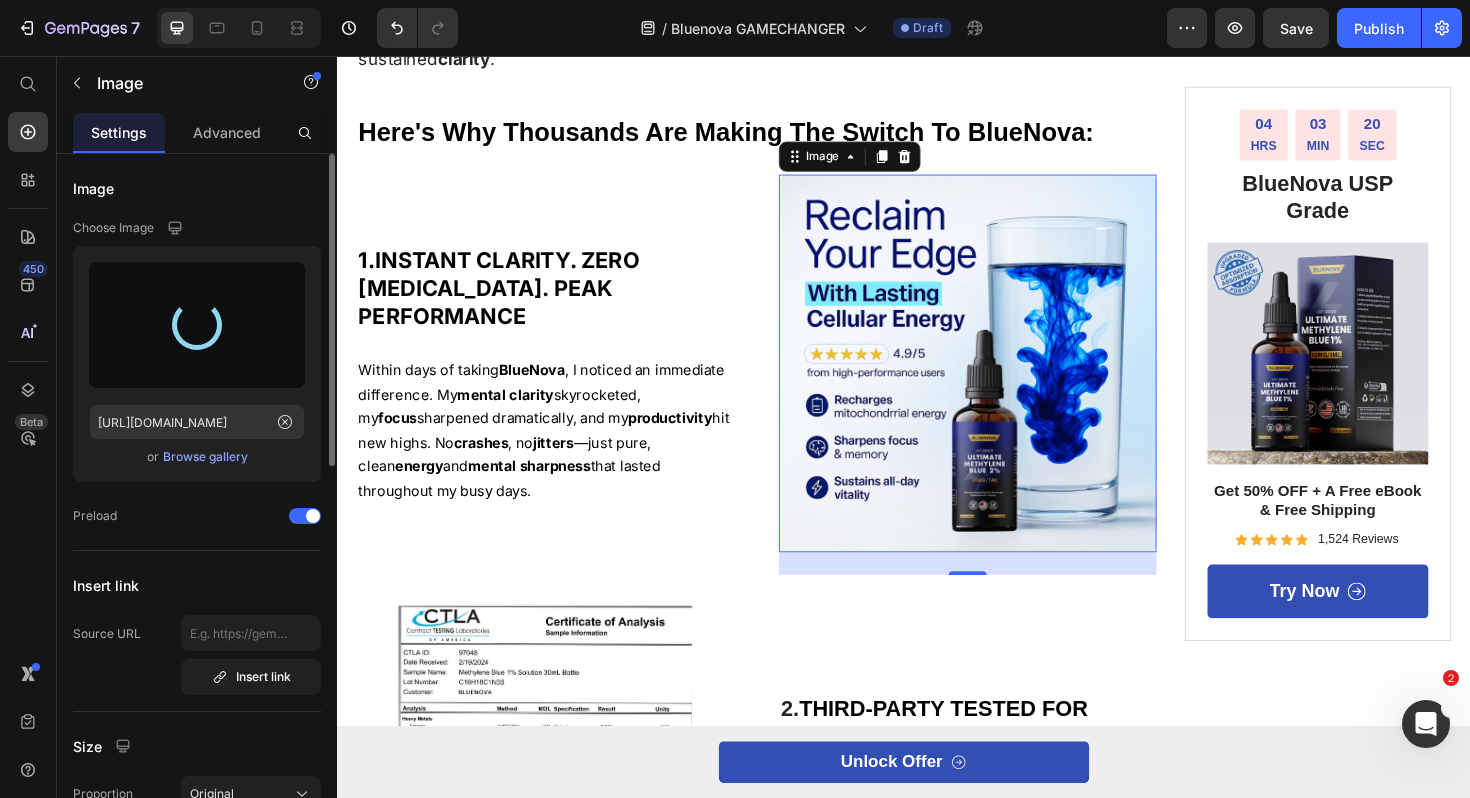 type on "[URL][DOMAIN_NAME]" 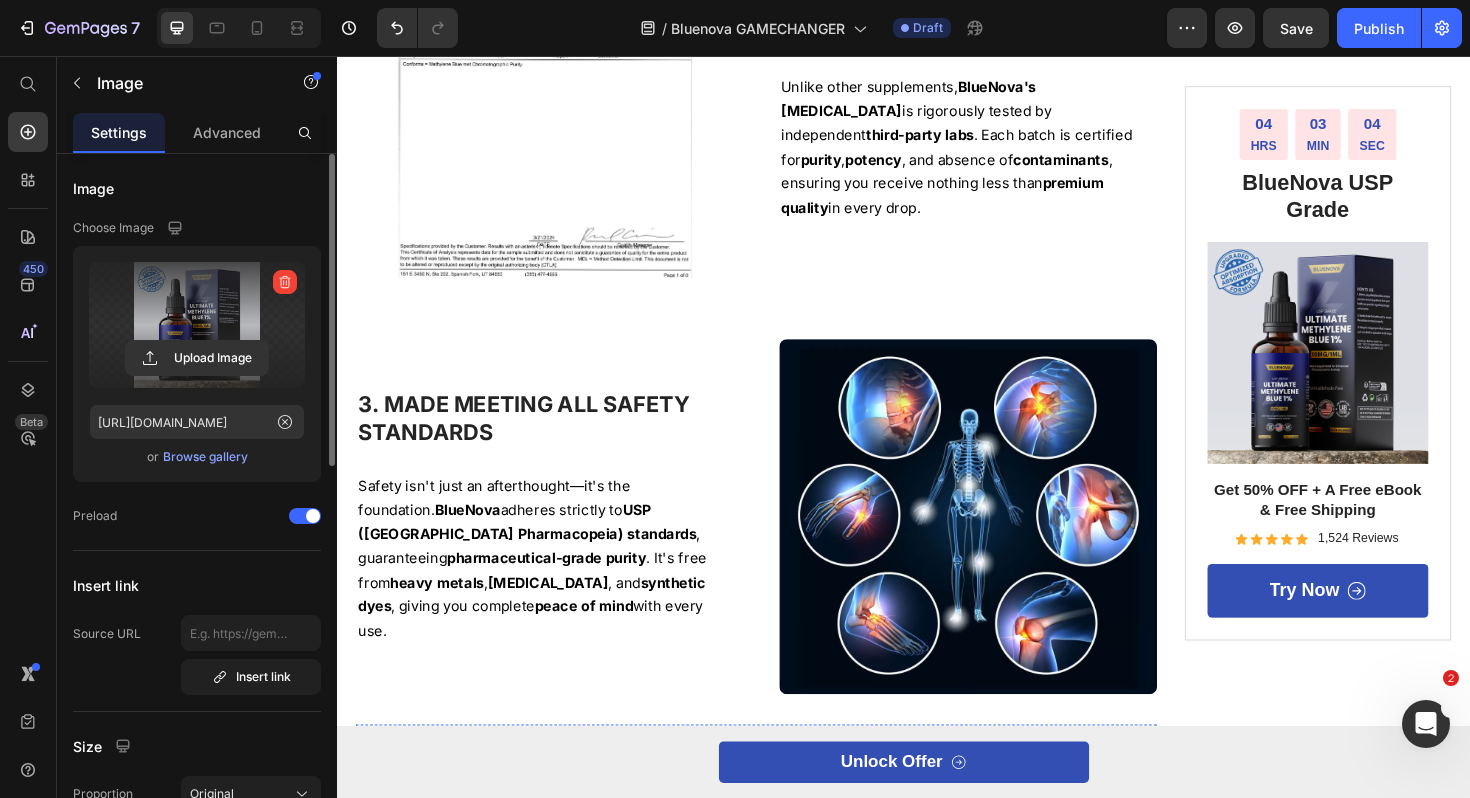 scroll, scrollTop: 1795, scrollLeft: 0, axis: vertical 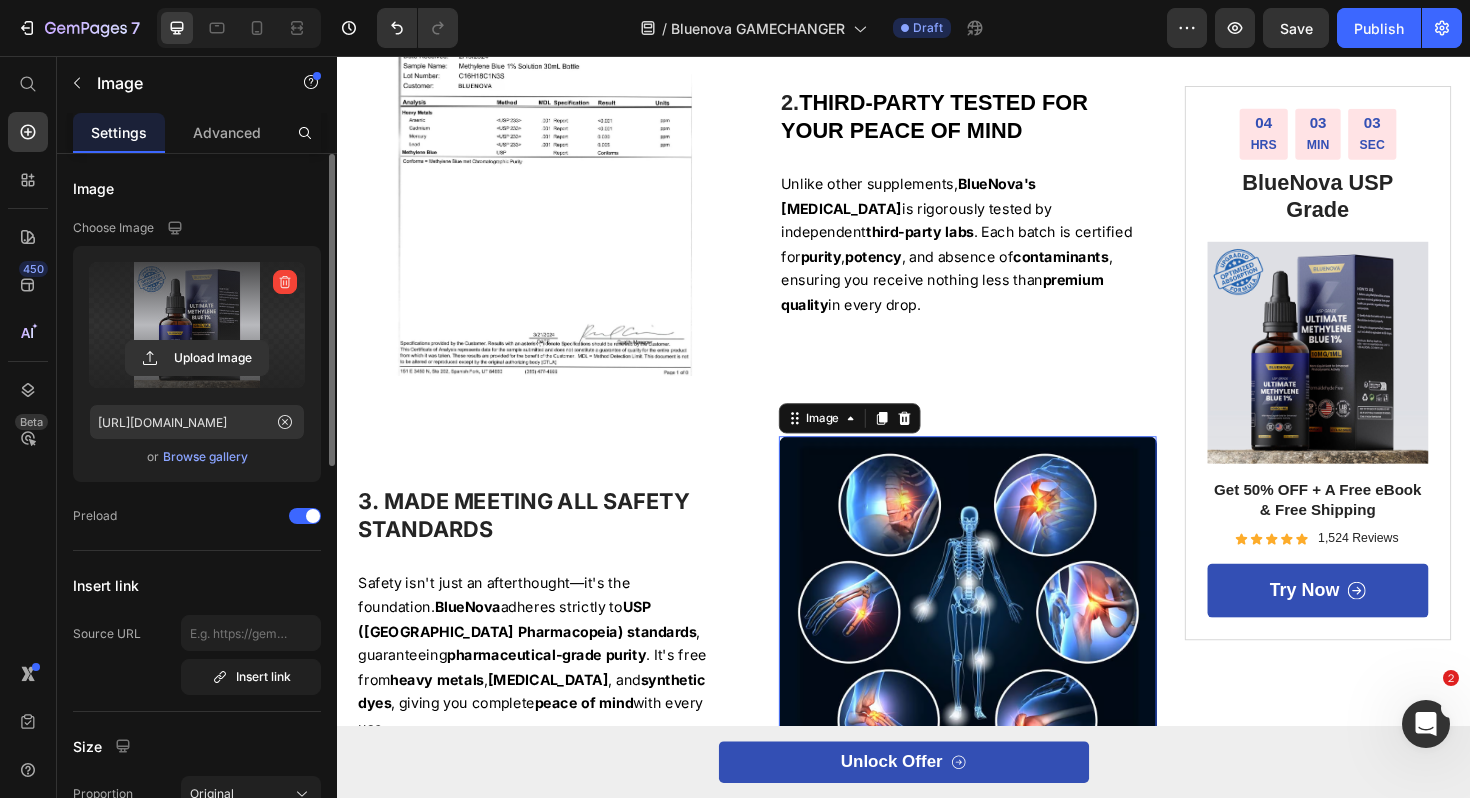click at bounding box center [1005, 647] 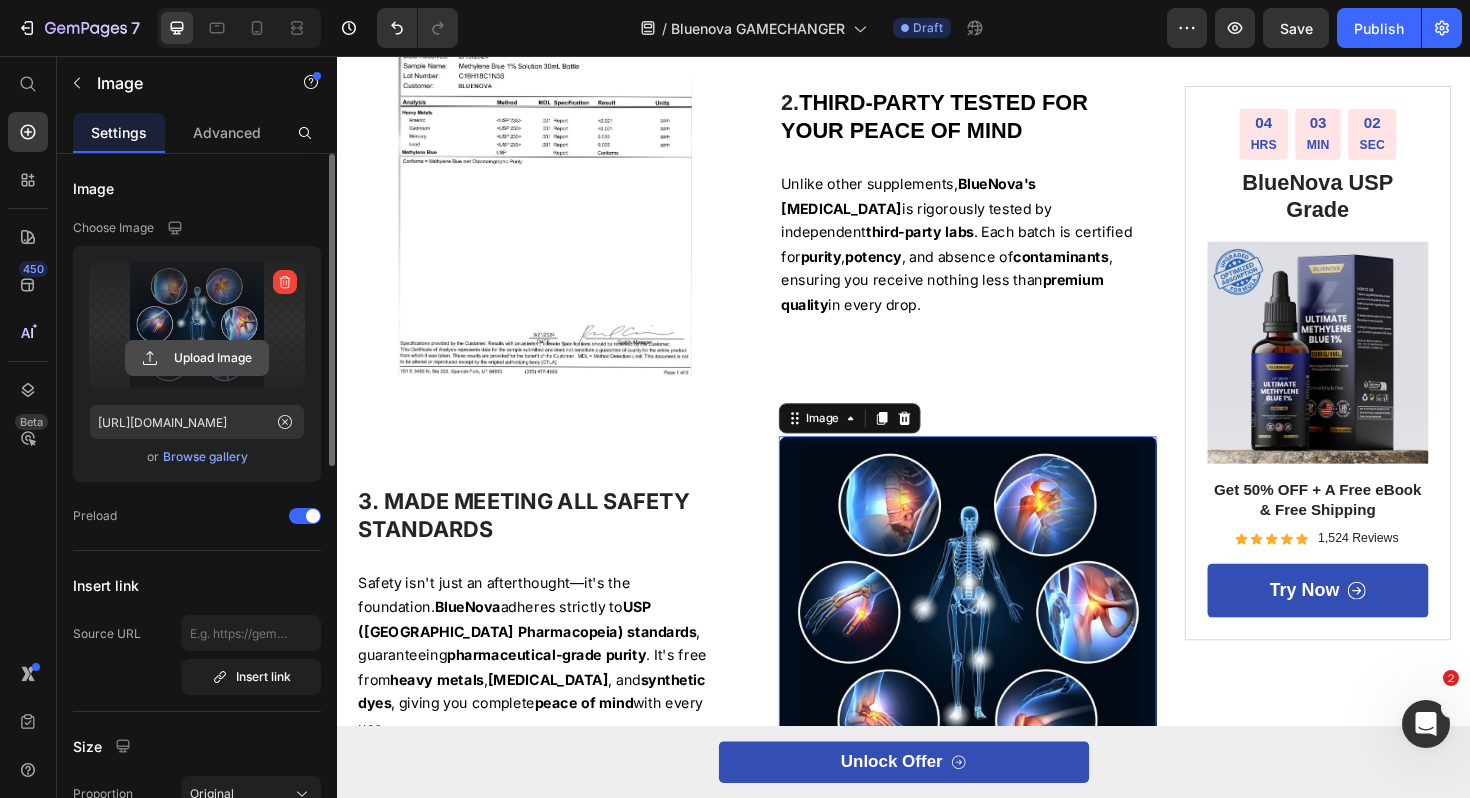 click 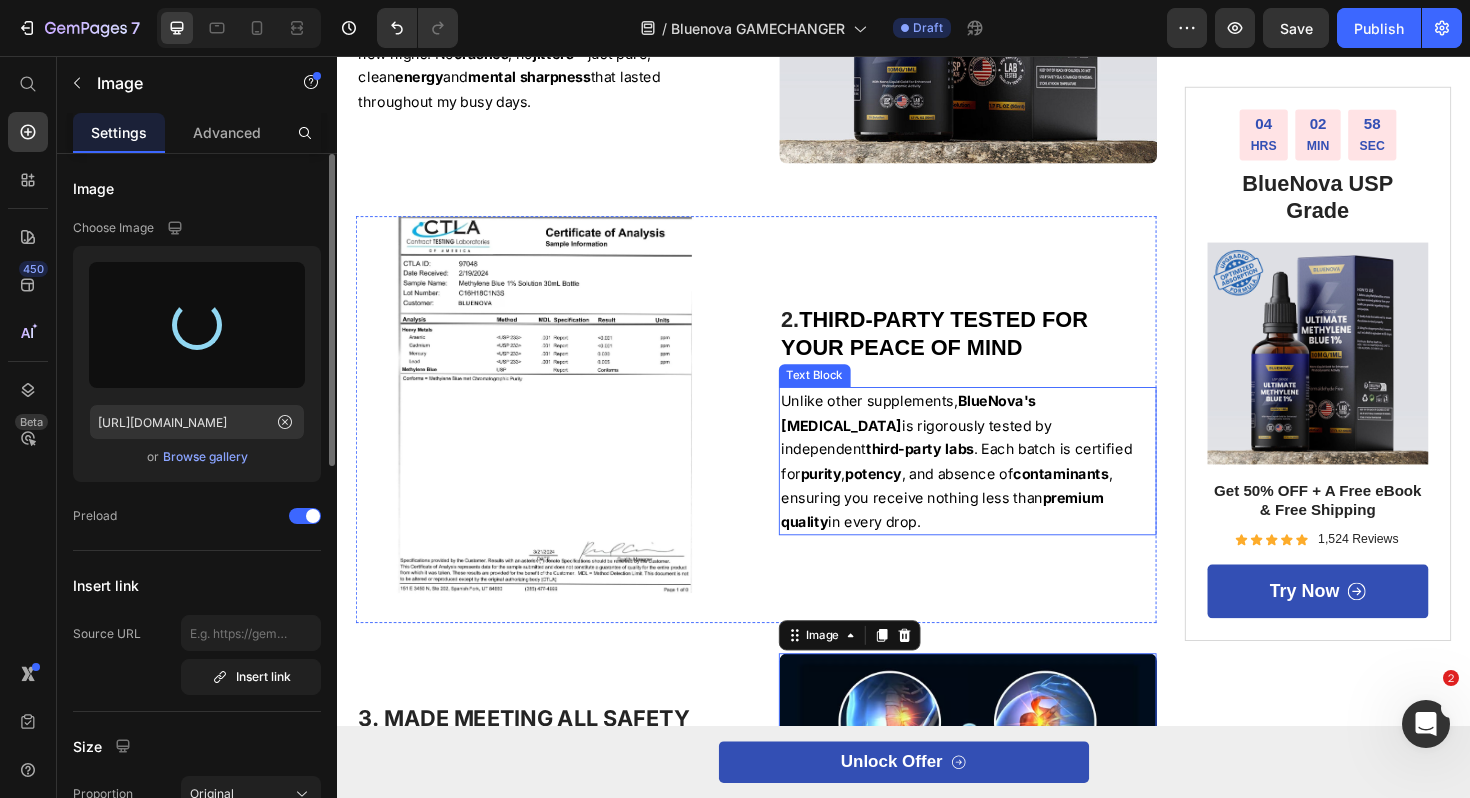 scroll, scrollTop: 1180, scrollLeft: 0, axis: vertical 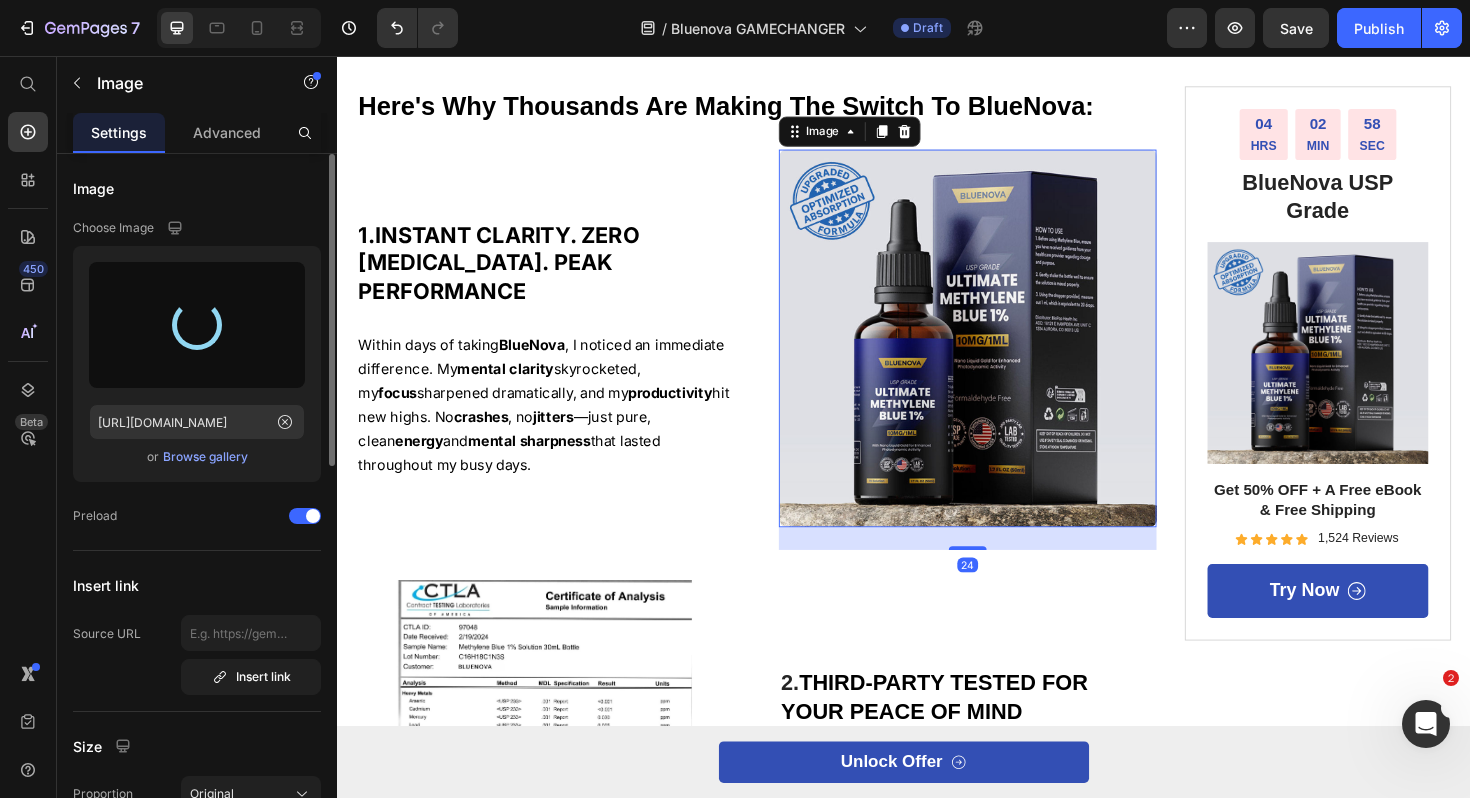 click at bounding box center [1005, 355] 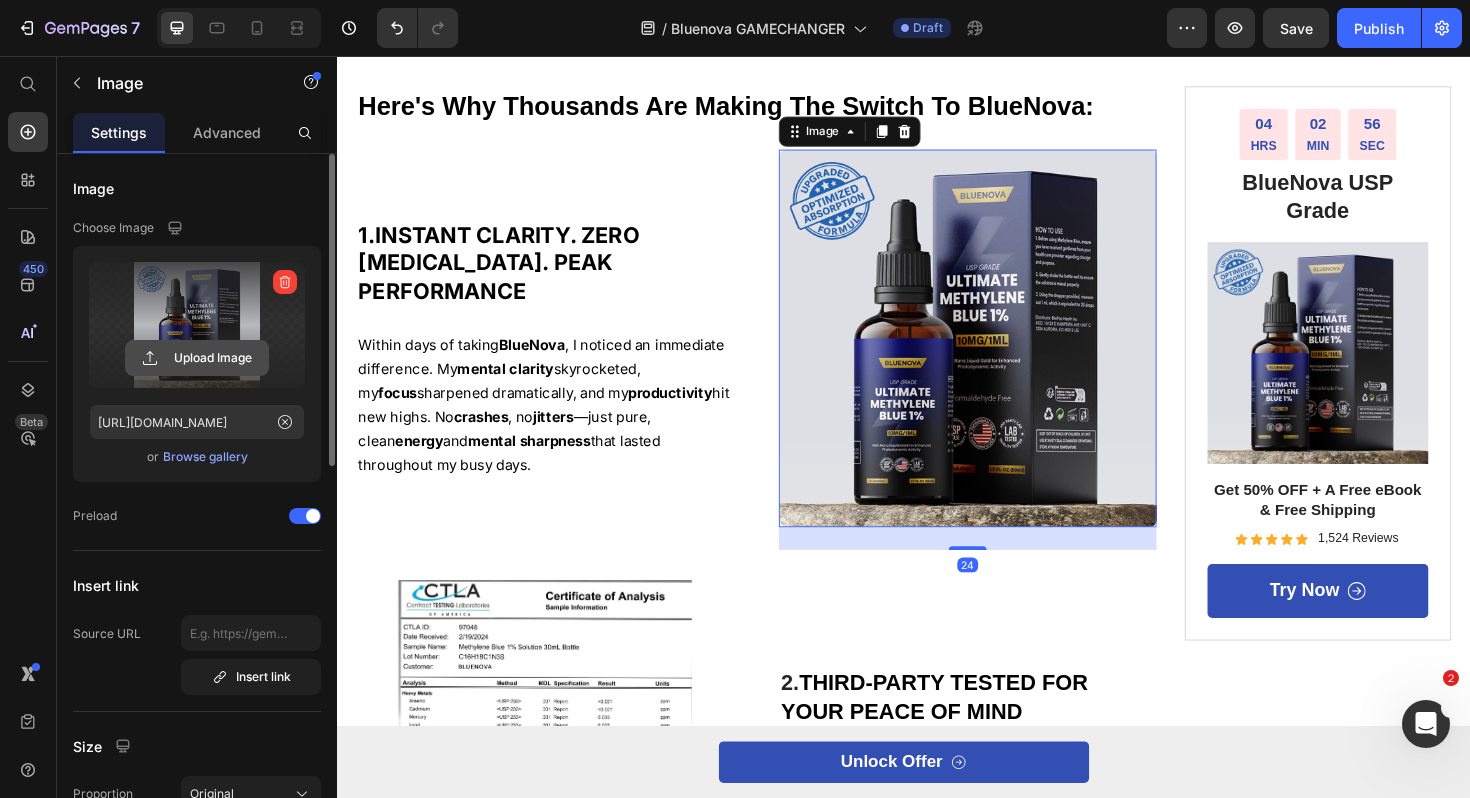 click 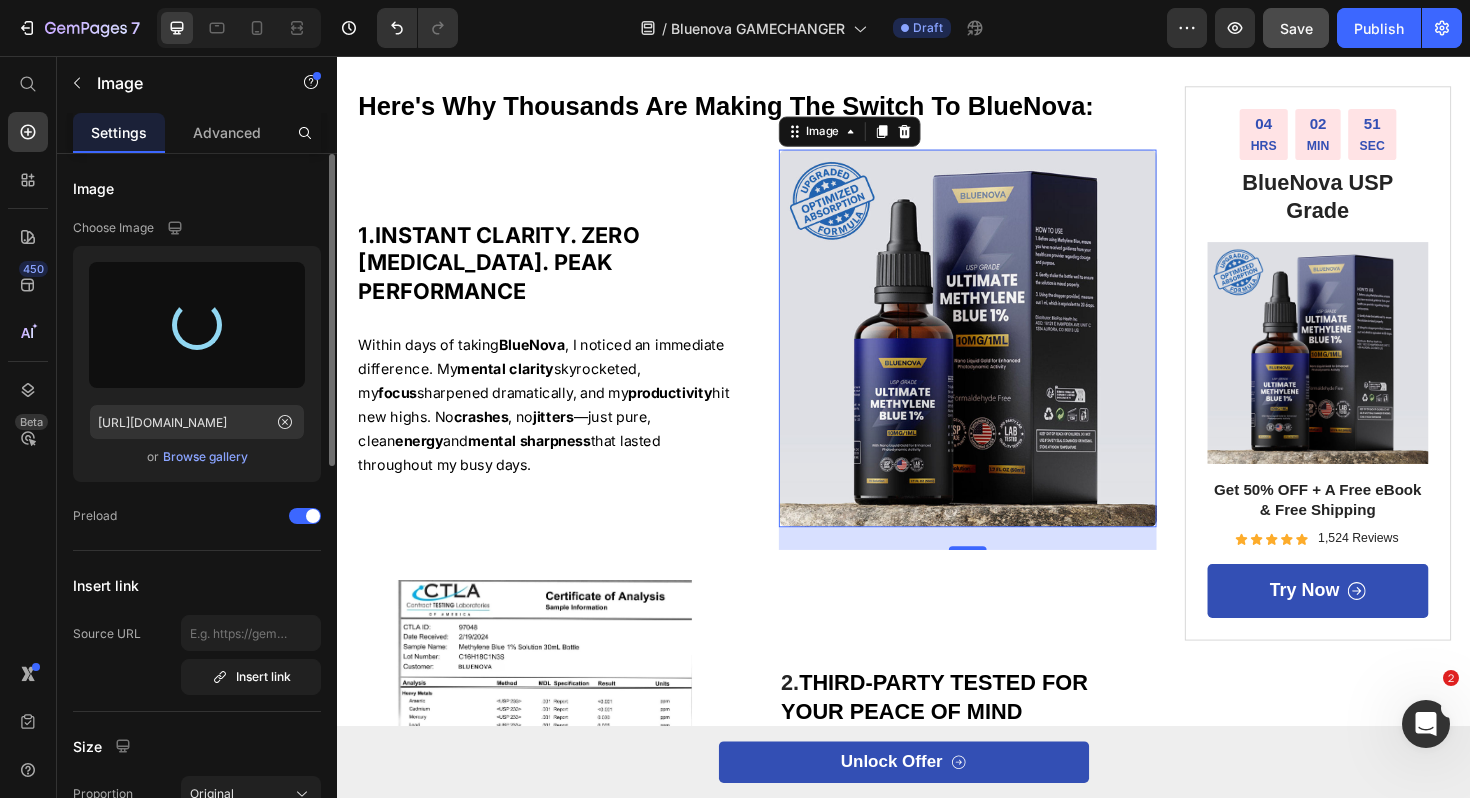 type on "[URL][DOMAIN_NAME]" 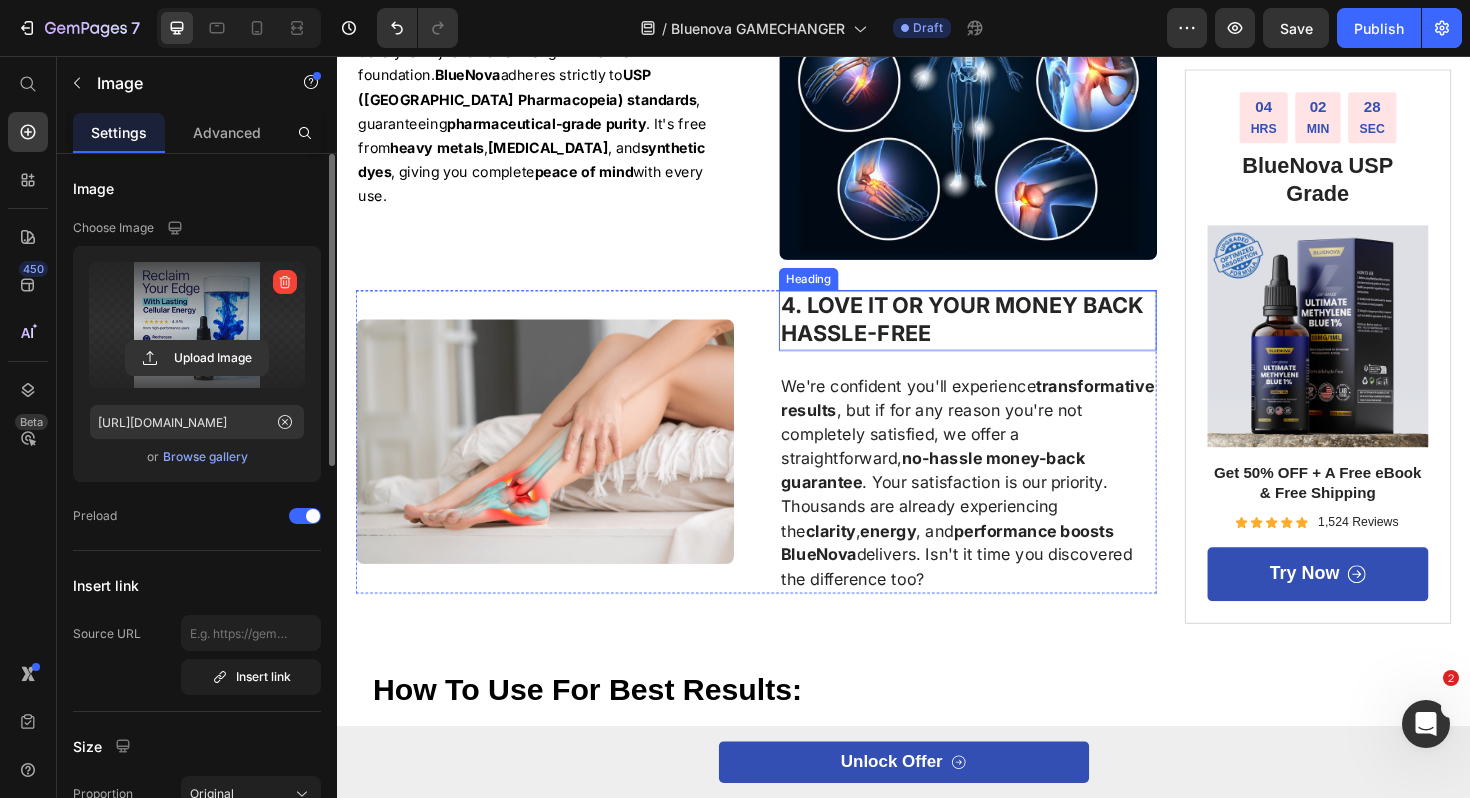 scroll, scrollTop: 1972, scrollLeft: 0, axis: vertical 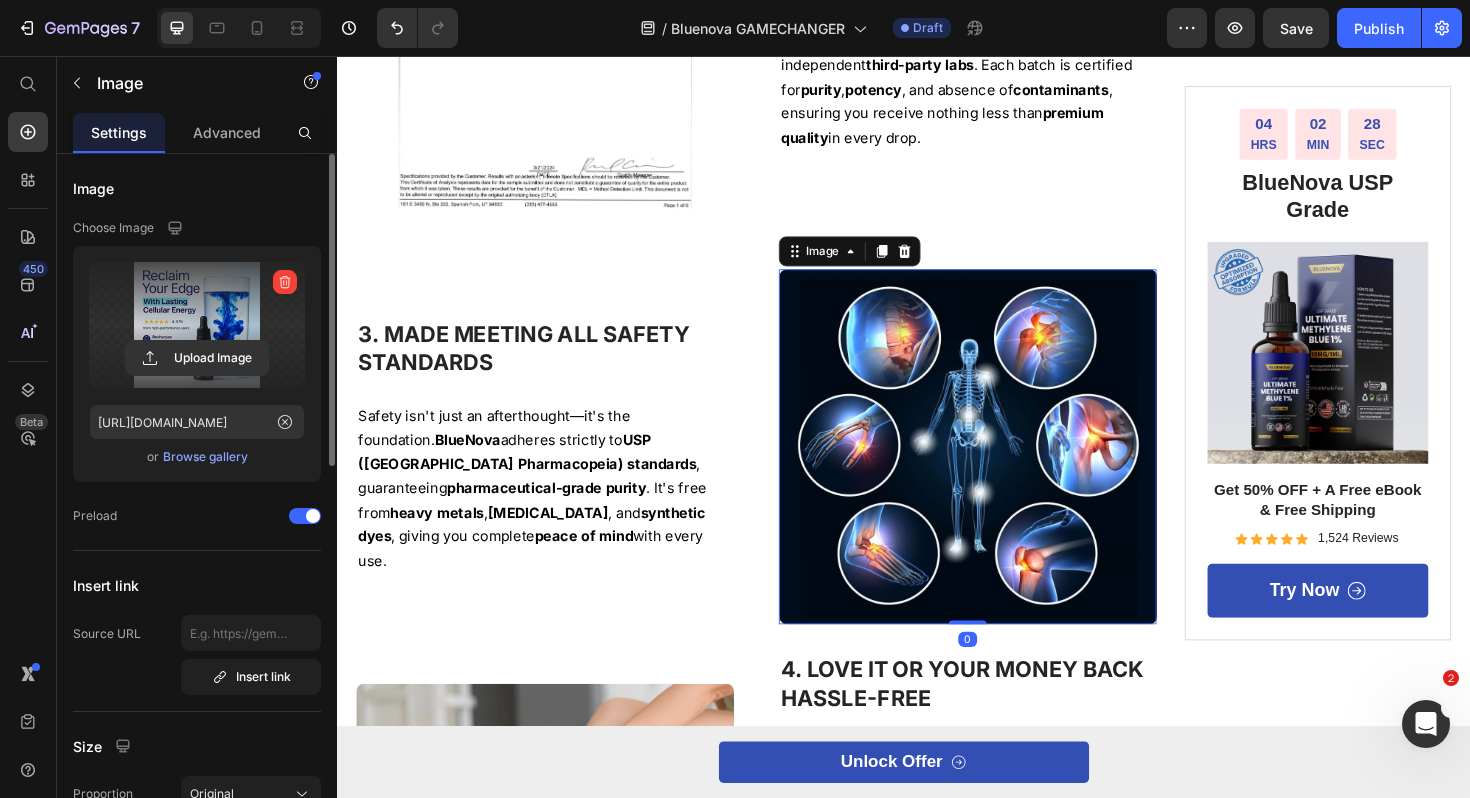click at bounding box center [1005, 470] 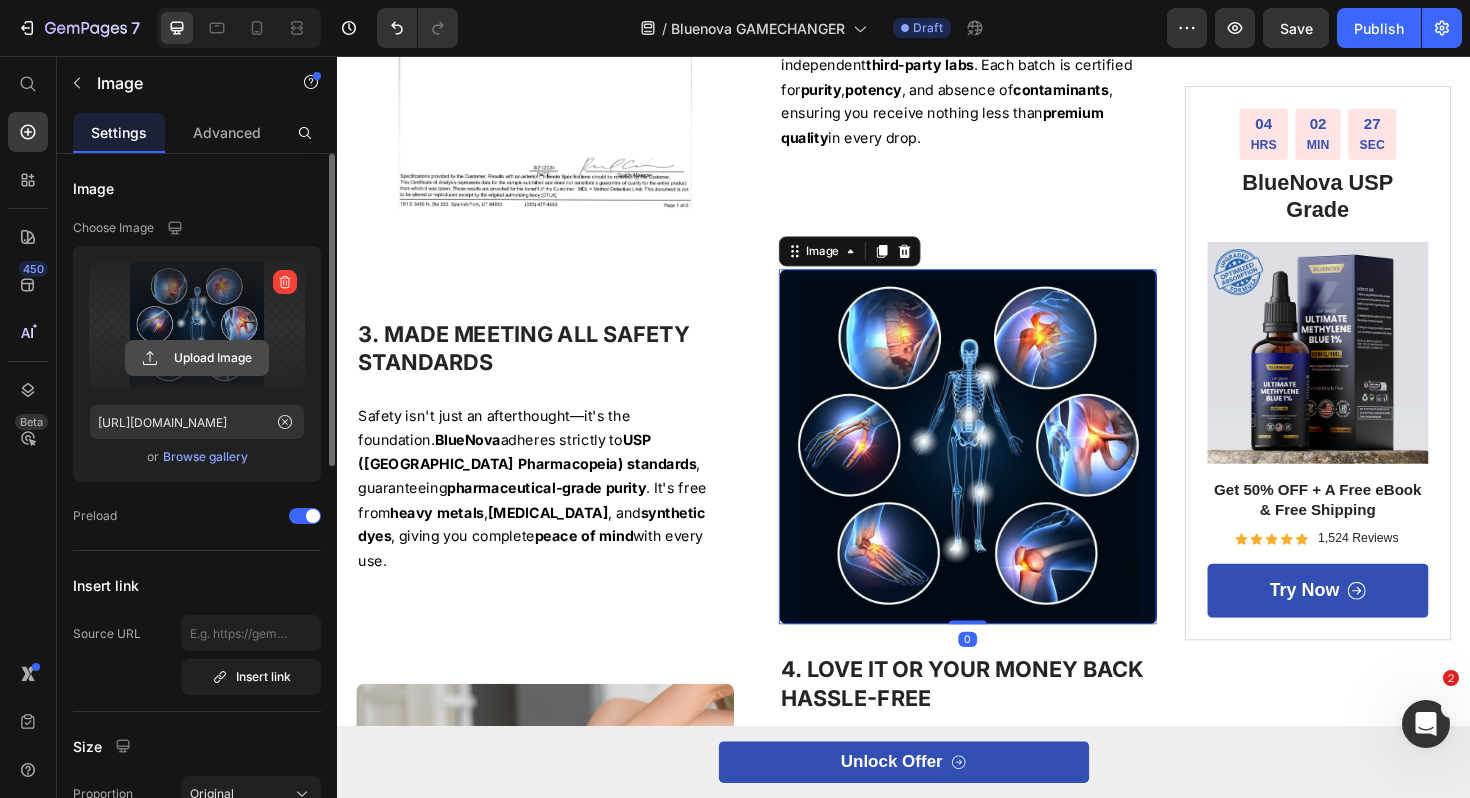 click 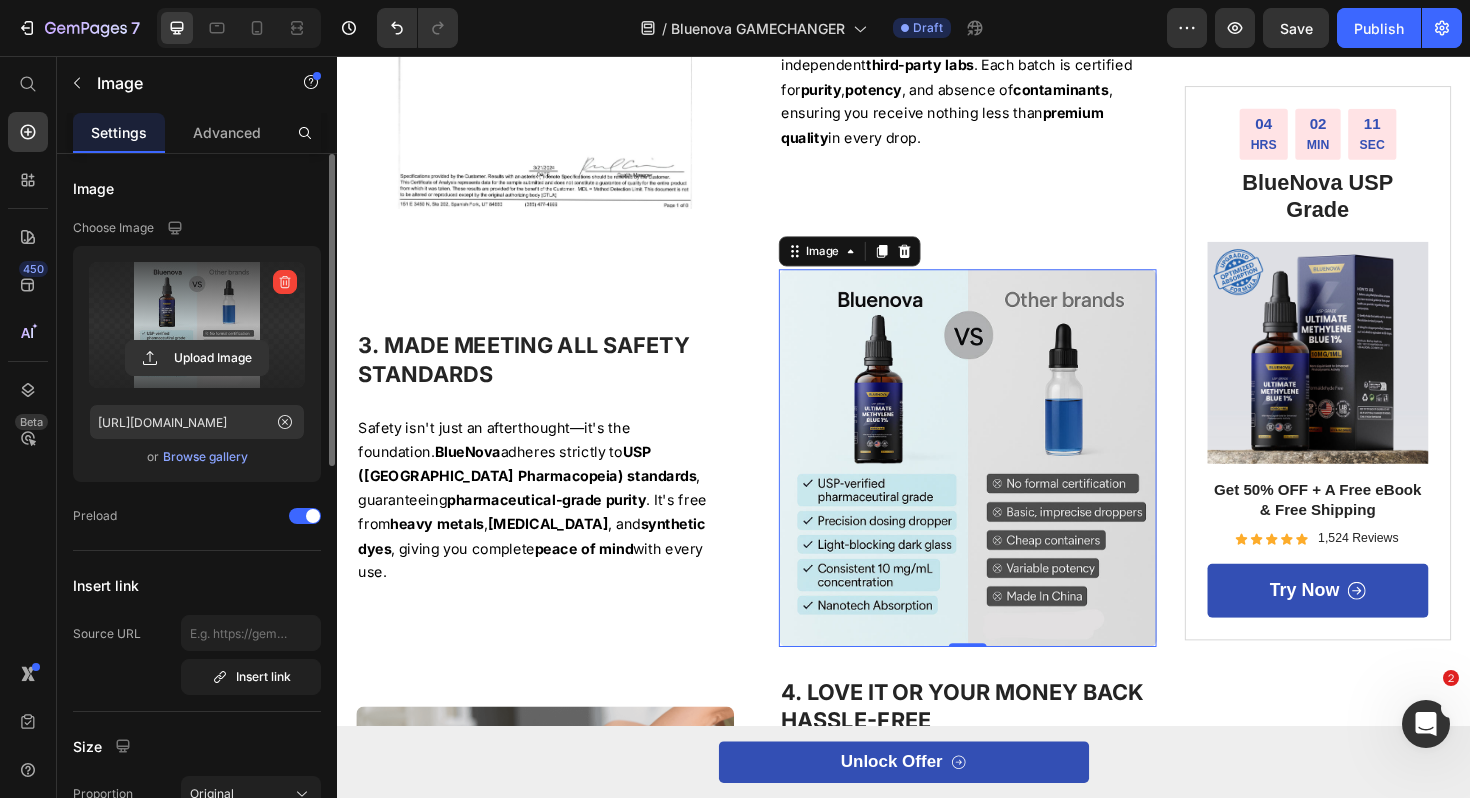 click at bounding box center (1005, 482) 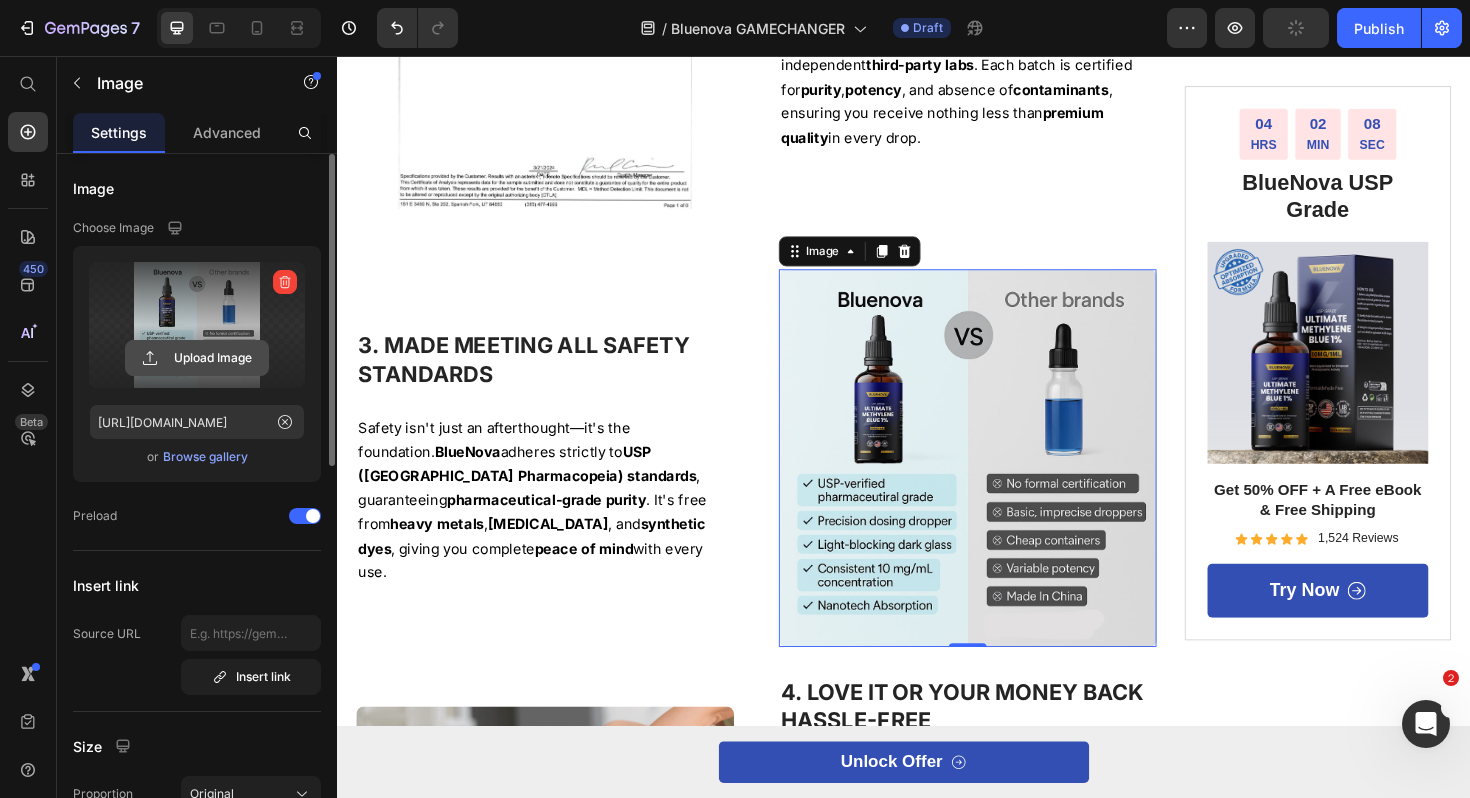 click 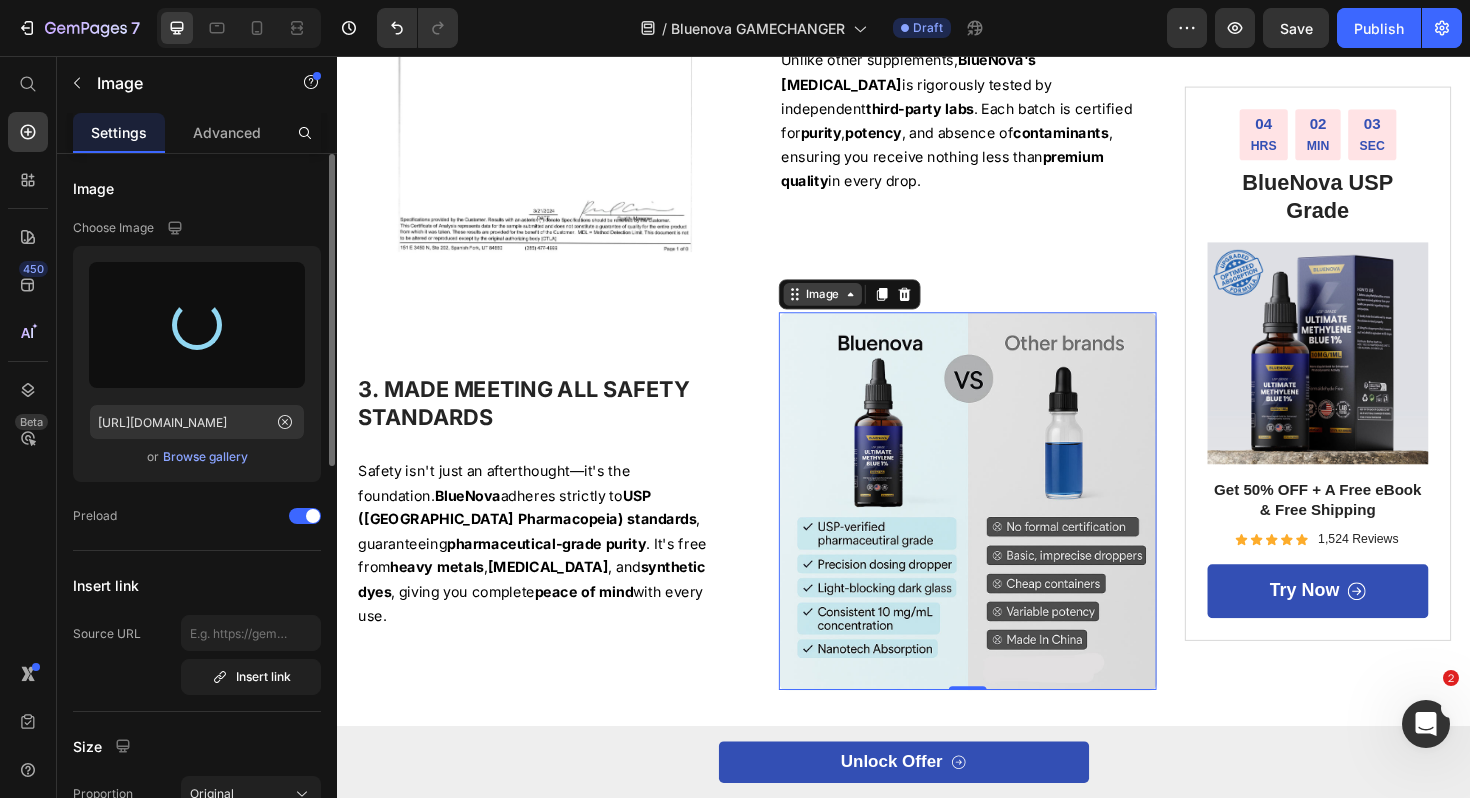 scroll, scrollTop: 2273, scrollLeft: 0, axis: vertical 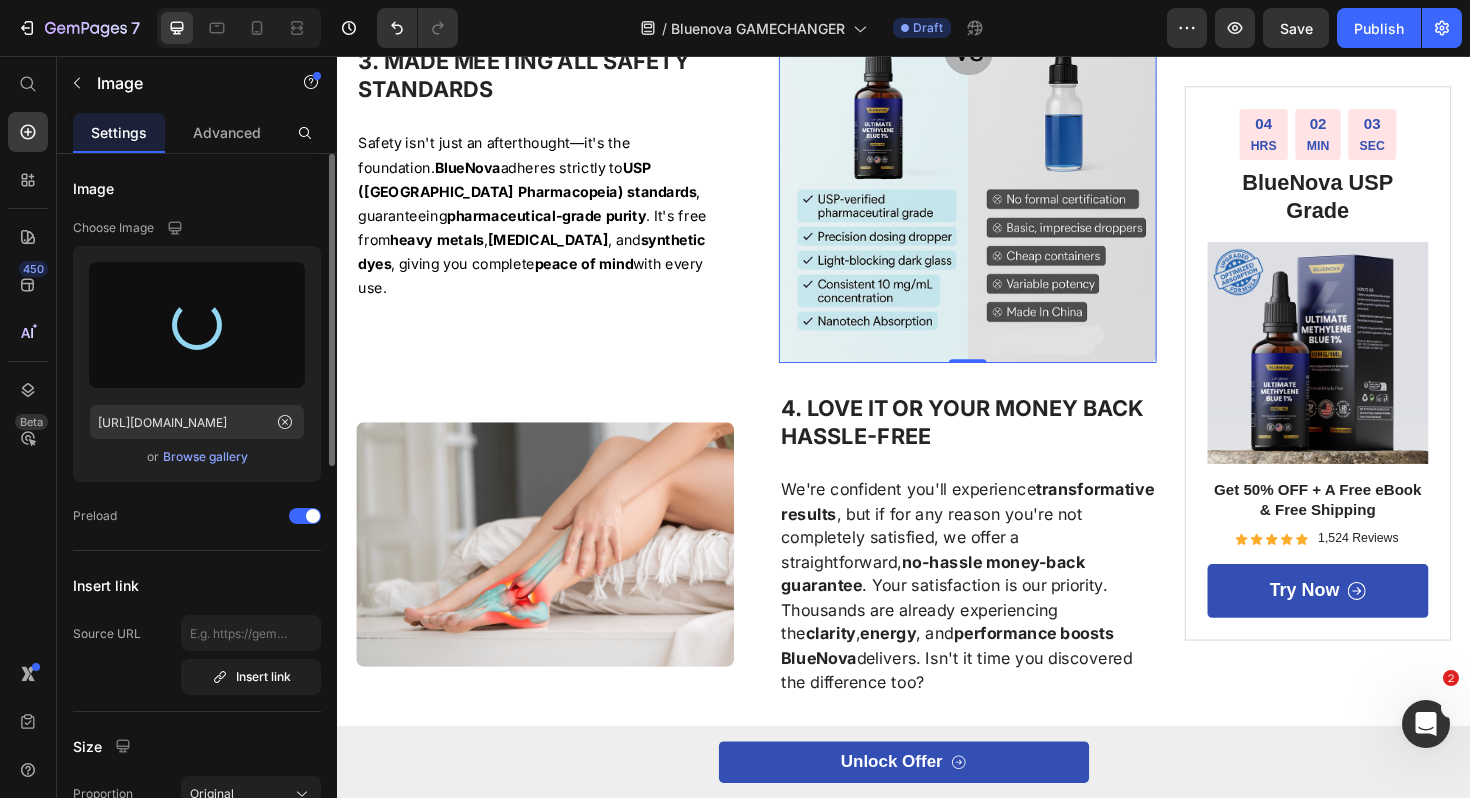 type on "[URL][DOMAIN_NAME]" 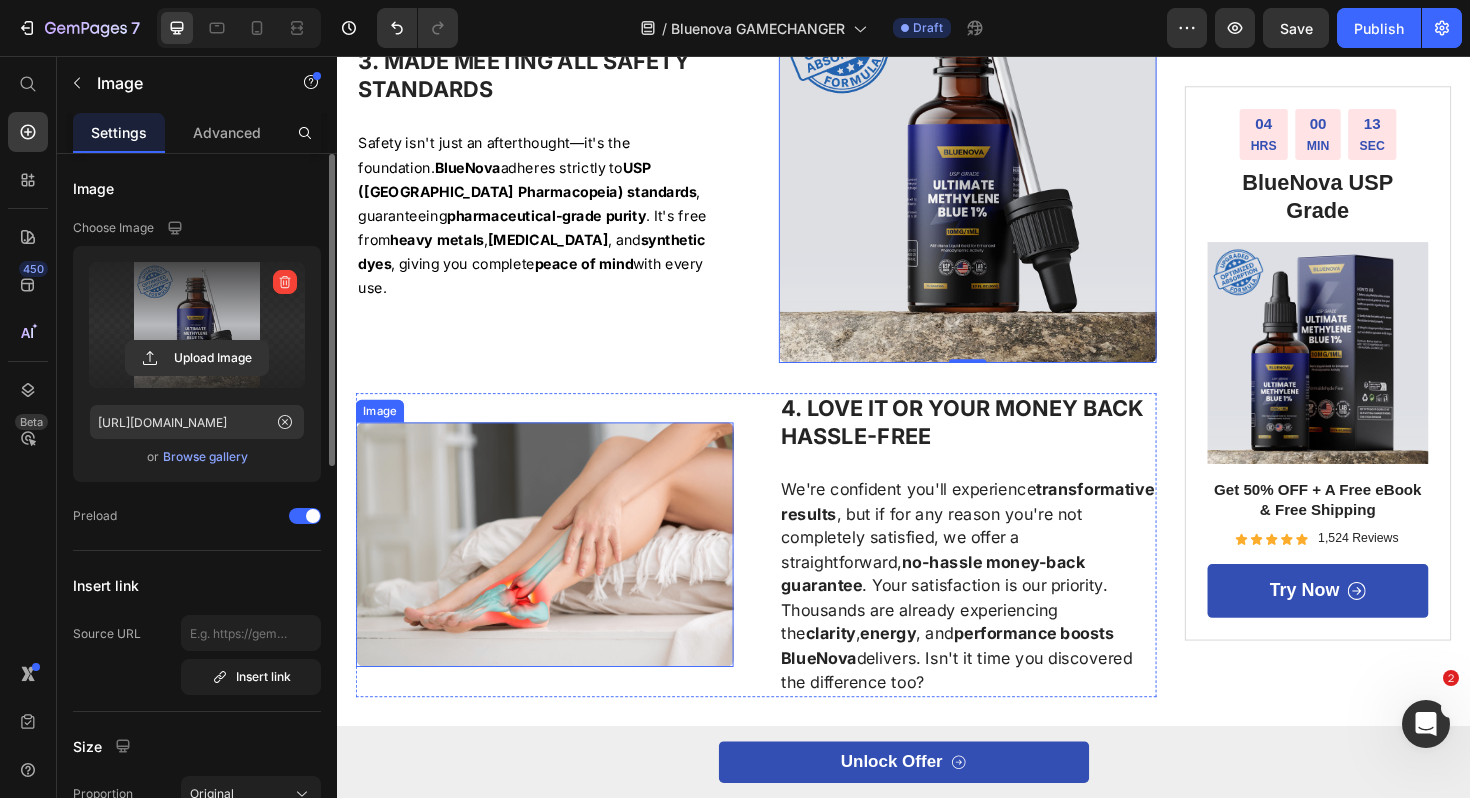 click at bounding box center (557, 573) 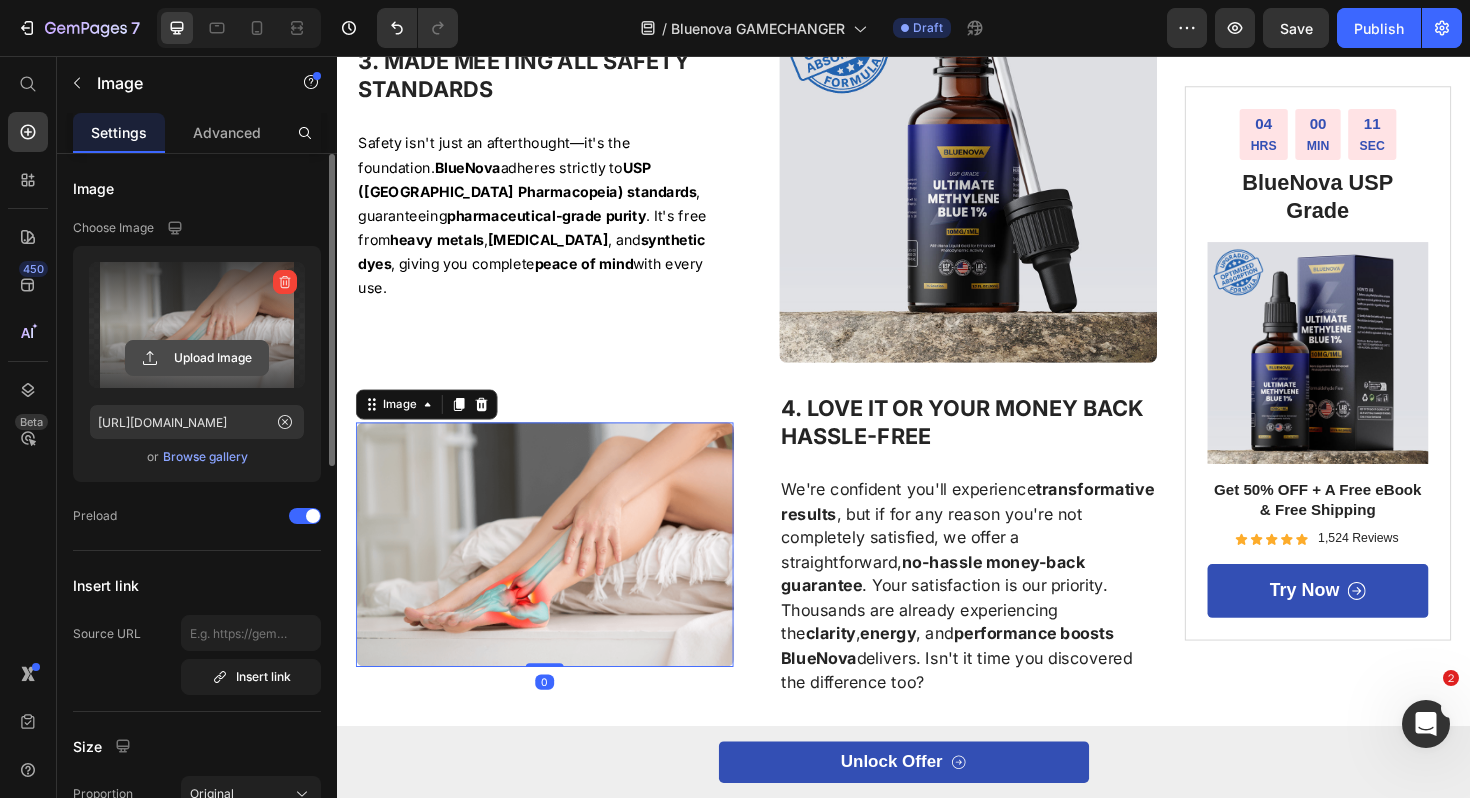 click 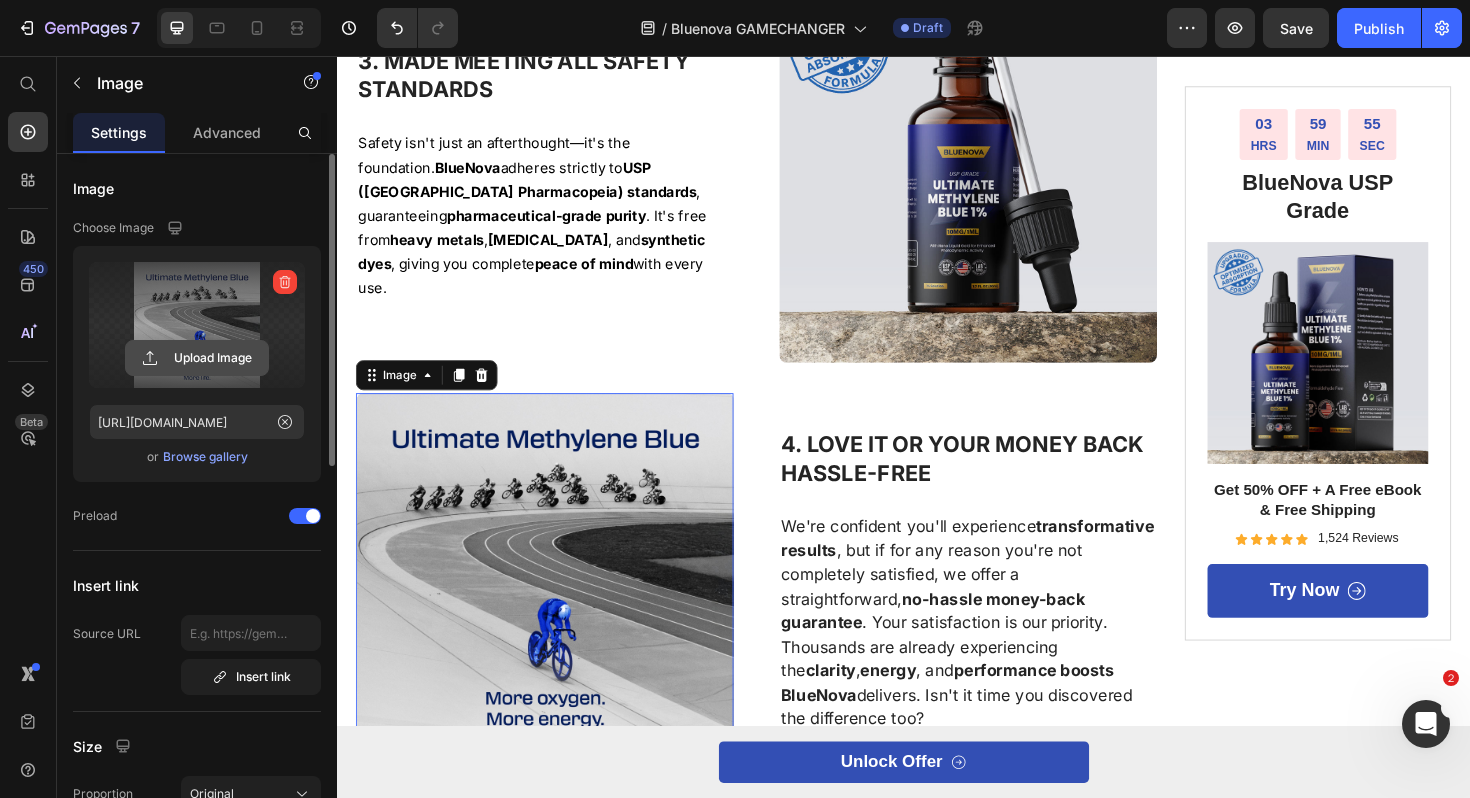 click on "Upload Image" at bounding box center (197, 358) 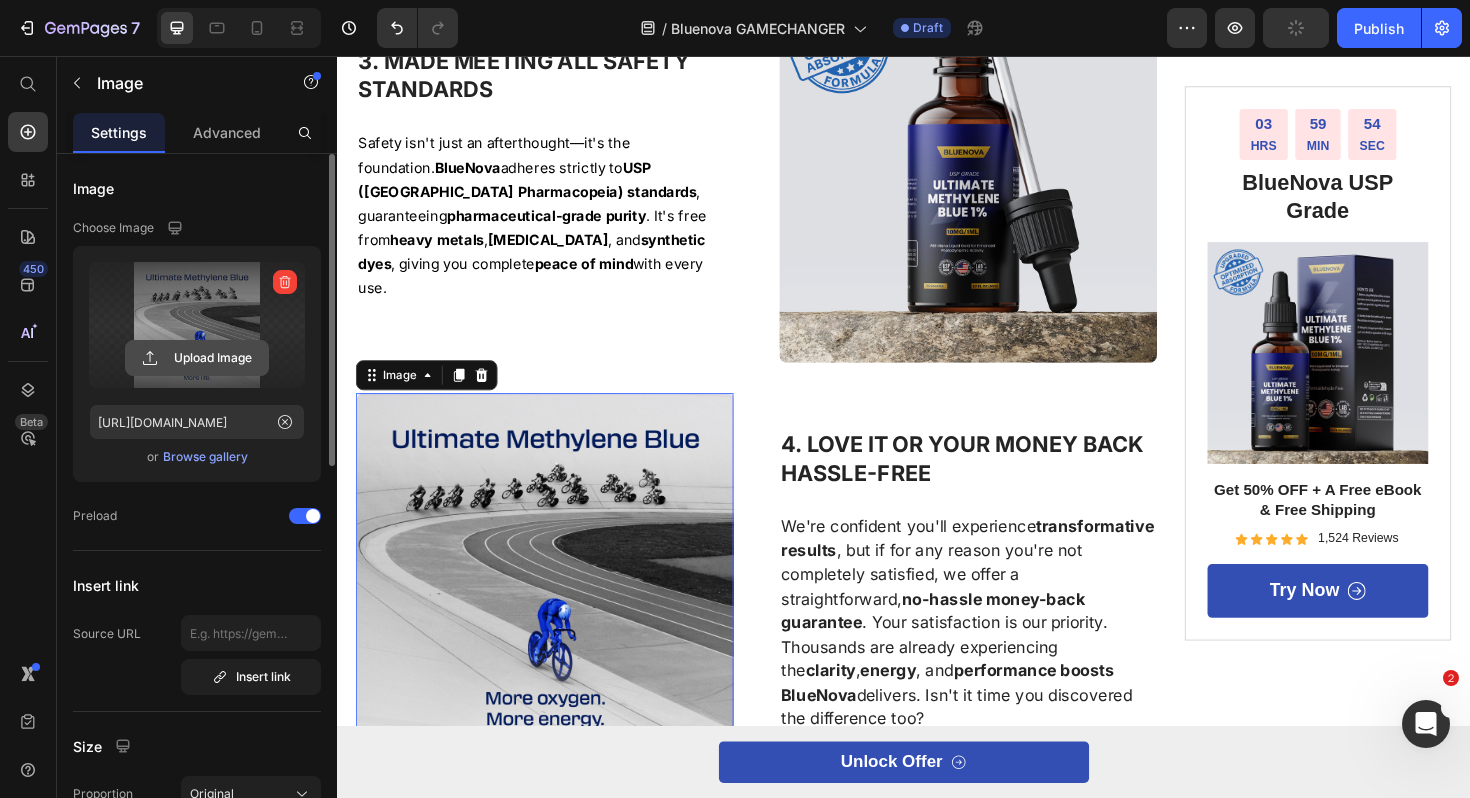 click 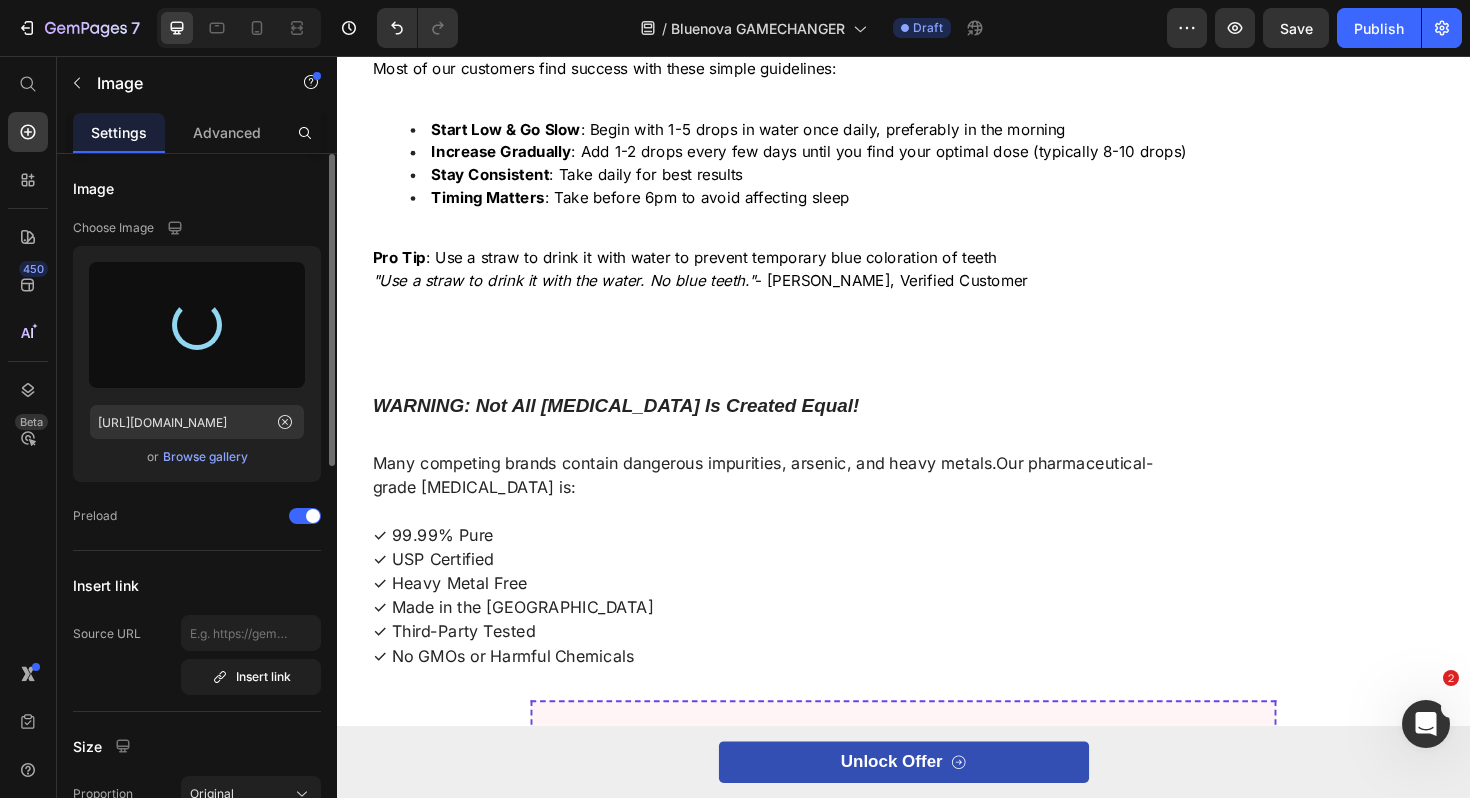 scroll, scrollTop: 2733, scrollLeft: 0, axis: vertical 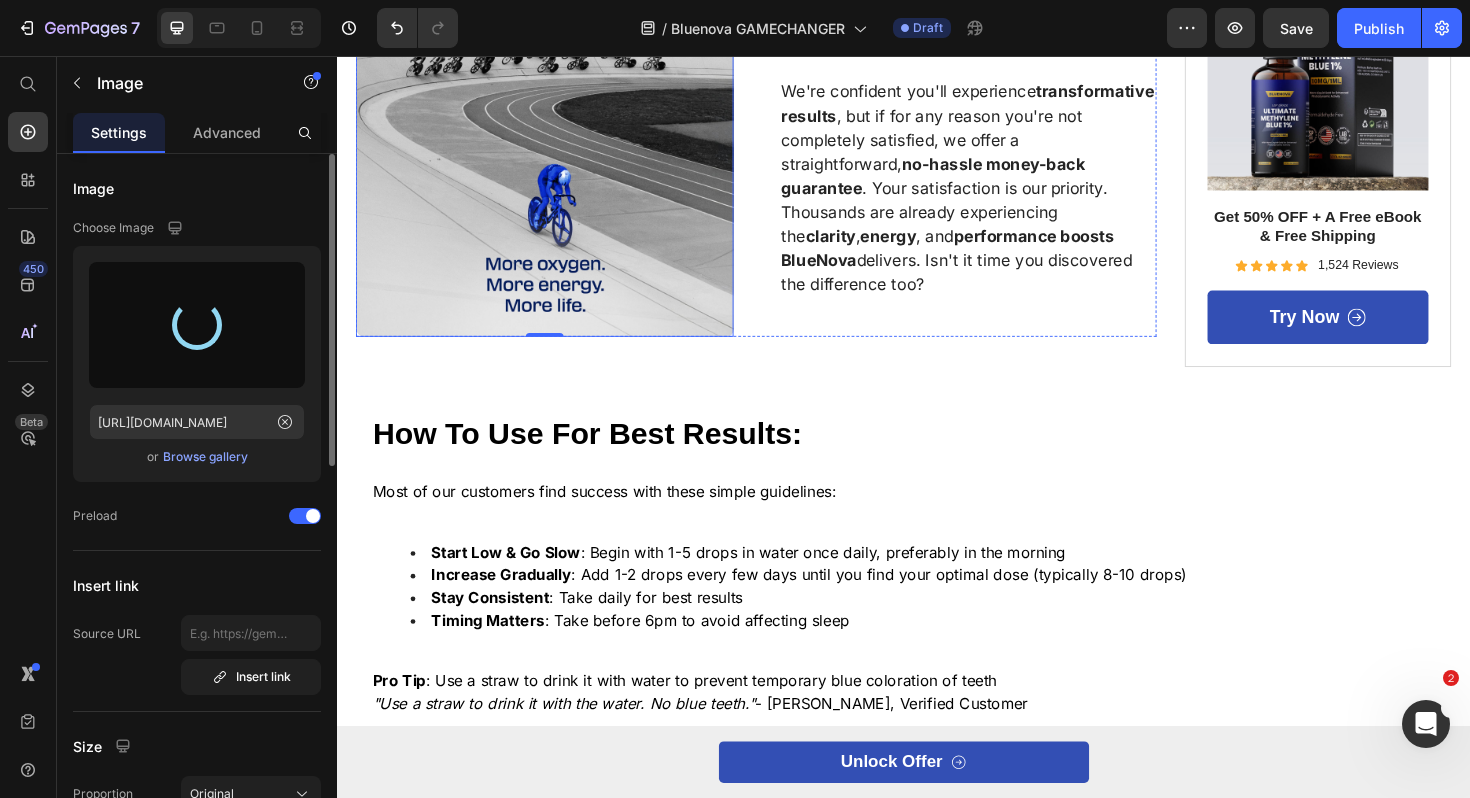 type on "[URL][DOMAIN_NAME]" 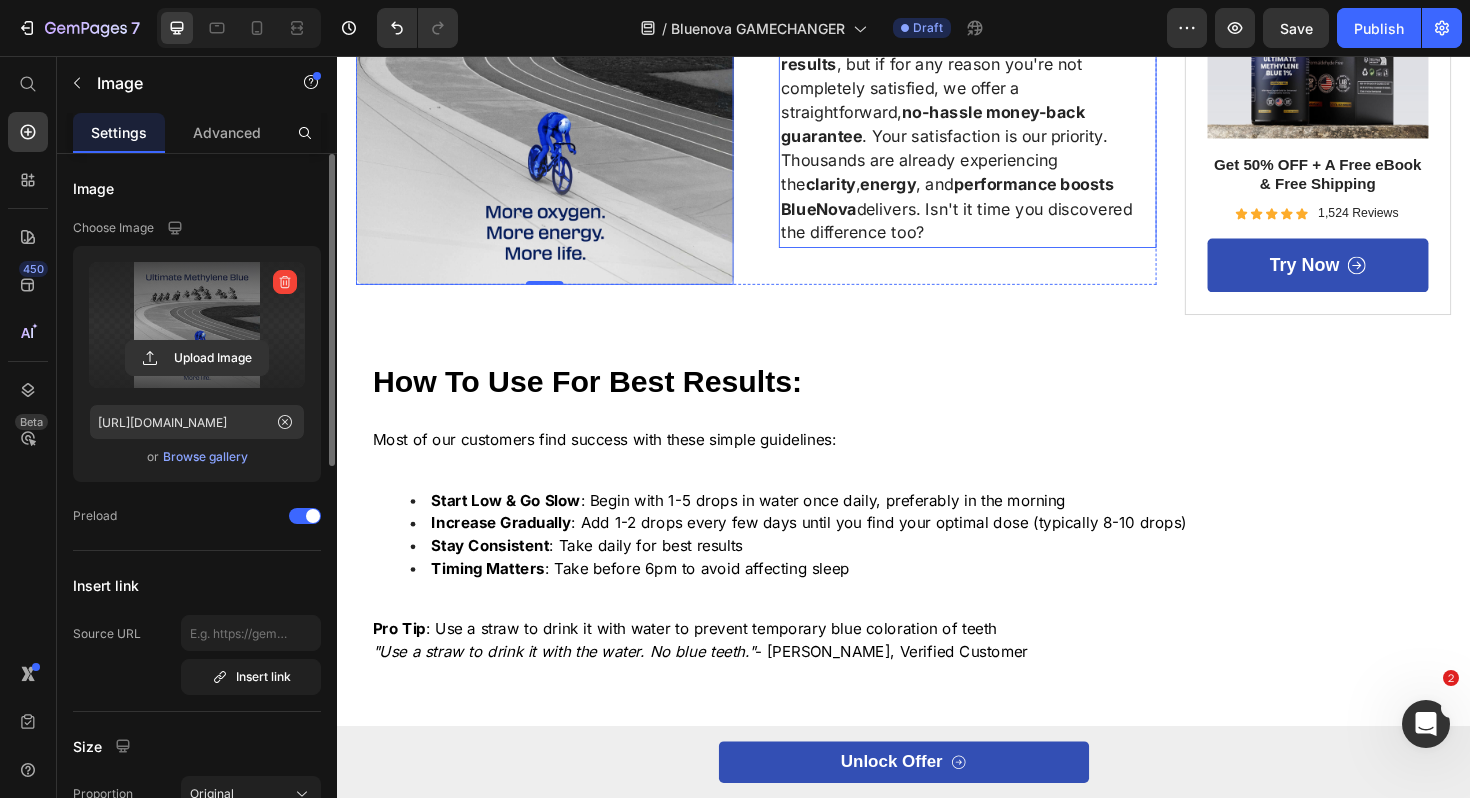 scroll, scrollTop: 2980, scrollLeft: 0, axis: vertical 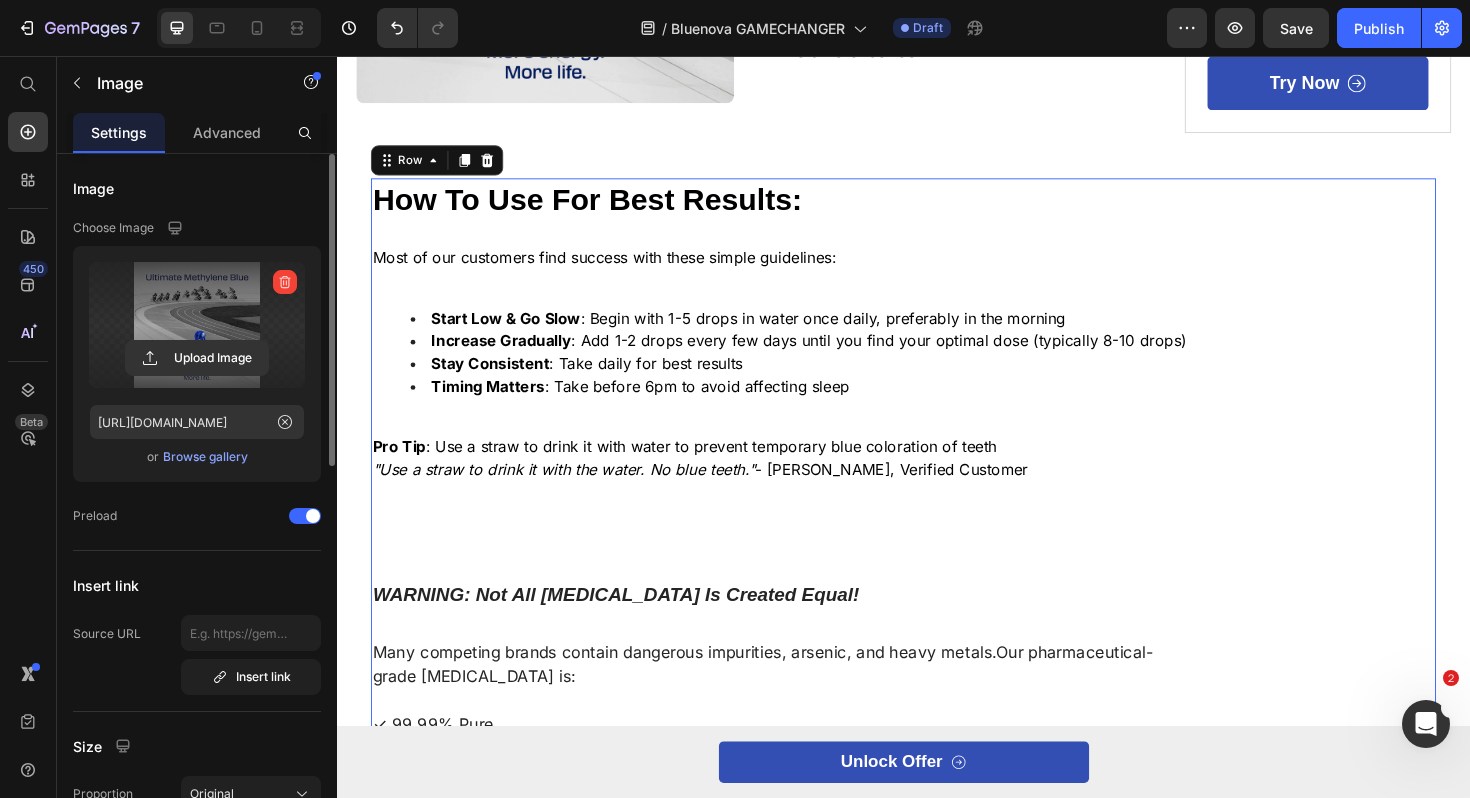 click on "How To Use For Best Results: Heading Most of our customers find success with these simple guidelines:   Start Low & Go Slow : Begin with 1-5 drops in water once daily, preferably in the morning Increase Gradually : Add 1-2 drops every few days until you find your optimal dose (typically 8-10 drops) Stay Consistent : Take daily for best results Timing Matters : Take before 6pm to avoid affecting sleep   Pro Tip : Use a straw to drink it with water to prevent temporary blue coloration of teeth "Use a straw to drink it with the water. No blue teeth."  - [PERSON_NAME], Verified Customer     Text Block WARNING: Not All [MEDICAL_DATA] Is Created Equal! Text Block Many competing brands contain dangerous impurities, arsenic, and heavy metals.Our pharmaceutical- grade [MEDICAL_DATA] is:   ✓ 99.99% Pure ✓ USP Certified ✓ Heavy Metal Free ✓ Made in the [GEOGRAPHIC_DATA] ✓ Third-Party Tested ✓ No GMOs or Harmful Chemicals Text Block LIMITED TIME OFFER: Text Block 03 HRS 59 MIN 41 SEC Countdown Timer Icon Icon Icon" at bounding box center (937, 989) 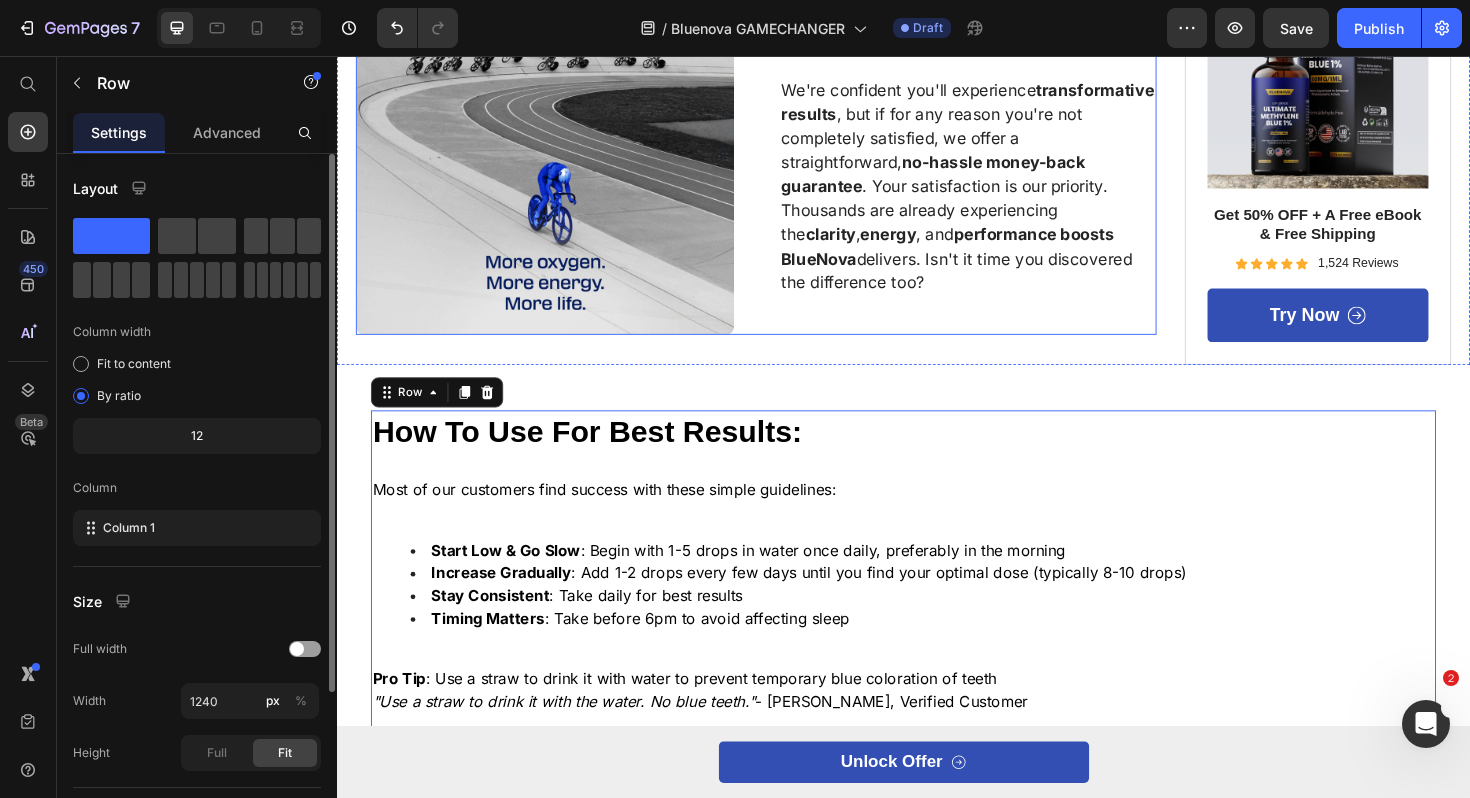 scroll, scrollTop: 2384, scrollLeft: 0, axis: vertical 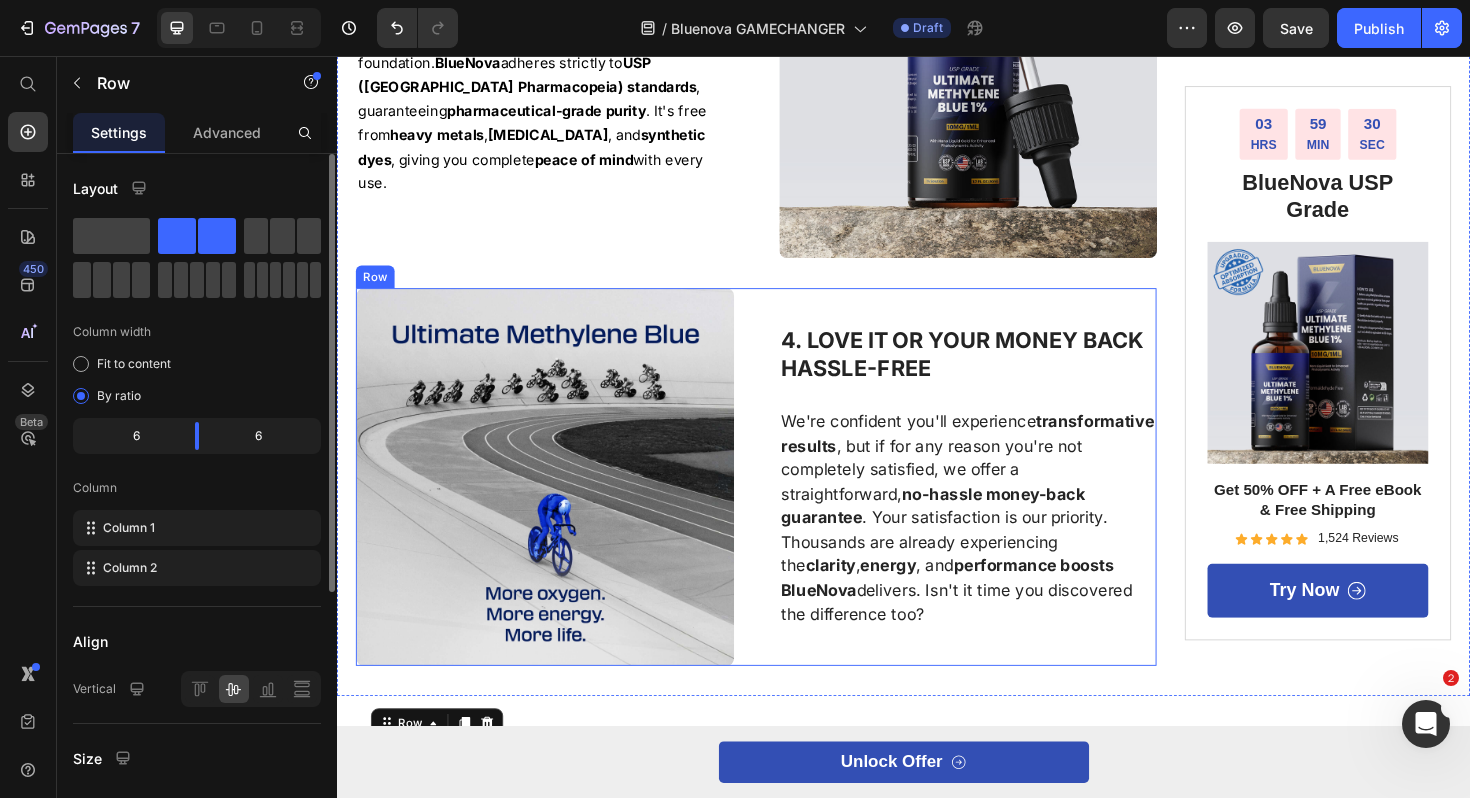 click on "Image 4. LOVE IT OR YOUR MONEY BACK HASSLE-FREE Heading We're confident you'll experience  transformative results , but if for any reason you're not completely satisfied, we offer a straightforward,  no-hassle money-back guarantee . Your satisfaction is our priority. Thousands are already experiencing the  clarity ,  energy , and  performance boosts   BlueNova  delivers. Isn't it time you discovered the difference too? Text Block Row" at bounding box center (781, 502) 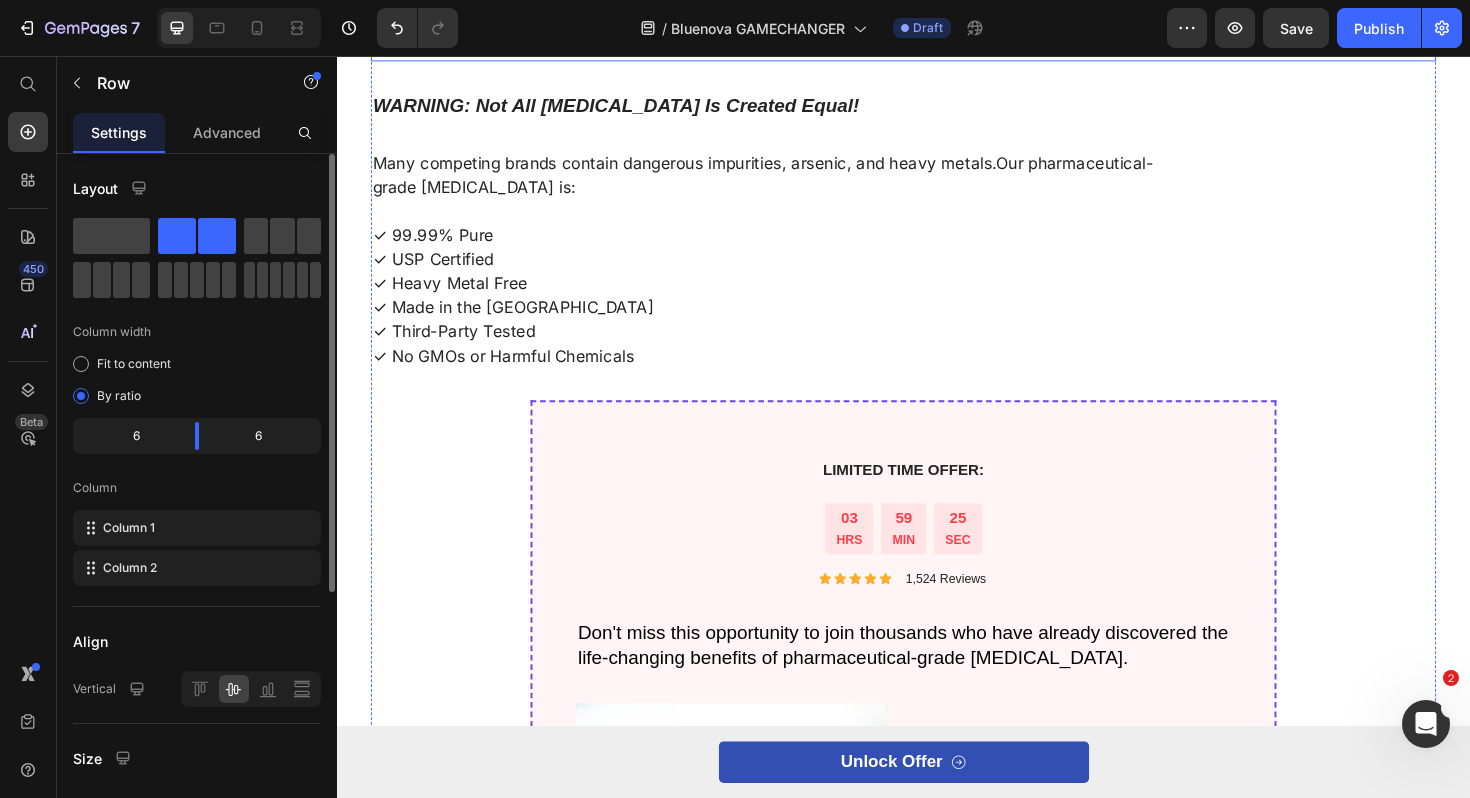 scroll, scrollTop: 3155, scrollLeft: 0, axis: vertical 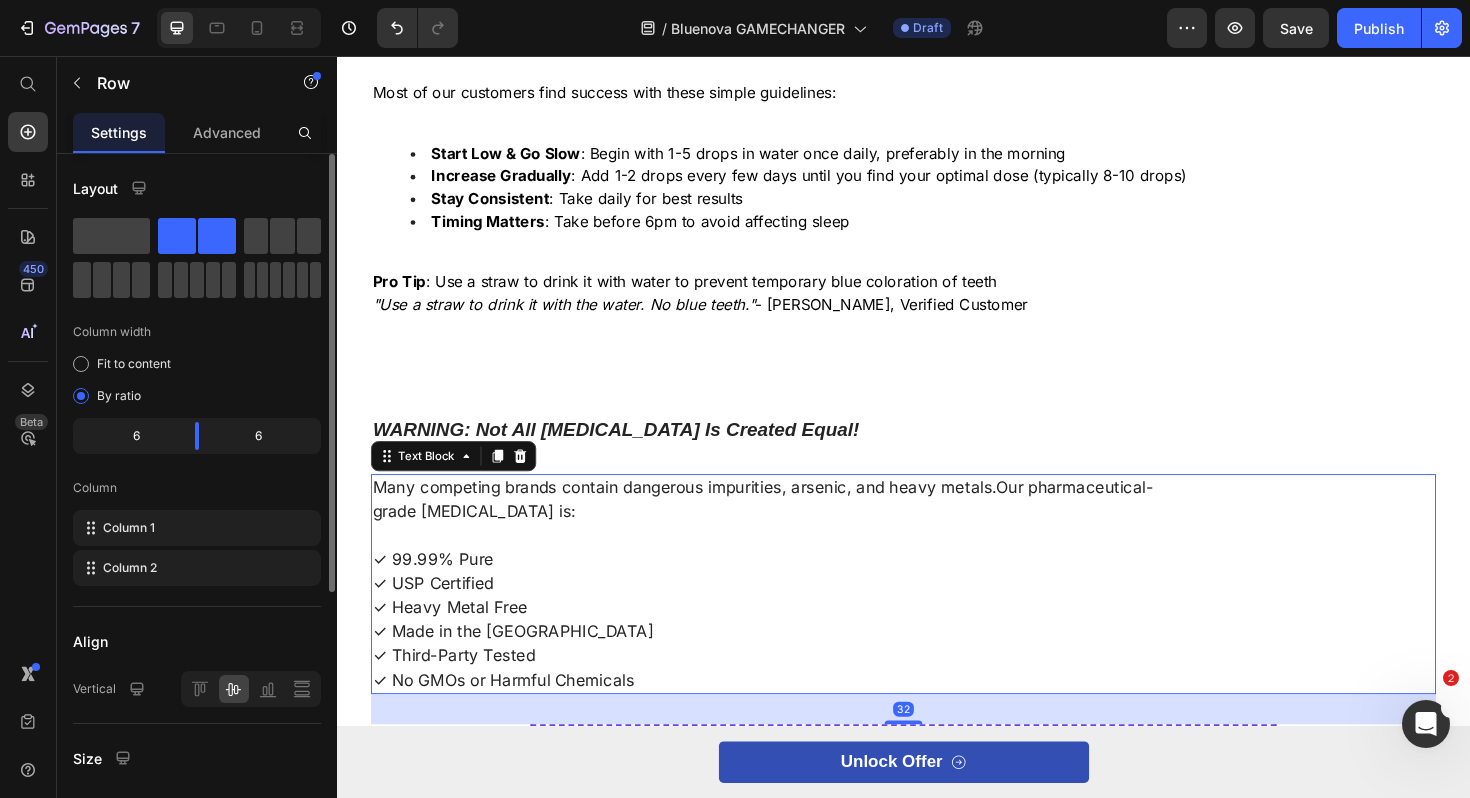 click on "Many competing brands contain dangerous impurities, arsenic, and heavy metals.Our pharmaceutical-" at bounding box center [937, 514] 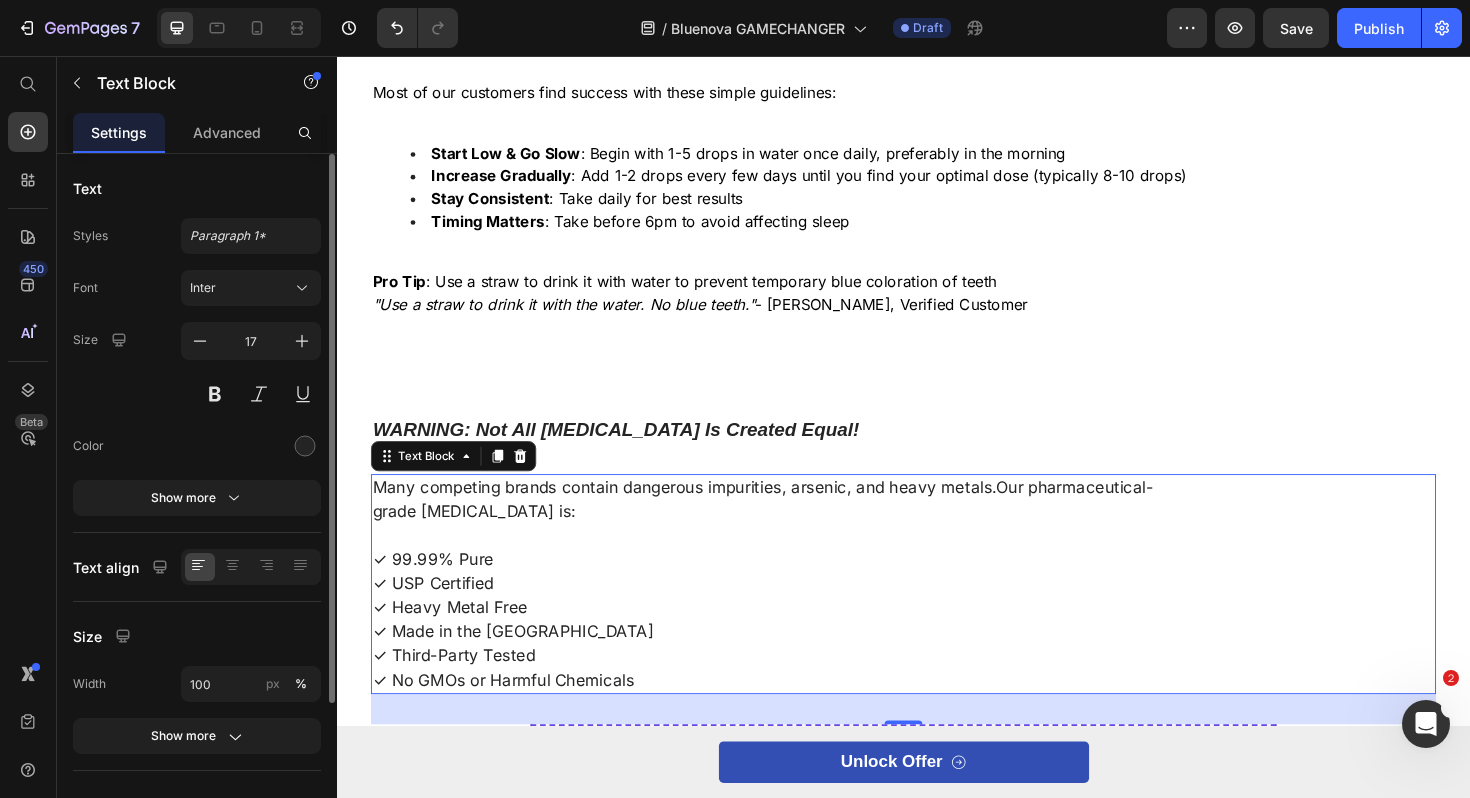 click at bounding box center [937, 565] 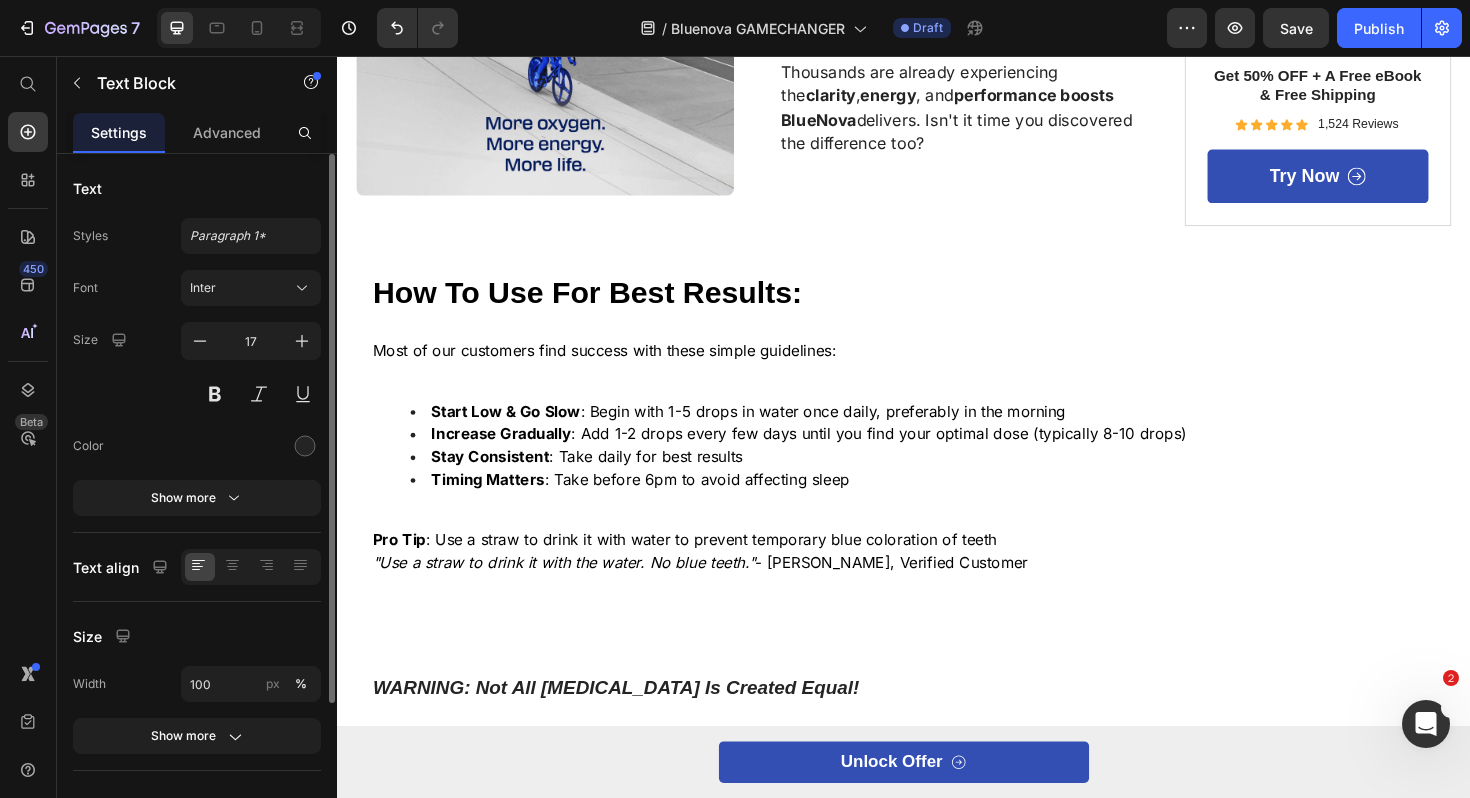 scroll, scrollTop: 2822, scrollLeft: 0, axis: vertical 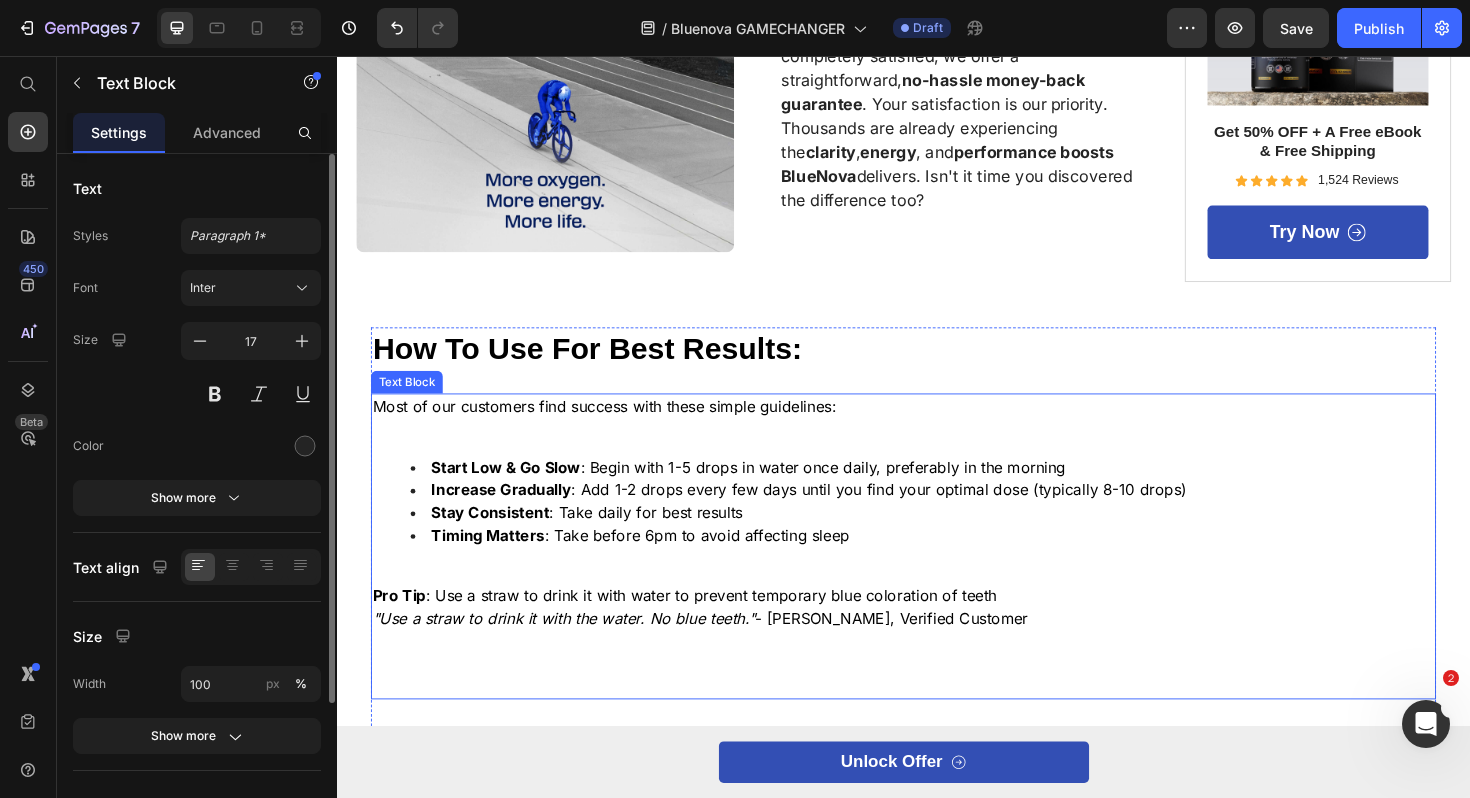 click on "Start Low & Go Slow : Begin with 1-5 drops in water once daily, preferably in the morning" at bounding box center [957, 492] 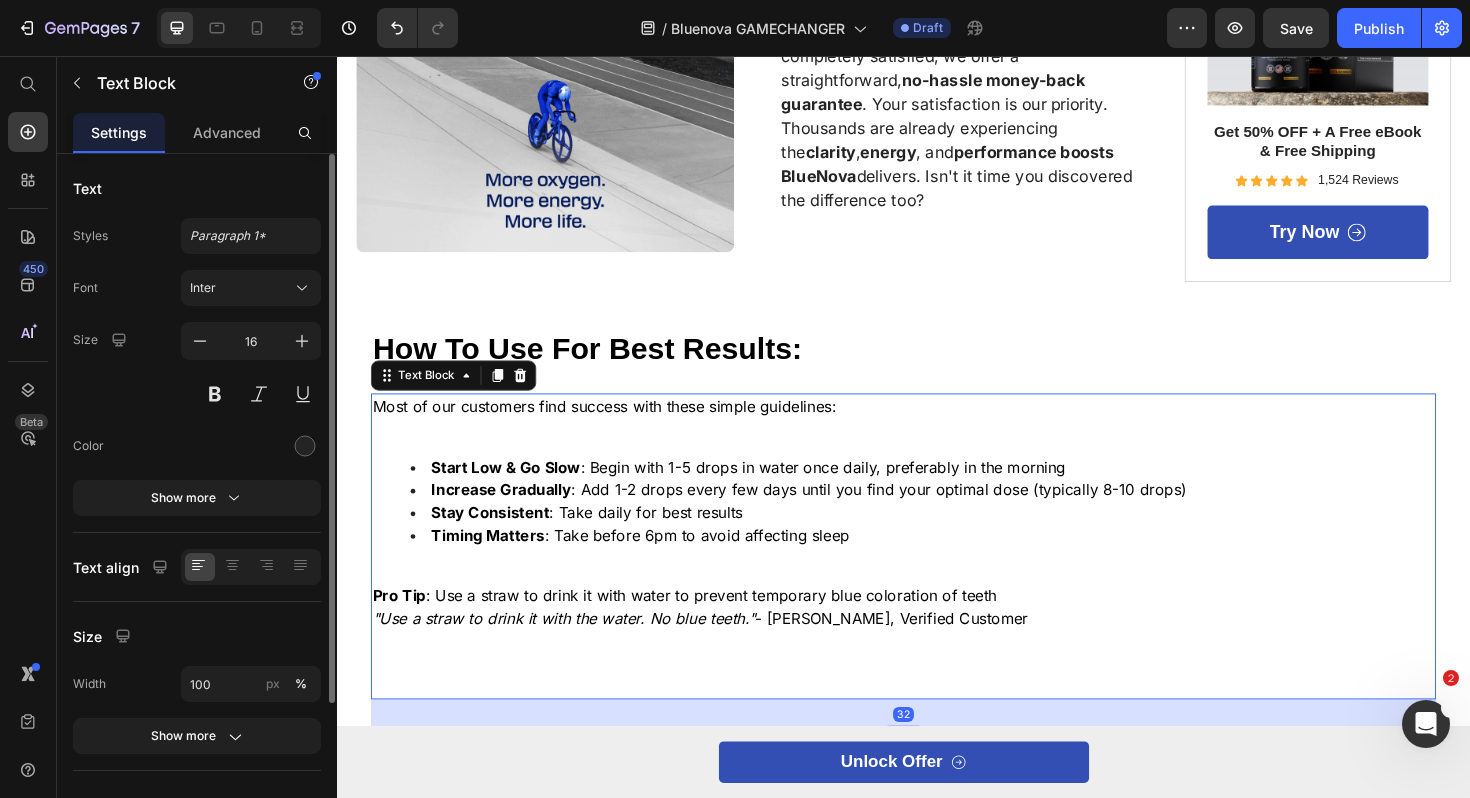 click on "Start Low & Go Slow : Begin with 1-5 drops in water once daily, preferably in the morning" at bounding box center [773, 492] 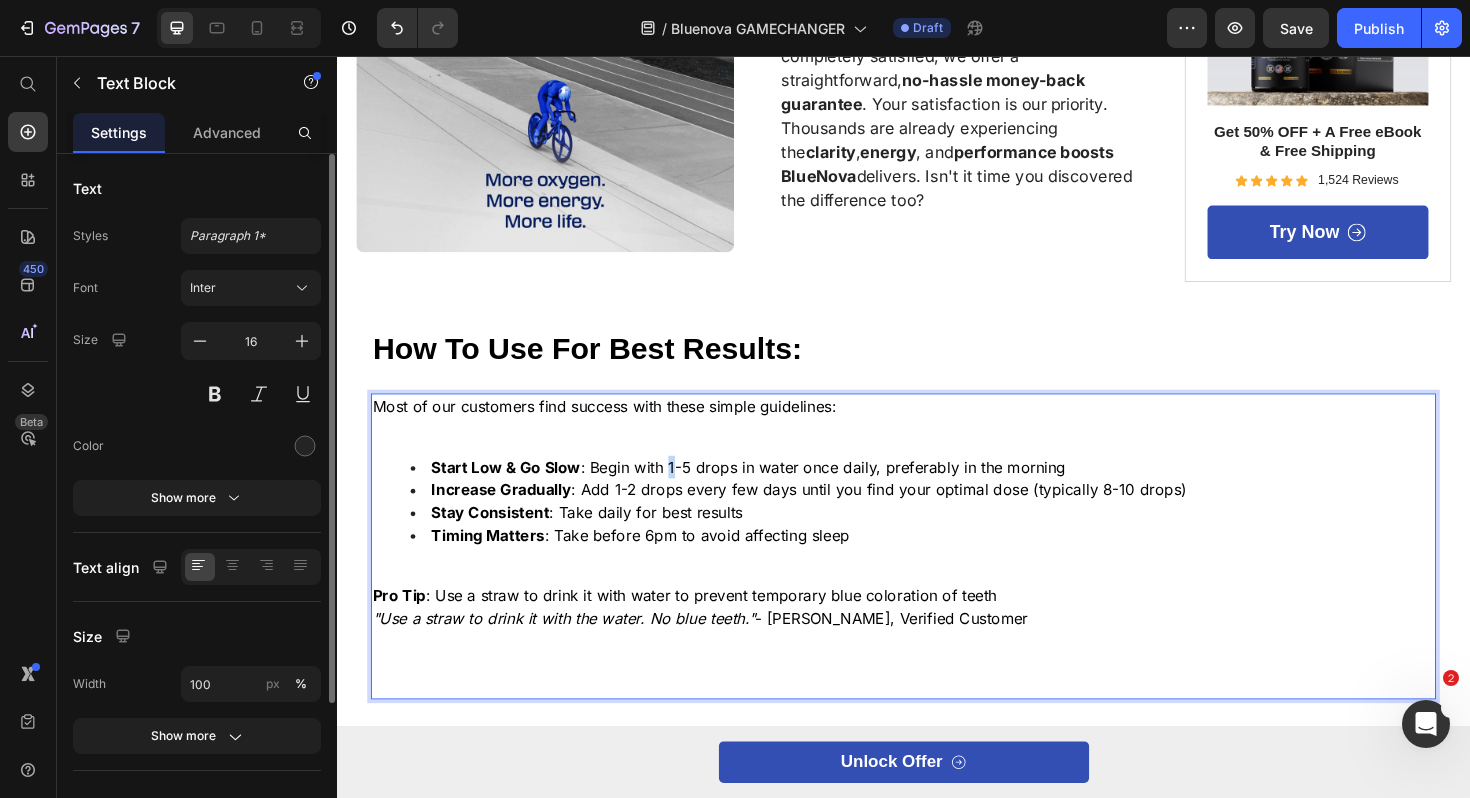 click on "Start Low & Go Slow : Begin with 1-5 drops in water once daily, preferably in the morning" at bounding box center [773, 492] 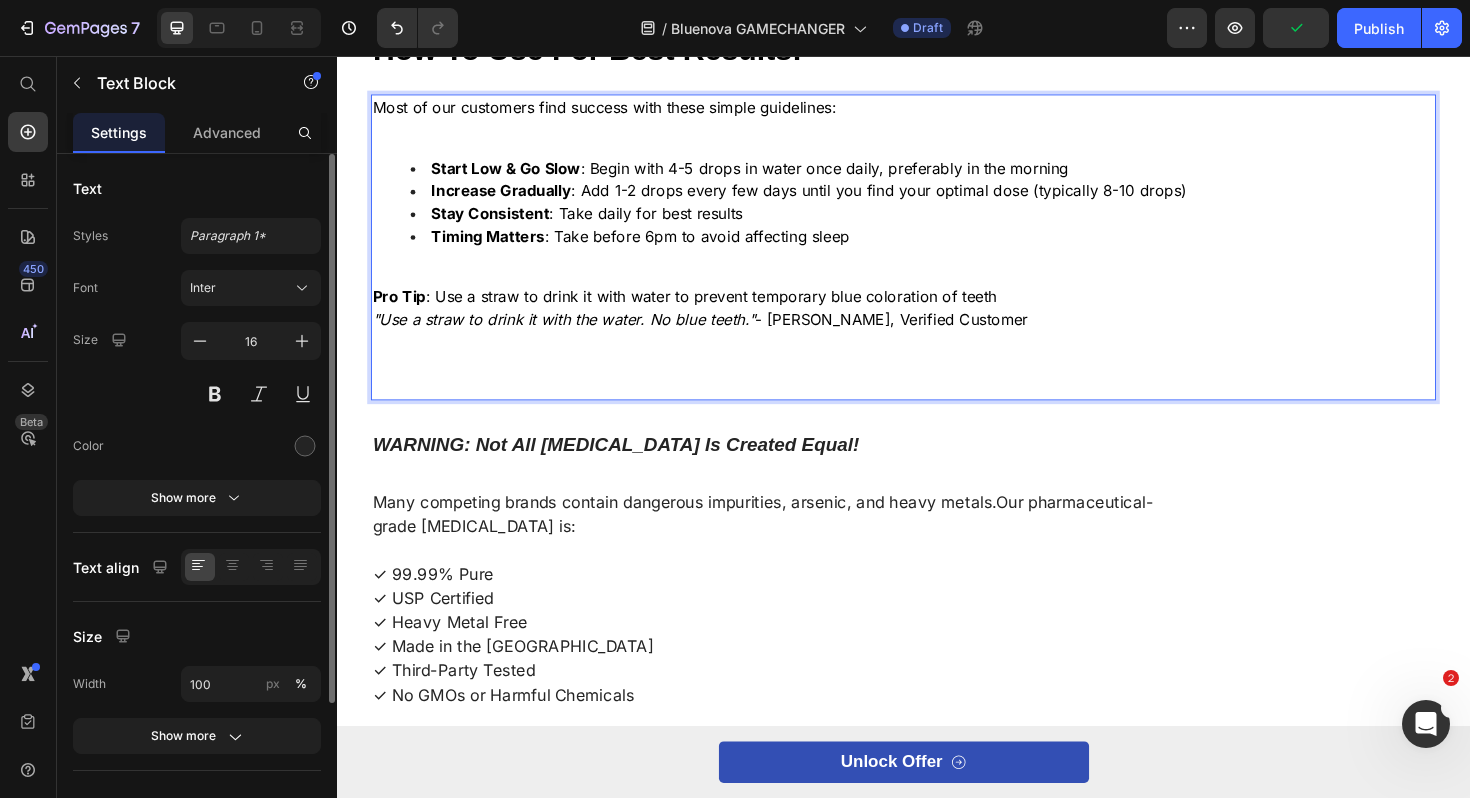 scroll, scrollTop: 3441, scrollLeft: 0, axis: vertical 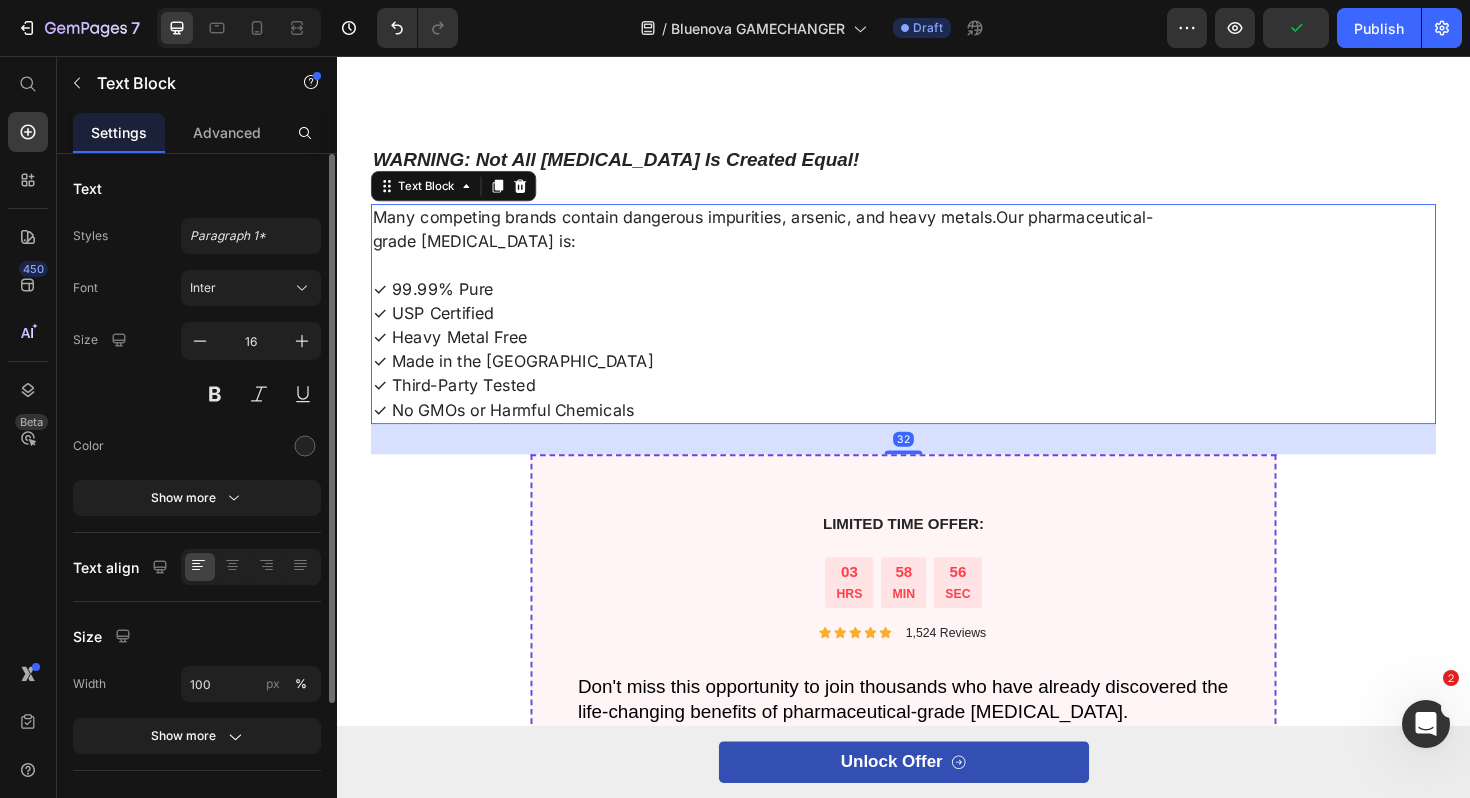 click on "✓ 99.99% Pure" at bounding box center [937, 304] 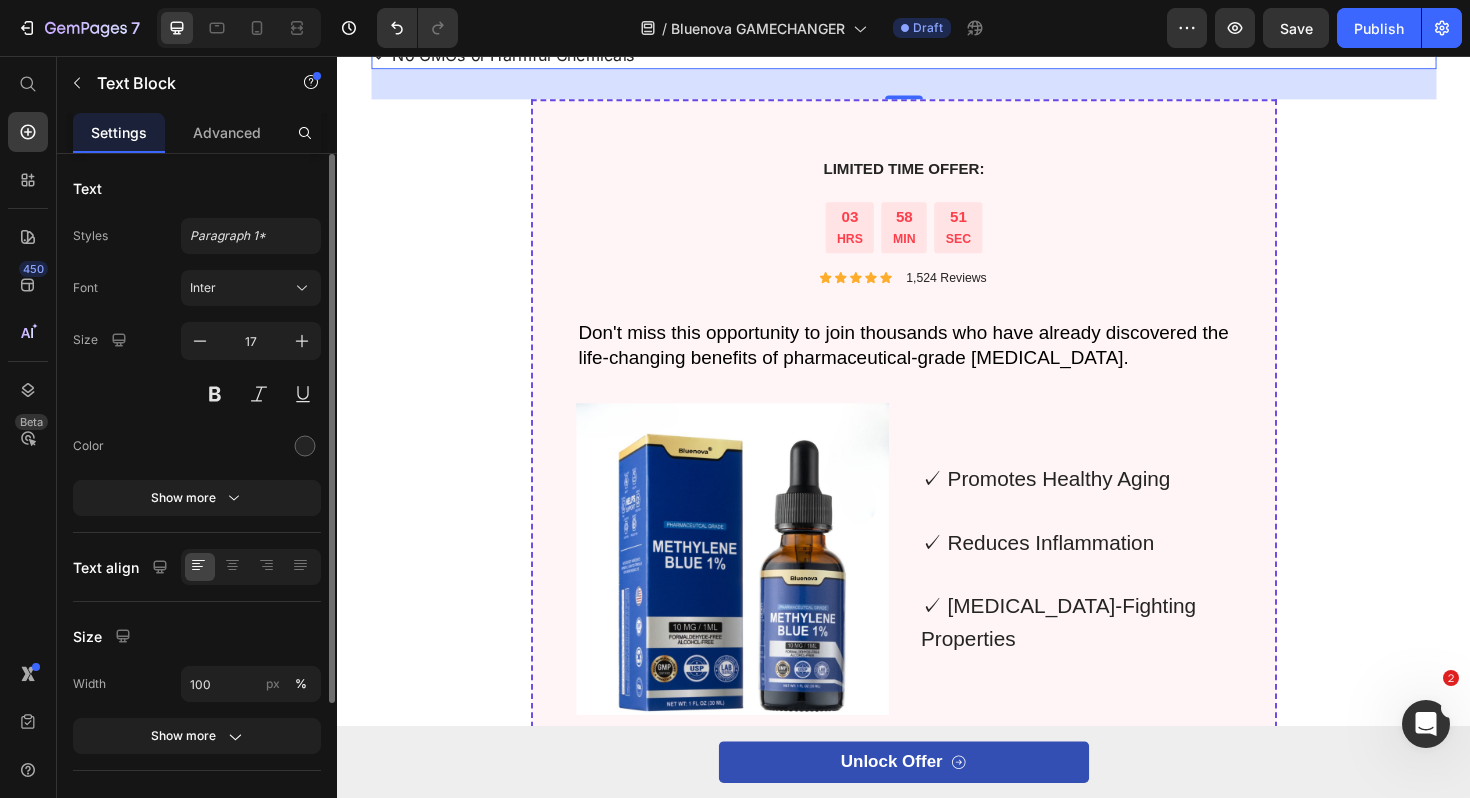 scroll, scrollTop: 3889, scrollLeft: 0, axis: vertical 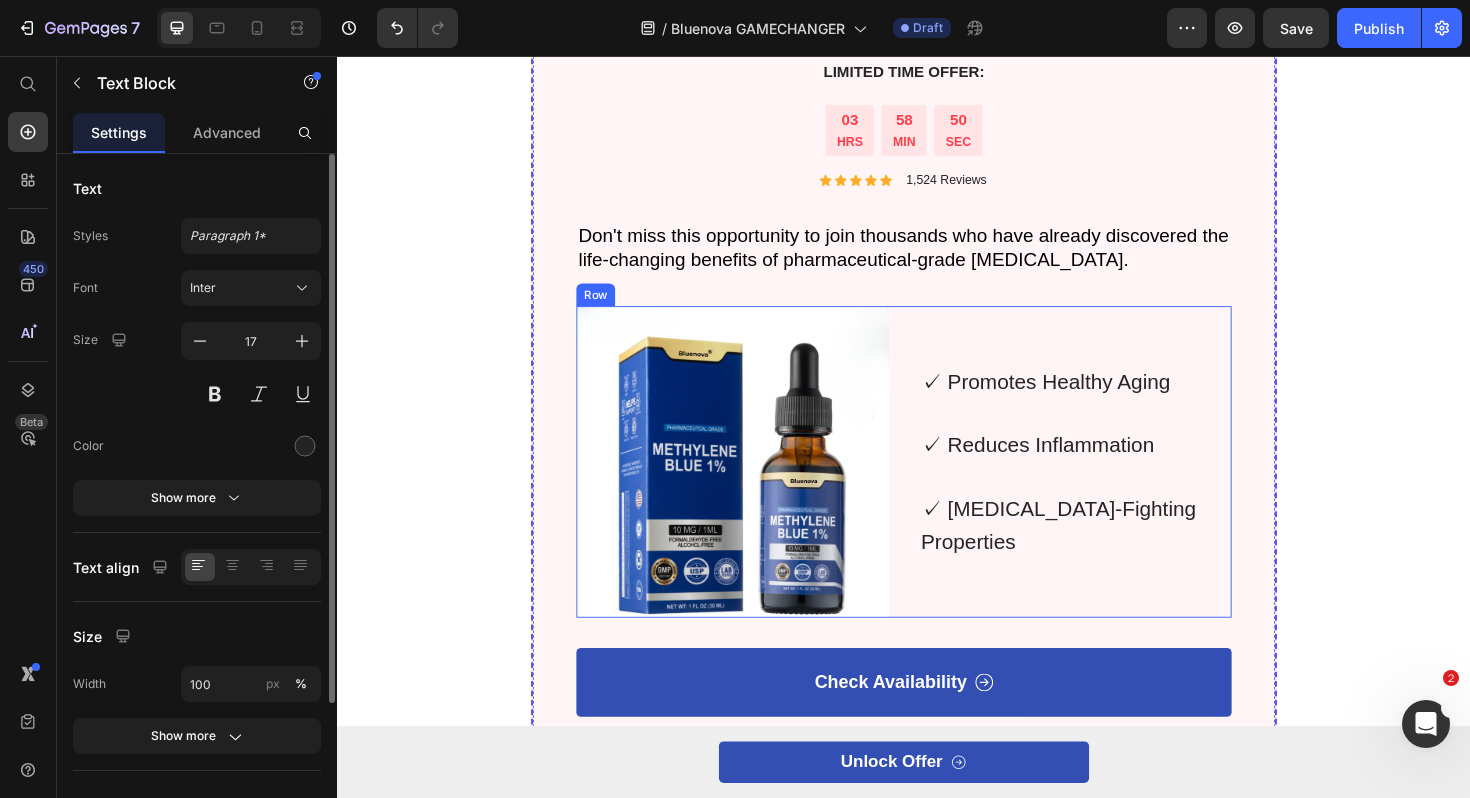 click at bounding box center [755, 486] 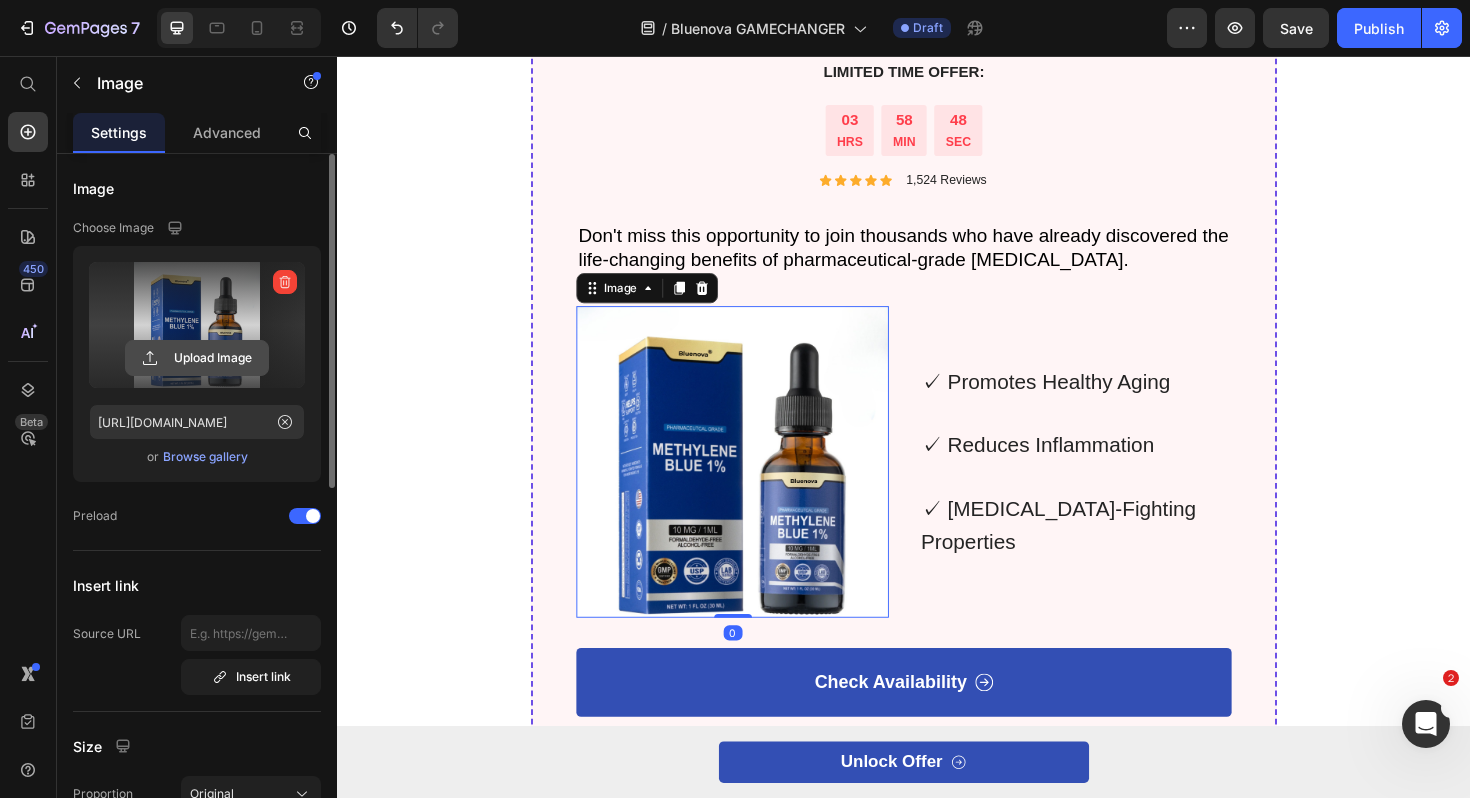 click 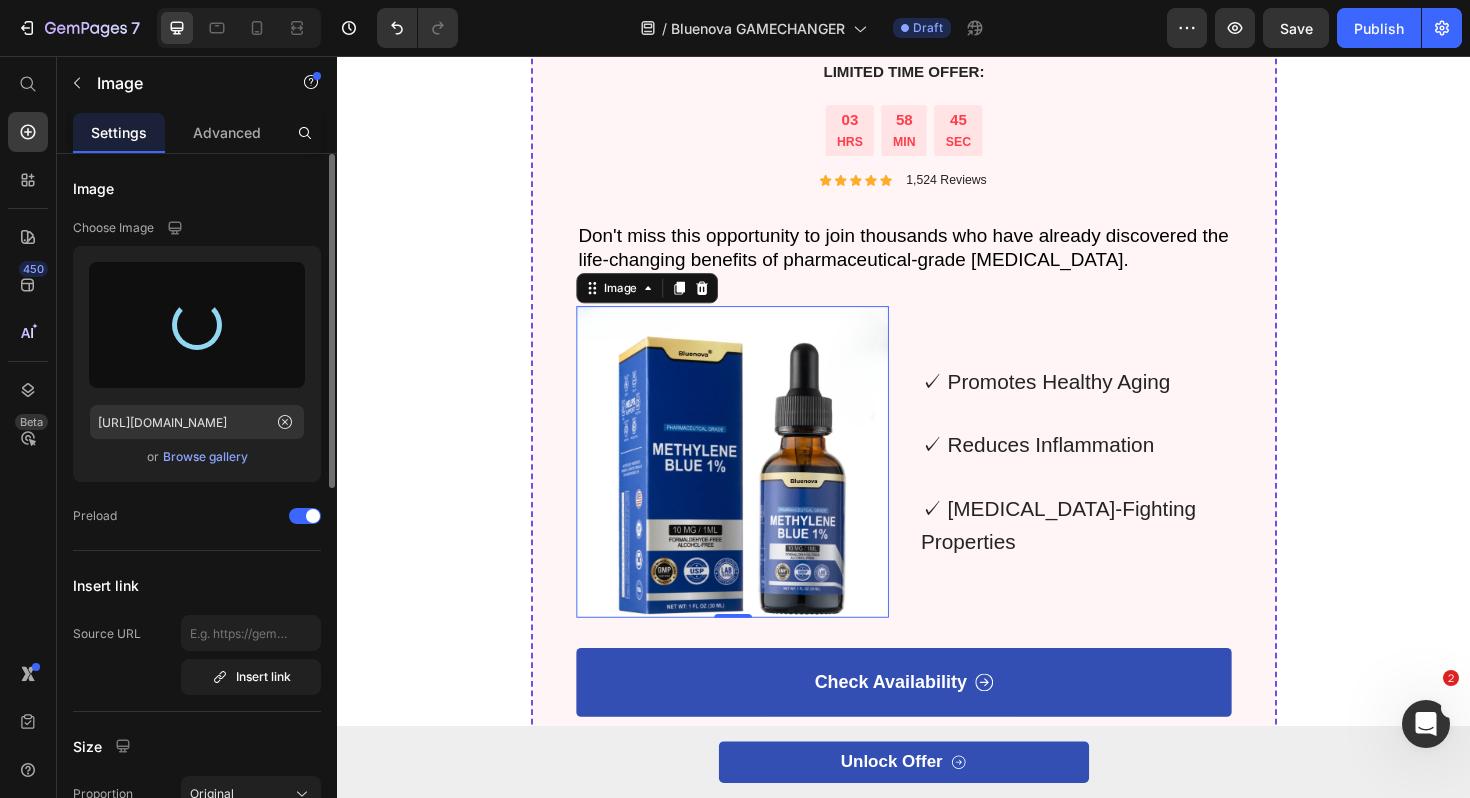 type on "[URL][DOMAIN_NAME]" 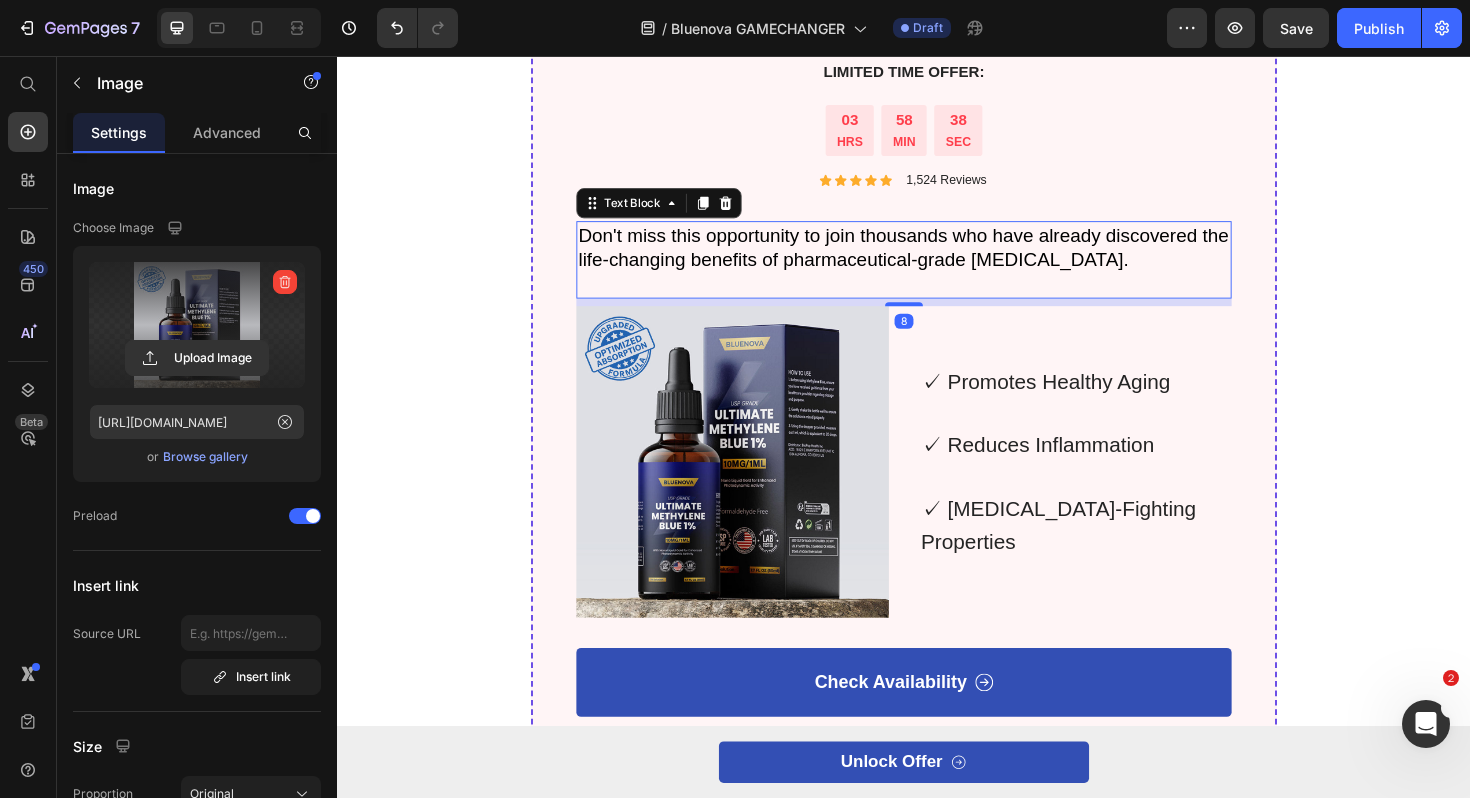 click on "Don't miss this opportunity to join thousands who have already discovered the life-changing benefits of pharmaceutical-grade [MEDICAL_DATA]." at bounding box center (936, 259) 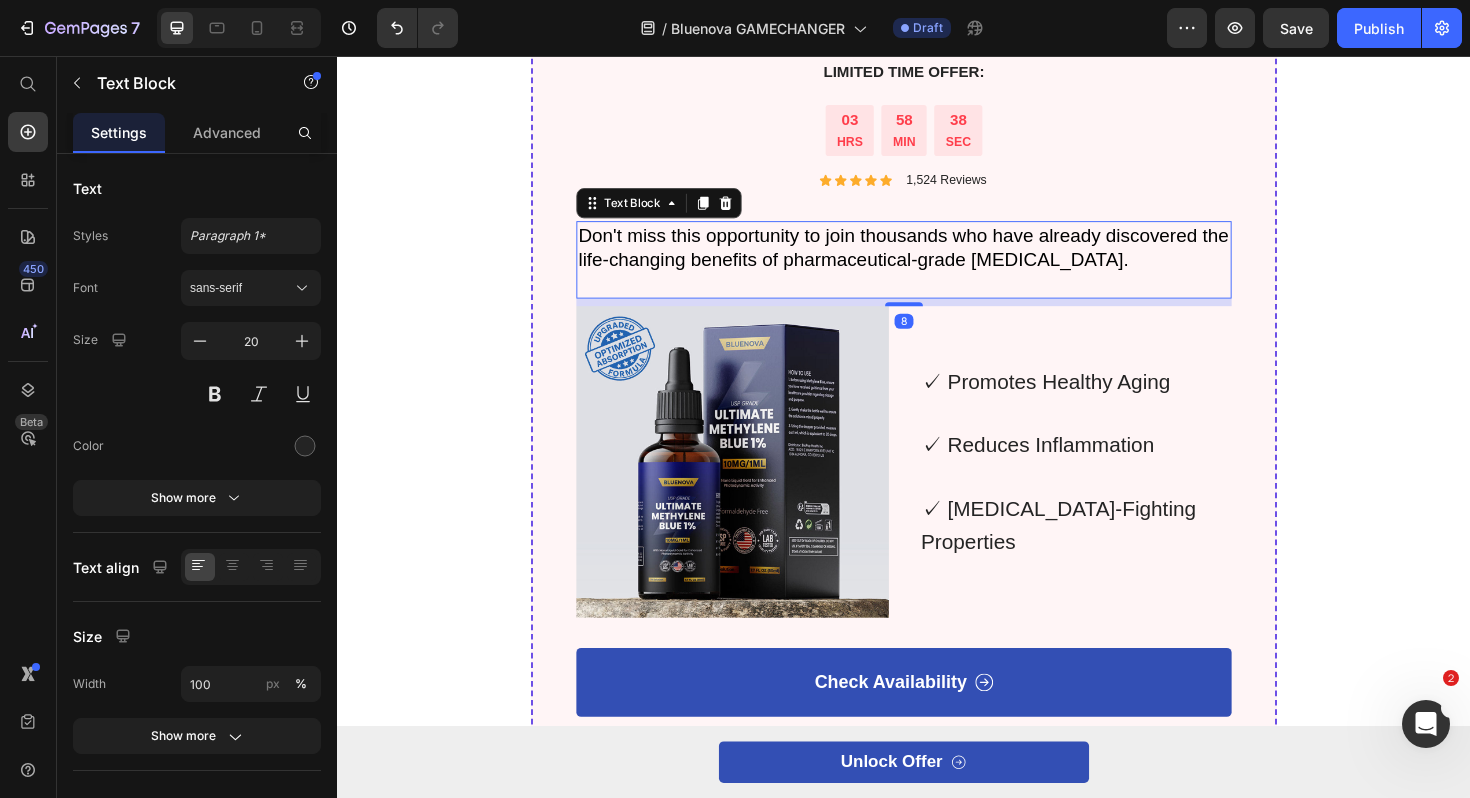 click on "Don't miss this opportunity to join thousands who have already discovered the life-changing benefits of pharmaceutical-grade [MEDICAL_DATA]." at bounding box center [936, 259] 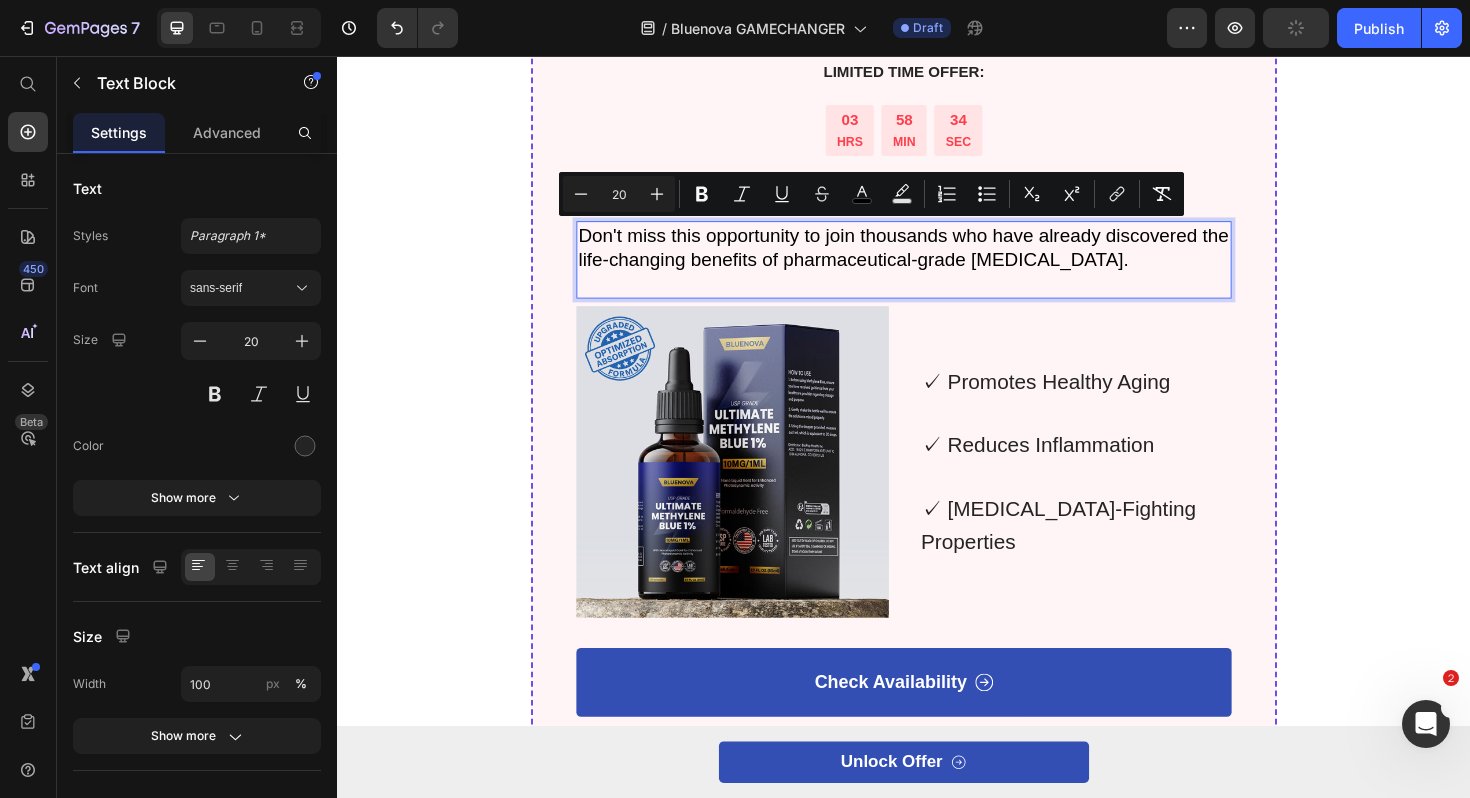 click on "Don't miss this opportunity to join thousands who have already discovered the life-changing benefits of pharmaceutical-grade [MEDICAL_DATA]." at bounding box center (936, 259) 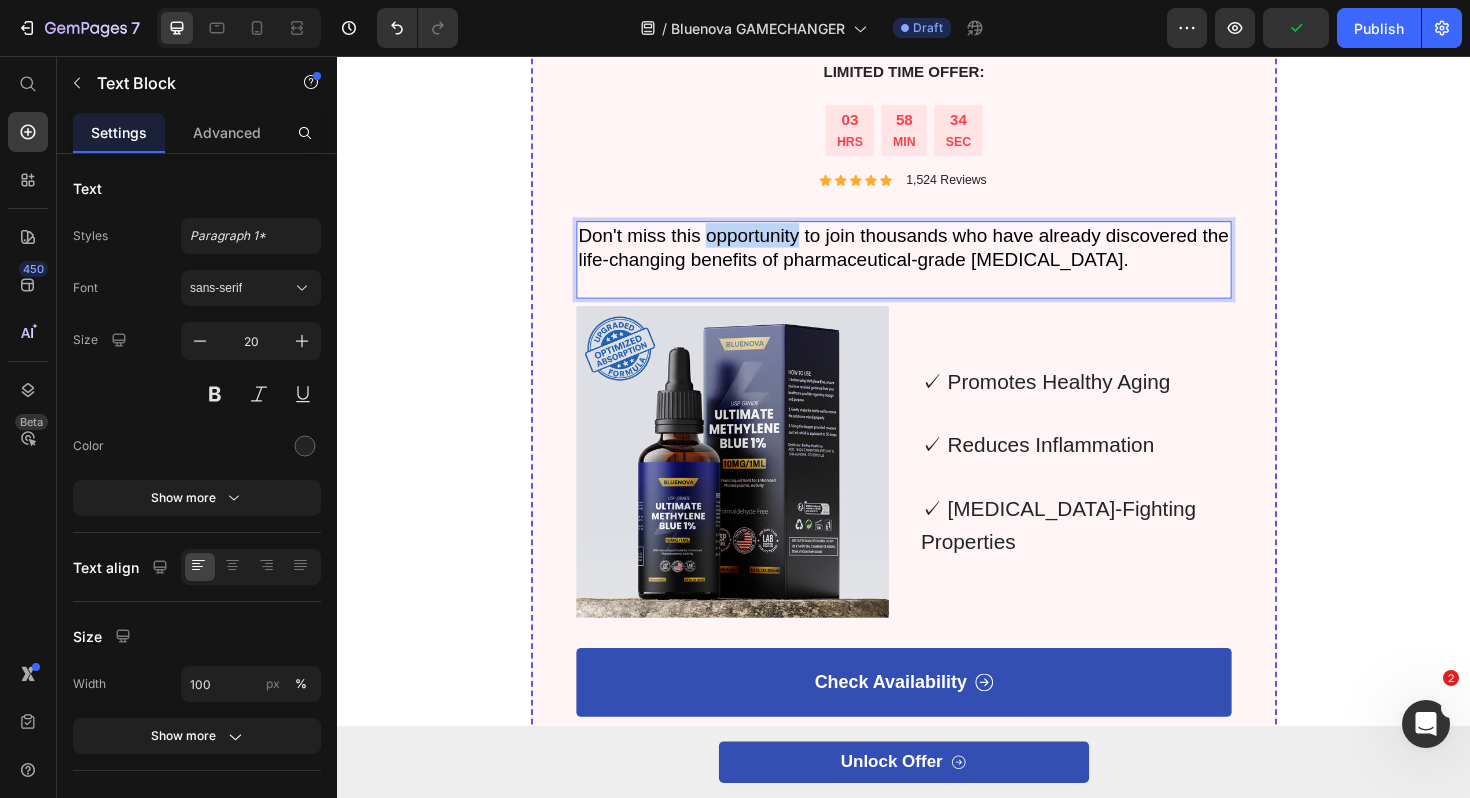 click on "Don't miss this opportunity to join thousands who have already discovered the life-changing benefits of pharmaceutical-grade [MEDICAL_DATA]." at bounding box center [936, 259] 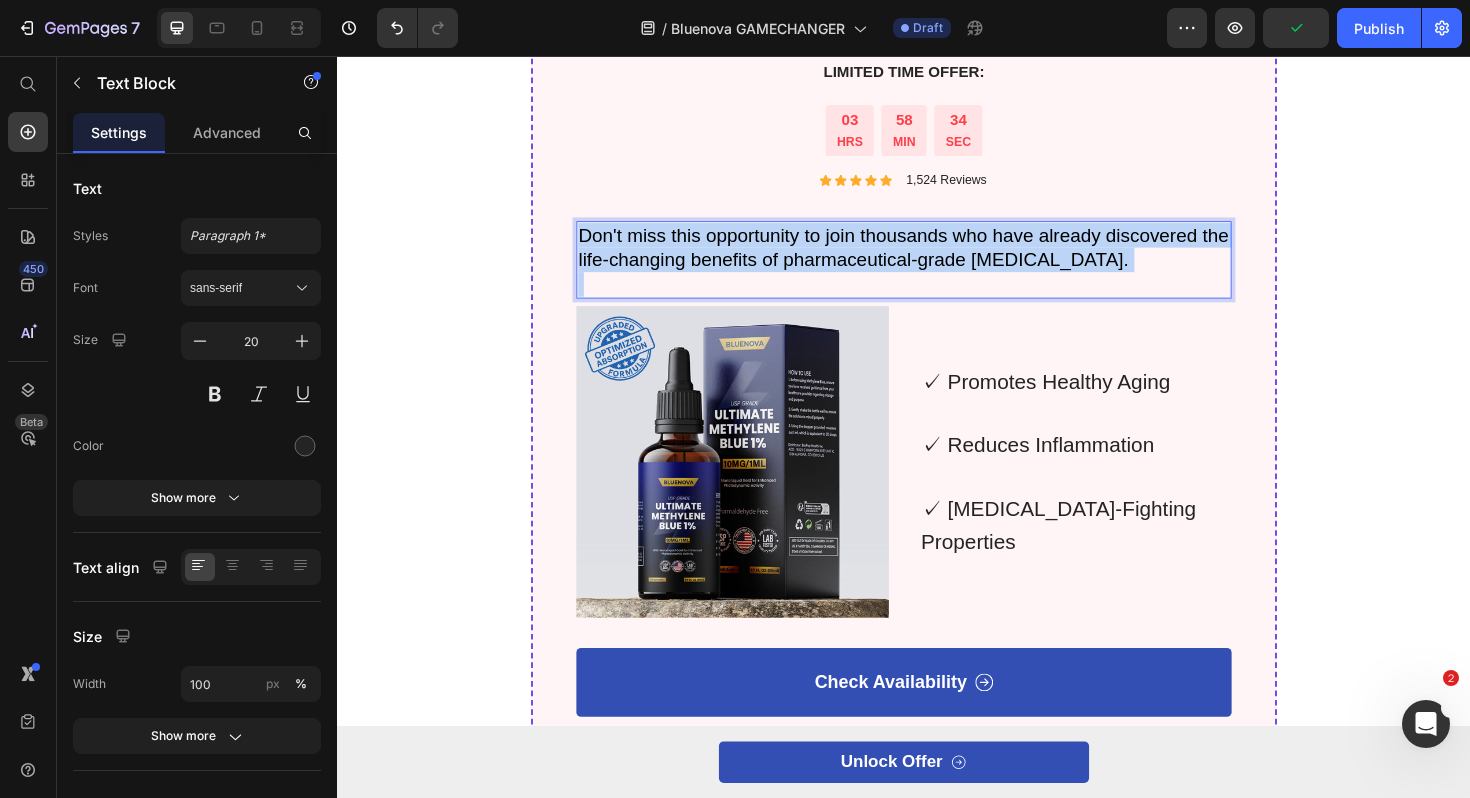 click on "Don't miss this opportunity to join thousands who have already discovered the life-changing benefits of pharmaceutical-grade [MEDICAL_DATA]." at bounding box center [936, 259] 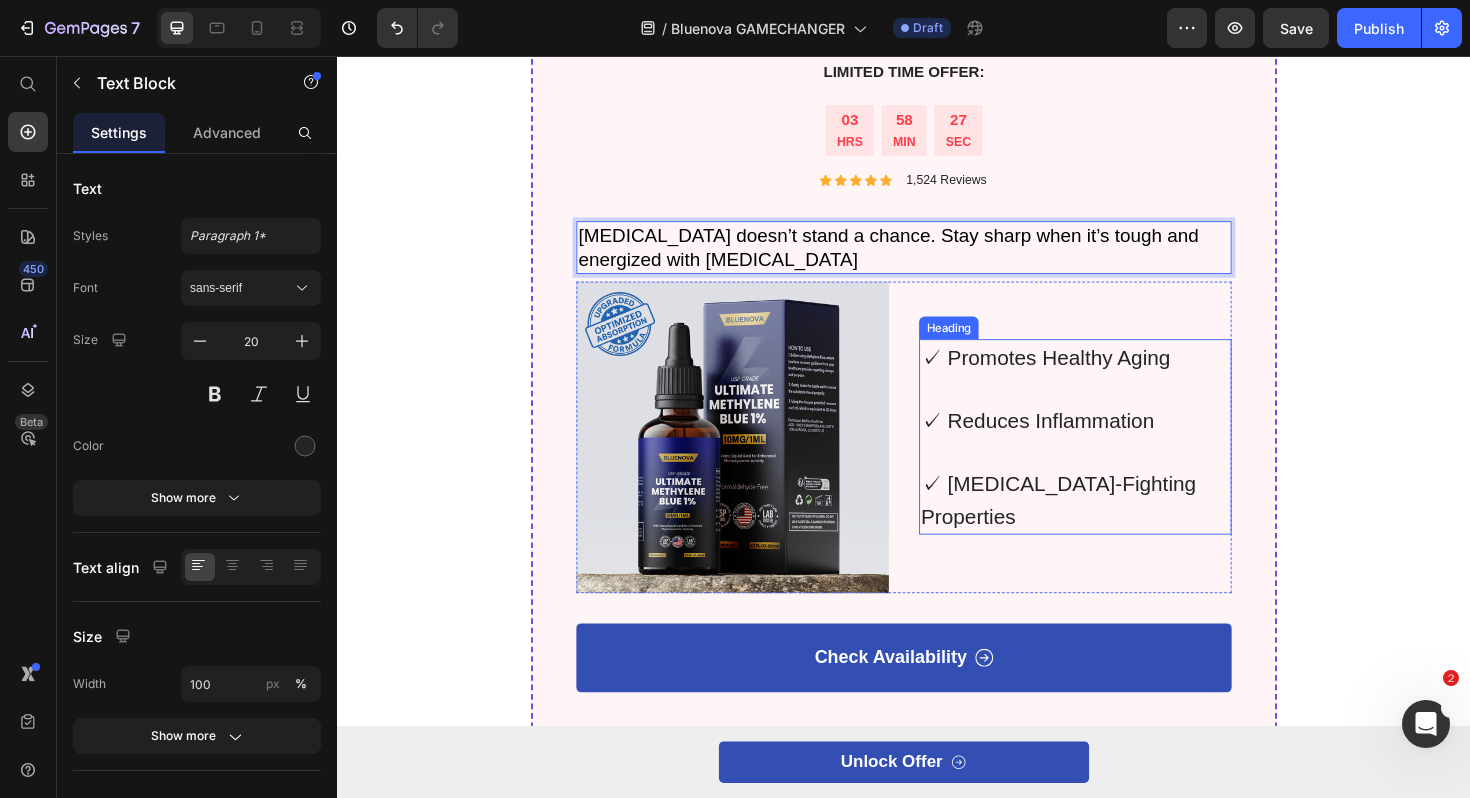 click on "✓ [MEDICAL_DATA]-Fighting Properties" at bounding box center [1100, 527] 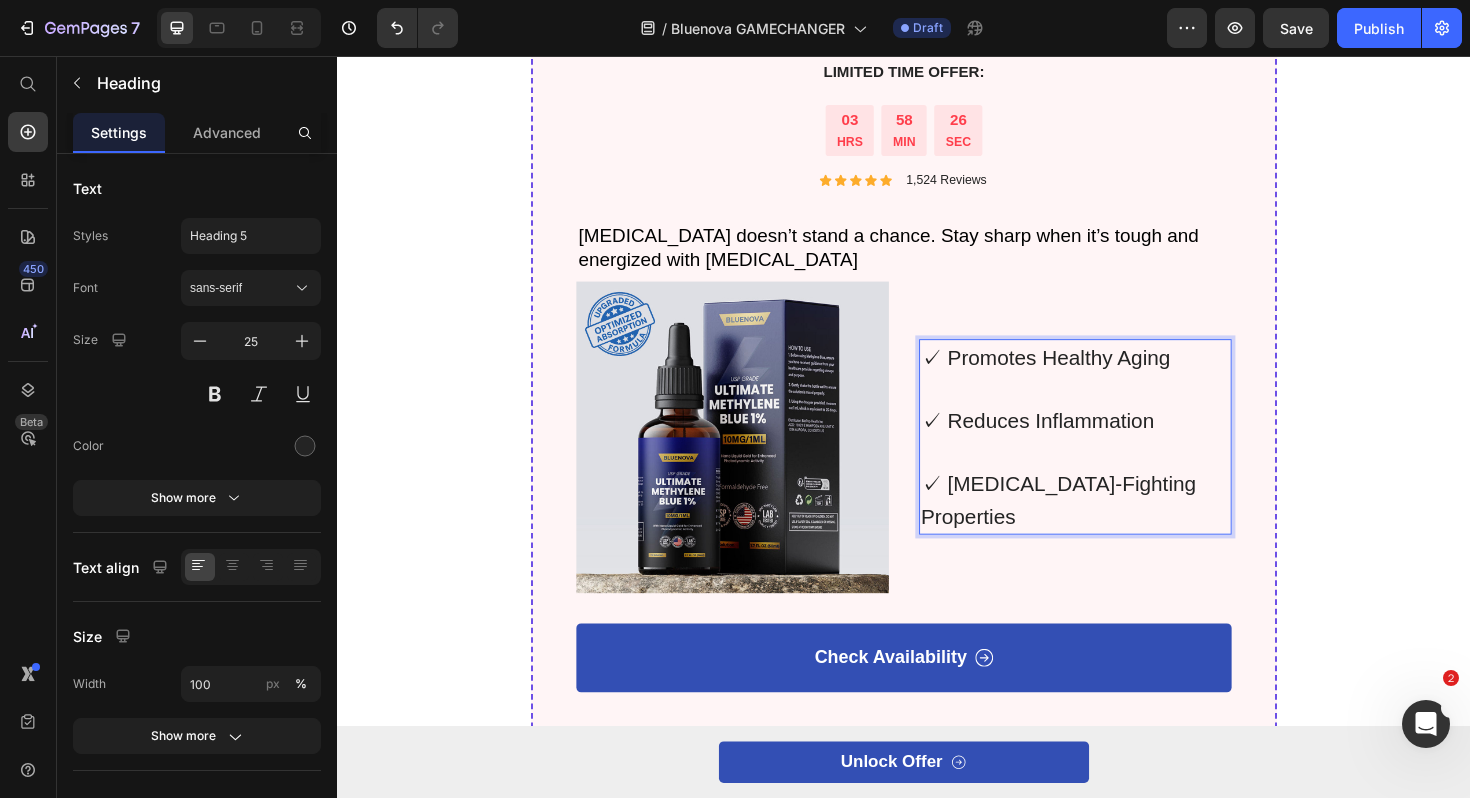 click on "✓ Promotes Healthy Aging" at bounding box center [1087, 375] 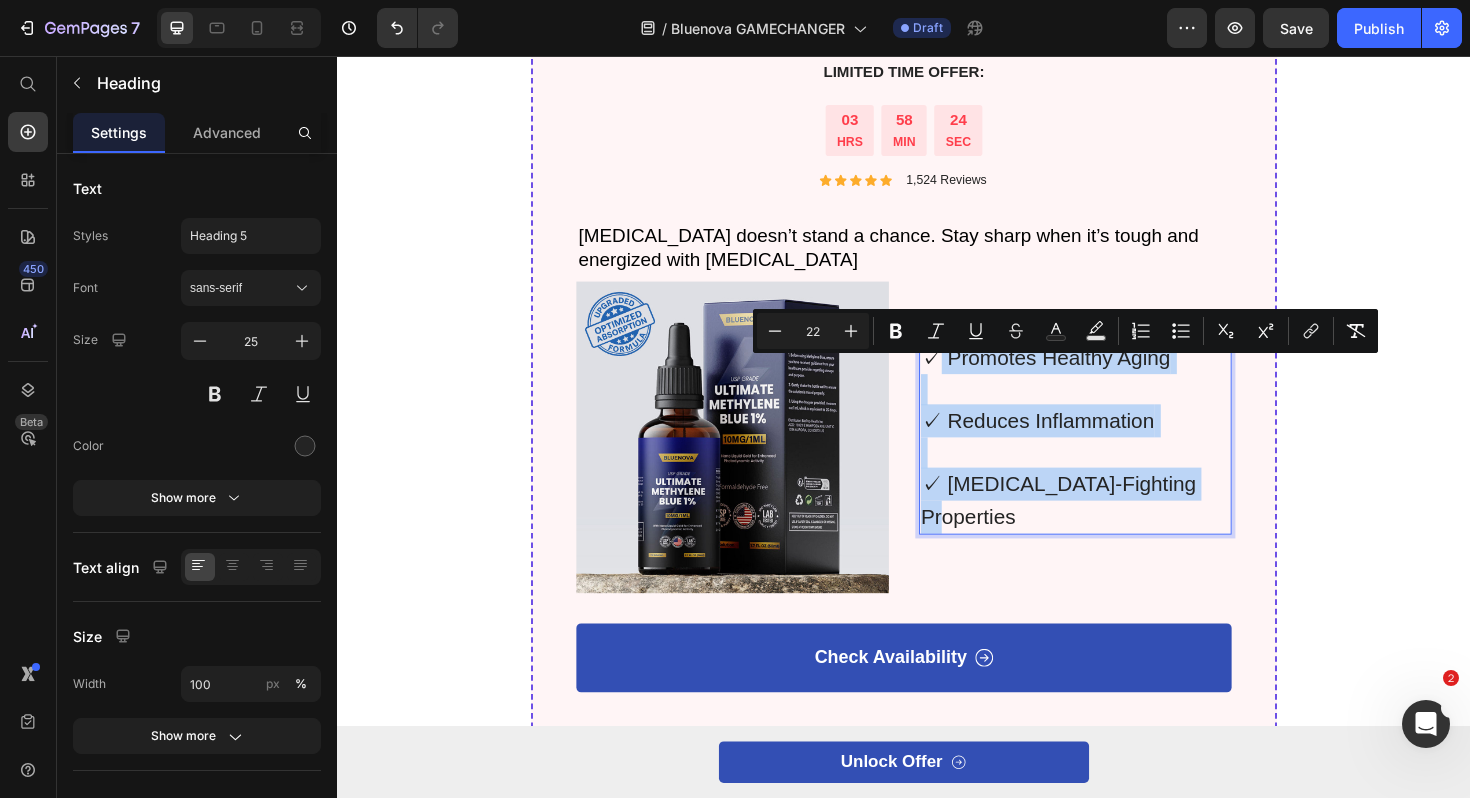 drag, startPoint x: 963, startPoint y: 391, endPoint x: 1250, endPoint y: 530, distance: 318.8887 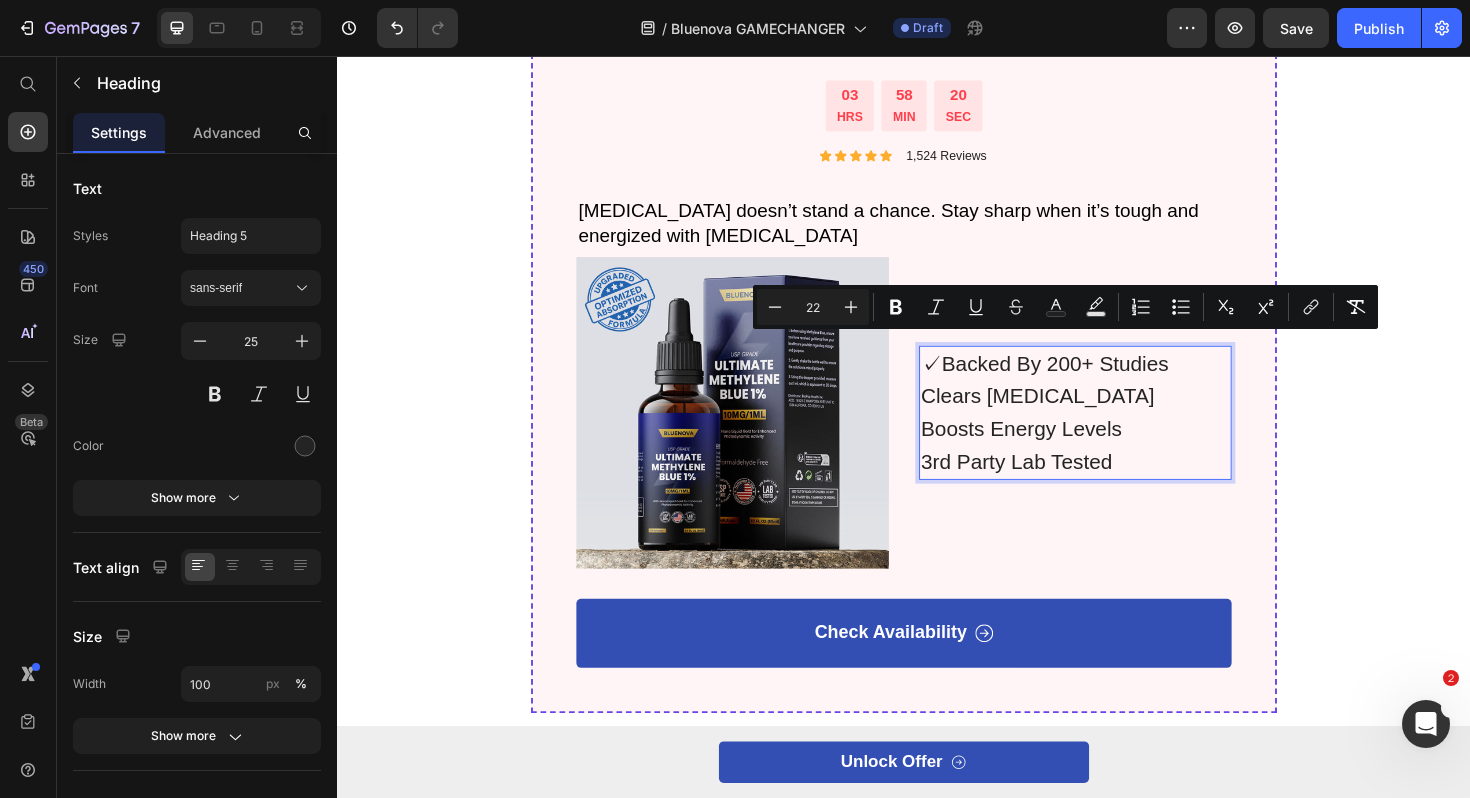 scroll, scrollTop: 3931, scrollLeft: 0, axis: vertical 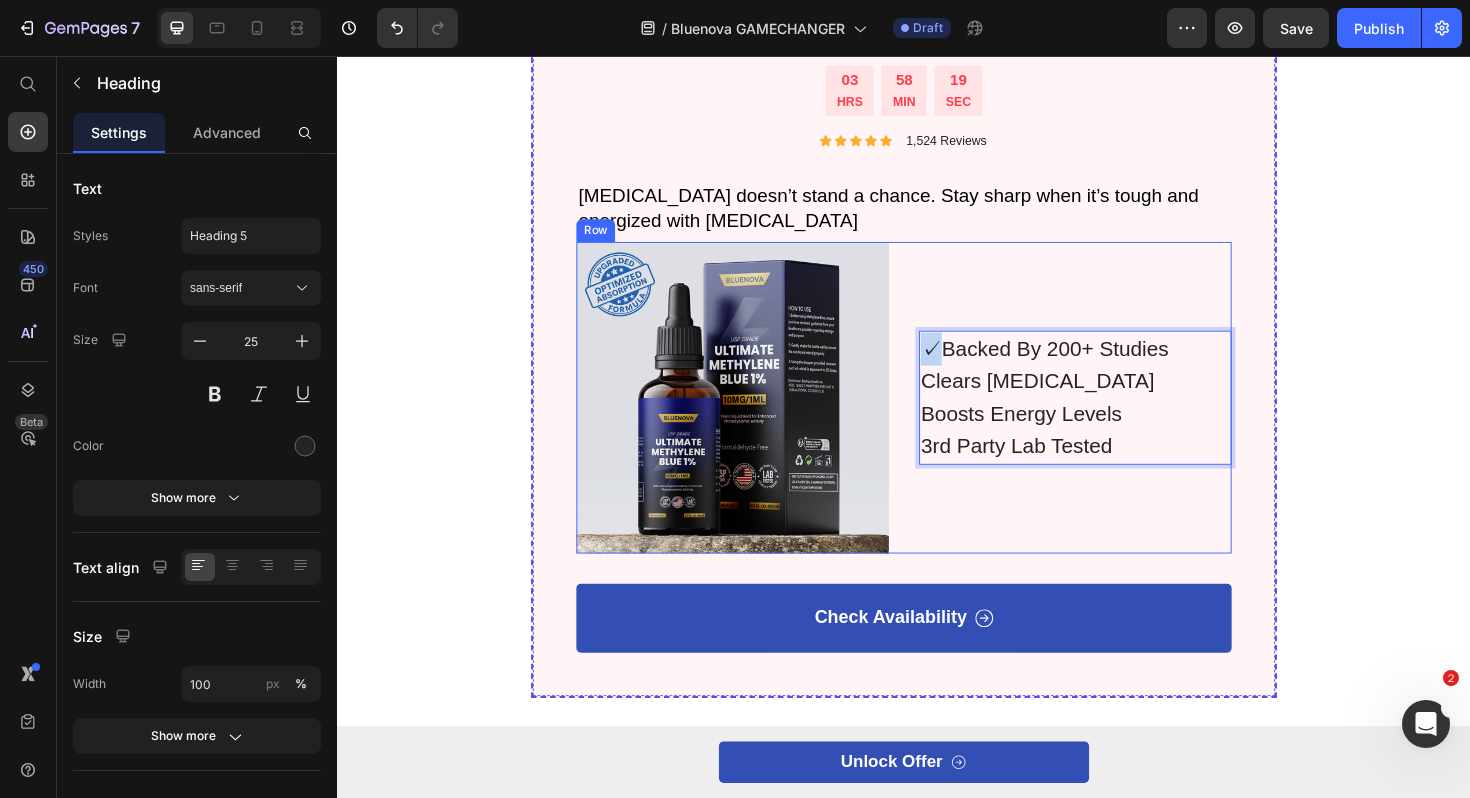 drag, startPoint x: 960, startPoint y: 366, endPoint x: 927, endPoint y: 366, distance: 33 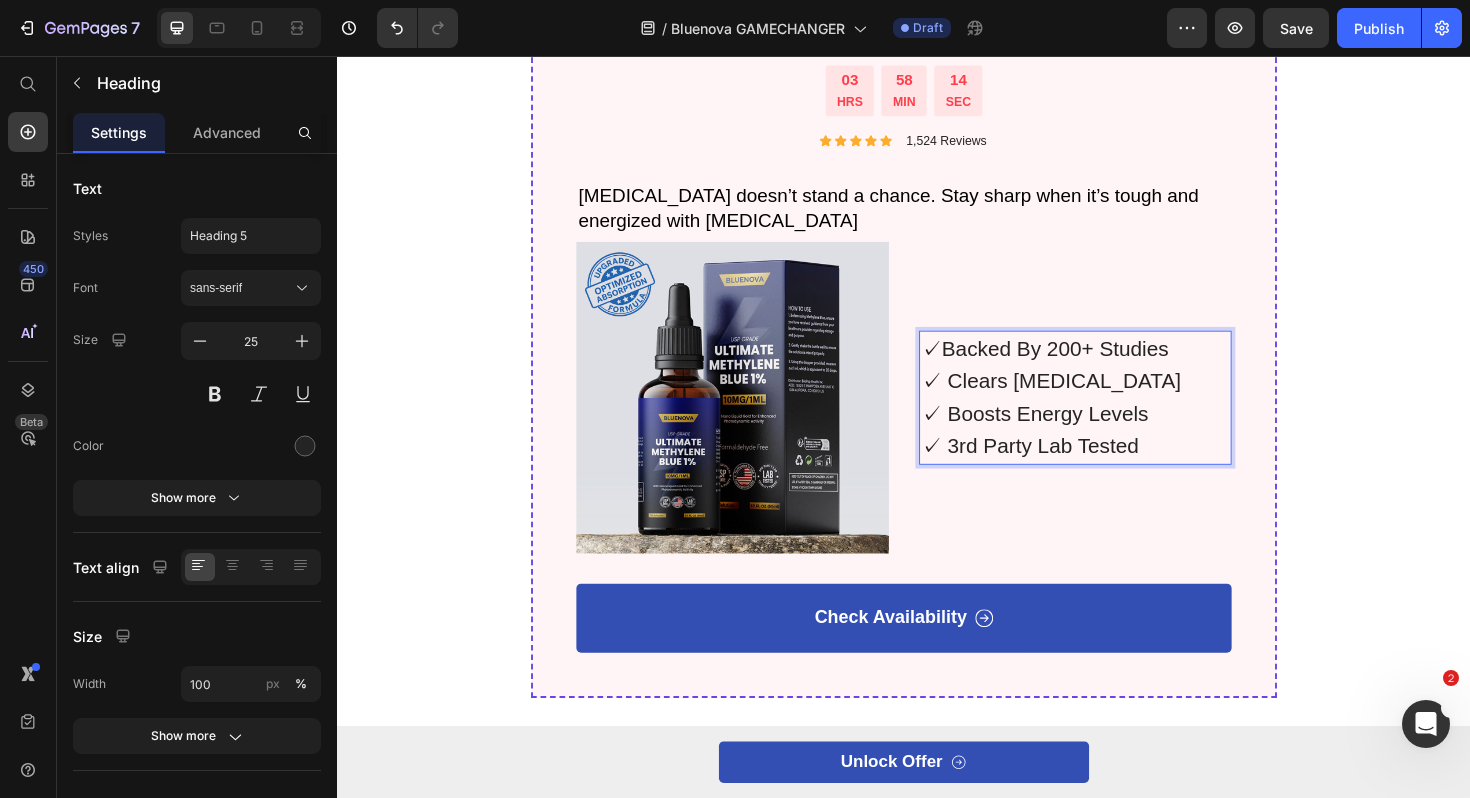 click on "✓ Clears [MEDICAL_DATA] ✓ Boosts Energy Levels" at bounding box center [1118, 417] 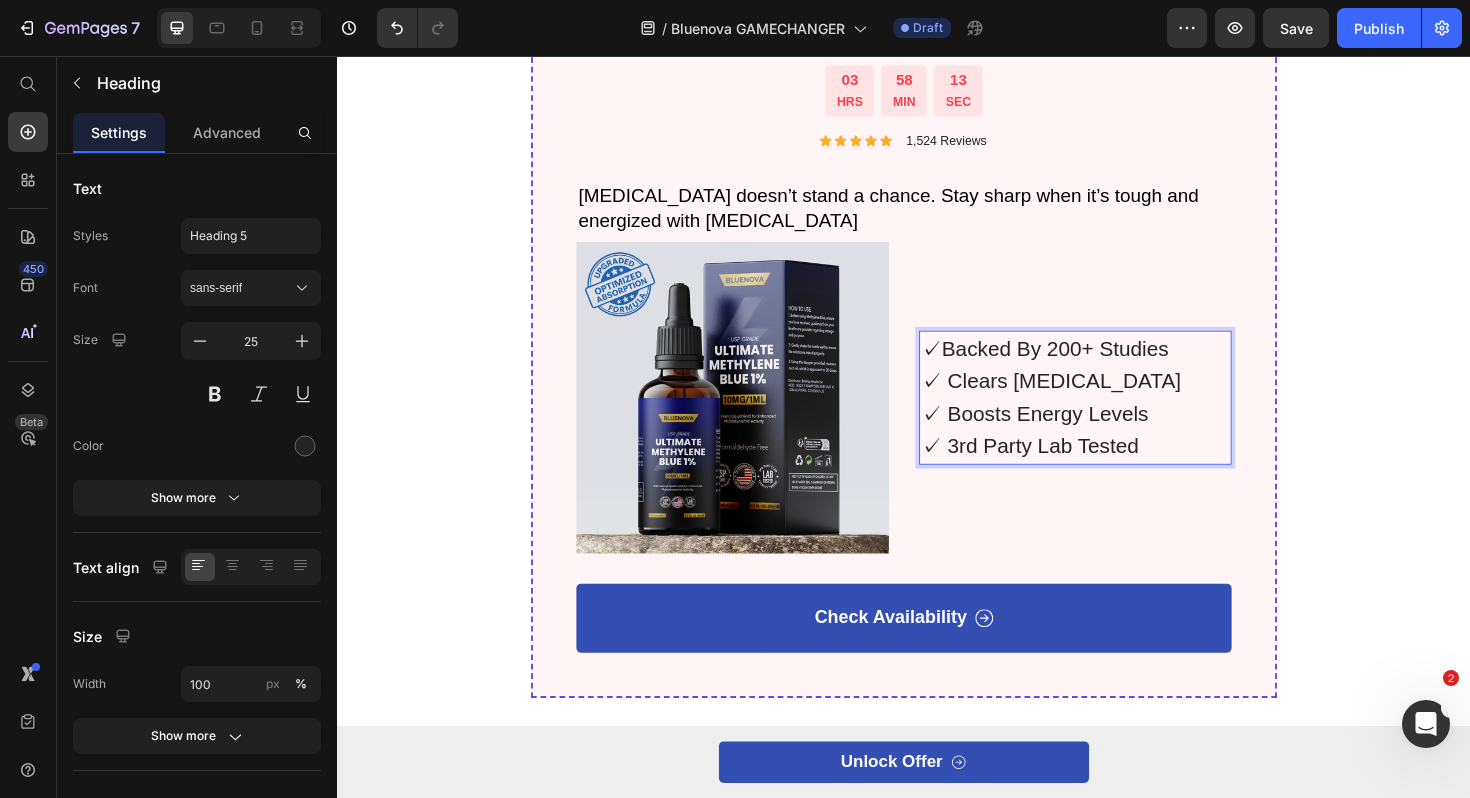 click on "✓Backed By 200+ Studies" at bounding box center (1086, 366) 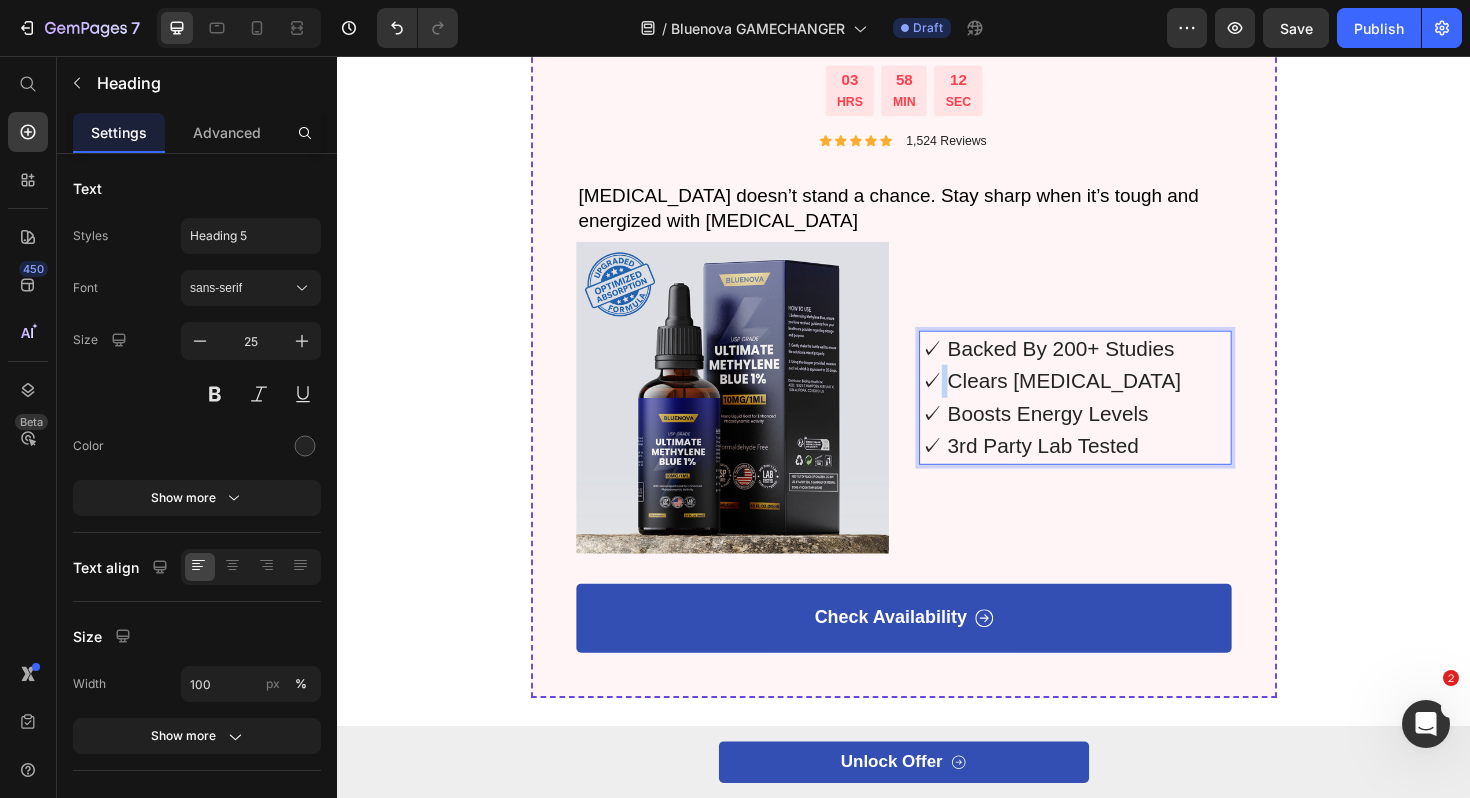 click on "✓ Clears [MEDICAL_DATA]" at bounding box center (1092, 400) 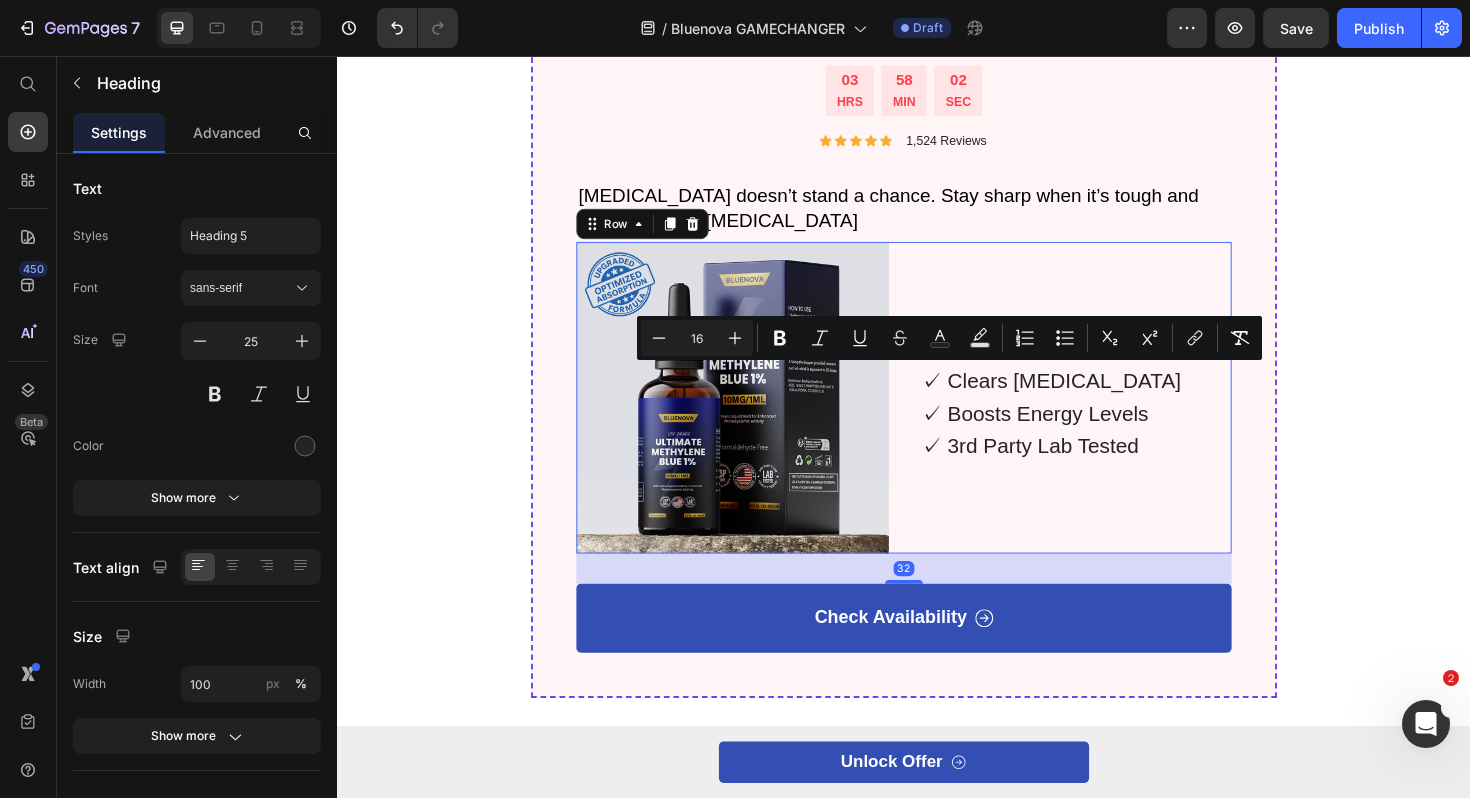 click on "⁠⁠⁠⁠⁠⁠⁠ ✓ Backed By 200+ Studies ✓ Clears [MEDICAL_DATA] ✓ Boosts Energy Levels ✓ 3rd Party Lab Tested Heading" at bounding box center [1118, 418] 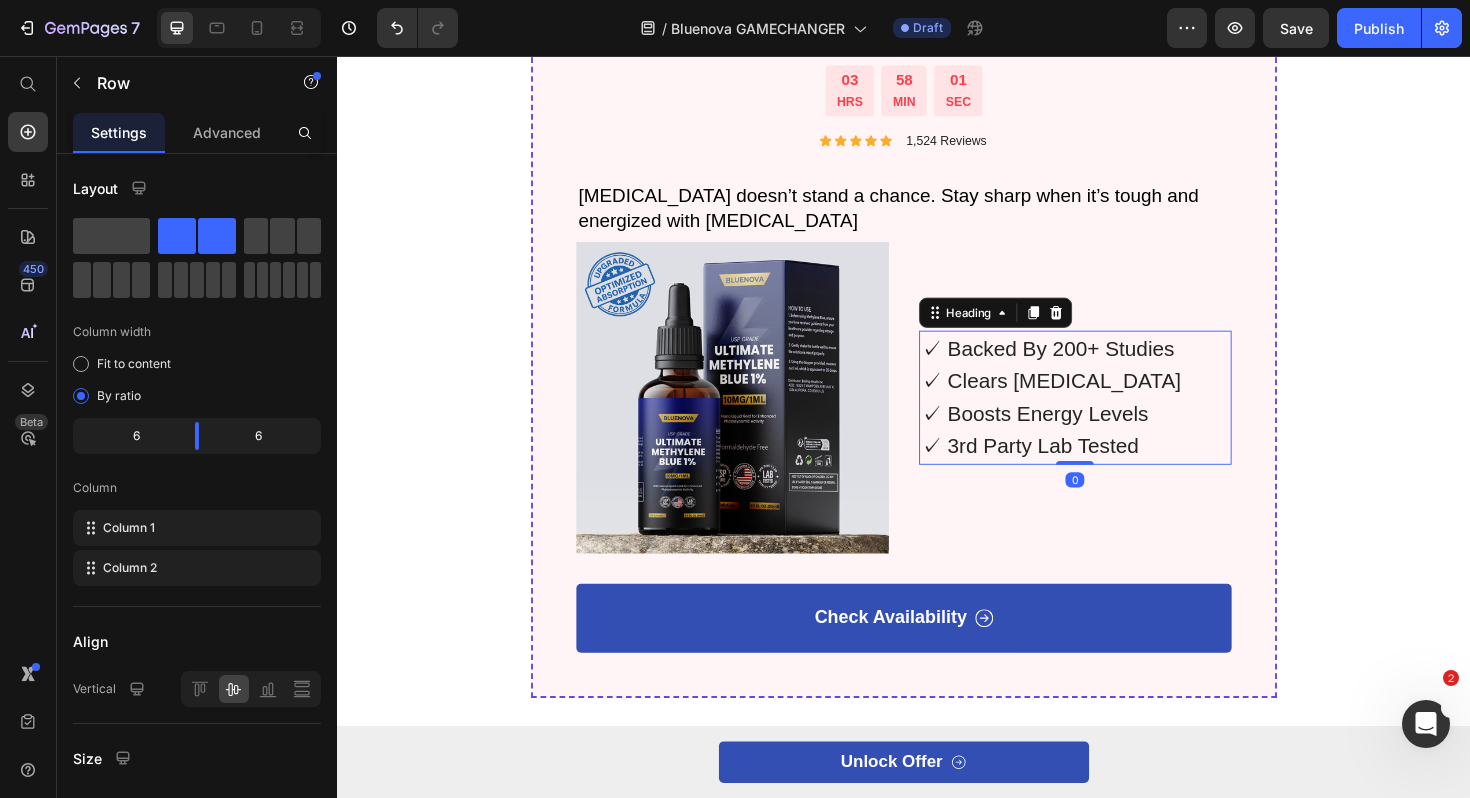 click on "✓ Backed By 200+ Studies" at bounding box center [1089, 366] 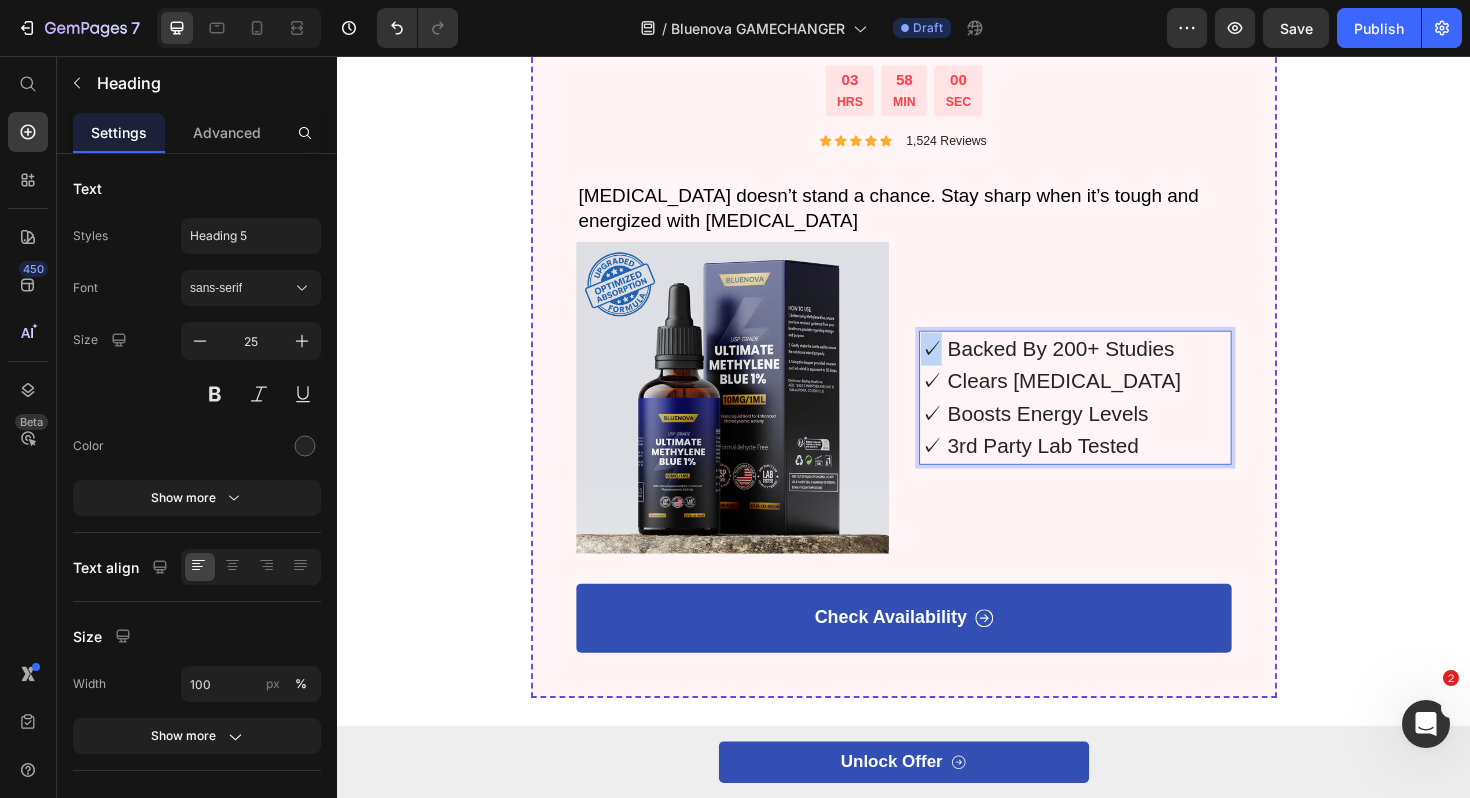 click on "✓ Backed By 200+ Studies" at bounding box center [1089, 366] 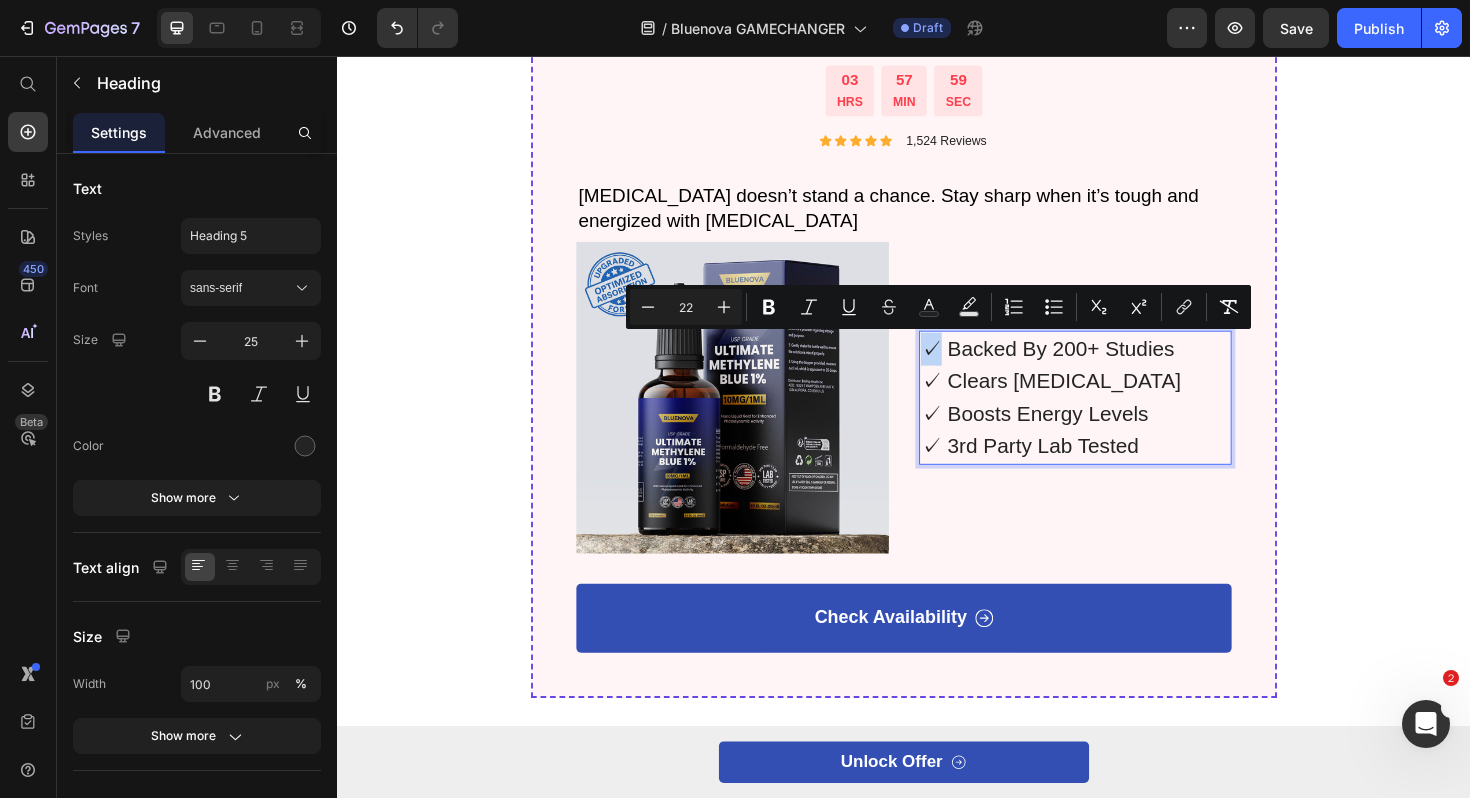 click on "✓ Backed By 200+ Studies" at bounding box center [1089, 366] 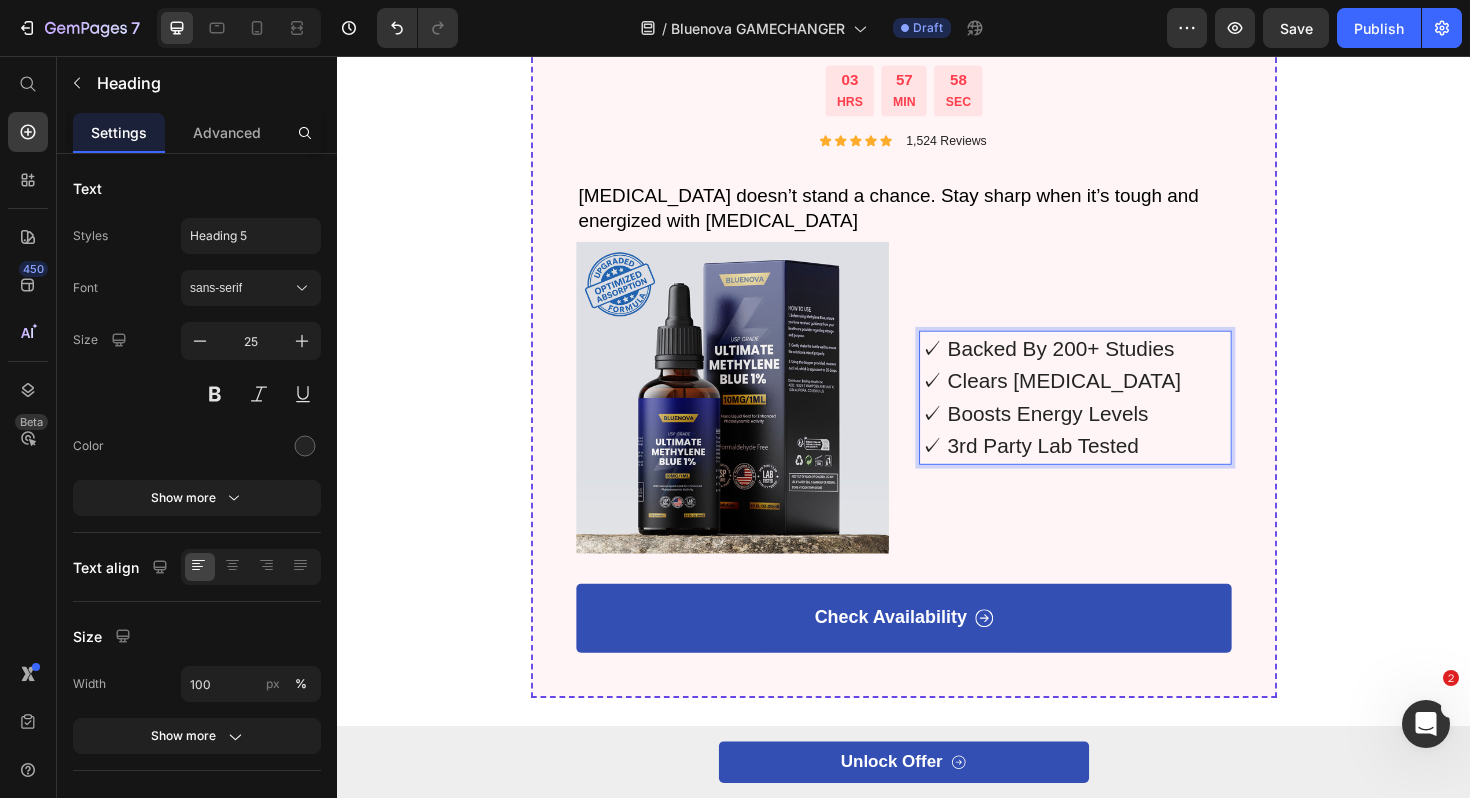 scroll, scrollTop: 3914, scrollLeft: 0, axis: vertical 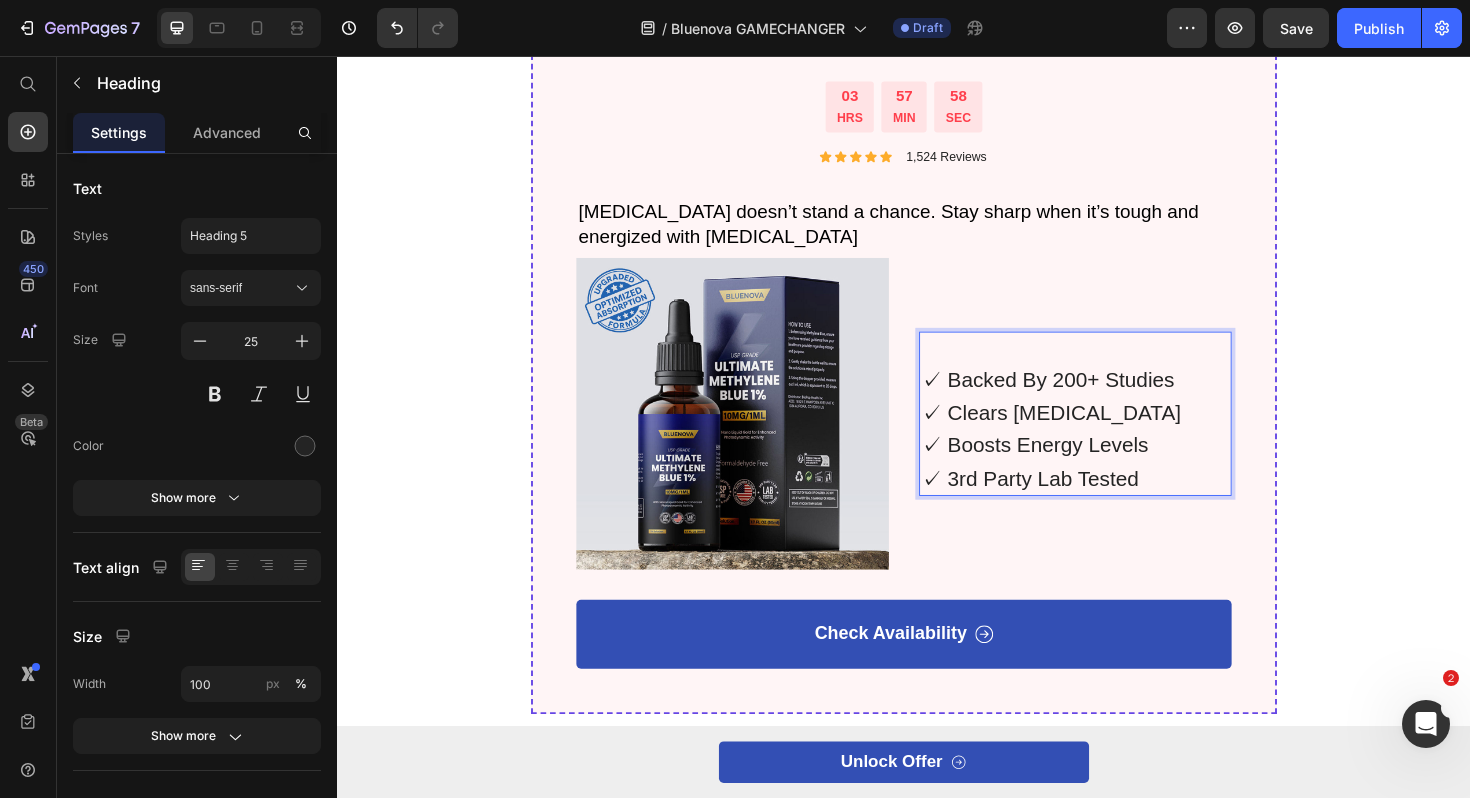 click on "✓ Backed By 200+ Studies ✓ Clears [MEDICAL_DATA] ✓ Boosts Energy Levels ✓ 3rd Party Lab Tested" at bounding box center (1118, 435) 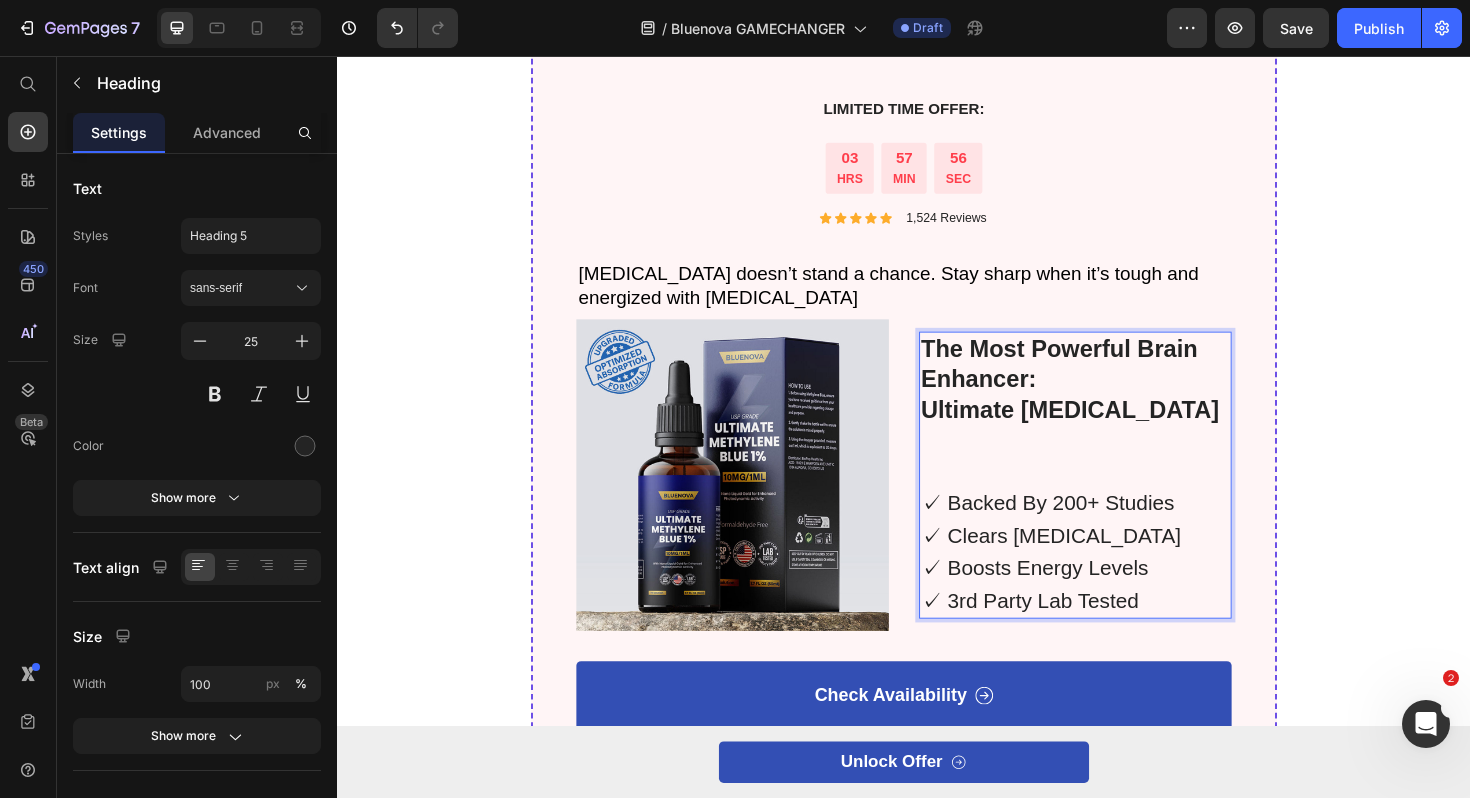 scroll, scrollTop: 3866, scrollLeft: 0, axis: vertical 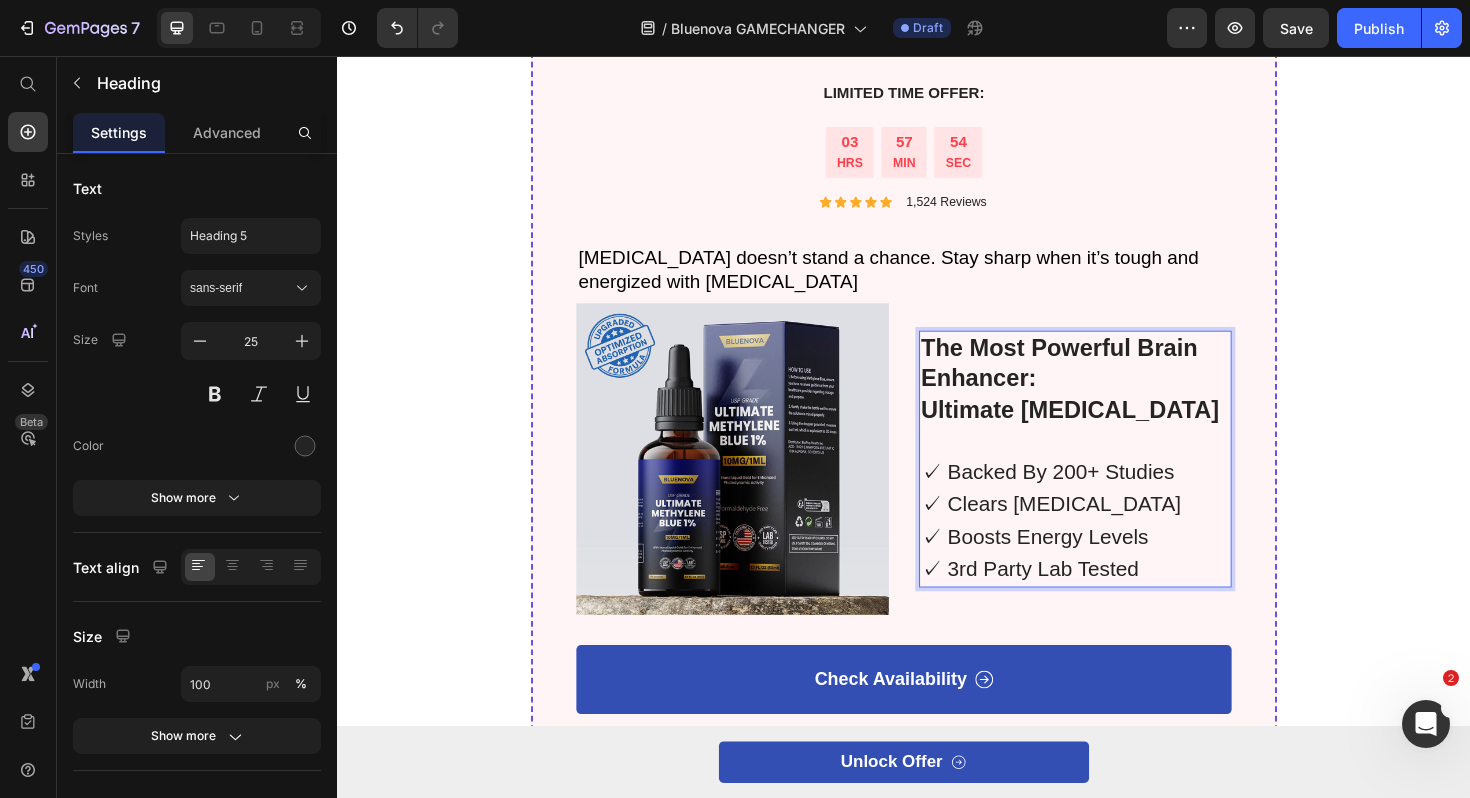 click on "The Most Powerful Brain Enhancer:" at bounding box center (1118, 381) 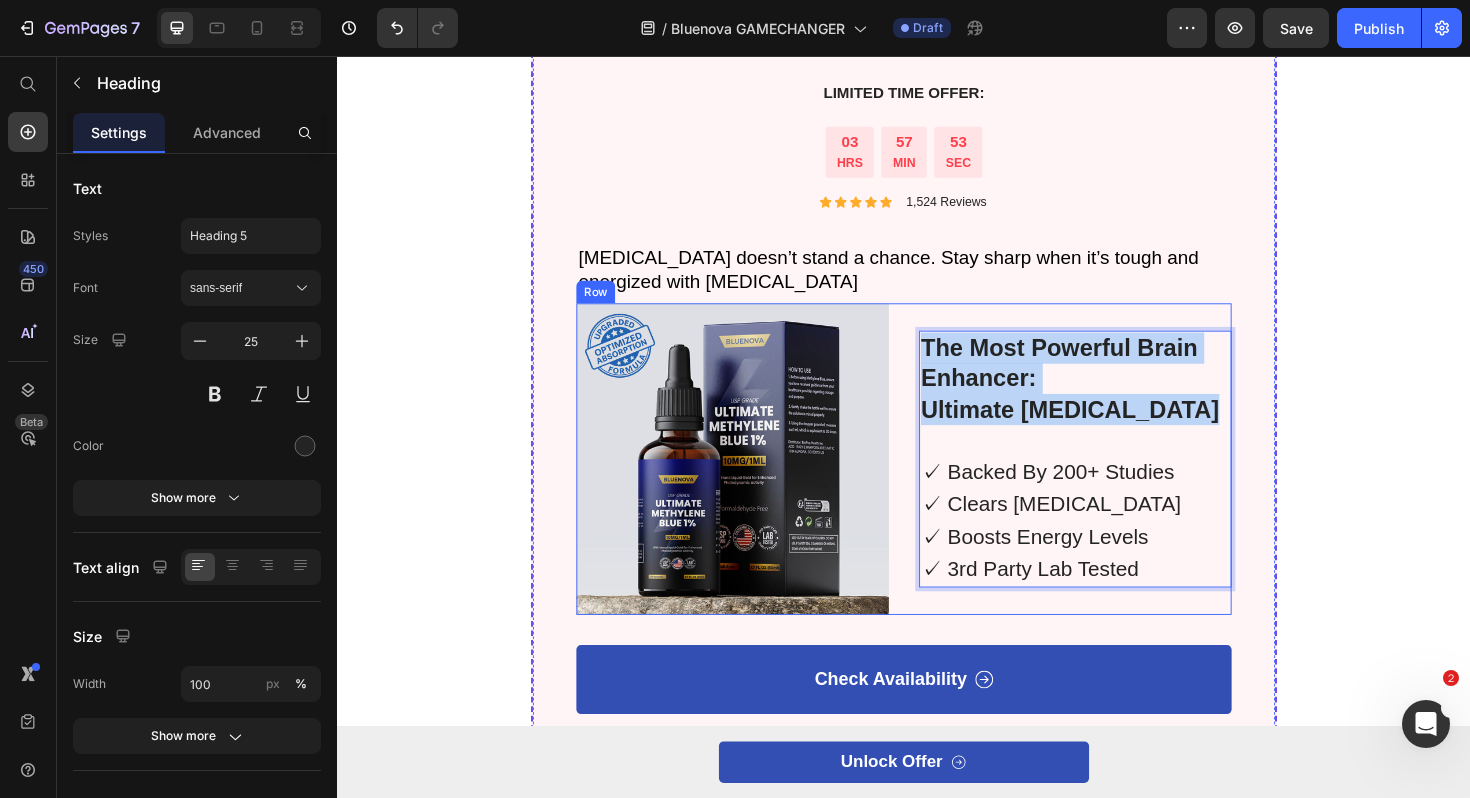 drag, startPoint x: 1235, startPoint y: 424, endPoint x: 942, endPoint y: 359, distance: 300.12332 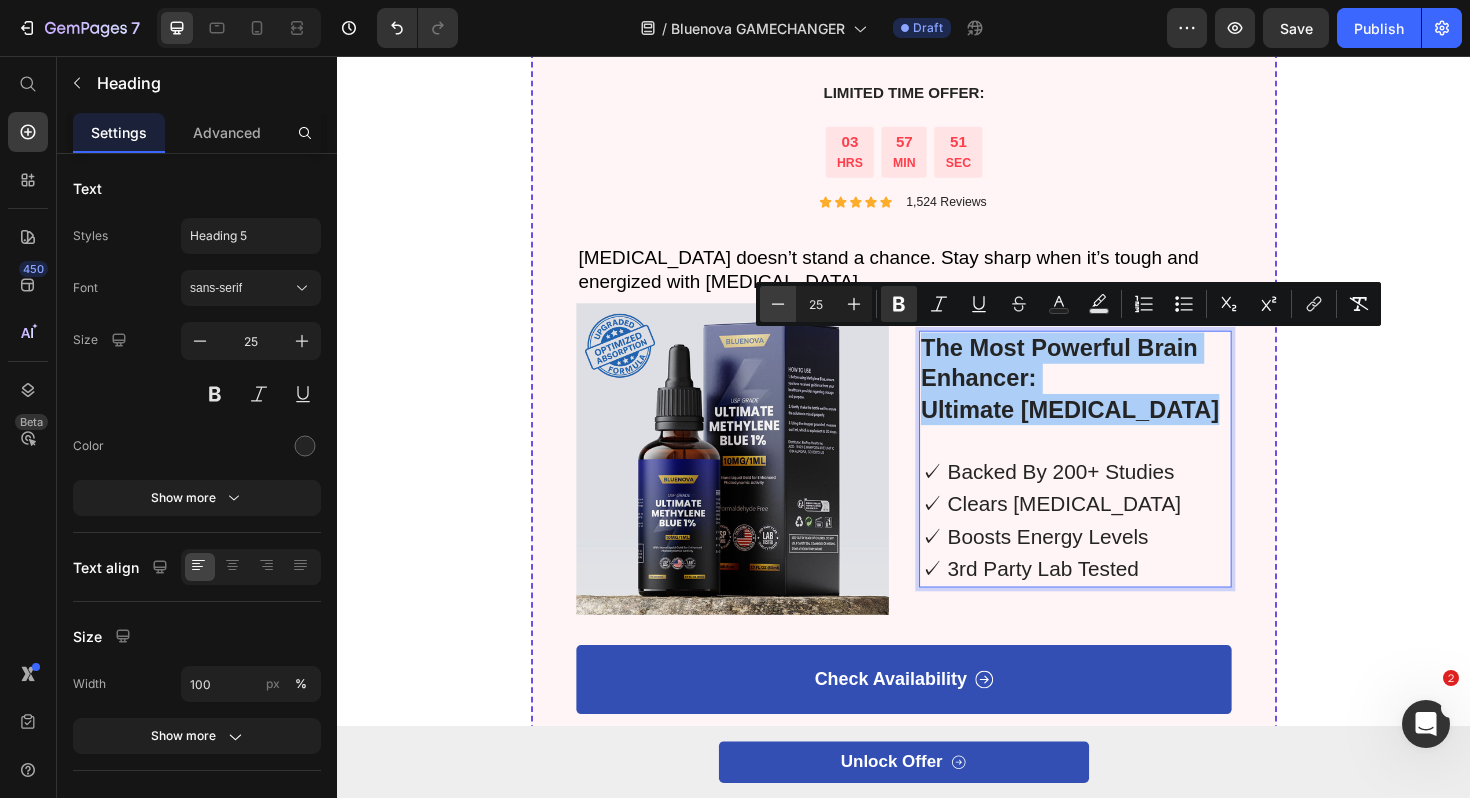 click 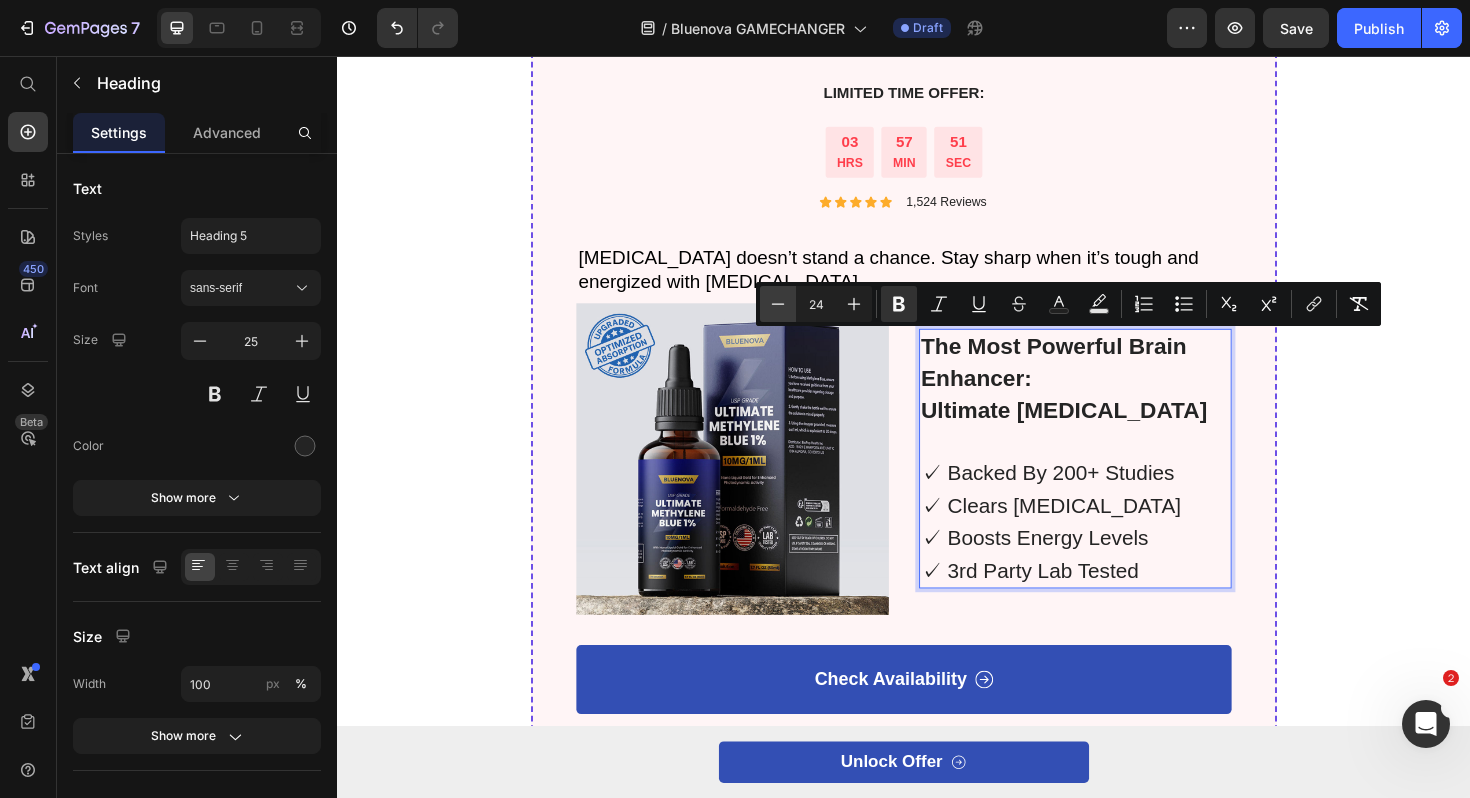 click 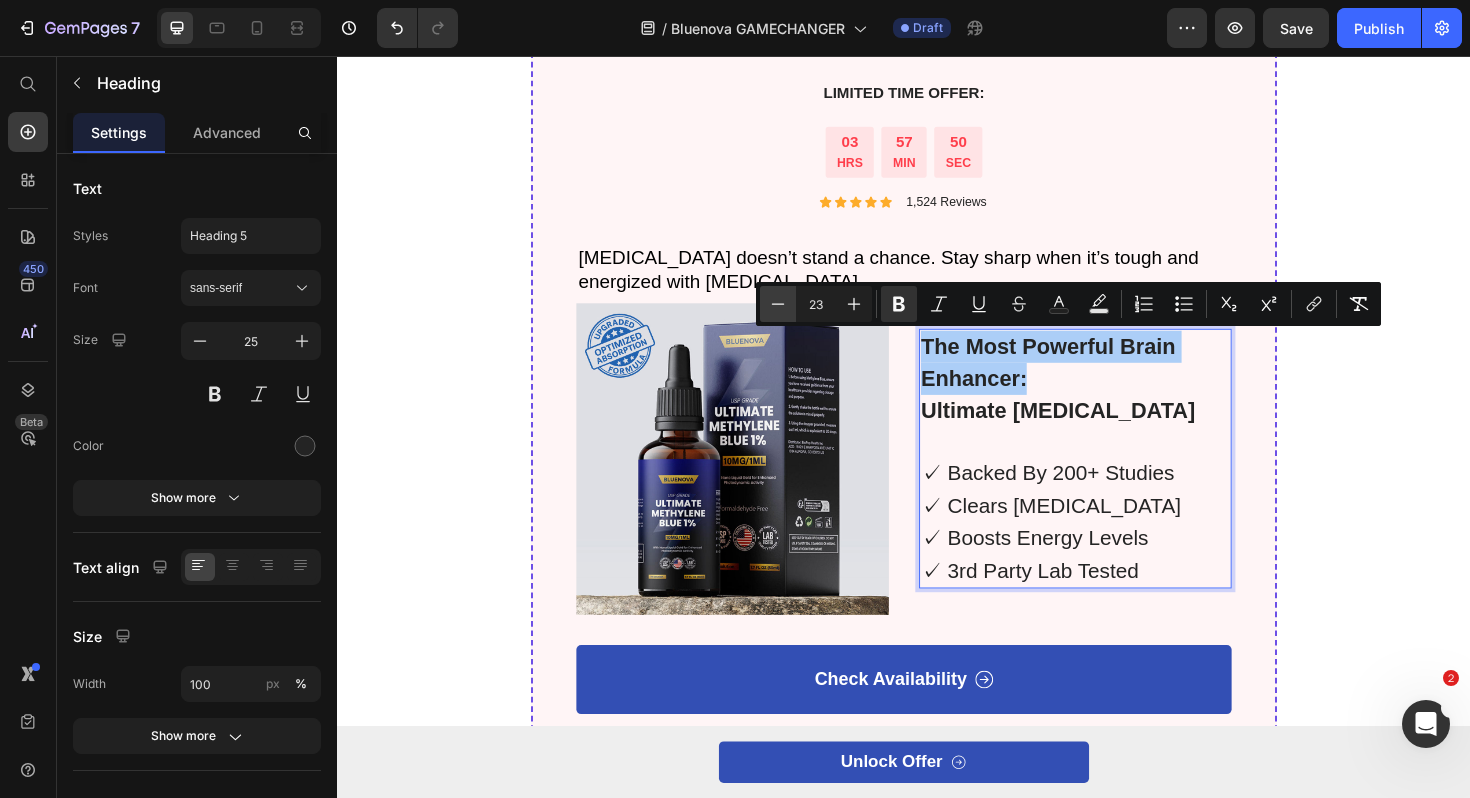 click 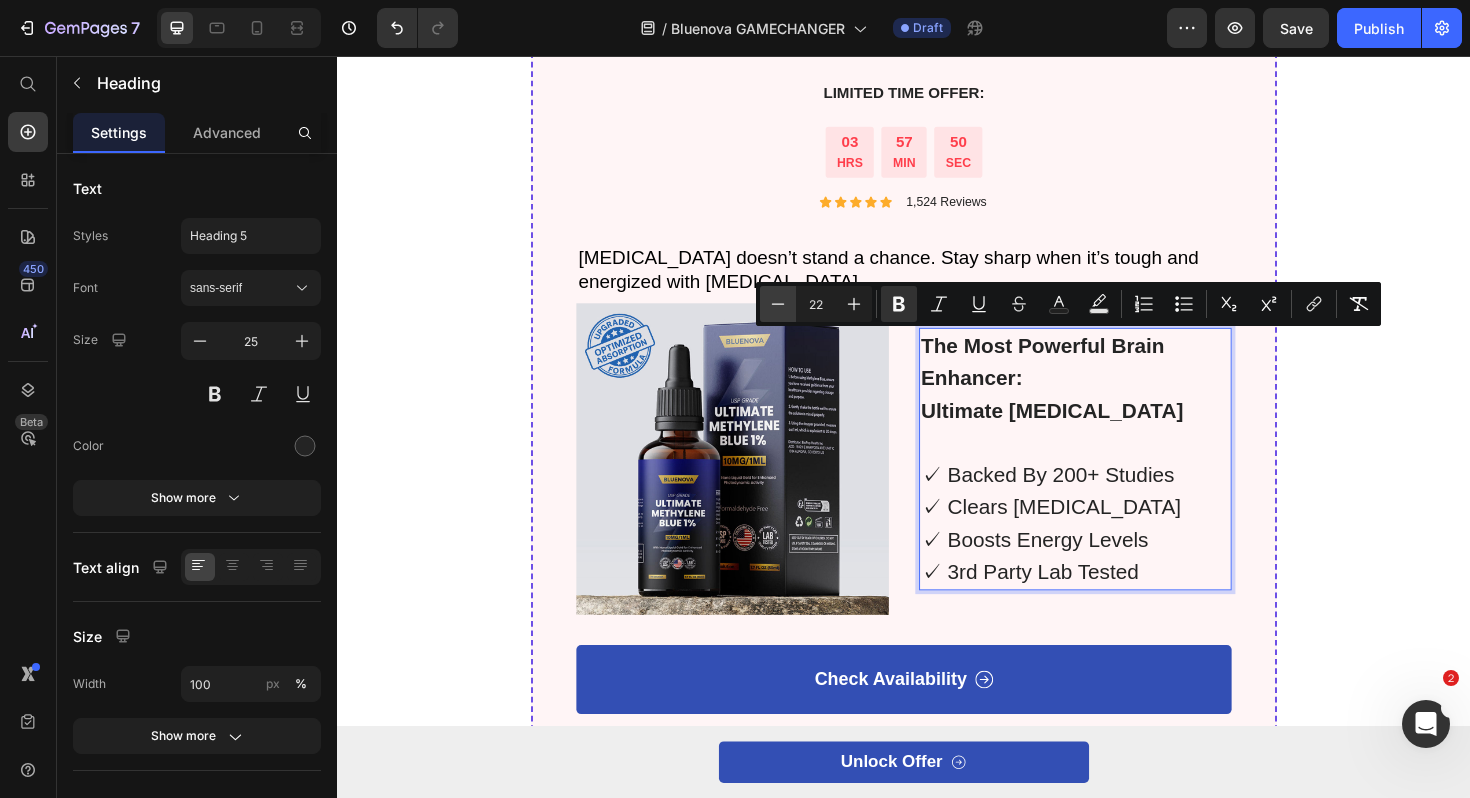 click 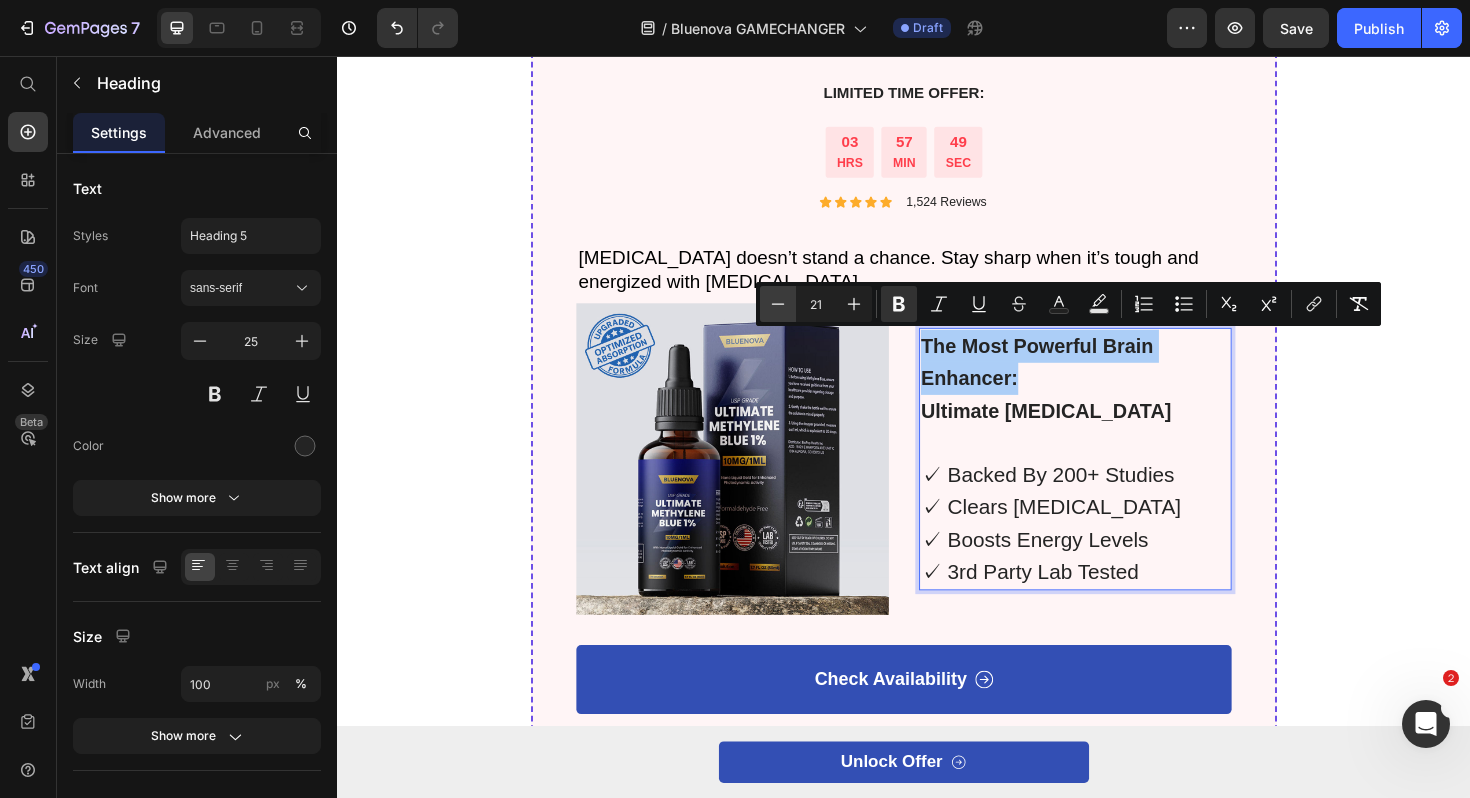 click 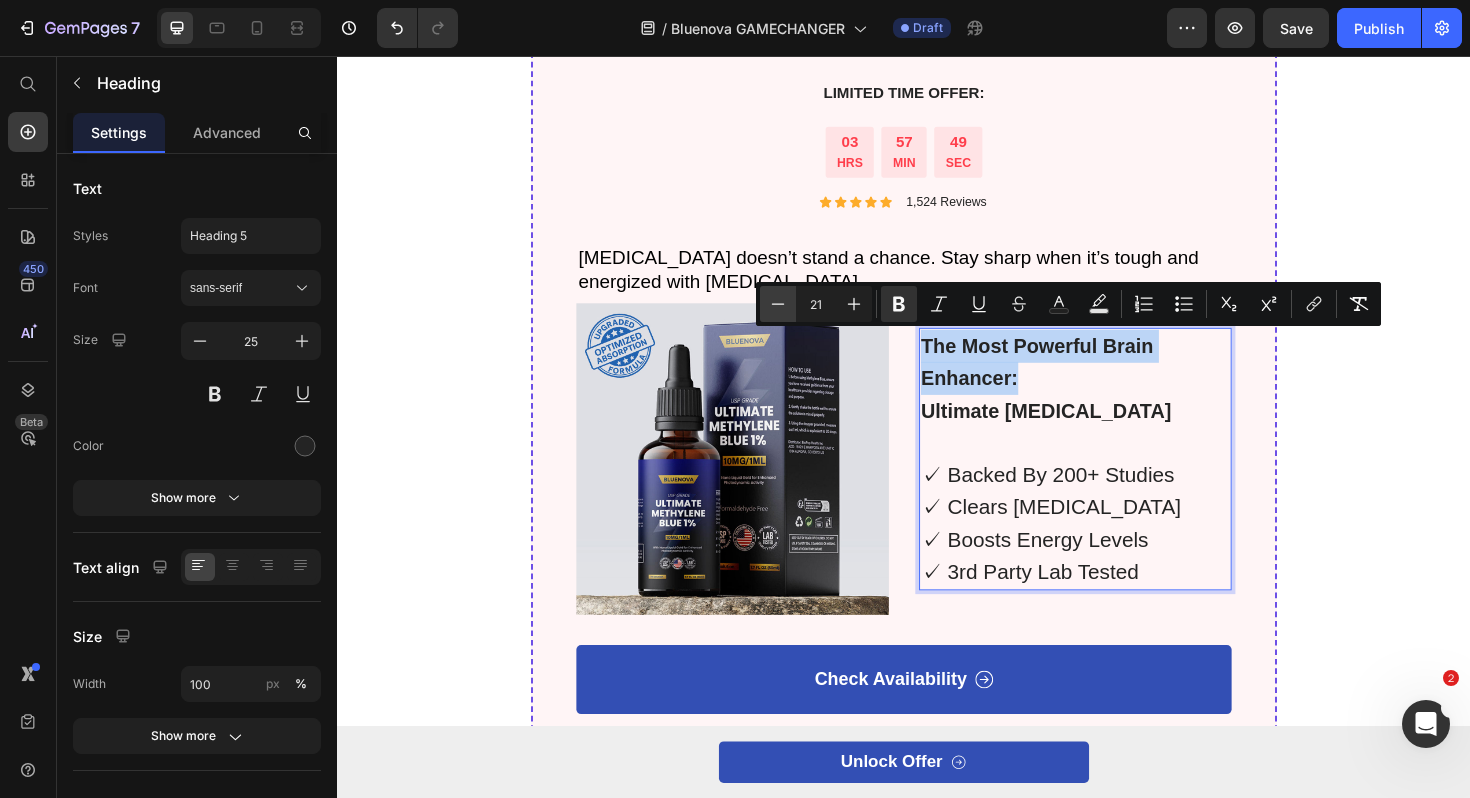 type on "20" 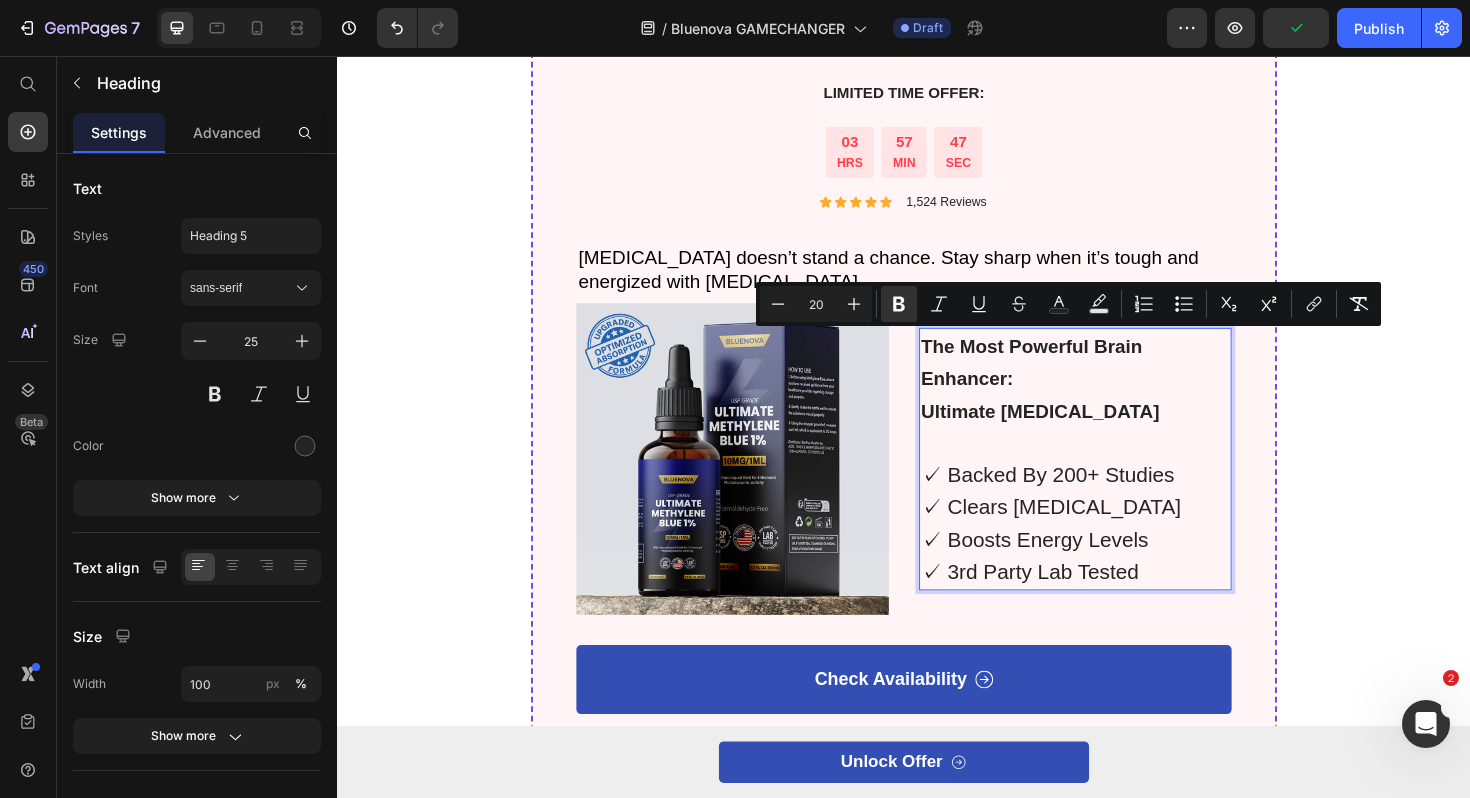 click on "The Most Powerful Brain Enhancer:" at bounding box center [1118, 380] 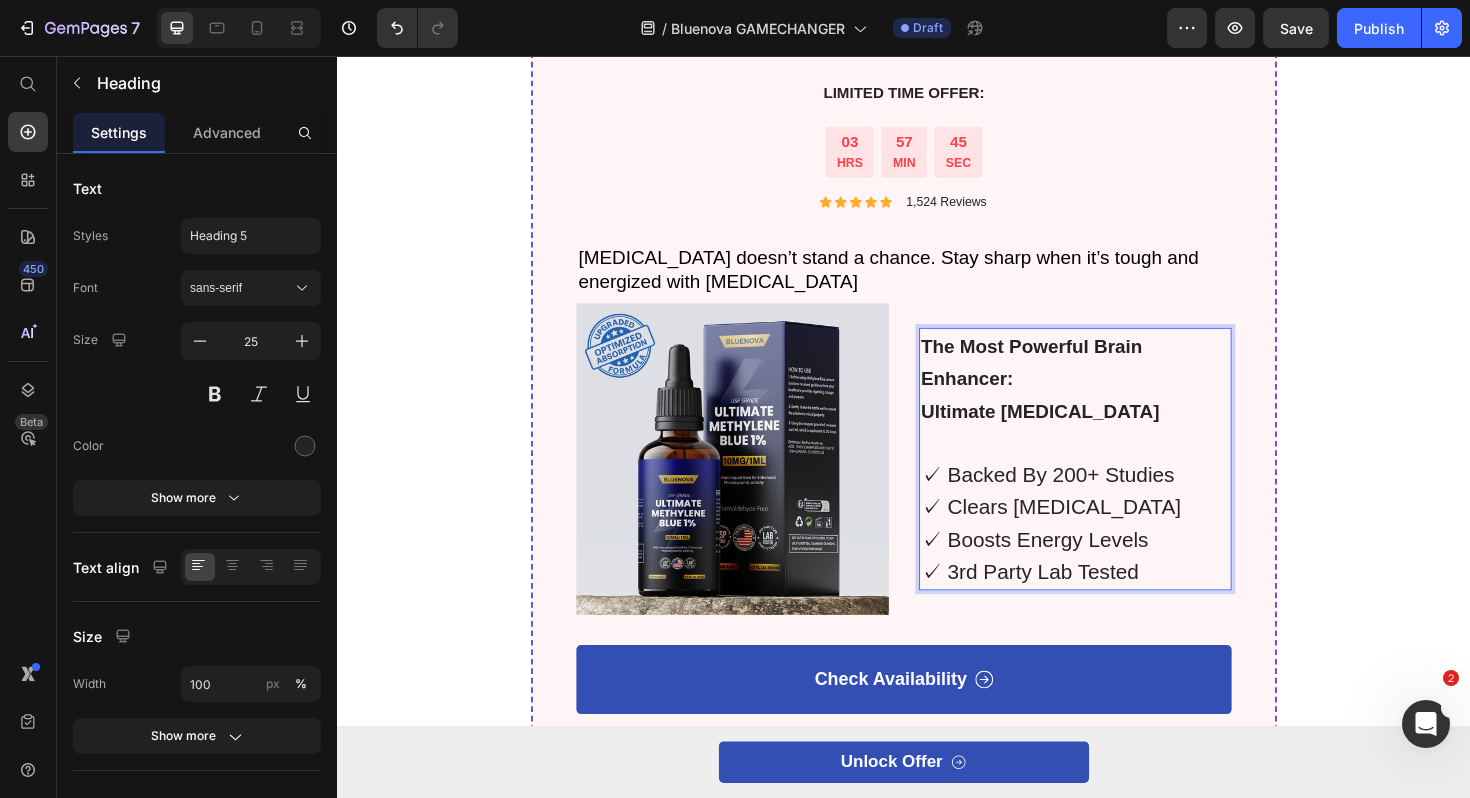 click on "The Most Powerful Brain Enhancer:" at bounding box center (1072, 381) 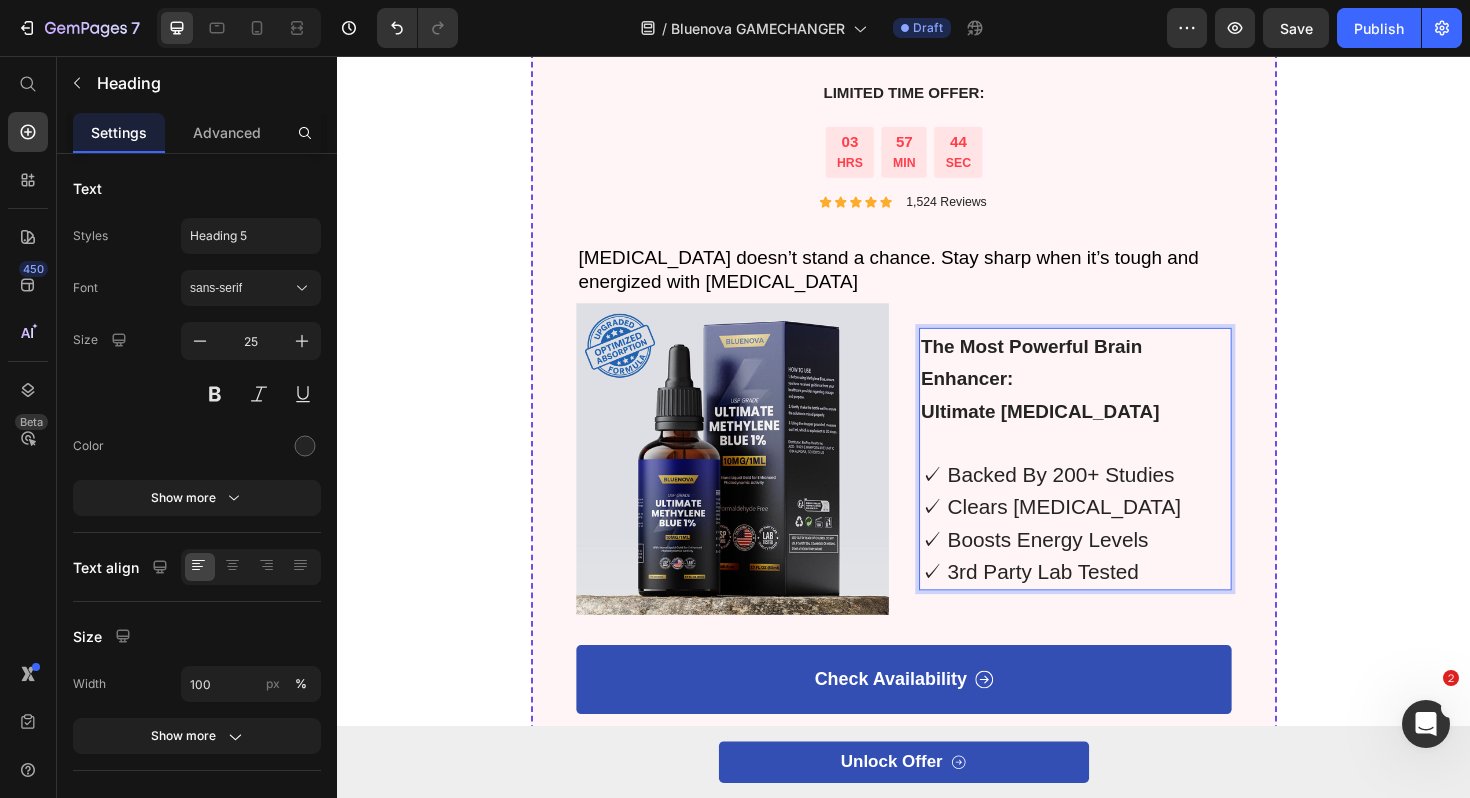 click on "✓ Boosts Energy Levels" at bounding box center [1075, 568] 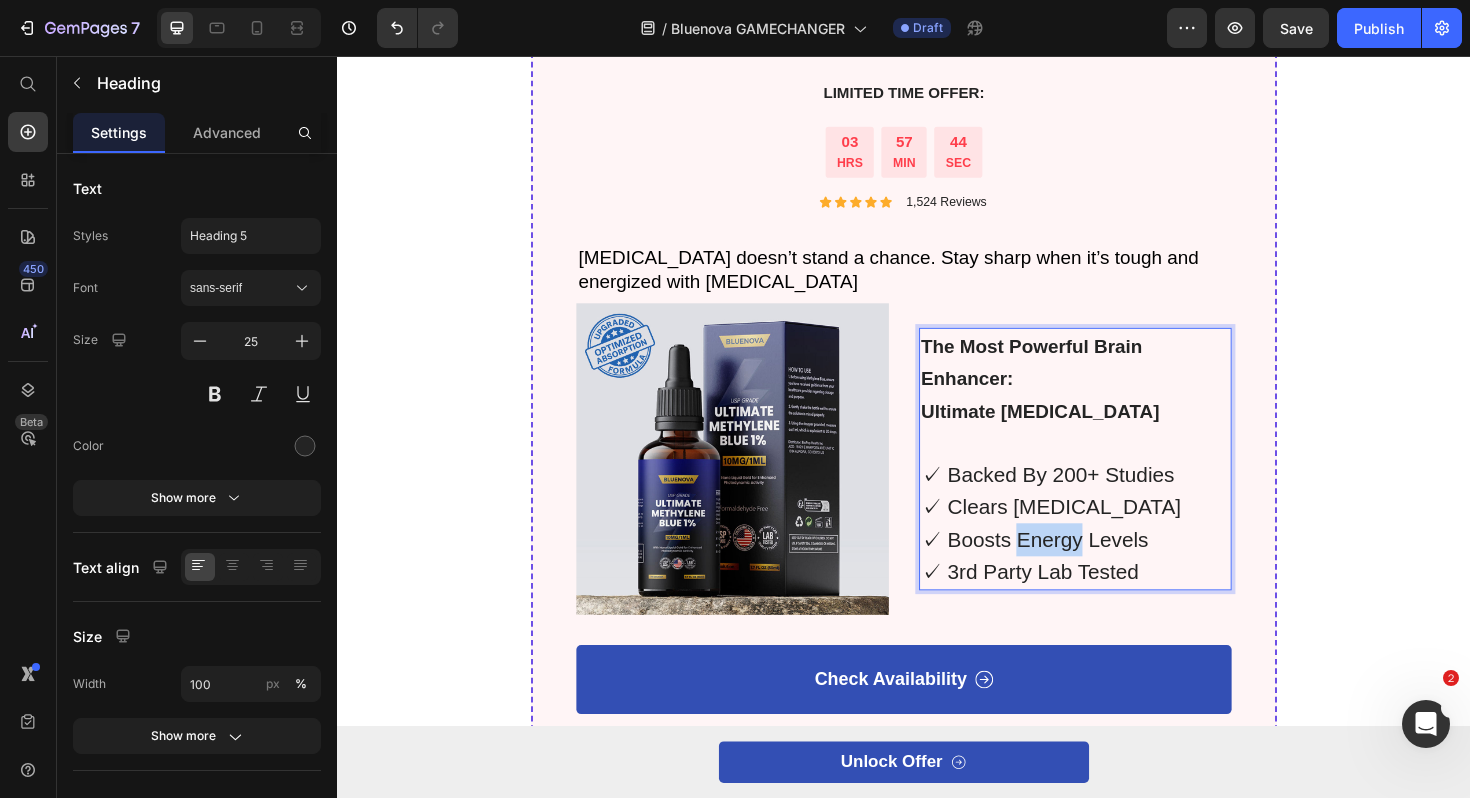 click on "✓ Boosts Energy Levels" at bounding box center [1075, 568] 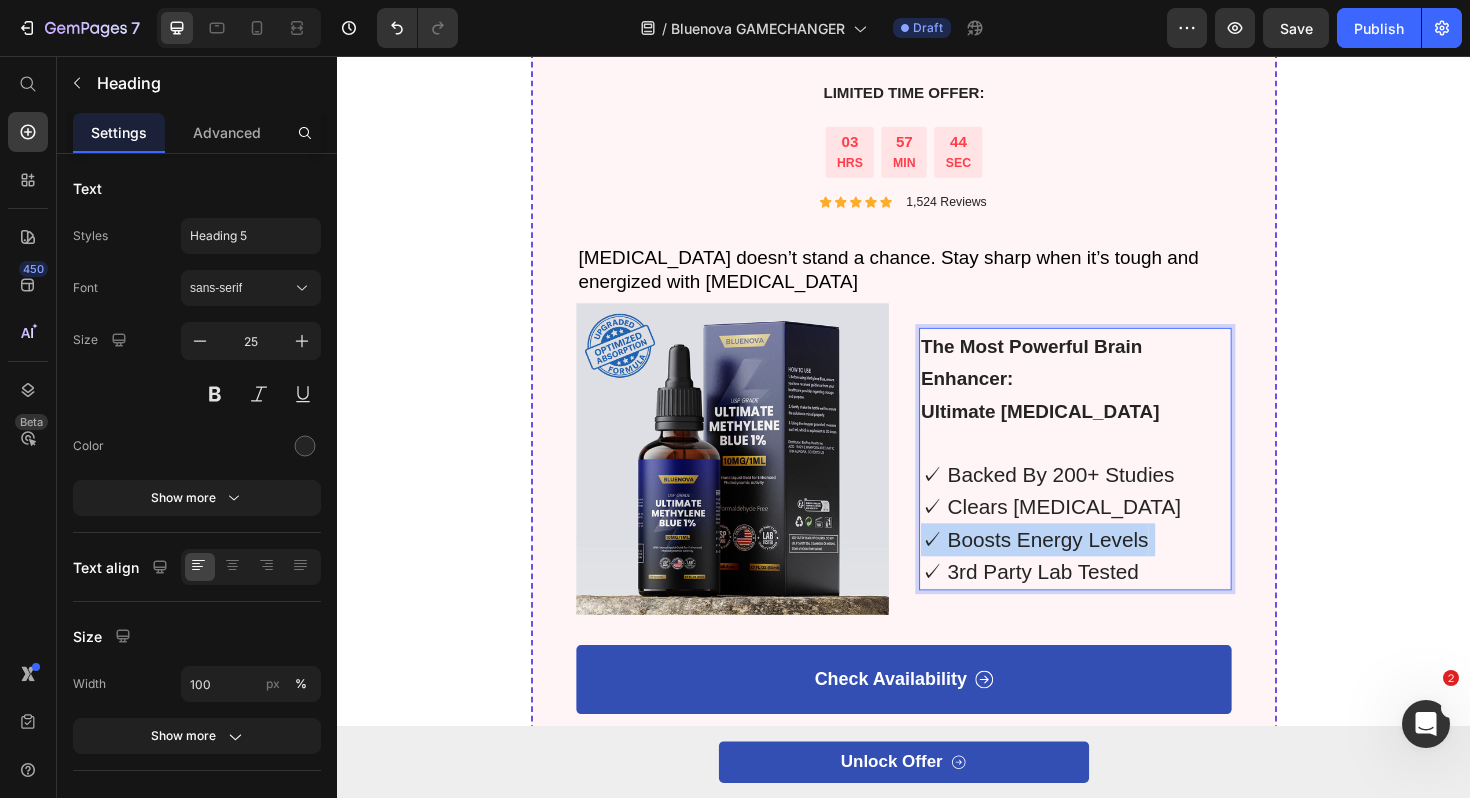 click on "✓ Boosts Energy Levels" at bounding box center [1075, 568] 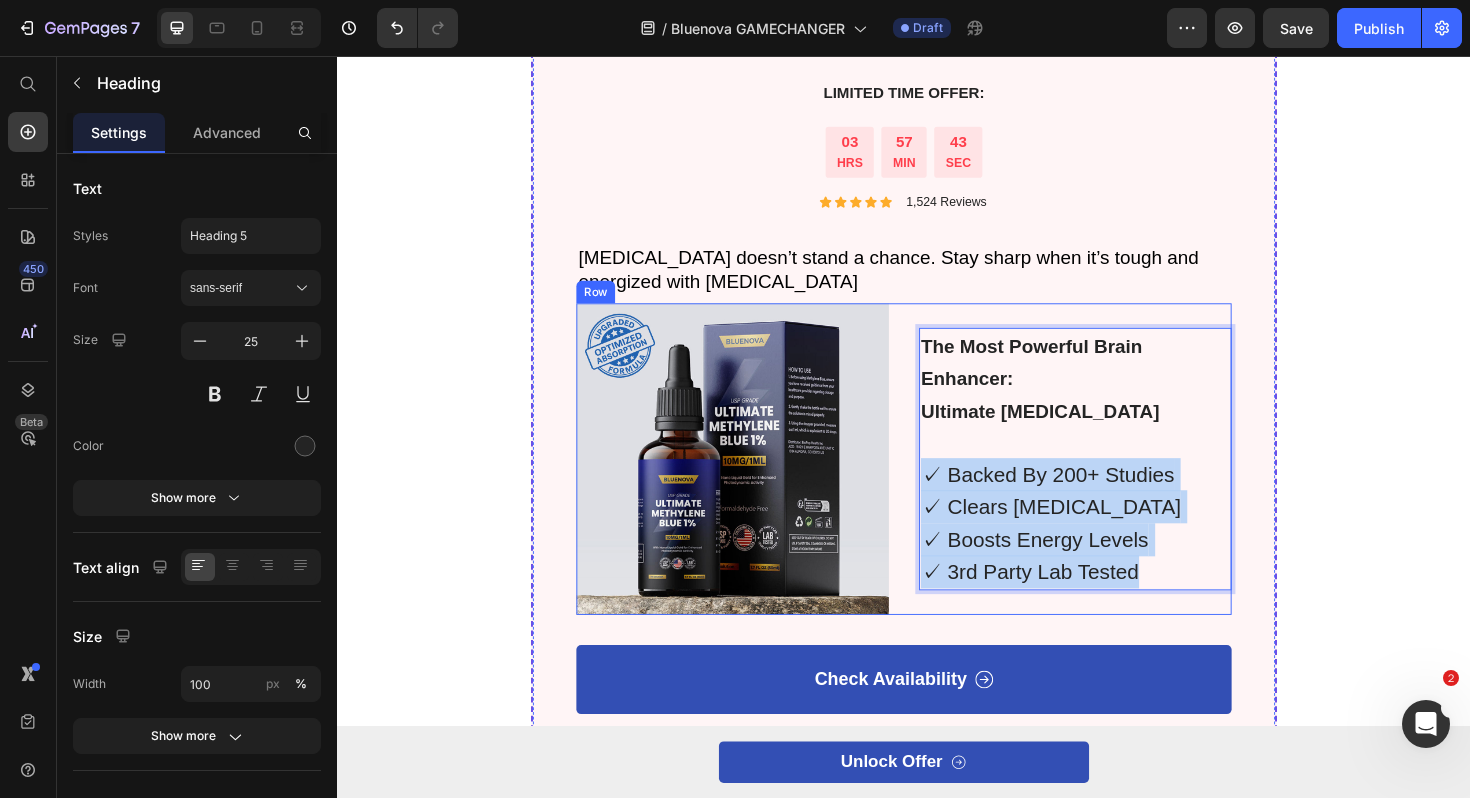 drag, startPoint x: 1182, startPoint y: 612, endPoint x: 939, endPoint y: 487, distance: 273.26544 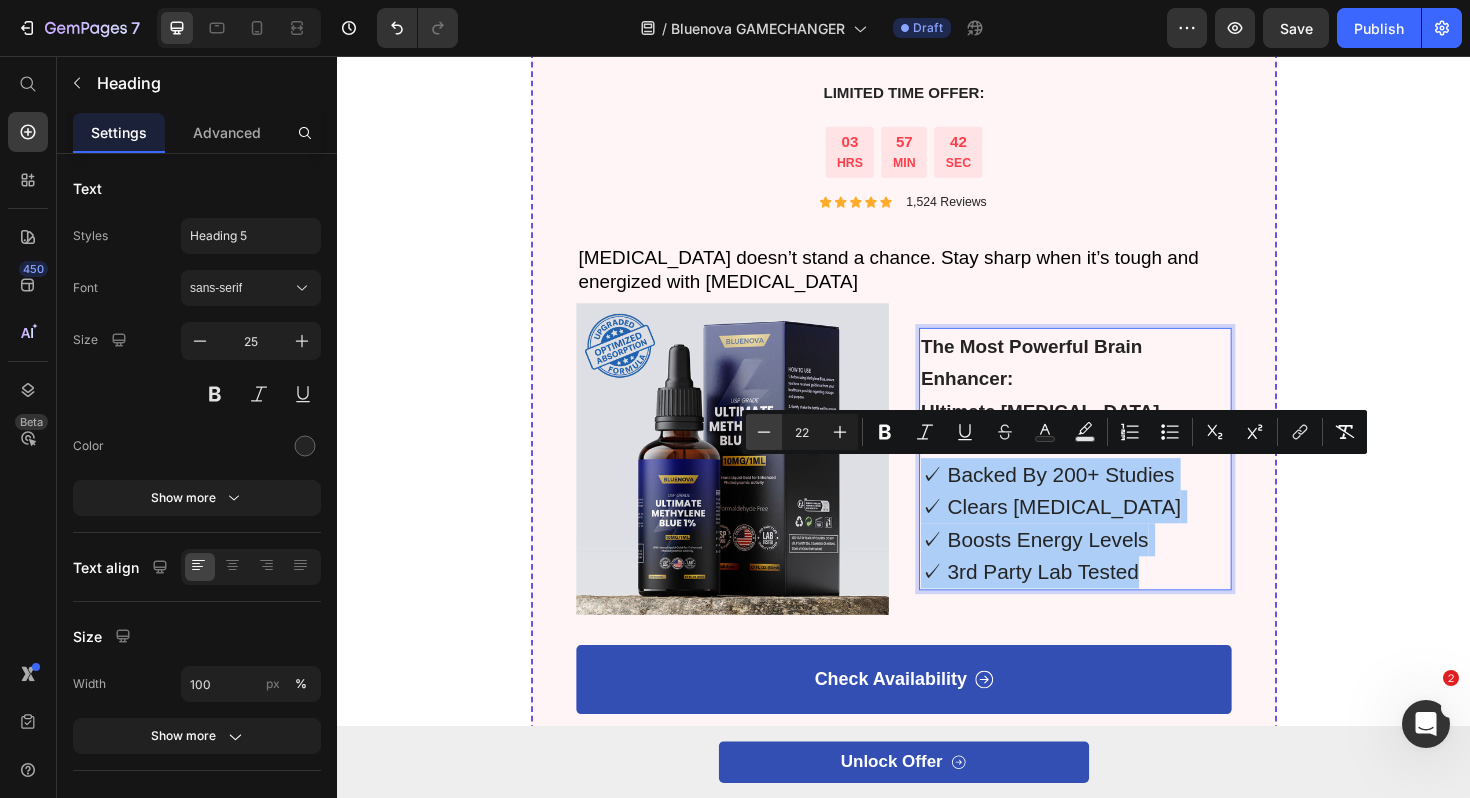 click 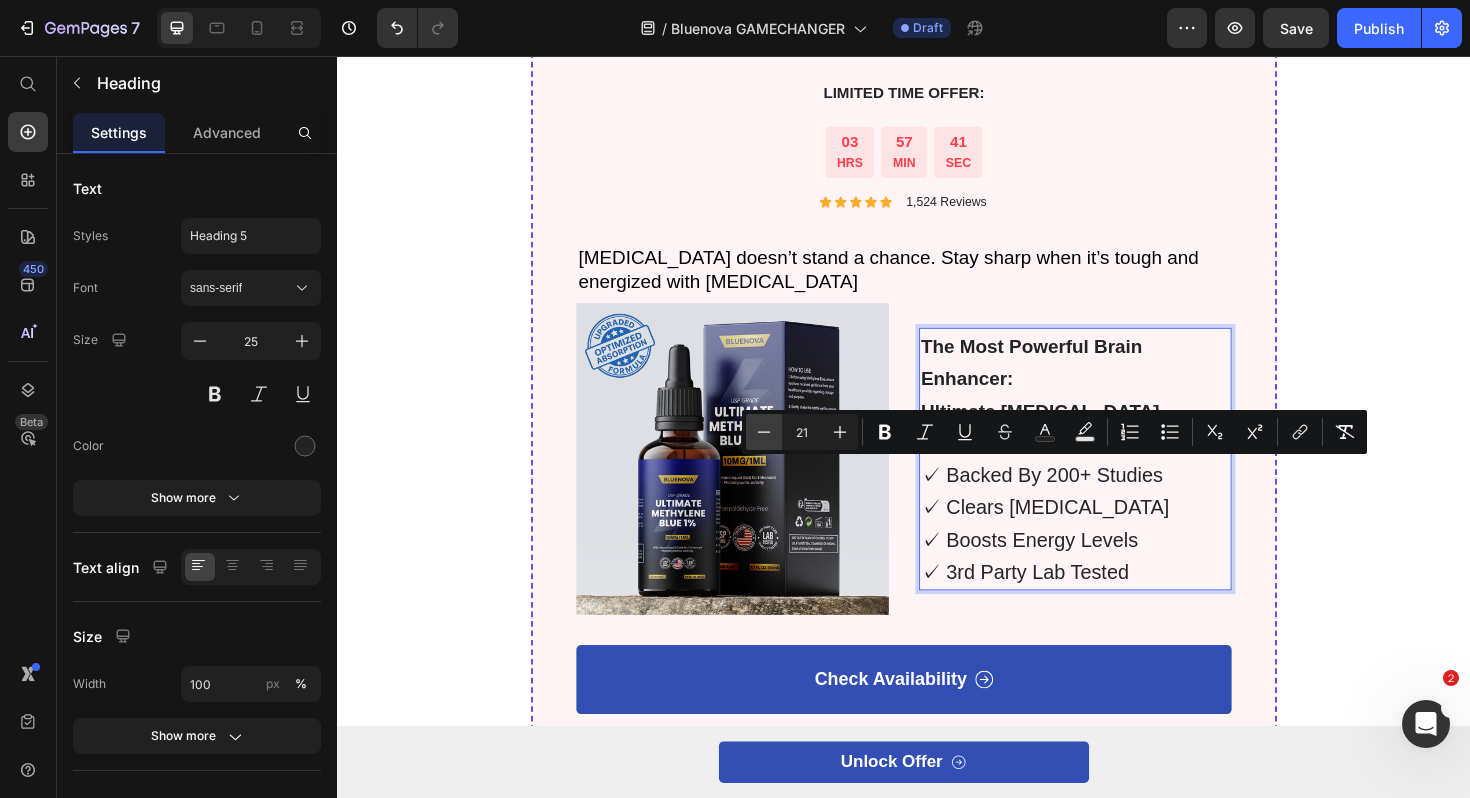 click 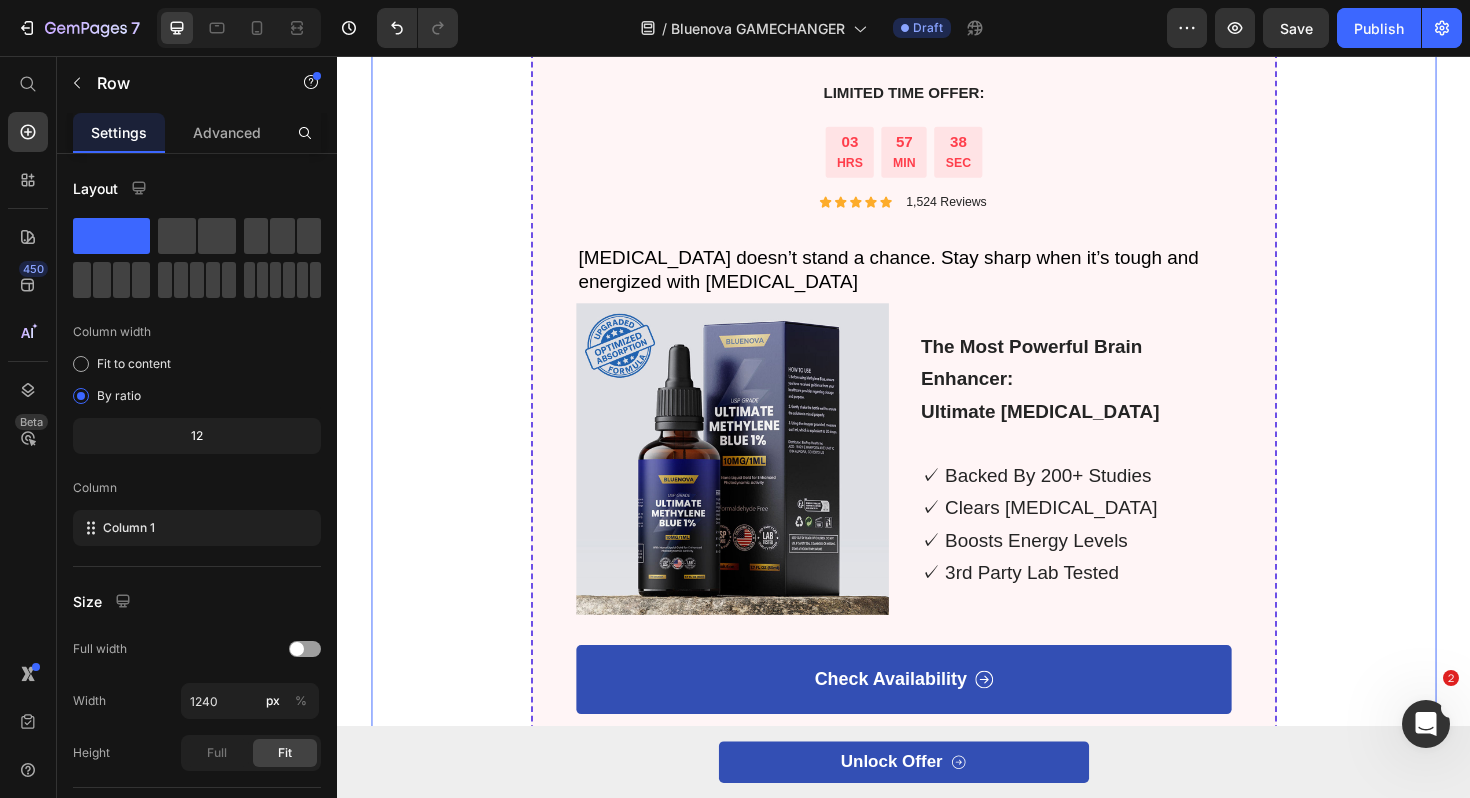 click on "How To Use For Best Results: Heading Most of our customers find success with these simple guidelines: Start Low & Go Slow : Begin with 4-5 drops in water once daily, preferably in the morning Increase Gradually : Add 1-2 drops every few days until you find your optimal dose (typically 8-10 drops) Stay Consistent : Take daily for best results Timing Matters : Take before 6pm to avoid affecting sleep Pro Tip : Use a straw to drink it with water to prevent temporary blue coloration of teeth "Use a straw to drink it with the water. No blue teeth."  - [PERSON_NAME], Verified Customer   Text Block WARNING: Not All [MEDICAL_DATA] Is Created Equal! Text Block Many competing brands contain dangerous impurities, arsenic, and heavy metals.Our pharmaceutical- grade [MEDICAL_DATA] is: ✓ 99.99% Pure ✓ USP Certified ✓ Heavy Metal Free ✓ Made in the [GEOGRAPHIC_DATA] ✓ Third-Party Tested ✓ No GMOs or Harmful Chemicals Text Block LIMITED TIME OFFER: Text Block 03 HRS 57 MIN 38 SEC Countdown Timer Icon Icon Icon Icon Icon Row" at bounding box center [937, 59] 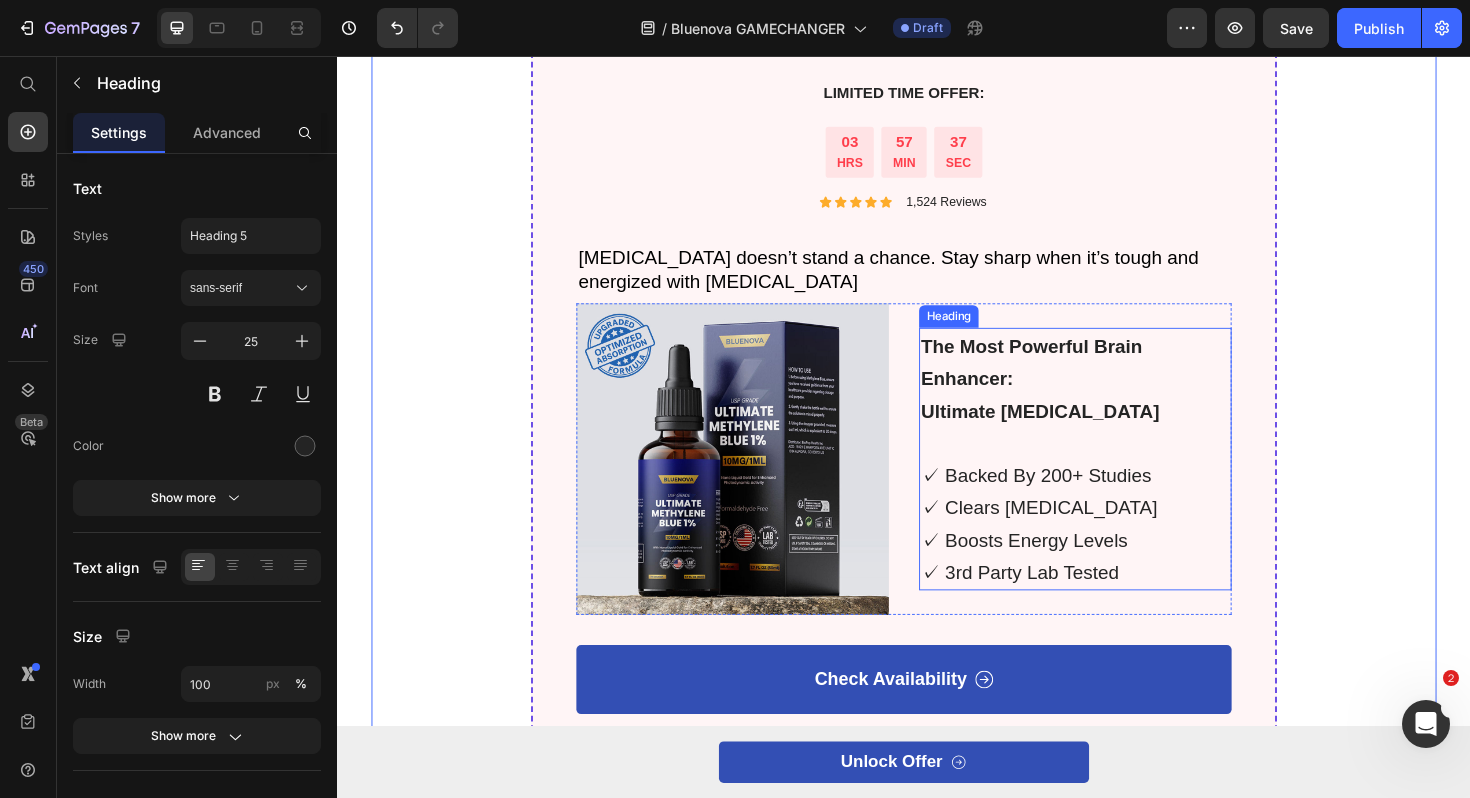click on "The Most Powerful Brain Enhancer:" at bounding box center [1072, 381] 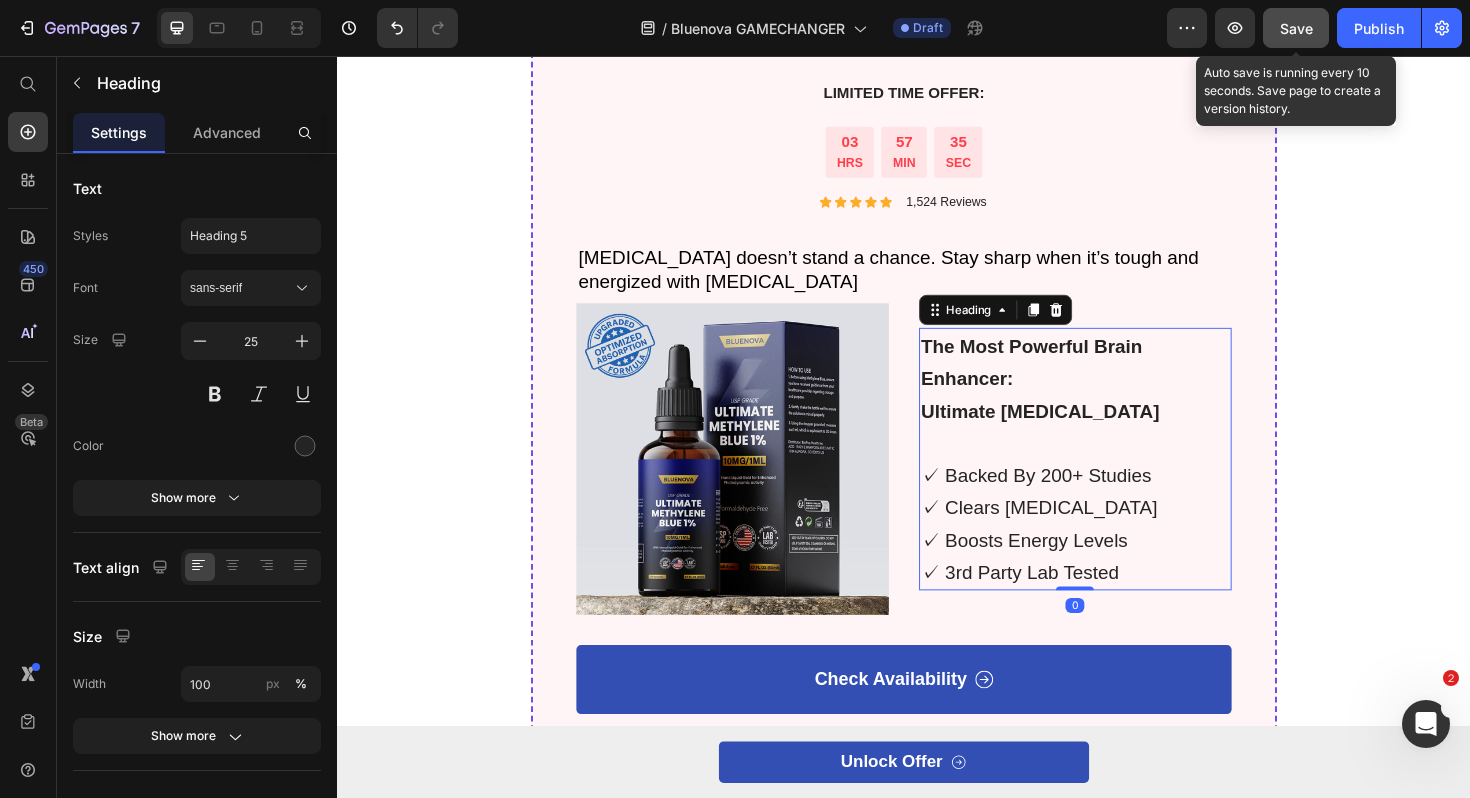 click on "Save" 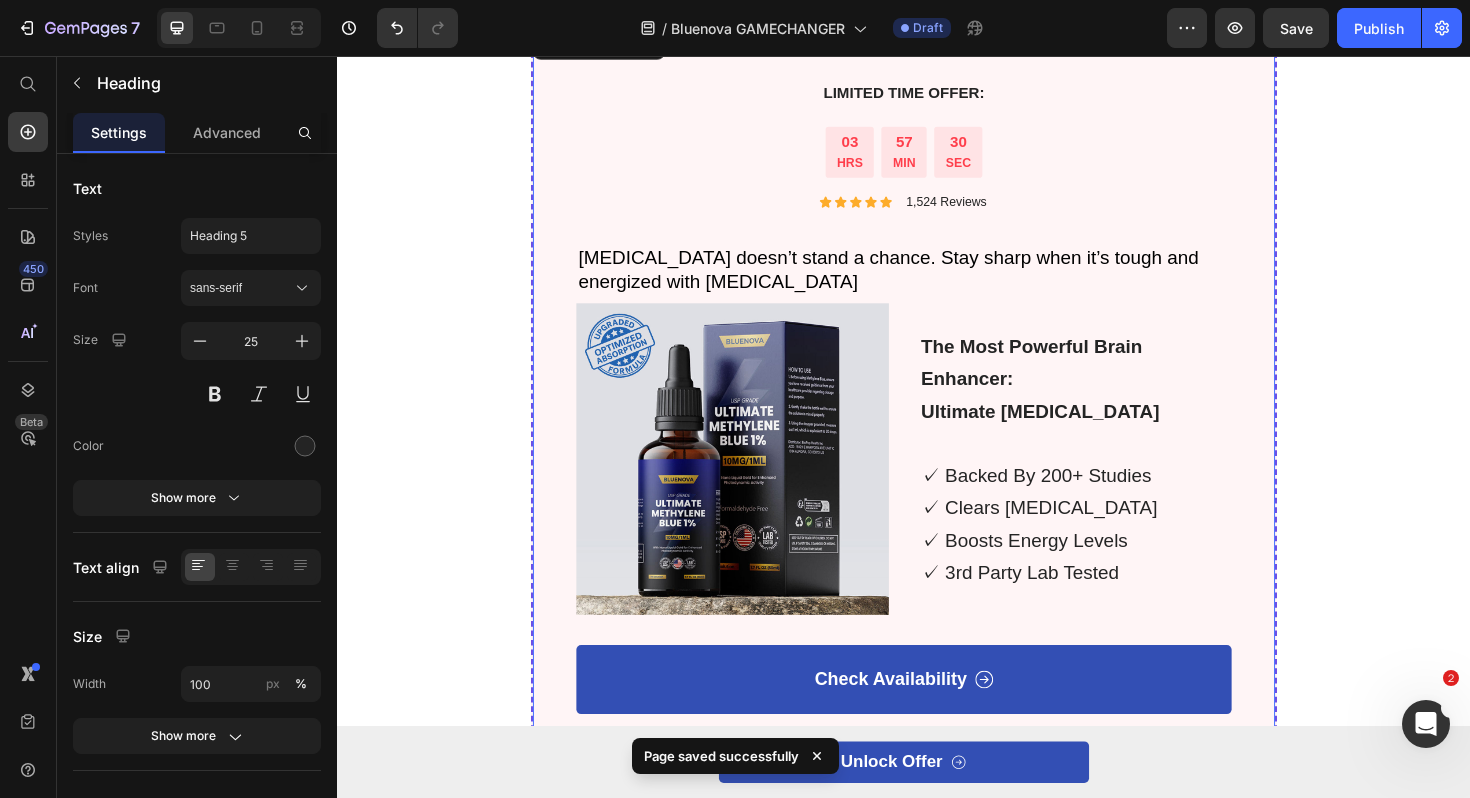 click on "LIMITED TIME OFFER: Text Block 03 HRS 57 MIN 30 SEC Countdown Timer Icon Icon Icon Icon Icon Icon List 1,524 Reviews Text Block Row [MEDICAL_DATA] doesn’t stand a chance. Stay sharp when it’s tough and energized with [MEDICAL_DATA] Text Block Image The Most Powerful Brain Enhancer: Ultimate [MEDICAL_DATA] ✓ Backed By 200+ Studies ✓ Clears [MEDICAL_DATA] ✓ Boosts Energy Levels ✓ 3rd Party Lab Tested Heading Row
Check Availability Button Row   48" at bounding box center (937, 411) 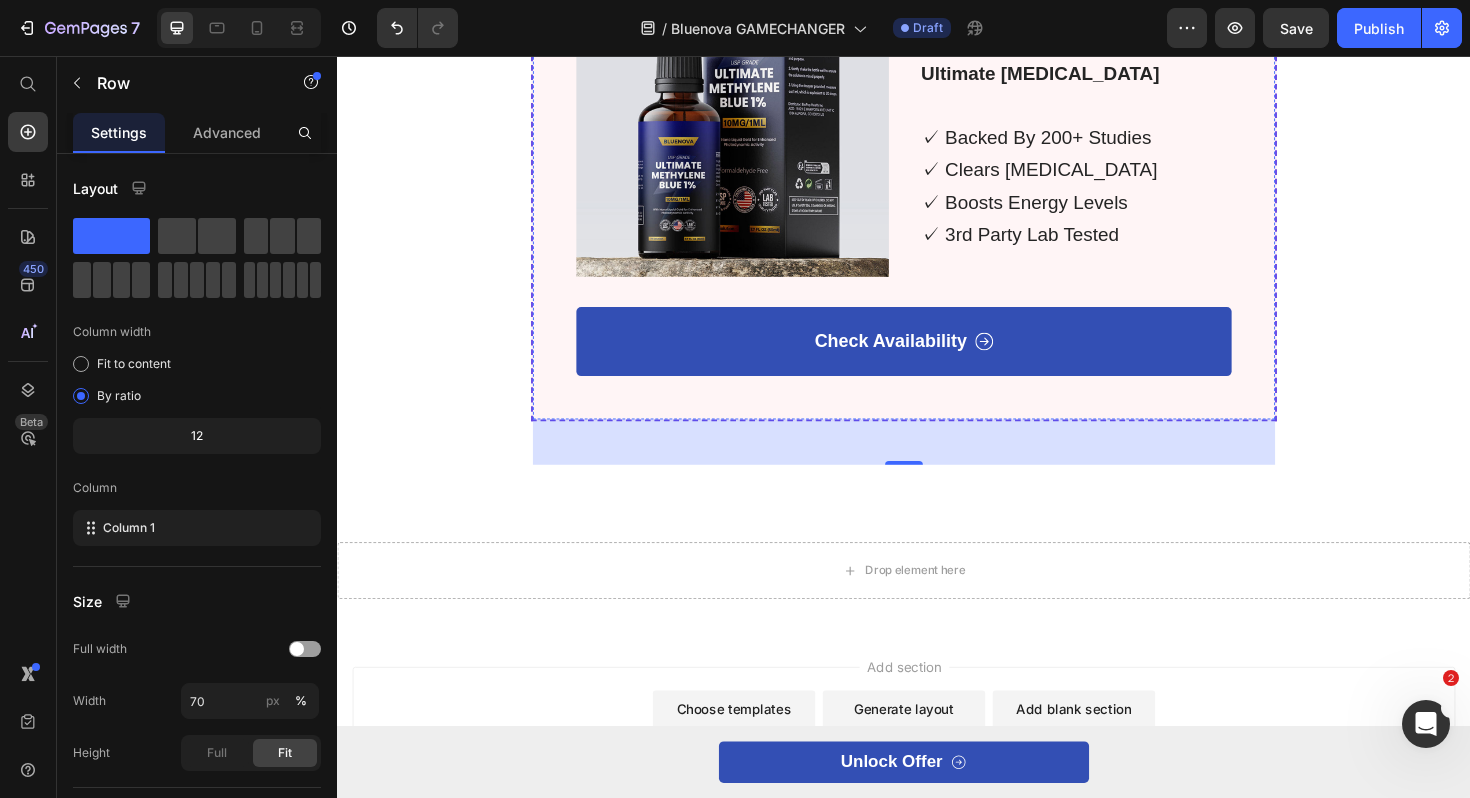 scroll, scrollTop: 4328, scrollLeft: 0, axis: vertical 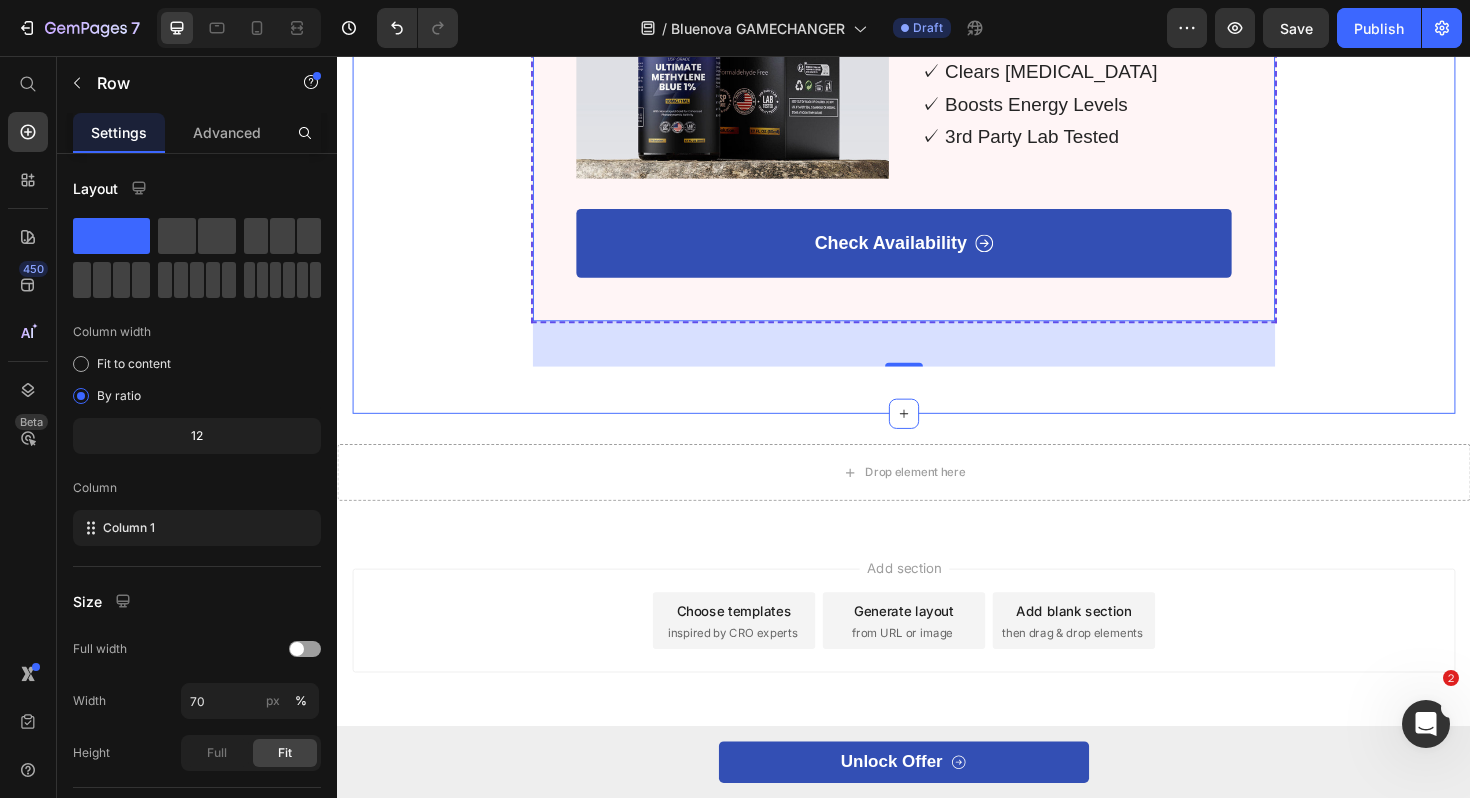click on "How To Use For Best Results: Heading Most of our customers find success with these simple guidelines: Start Low & Go Slow : Begin with 4-5 drops in water once daily, preferably in the morning Increase Gradually : Add 1-2 drops every few days until you find your optimal dose (typically 8-10 drops) Stay Consistent : Take daily for best results Timing Matters : Take before 6pm to avoid affecting sleep Pro Tip : Use a straw to drink it with water to prevent temporary blue coloration of teeth "Use a straw to drink it with the water. No blue teeth."  - [PERSON_NAME], Verified Customer   Text Block WARNING: Not All [MEDICAL_DATA] Is Created Equal! Text Block Many competing brands contain dangerous impurities, arsenic, and heavy metals.Our pharmaceutical- grade [MEDICAL_DATA] is: ✓ 99.99% Pure ✓ USP Certified ✓ Heavy Metal Free ✓ Made in the [GEOGRAPHIC_DATA] ✓ Third-Party Tested ✓ No GMOs or Harmful Chemicals Text Block LIMITED TIME OFFER: Text Block 03 HRS 57 MIN 14 SEC Countdown Timer Icon Icon Icon Icon Icon Row" at bounding box center [937, -391] 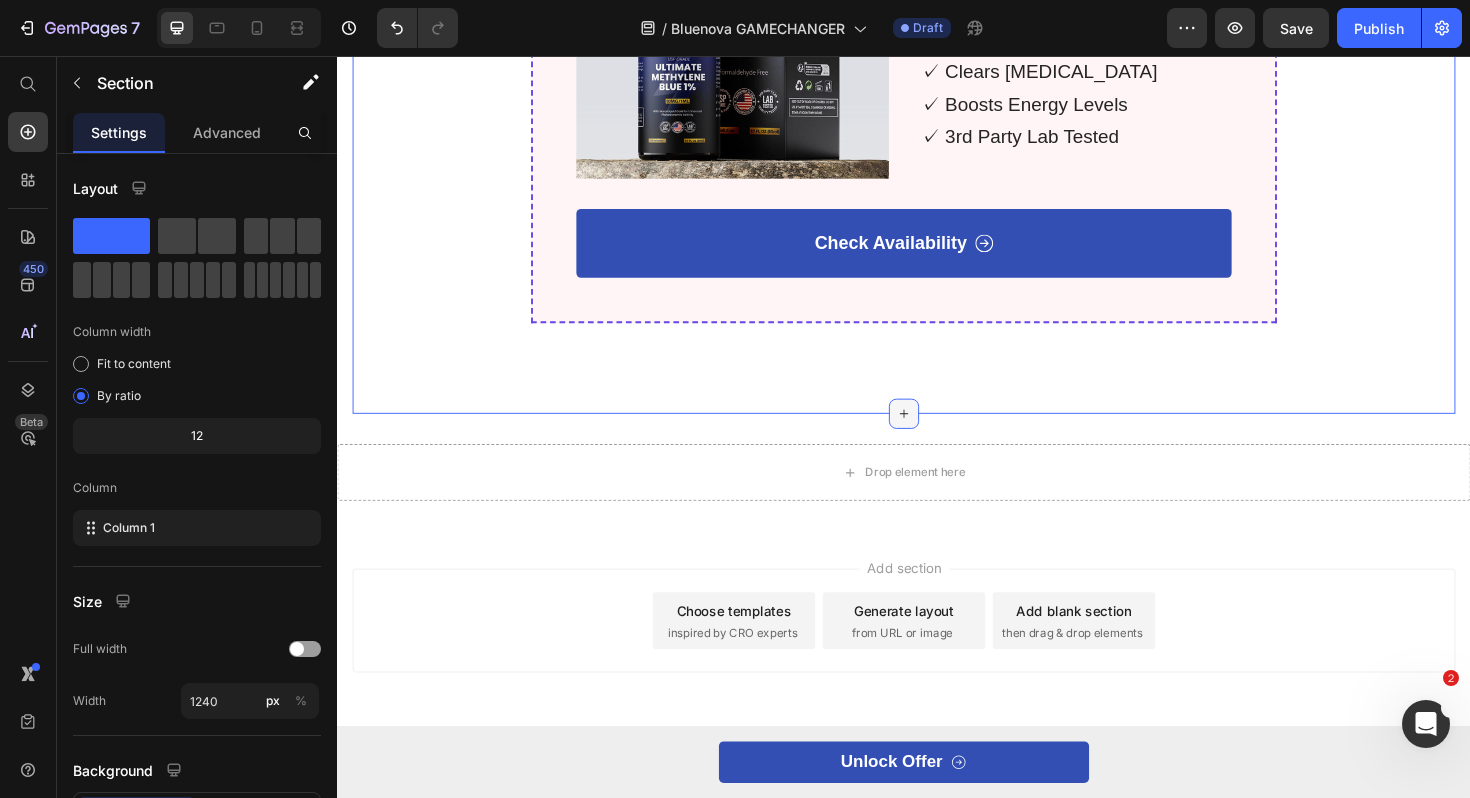 click 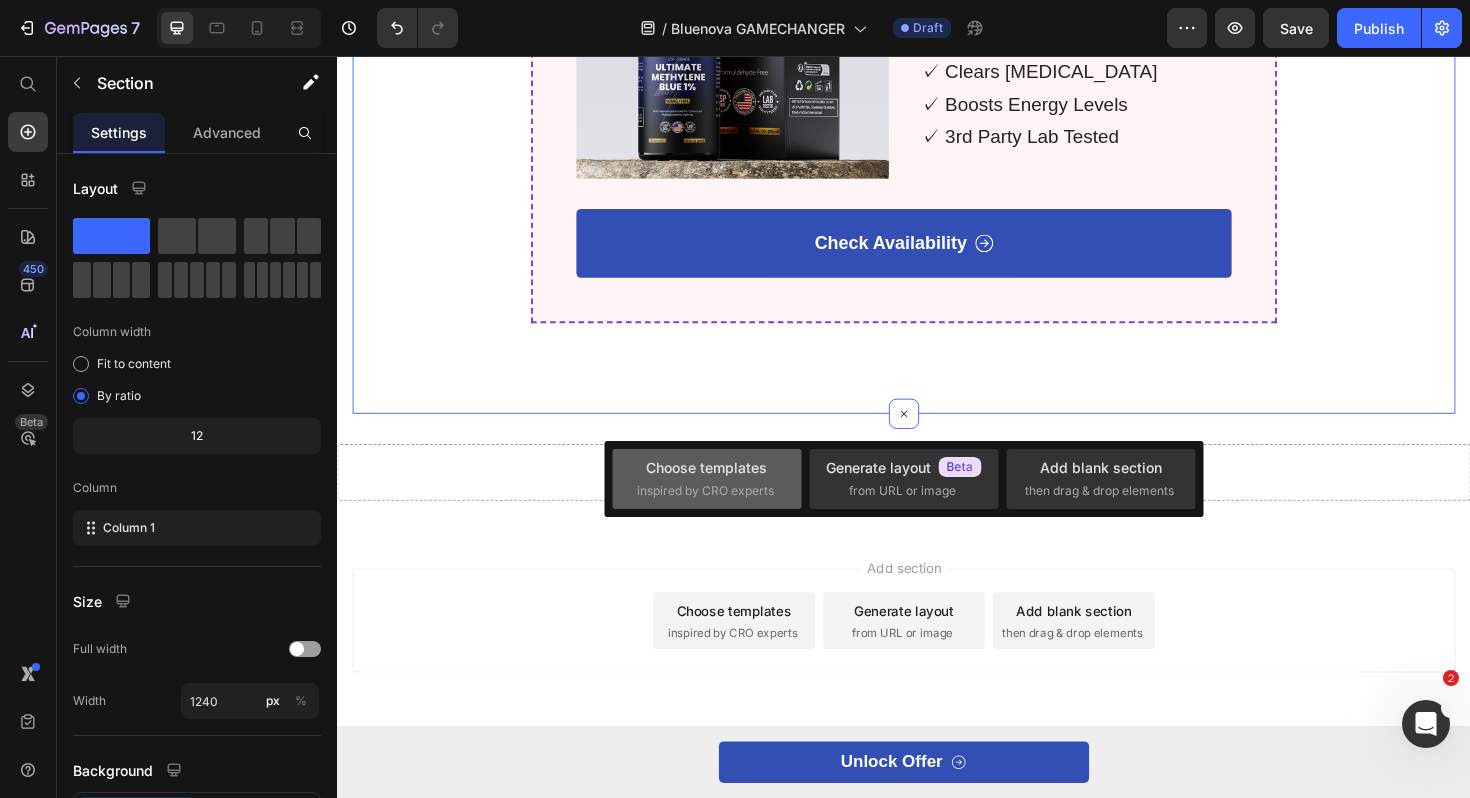 click on "inspired by CRO experts" at bounding box center [705, 491] 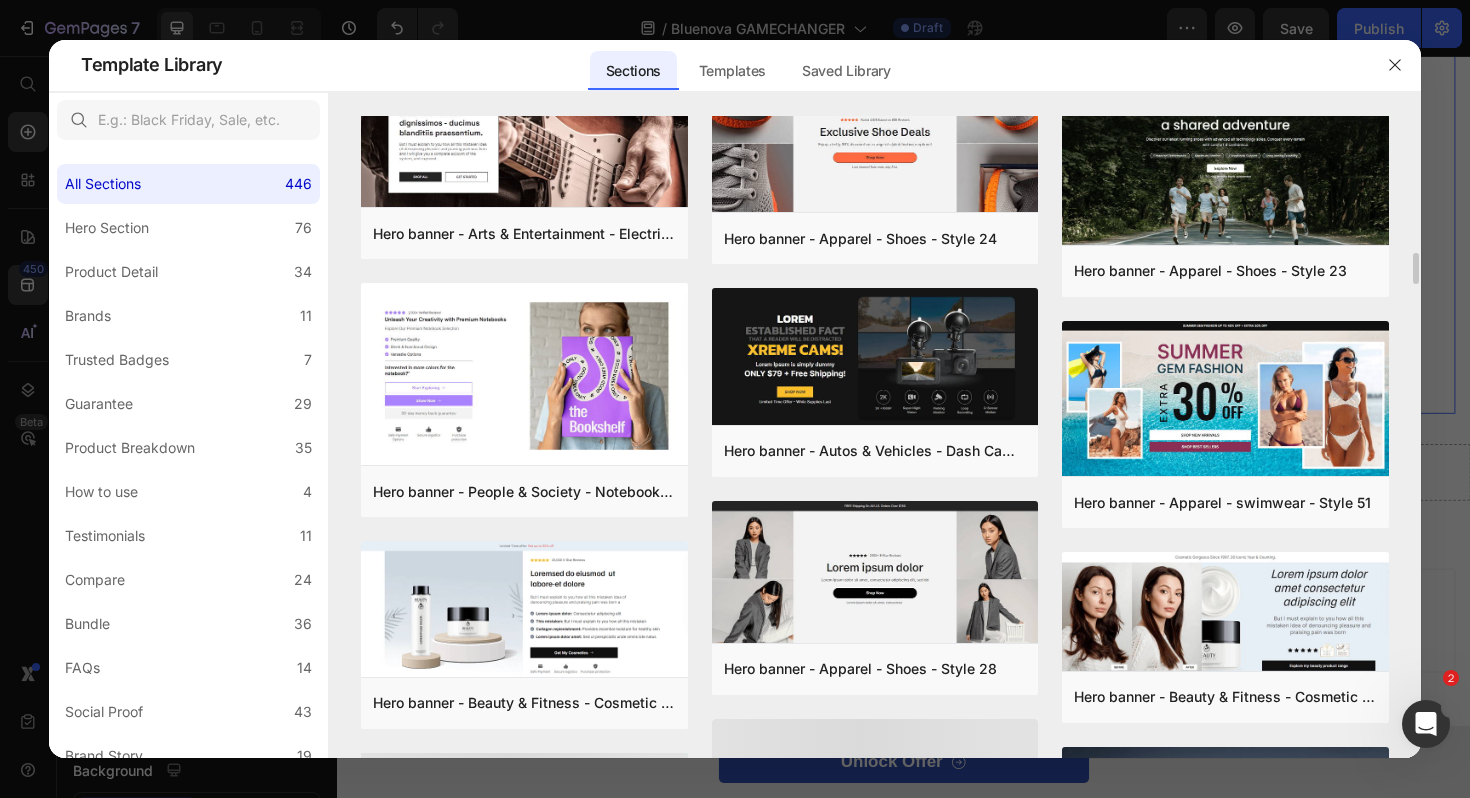 scroll, scrollTop: 11045, scrollLeft: 0, axis: vertical 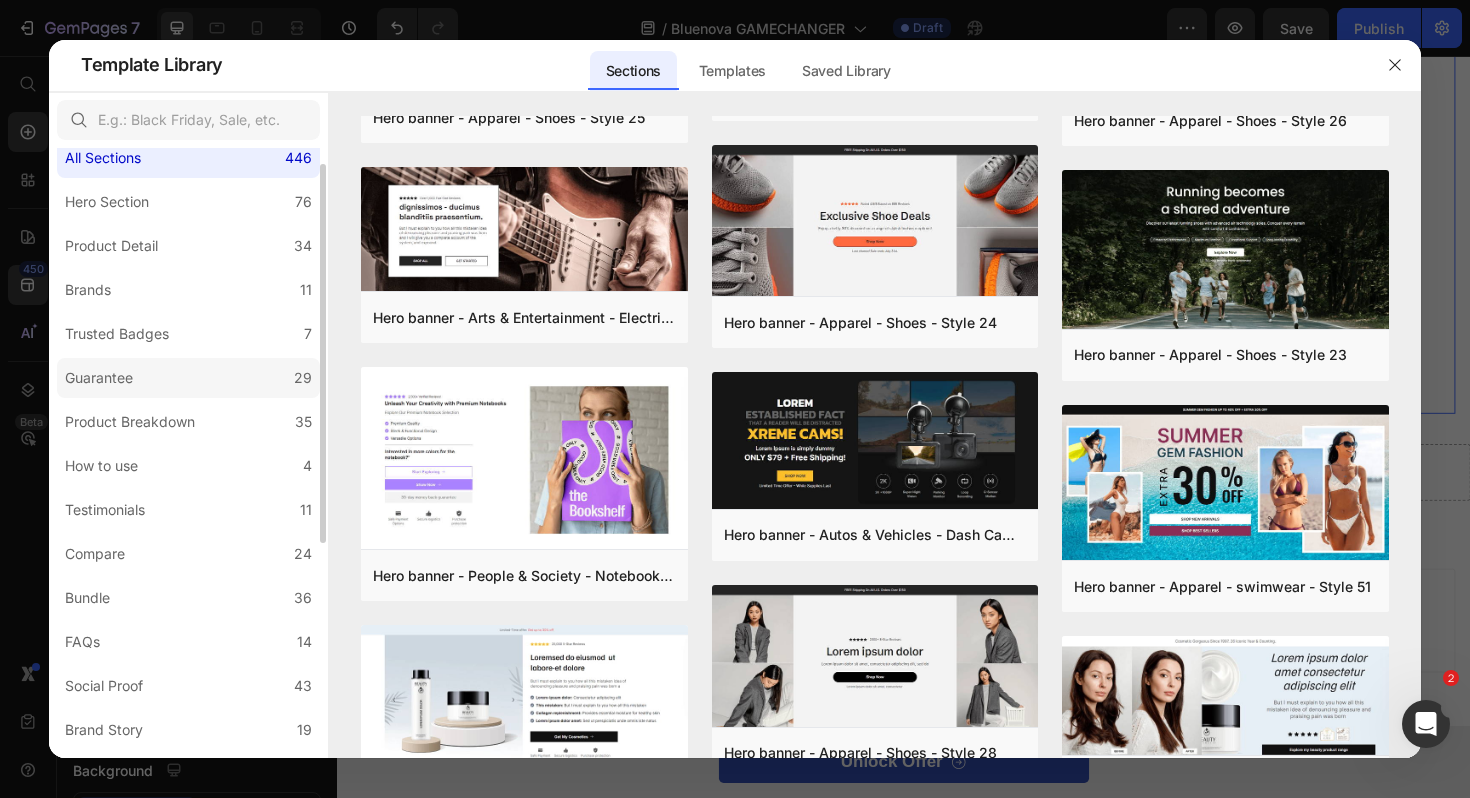 click on "Guarantee 29" 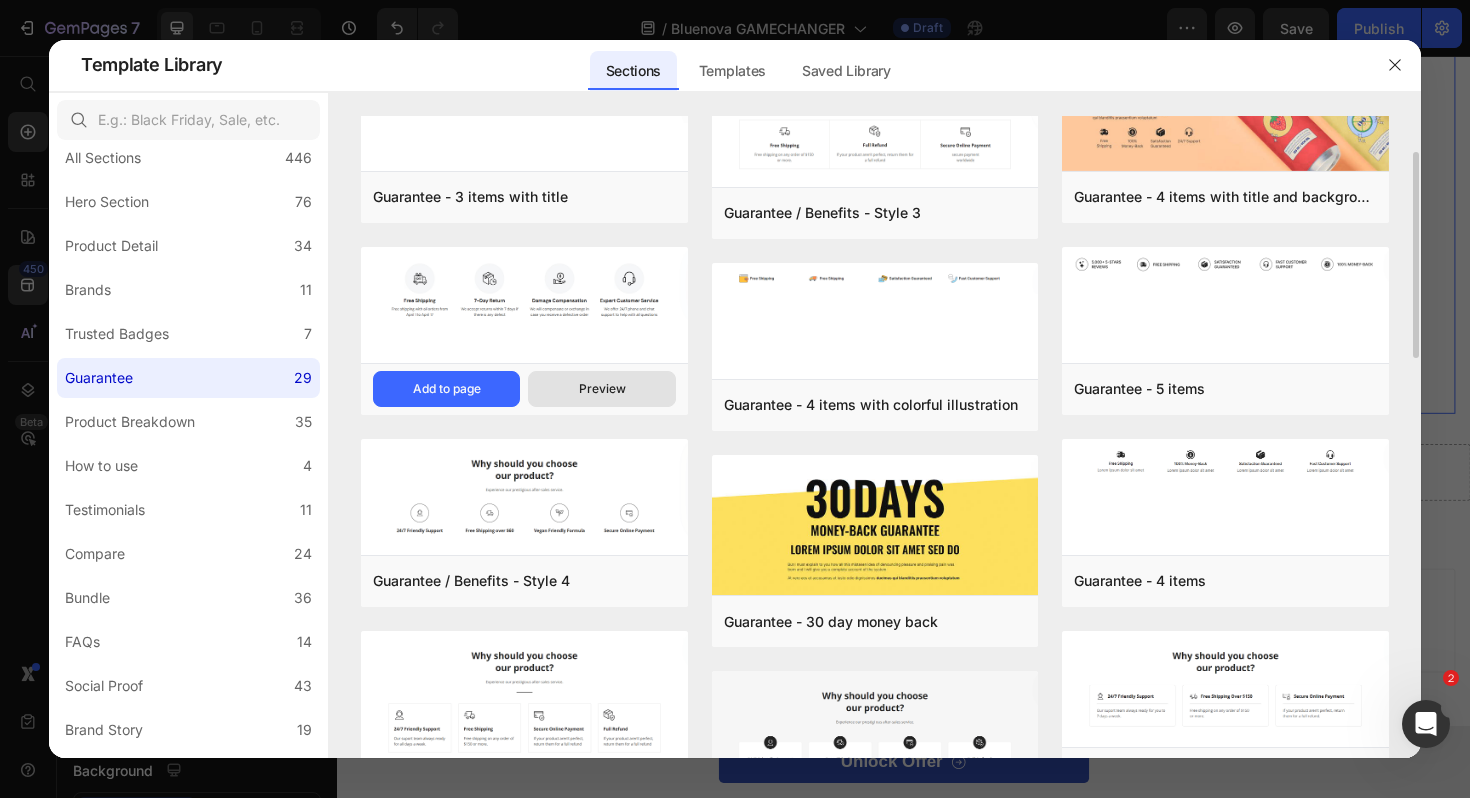 scroll, scrollTop: 476, scrollLeft: 0, axis: vertical 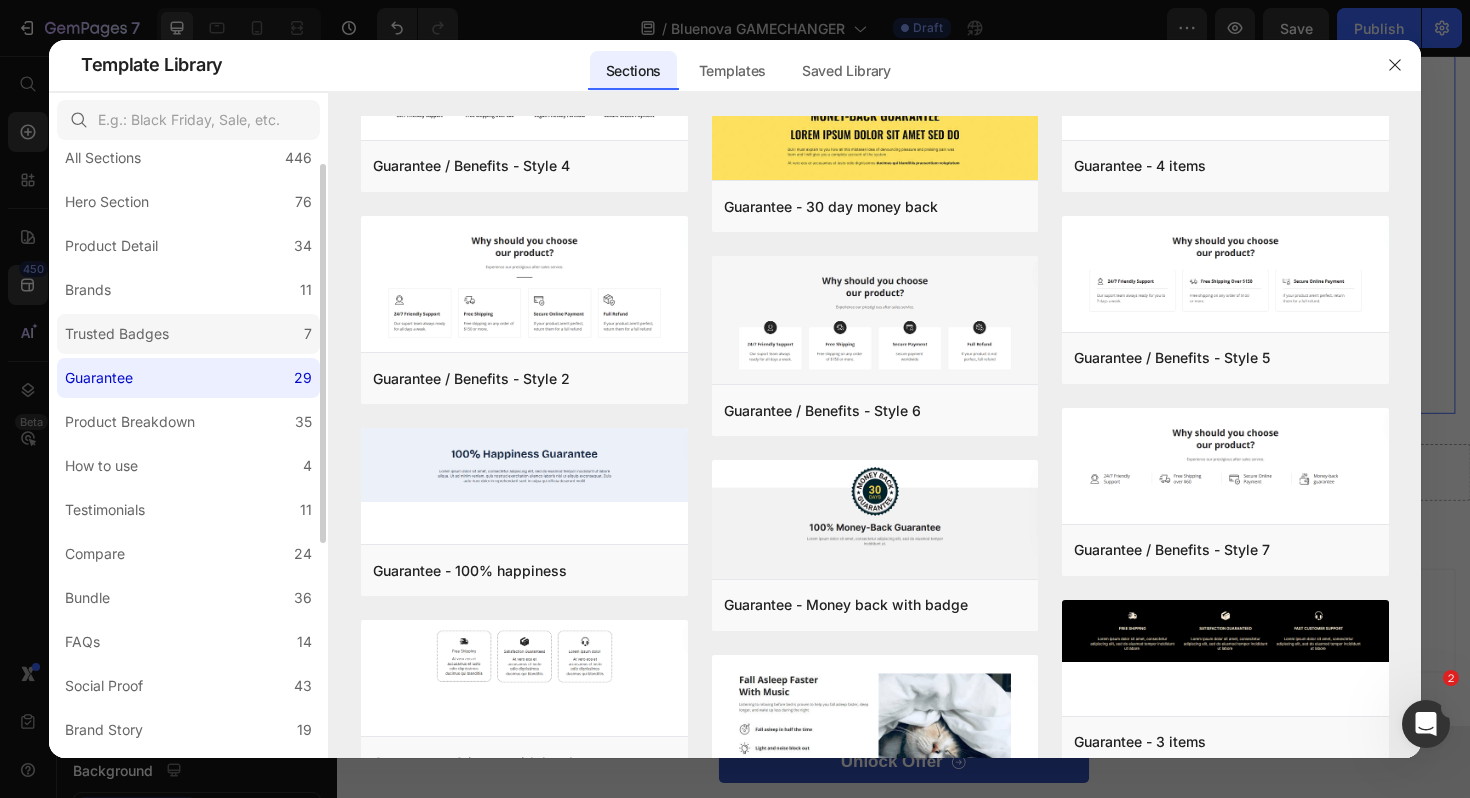 click on "Trusted Badges 7" 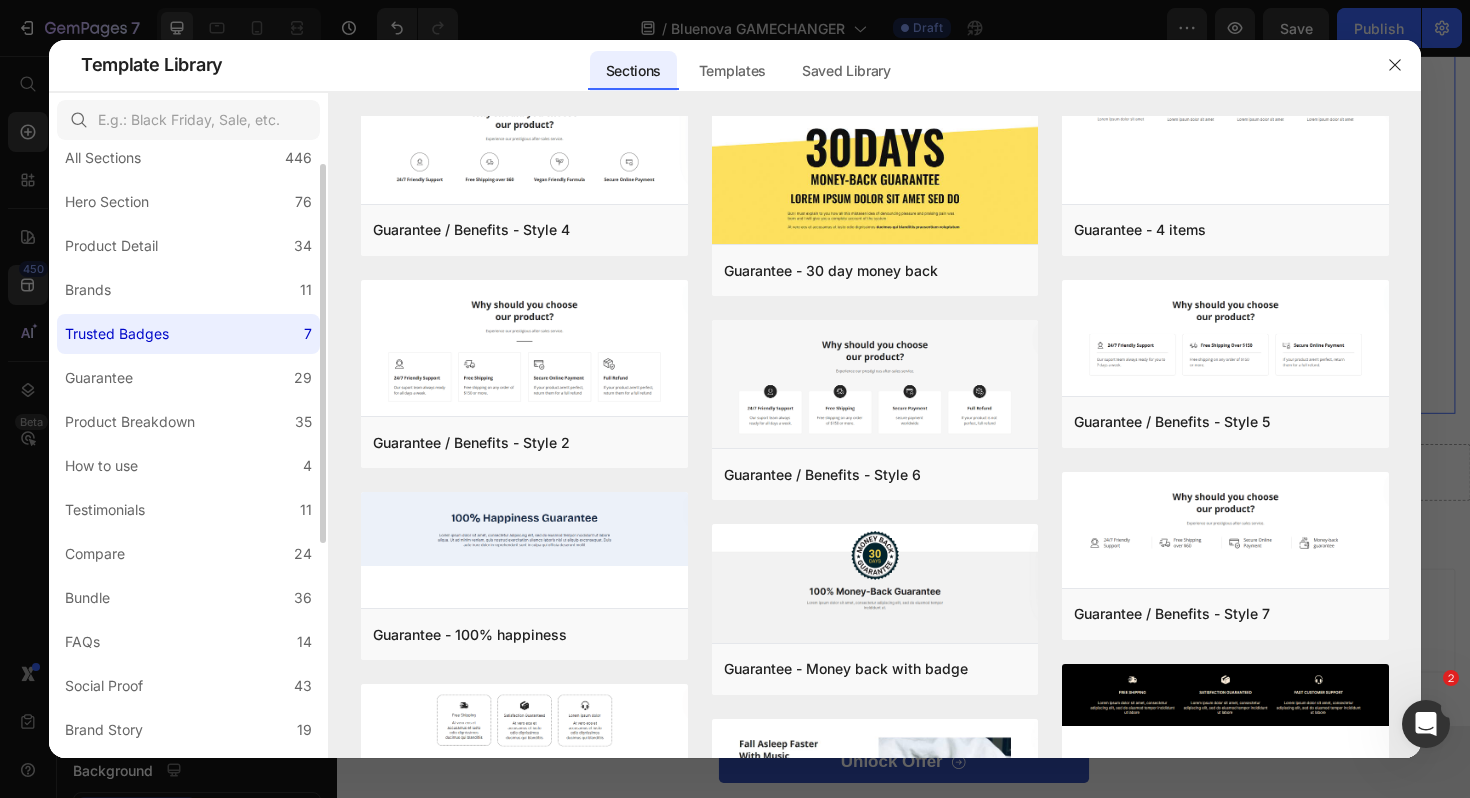 scroll, scrollTop: 0, scrollLeft: 0, axis: both 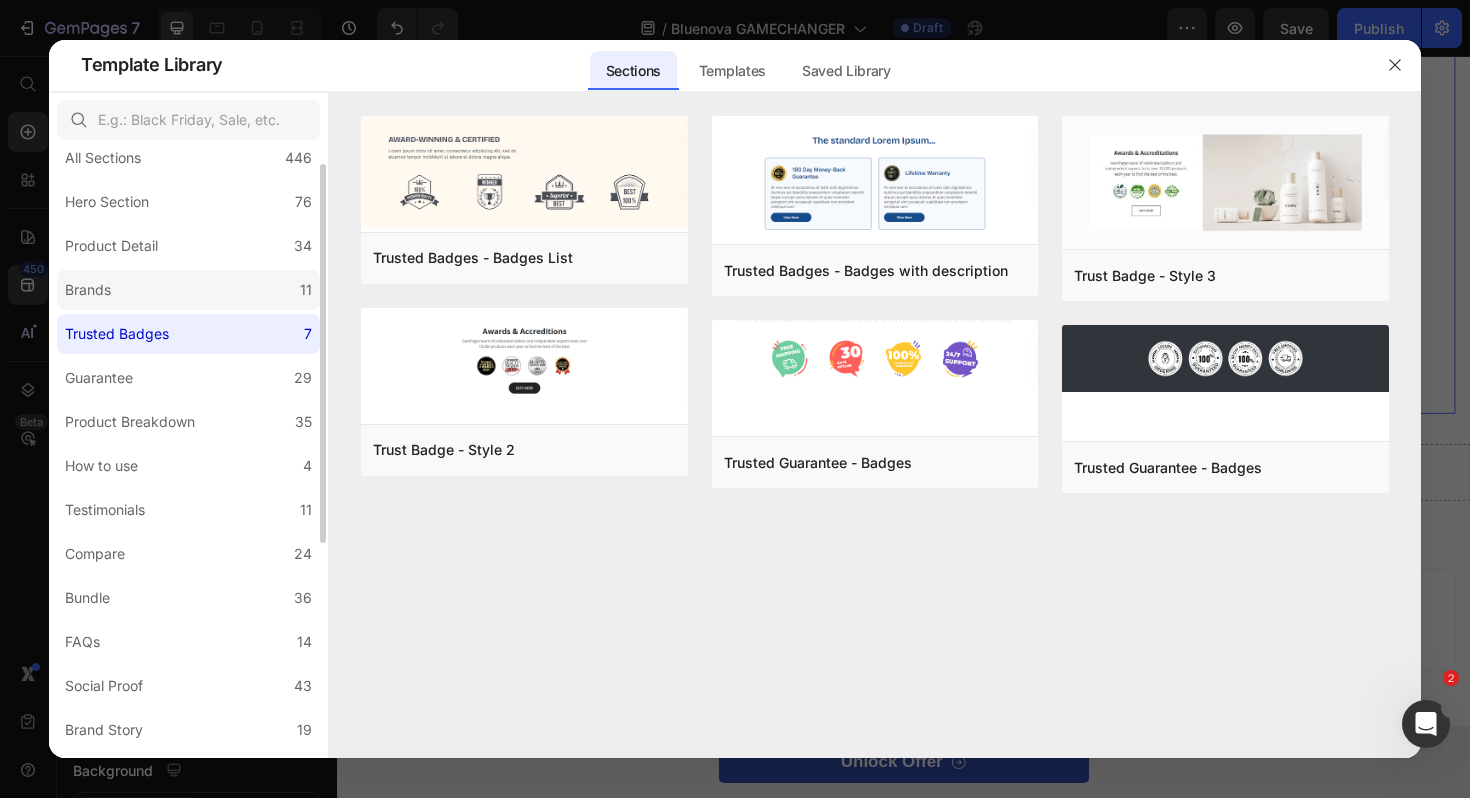 click on "Brands 11" 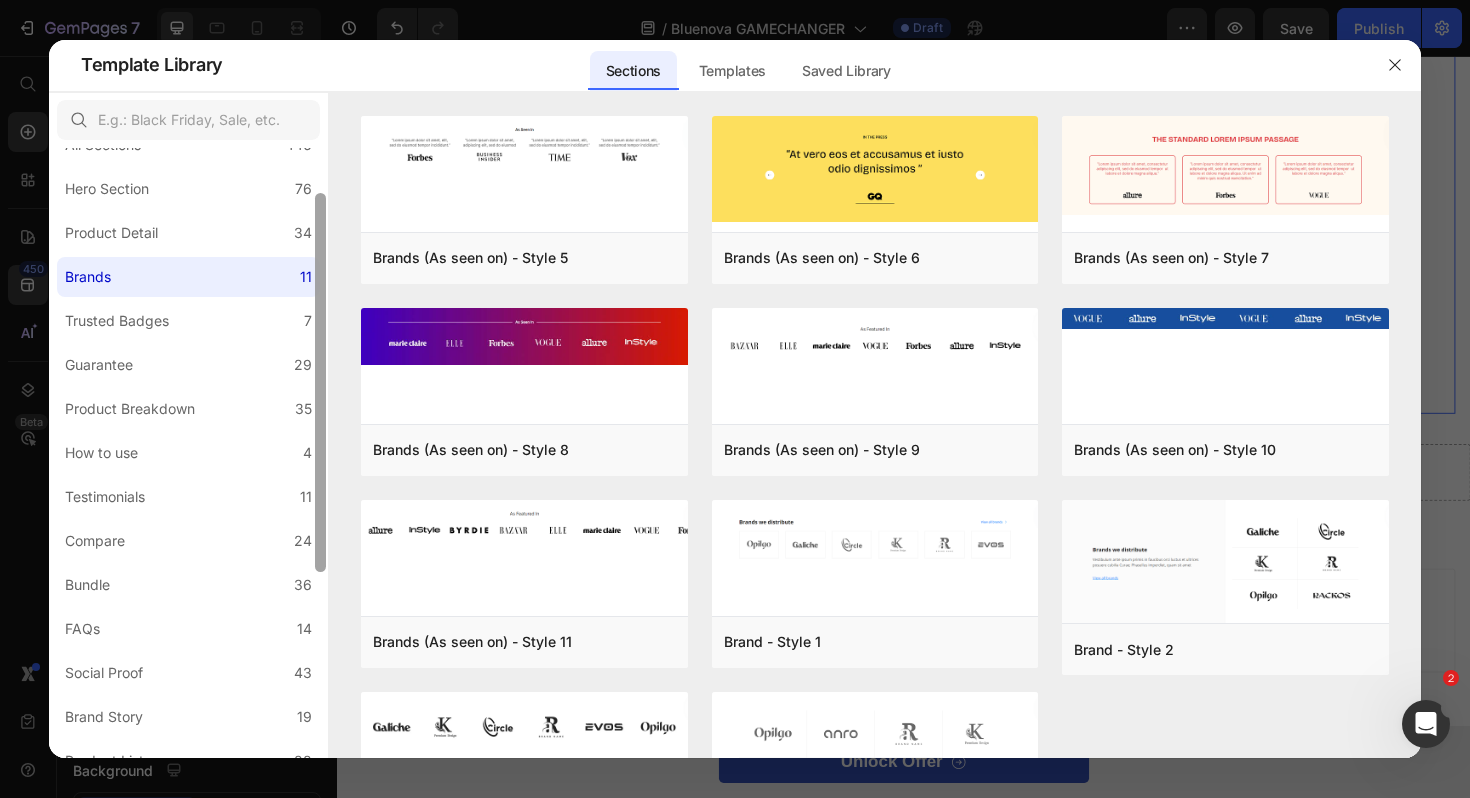 scroll, scrollTop: 65, scrollLeft: 0, axis: vertical 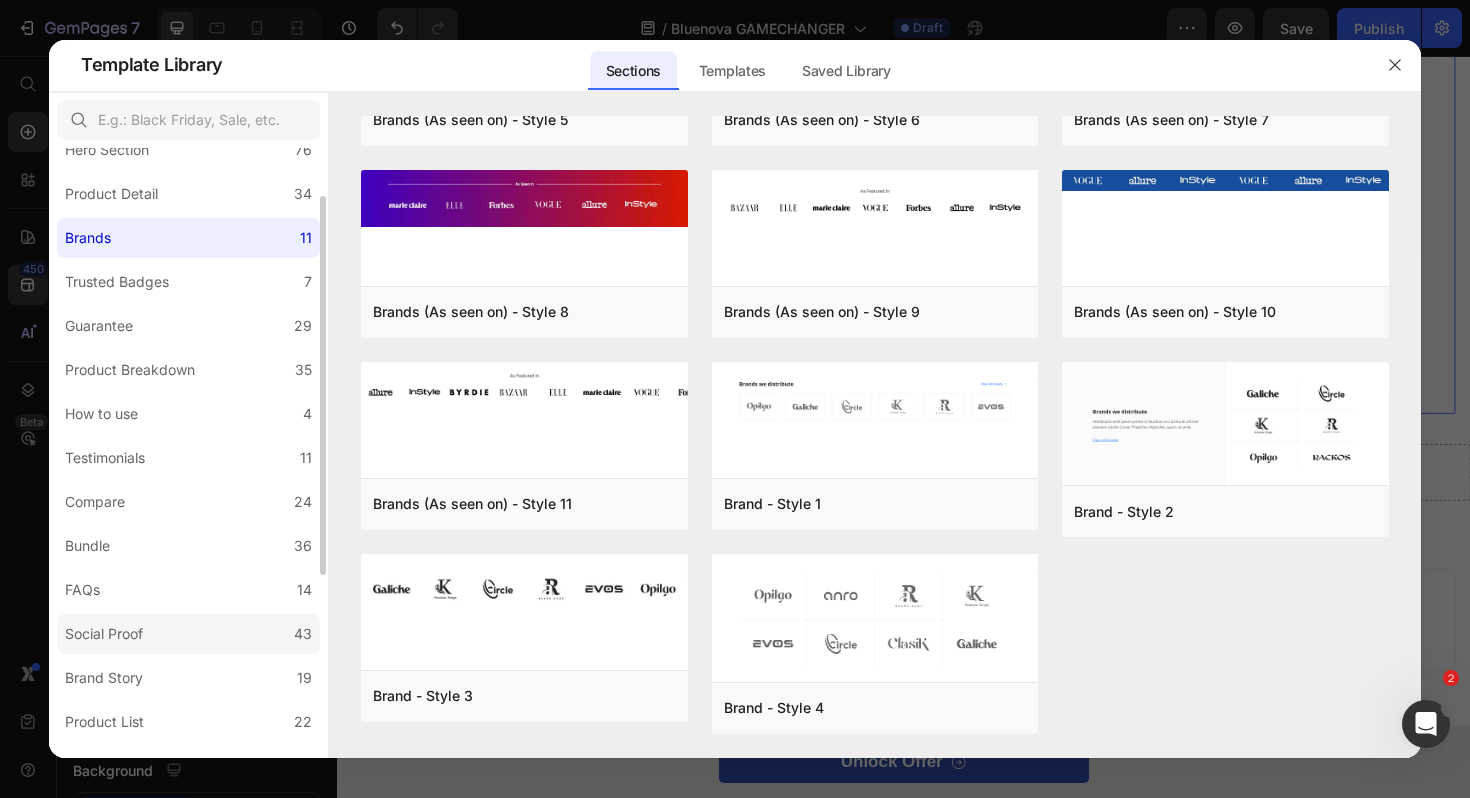 click on "Social Proof" at bounding box center [104, 634] 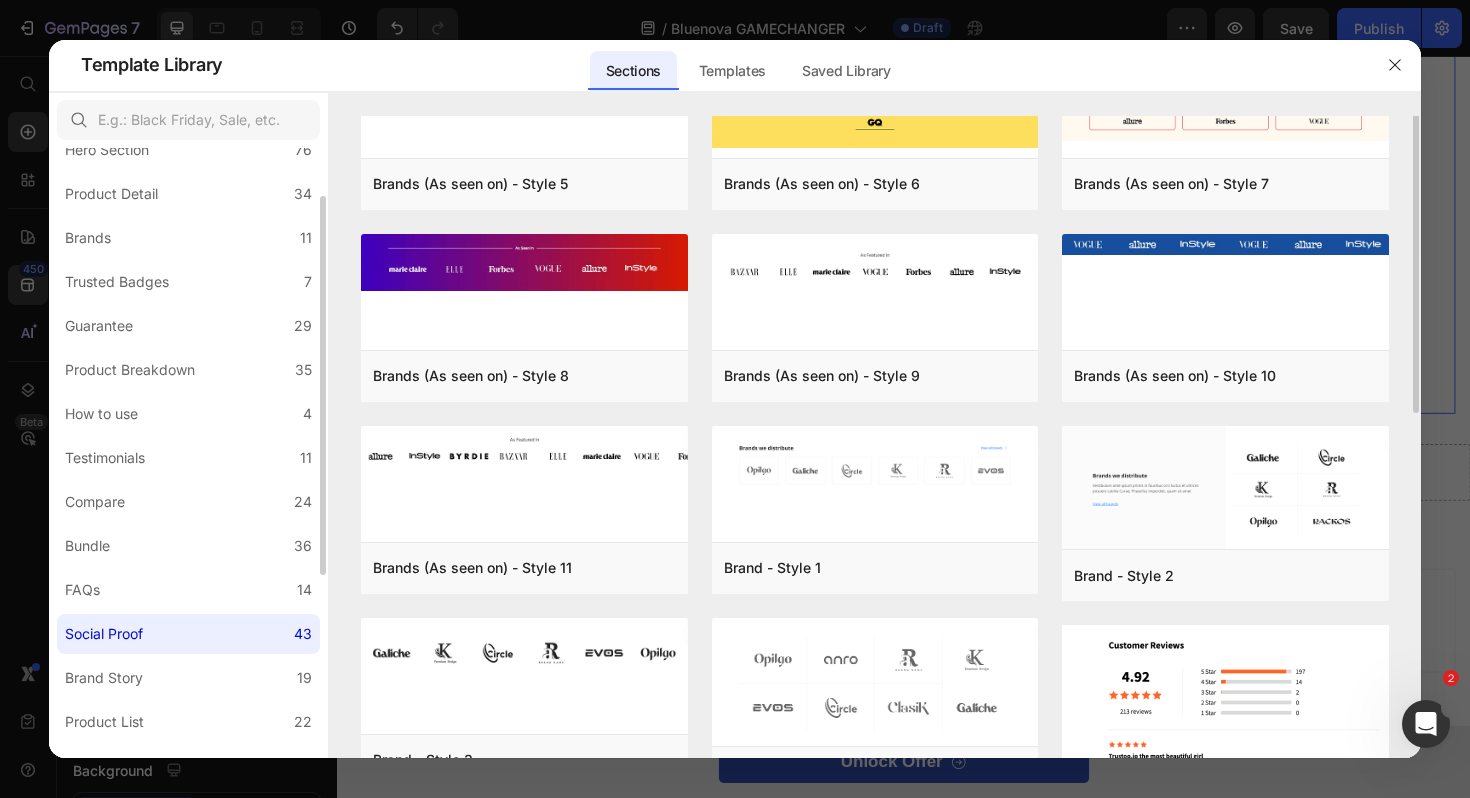 scroll, scrollTop: 0, scrollLeft: 0, axis: both 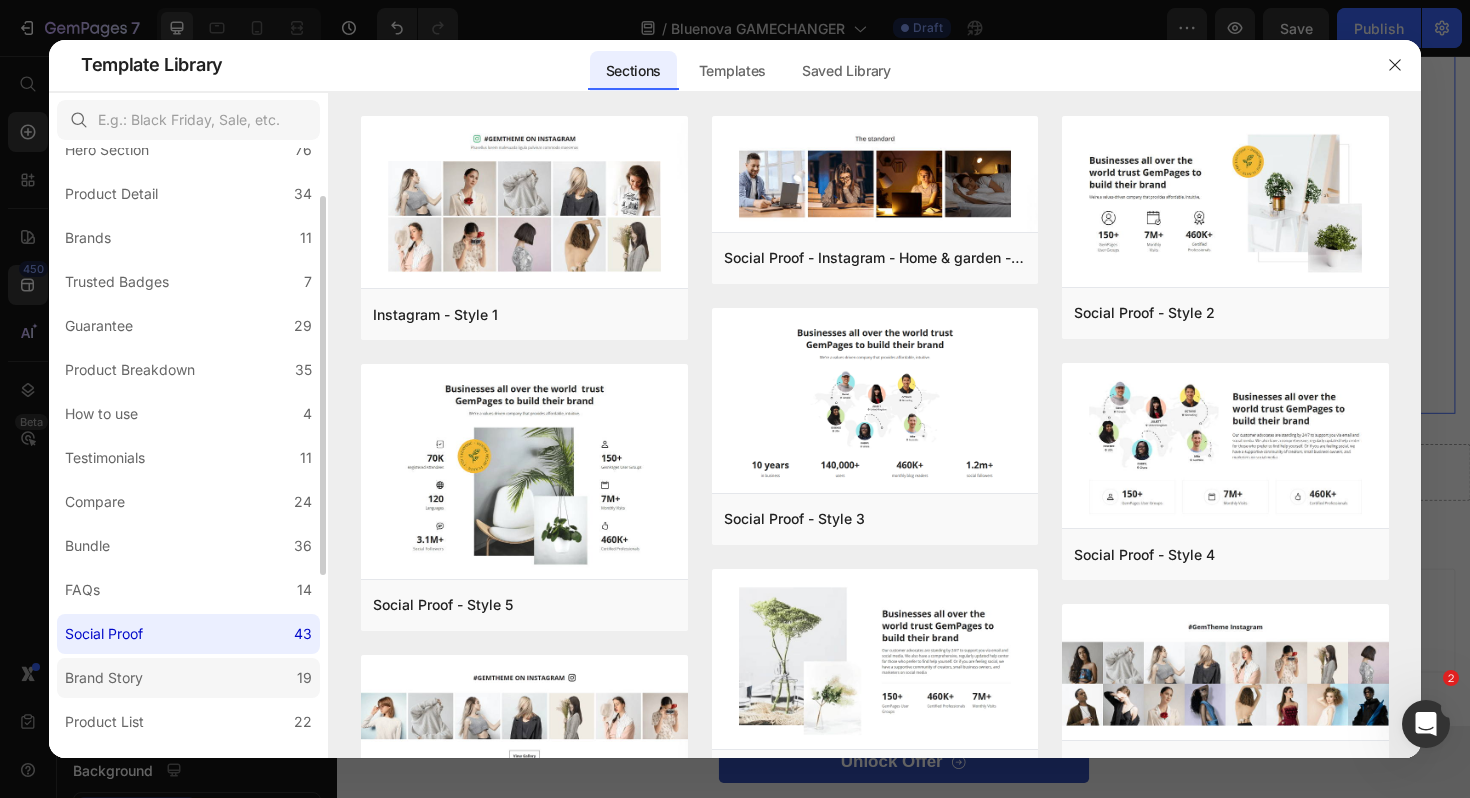click on "Brand Story 19" 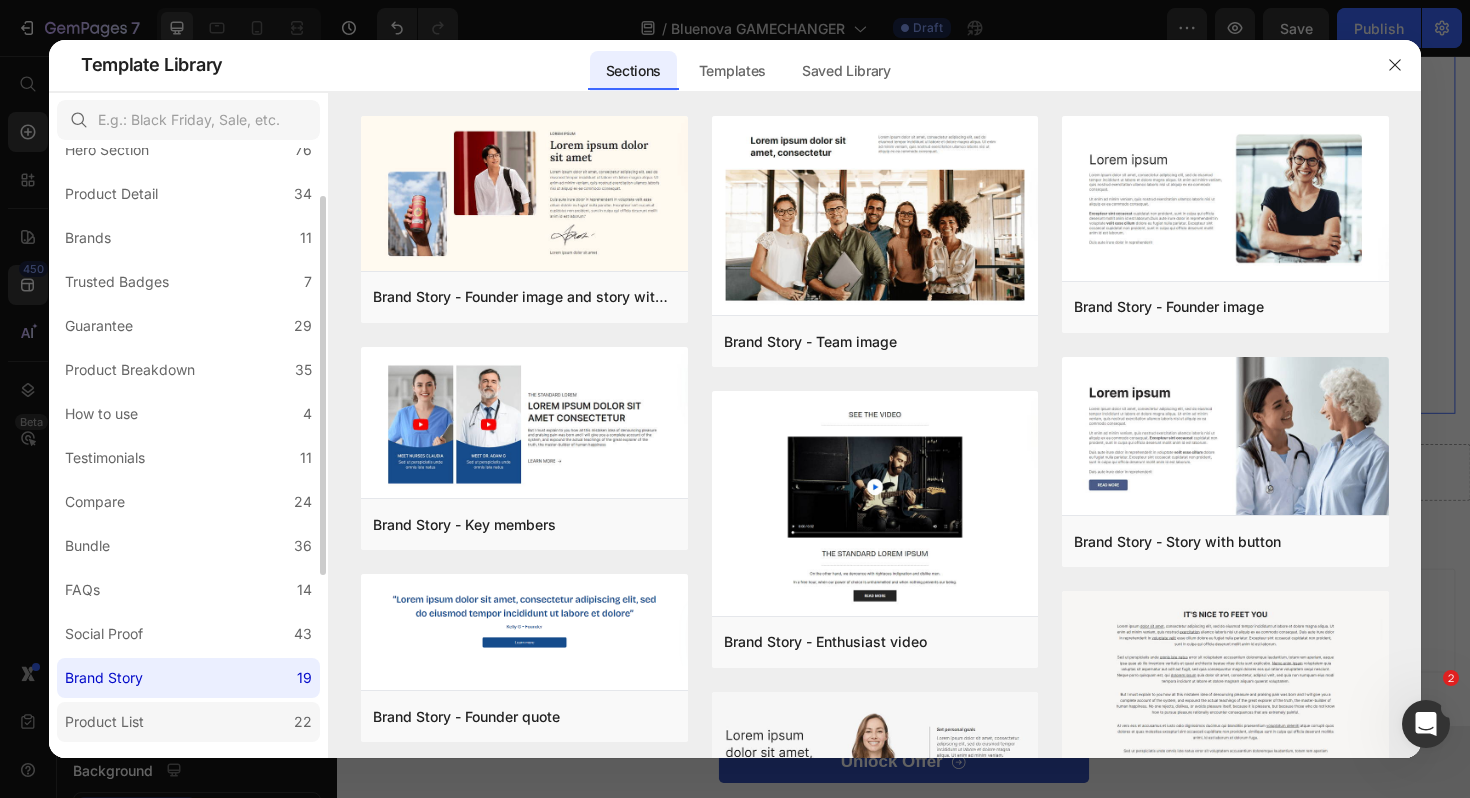 click on "Product List 22" 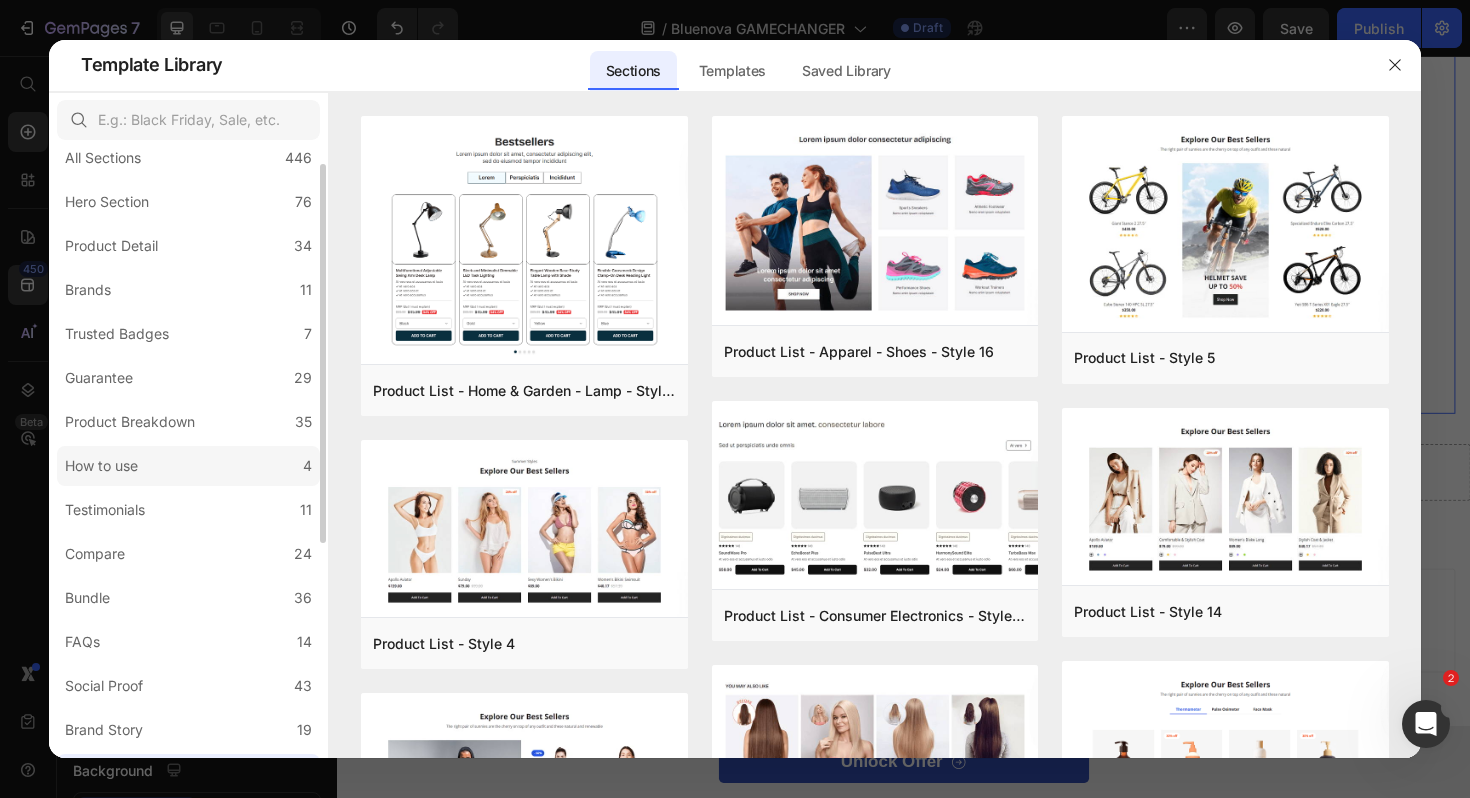 scroll, scrollTop: 370, scrollLeft: 0, axis: vertical 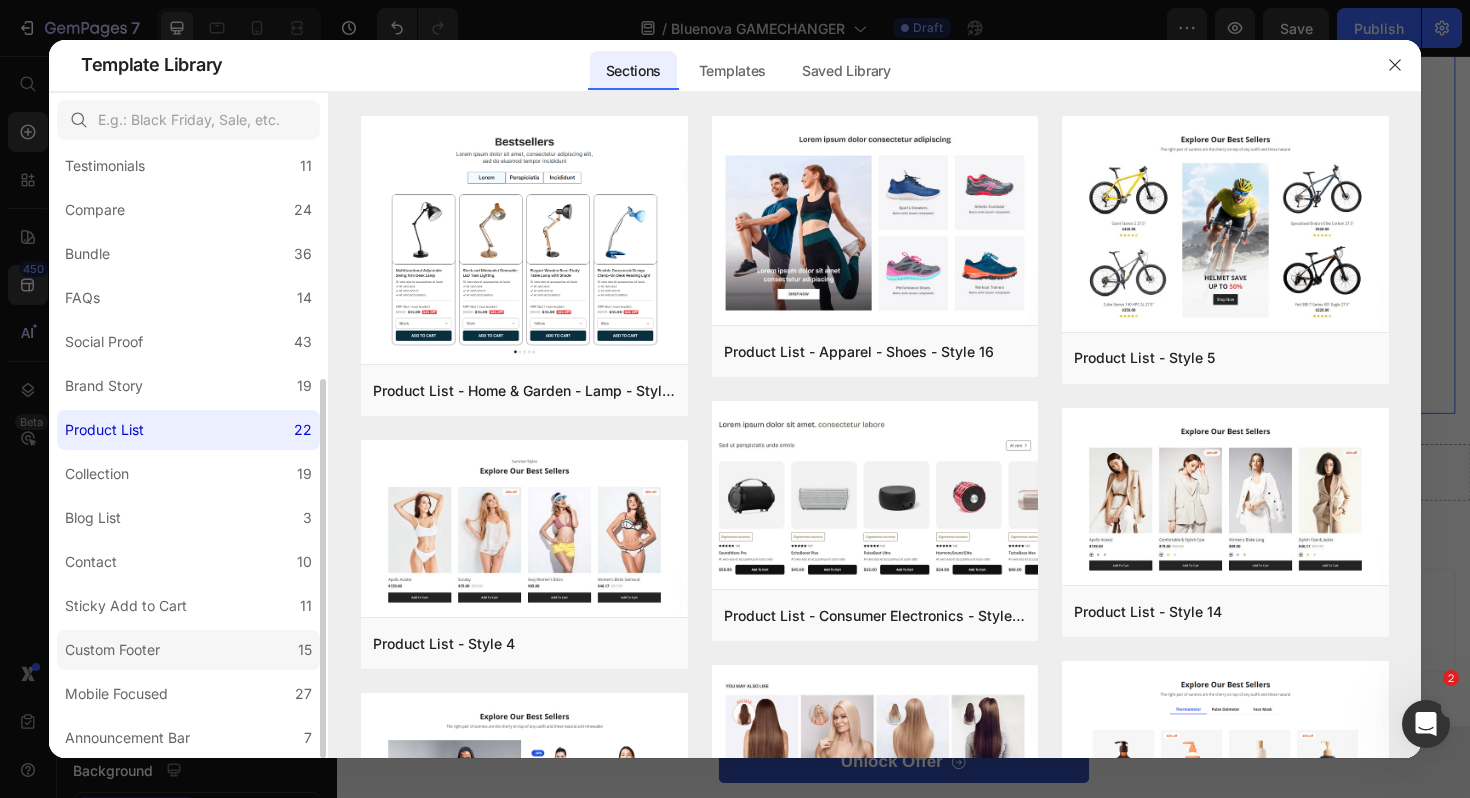 click on "Custom Footer" at bounding box center (112, 650) 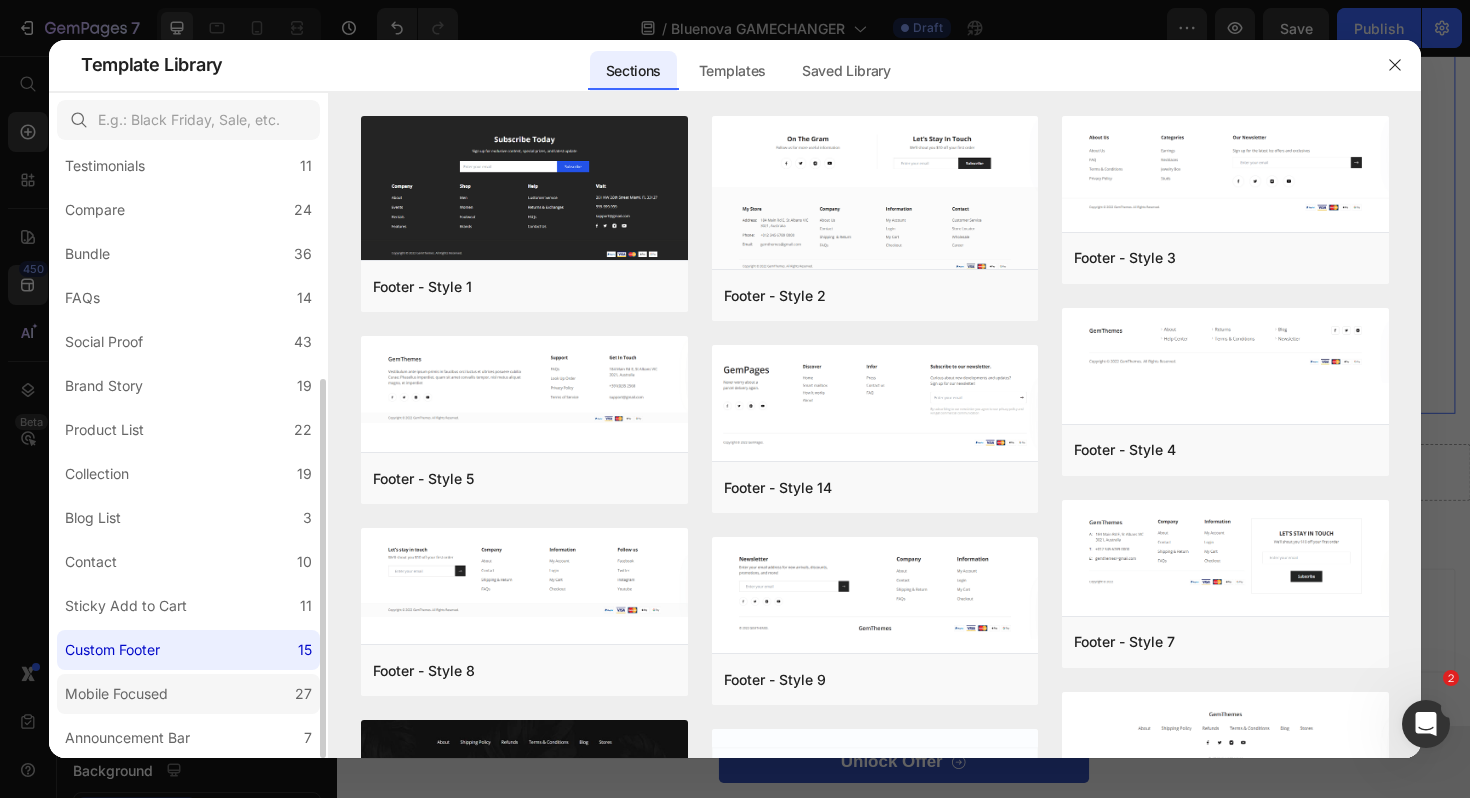 click on "Mobile Focused" at bounding box center [116, 694] 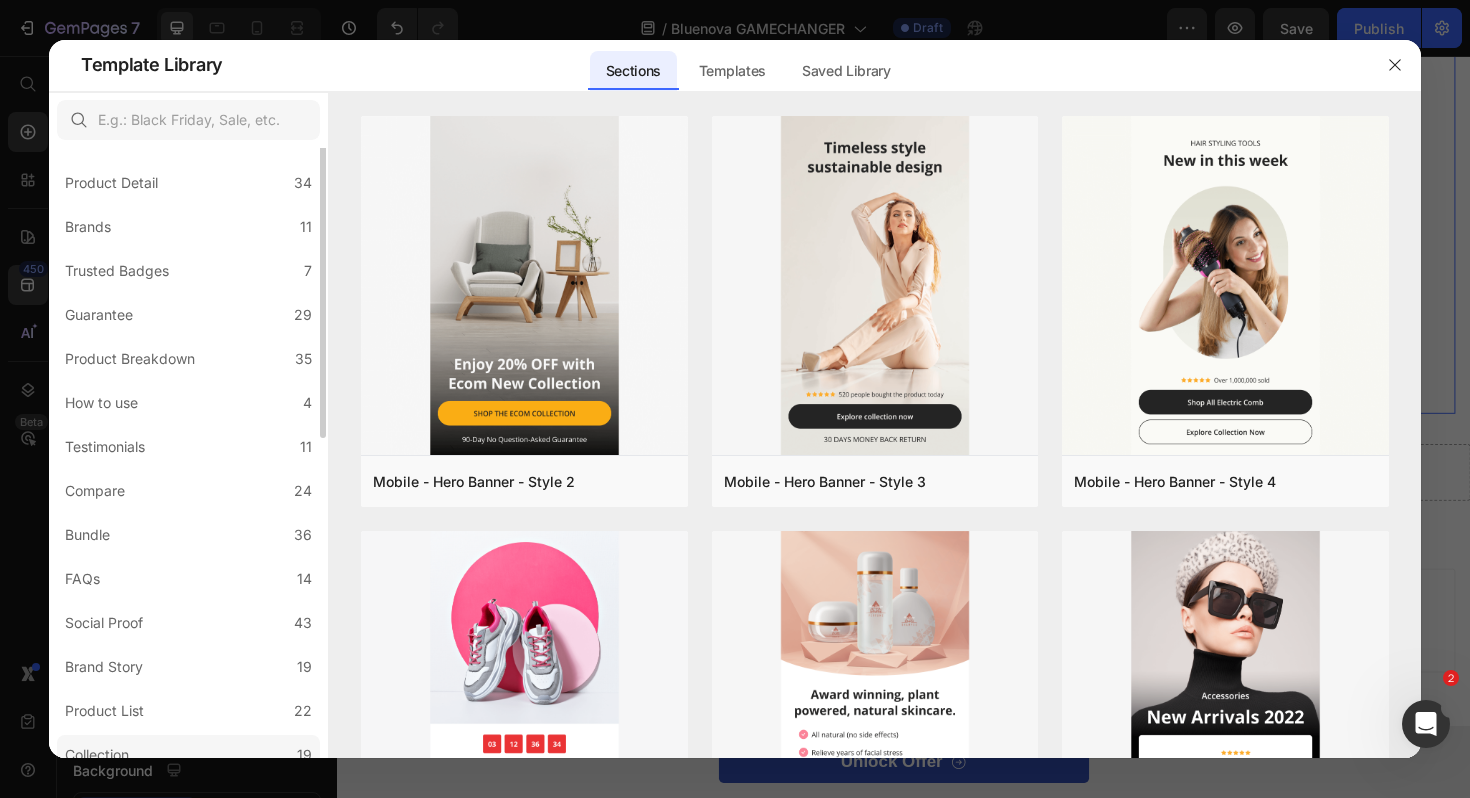 scroll, scrollTop: 0, scrollLeft: 0, axis: both 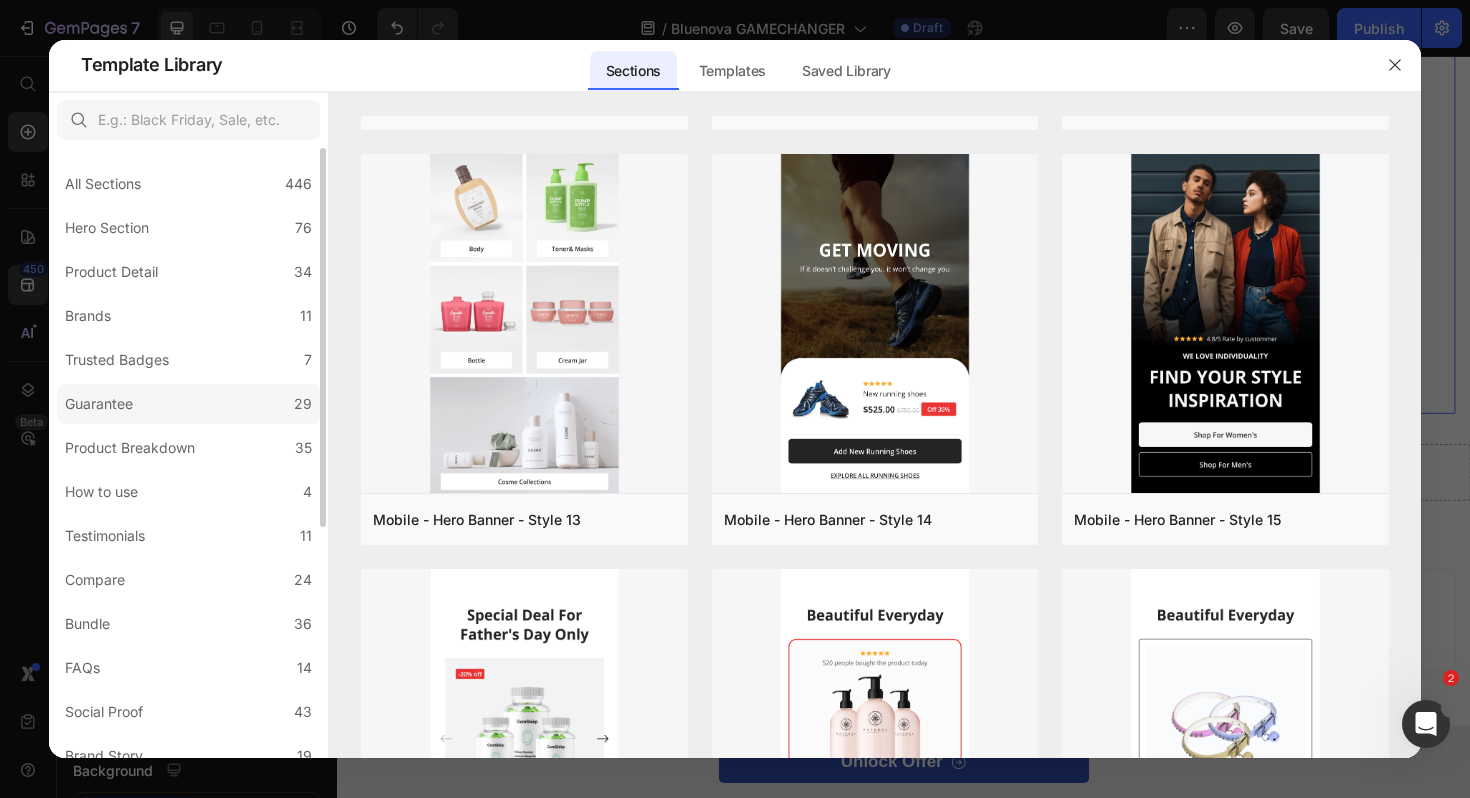 click on "Guarantee" at bounding box center (99, 404) 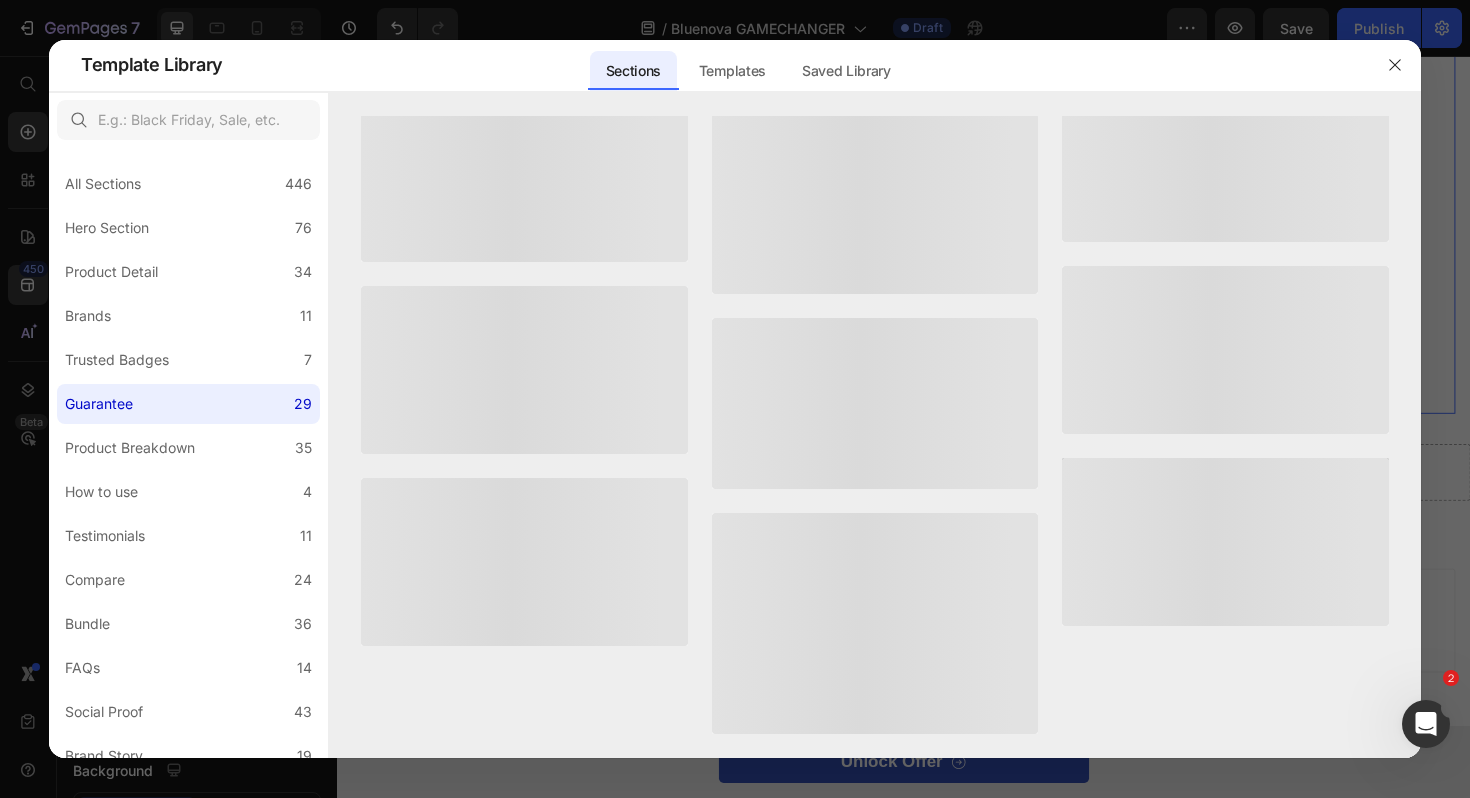 scroll, scrollTop: 0, scrollLeft: 0, axis: both 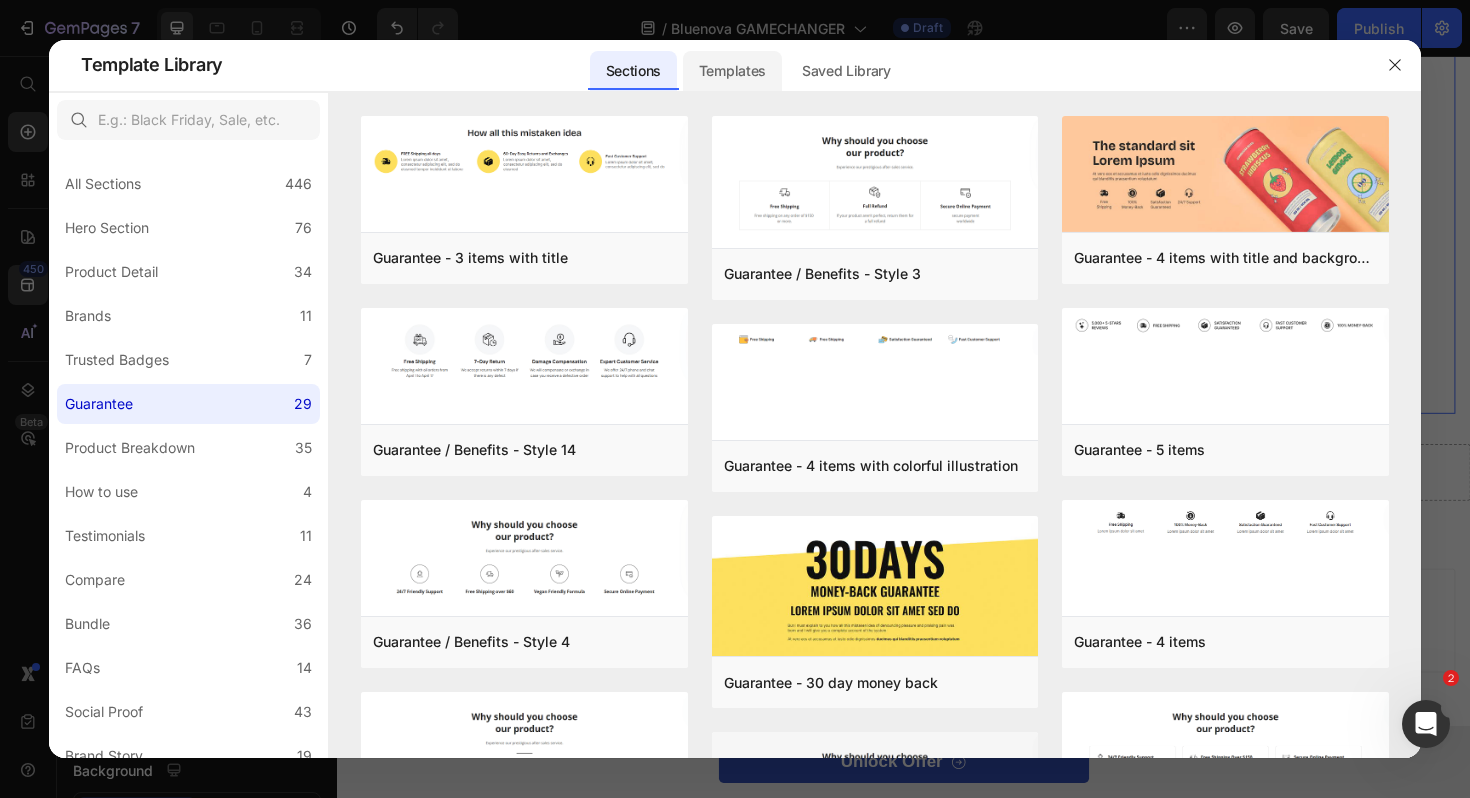 click on "Templates" 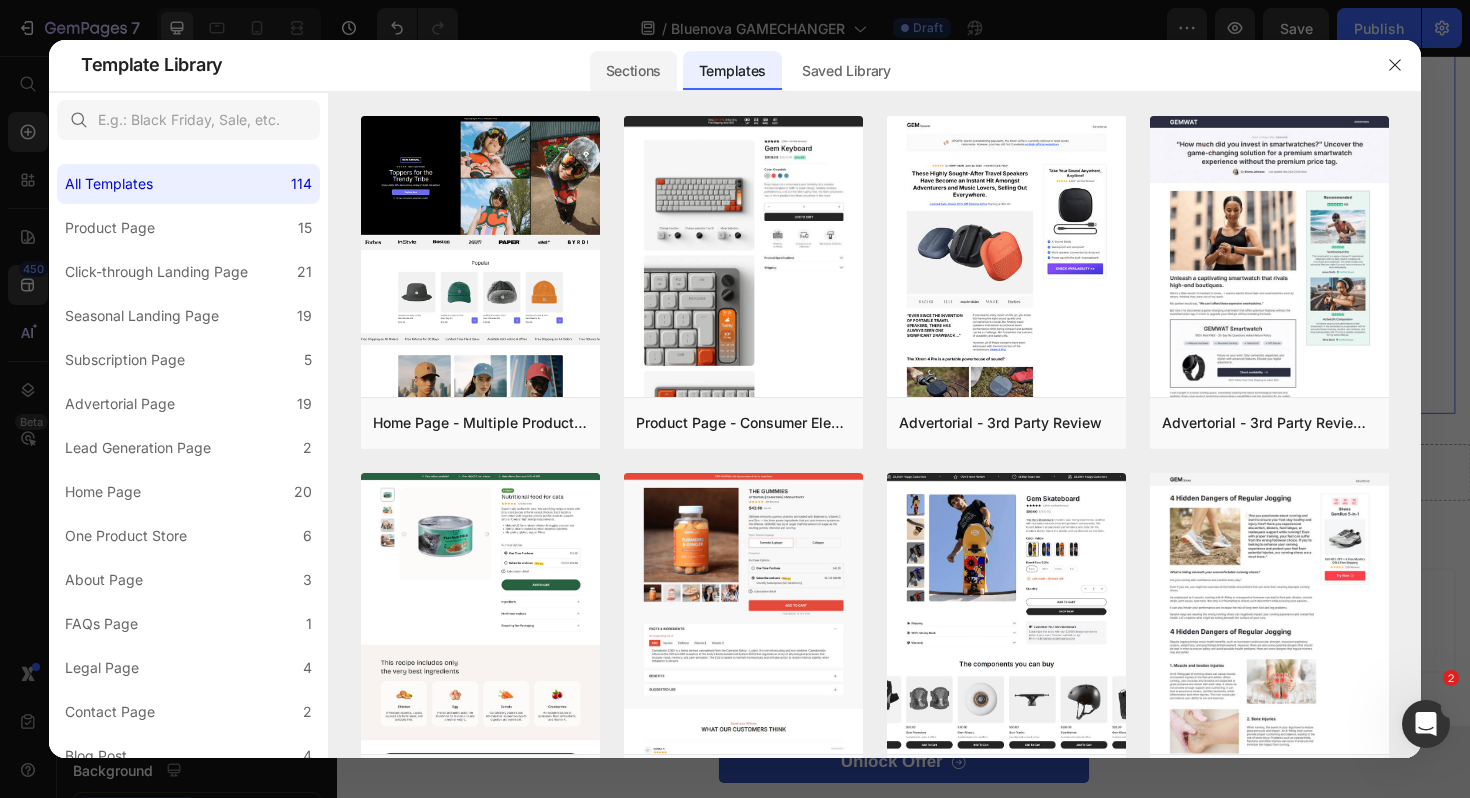 click on "Sections" 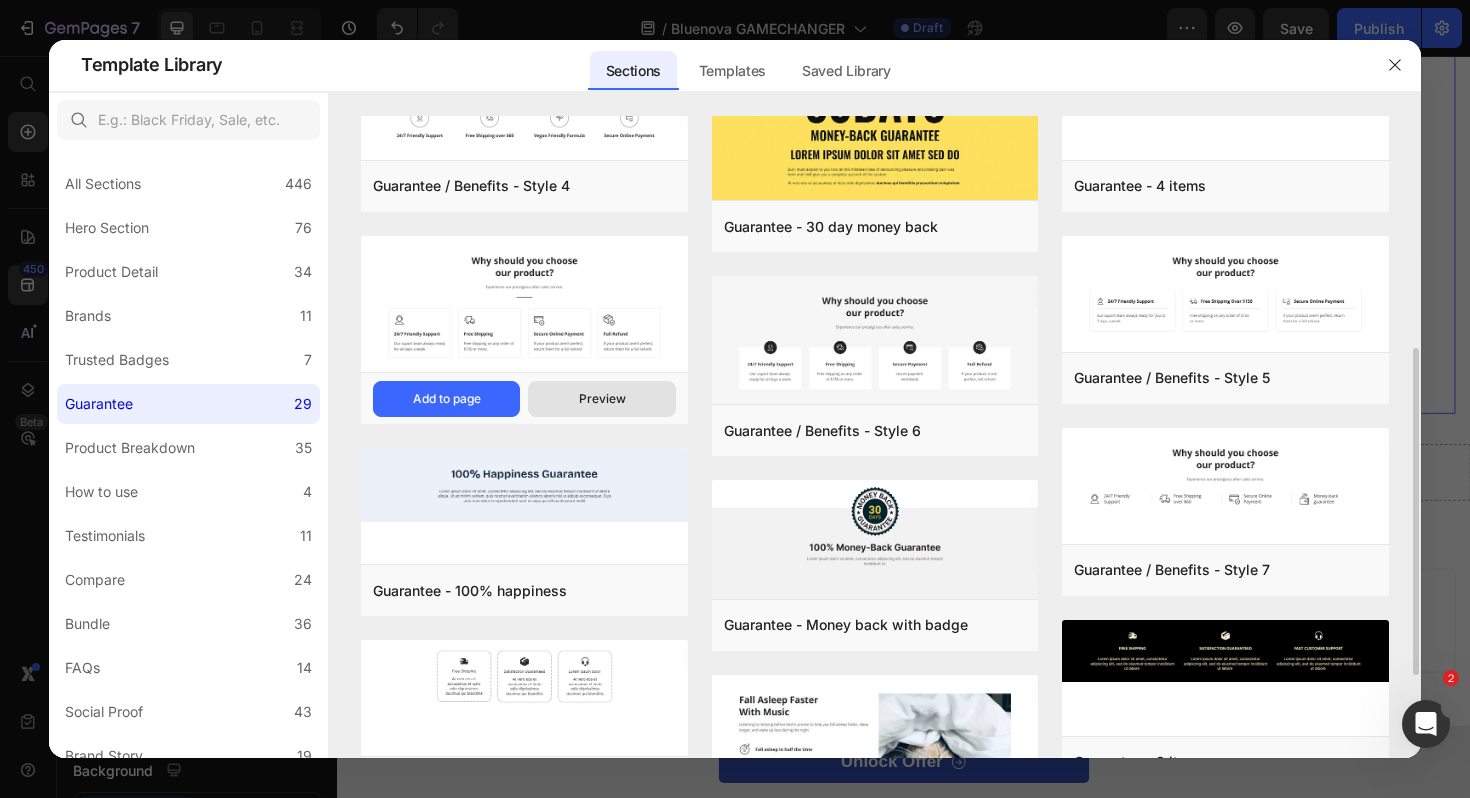 scroll, scrollTop: 617, scrollLeft: 0, axis: vertical 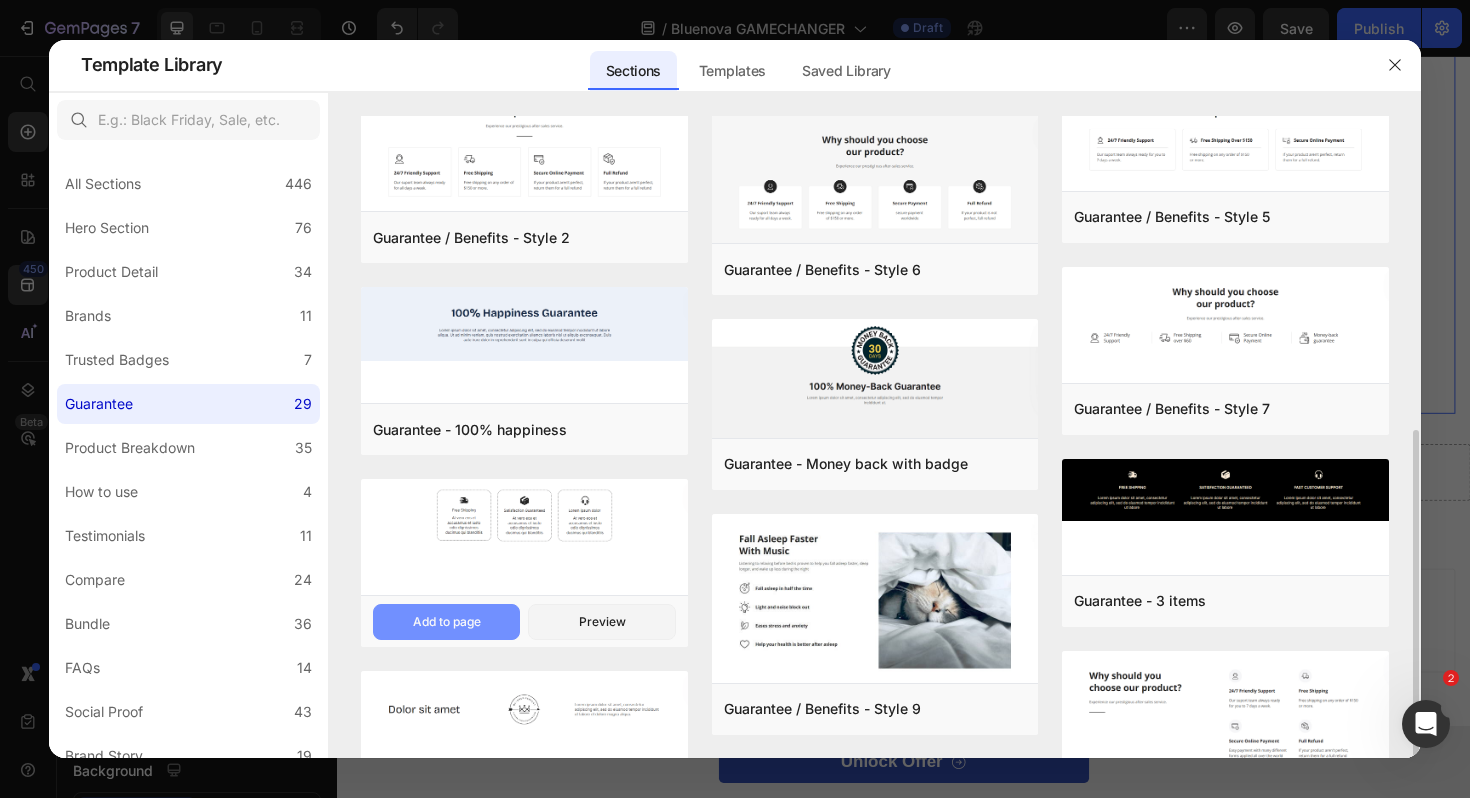 click on "Add to page" at bounding box center (447, 622) 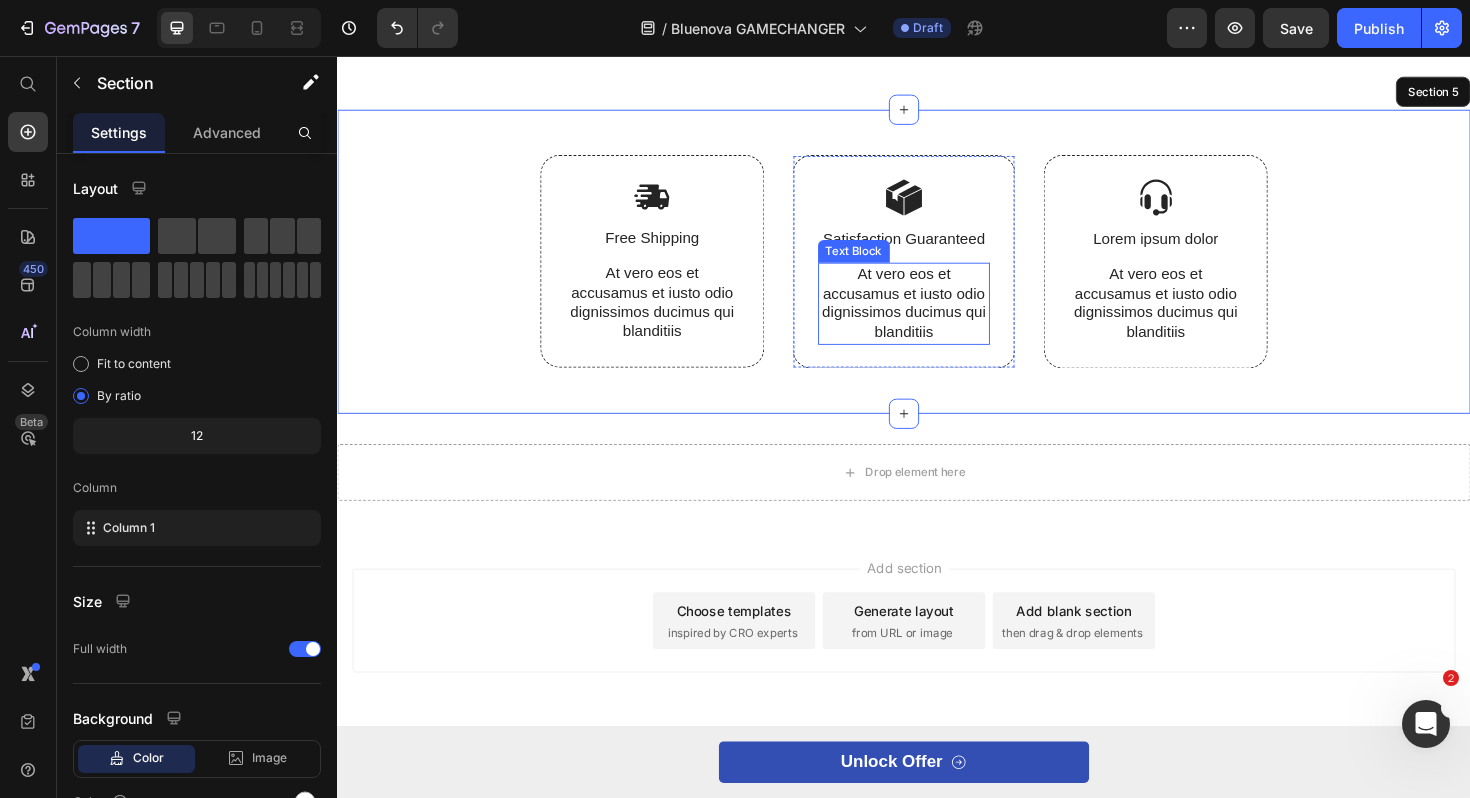 scroll, scrollTop: 4420, scrollLeft: 0, axis: vertical 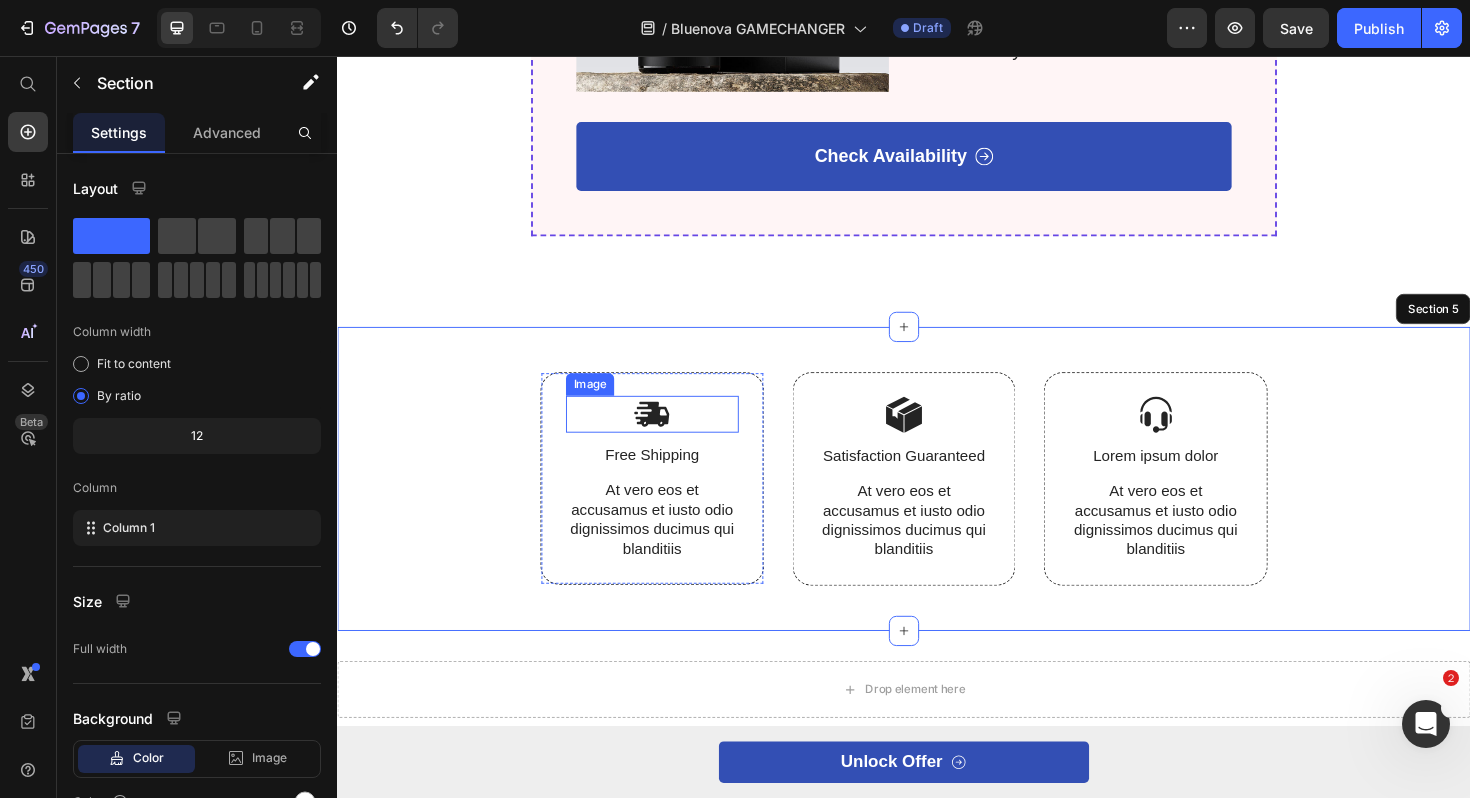 click at bounding box center (670, 435) 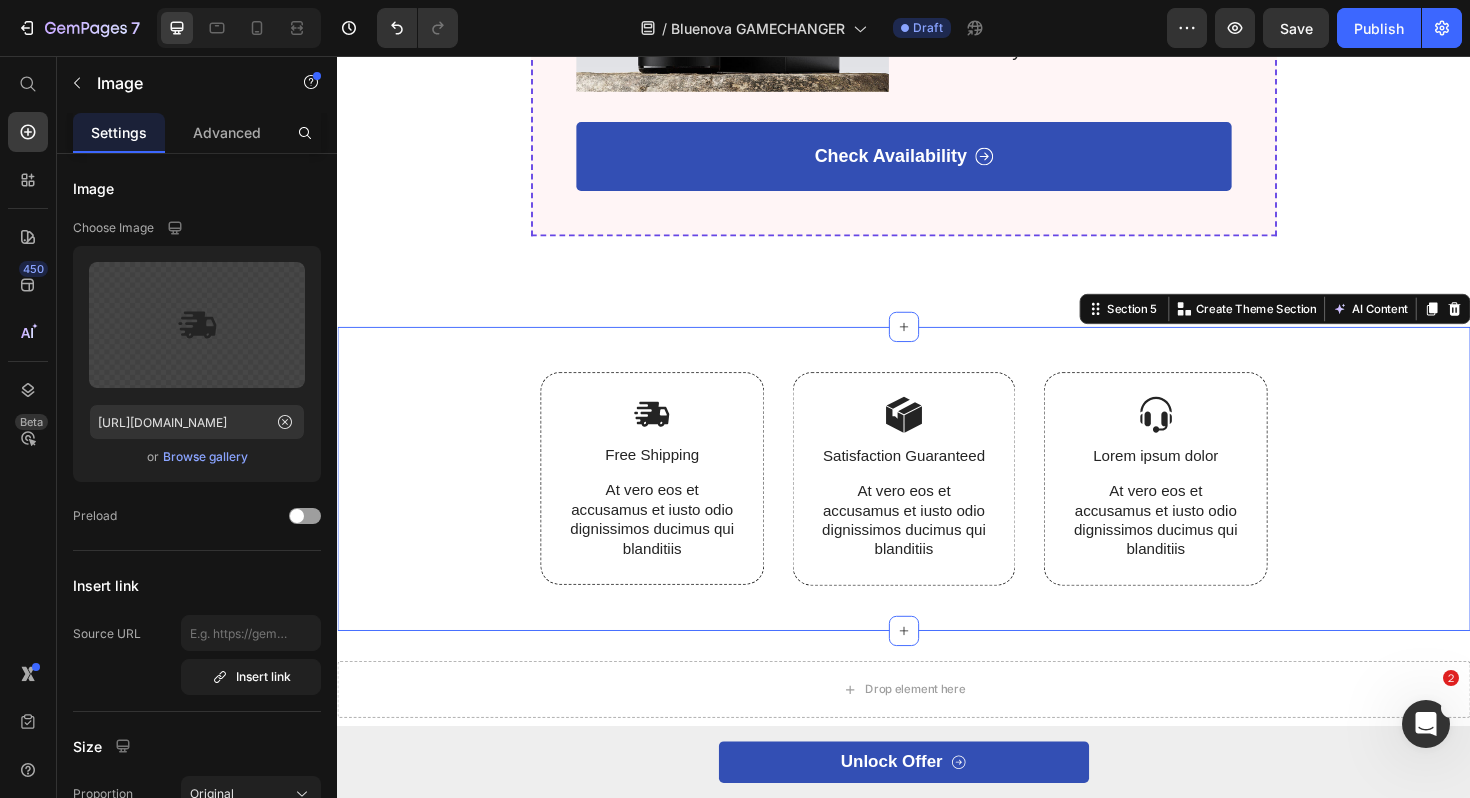 click on "Image Free Shipping Text Block At vero eos et accusamus et iusto odio dignissimos ducimus qui blanditiis Text Block Row Image Satisfaction Guaranteed Text Block At vero eos et accusamus et iusto odio dignissimos ducimus qui blanditiis Text Block Row Image Lorem ipsum dolor  Text Block At vero eos et accusamus et iusto odio dignissimos ducimus qui blanditiis Text Block Row Row Section 5   You can create reusable sections Create Theme Section AI Content Write with GemAI What would you like to describe here? Tone and Voice Persuasive Product BlueNova [MEDICAL_DATA] 2% – Double Strength for Deeper Energy & Focus Show more Generate" at bounding box center (937, 504) 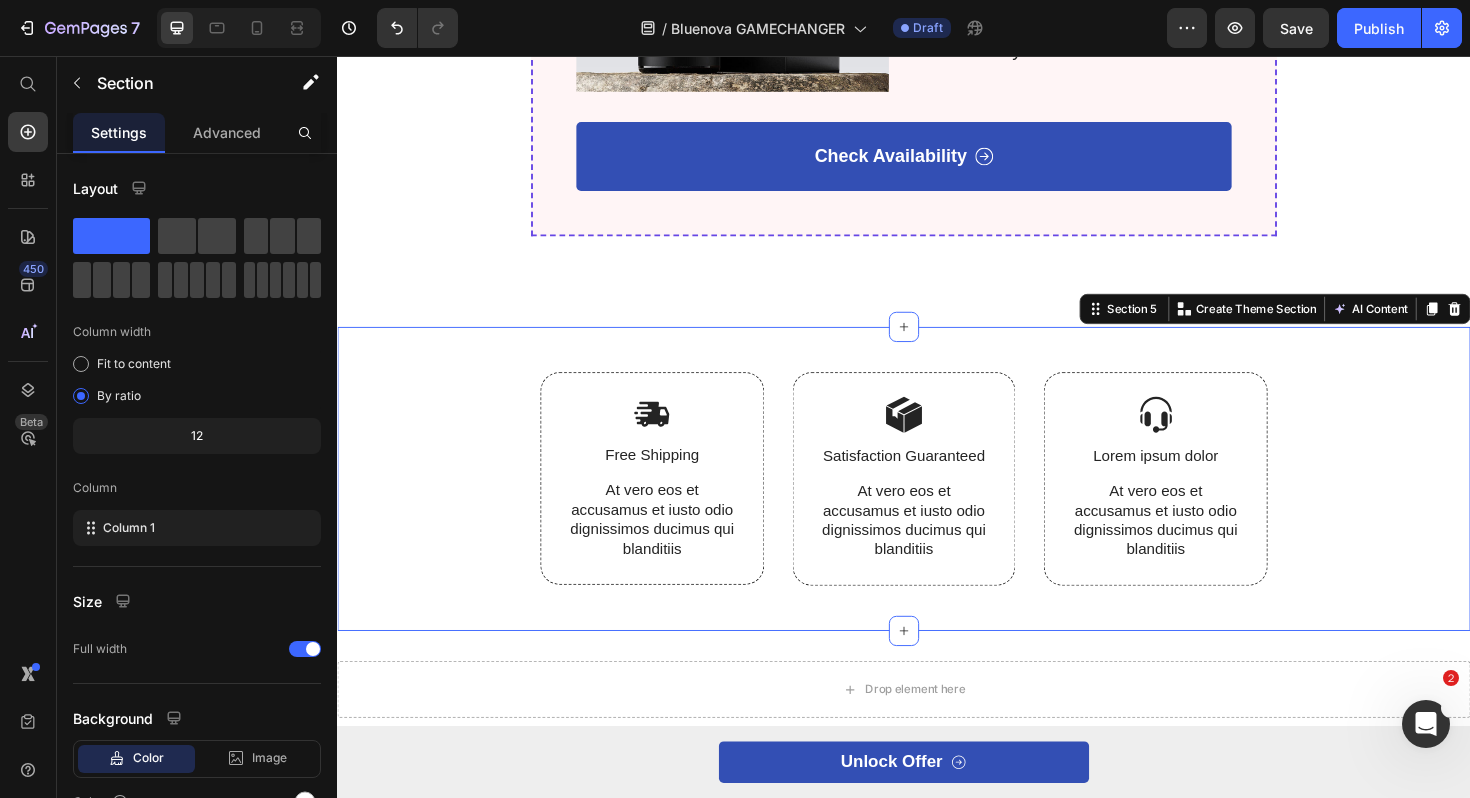 click on "Image Free Shipping Text Block At vero eos et accusamus et iusto odio dignissimos ducimus qui blanditiis Text Block Row Image Satisfaction Guaranteed Text Block At vero eos et accusamus et iusto odio dignissimos ducimus qui blanditiis Text Block Row Image Lorem ipsum dolor  Text Block At vero eos et accusamus et iusto odio dignissimos ducimus qui blanditiis Text Block Row Row Section 5   You can create reusable sections Create Theme Section AI Content Write with GemAI What would you like to describe here? Tone and Voice Persuasive Product BlueNova [MEDICAL_DATA] 2% – Double Strength for Deeper Energy & Focus Show more Generate" at bounding box center (937, 504) 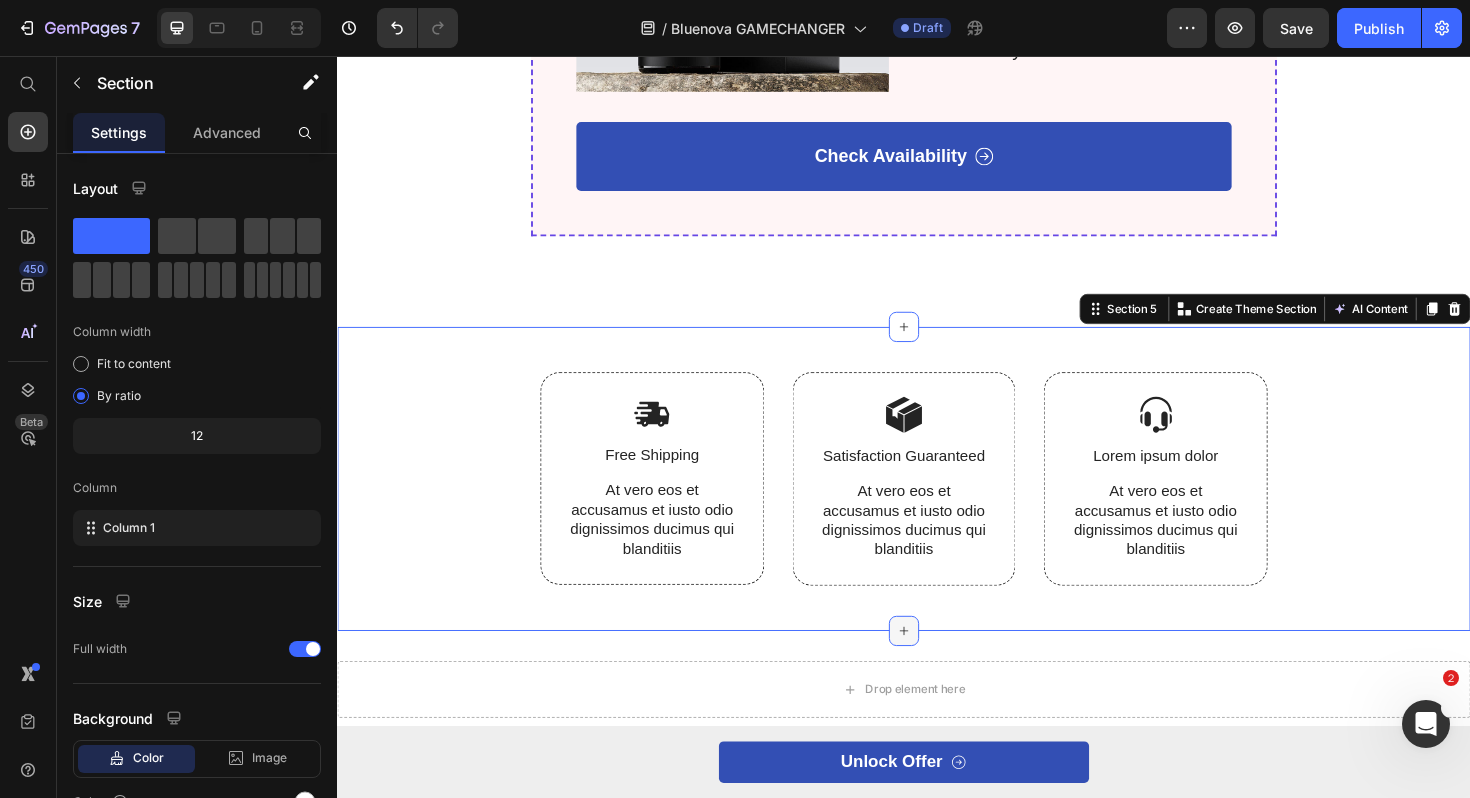 click 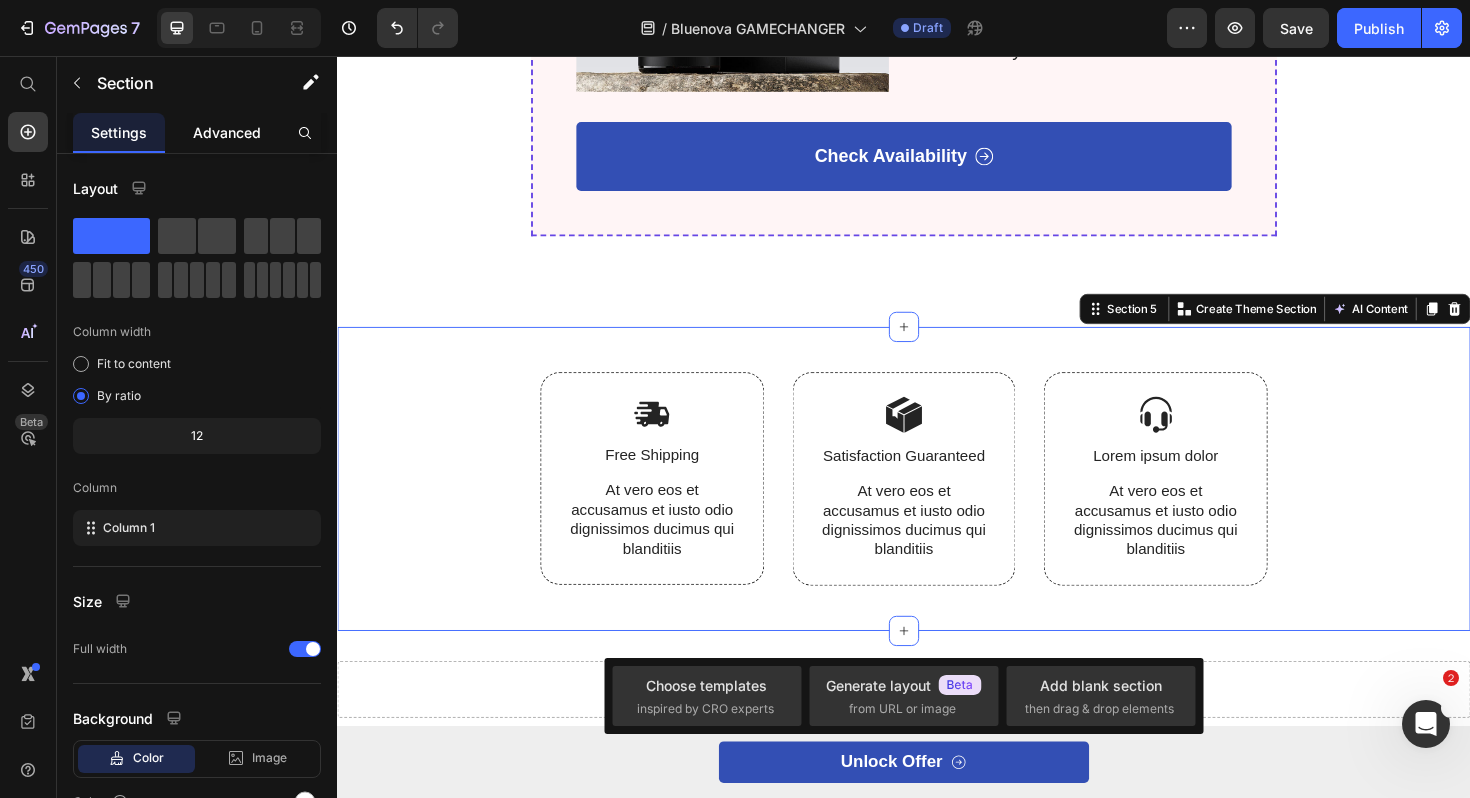 click on "Advanced" at bounding box center (227, 132) 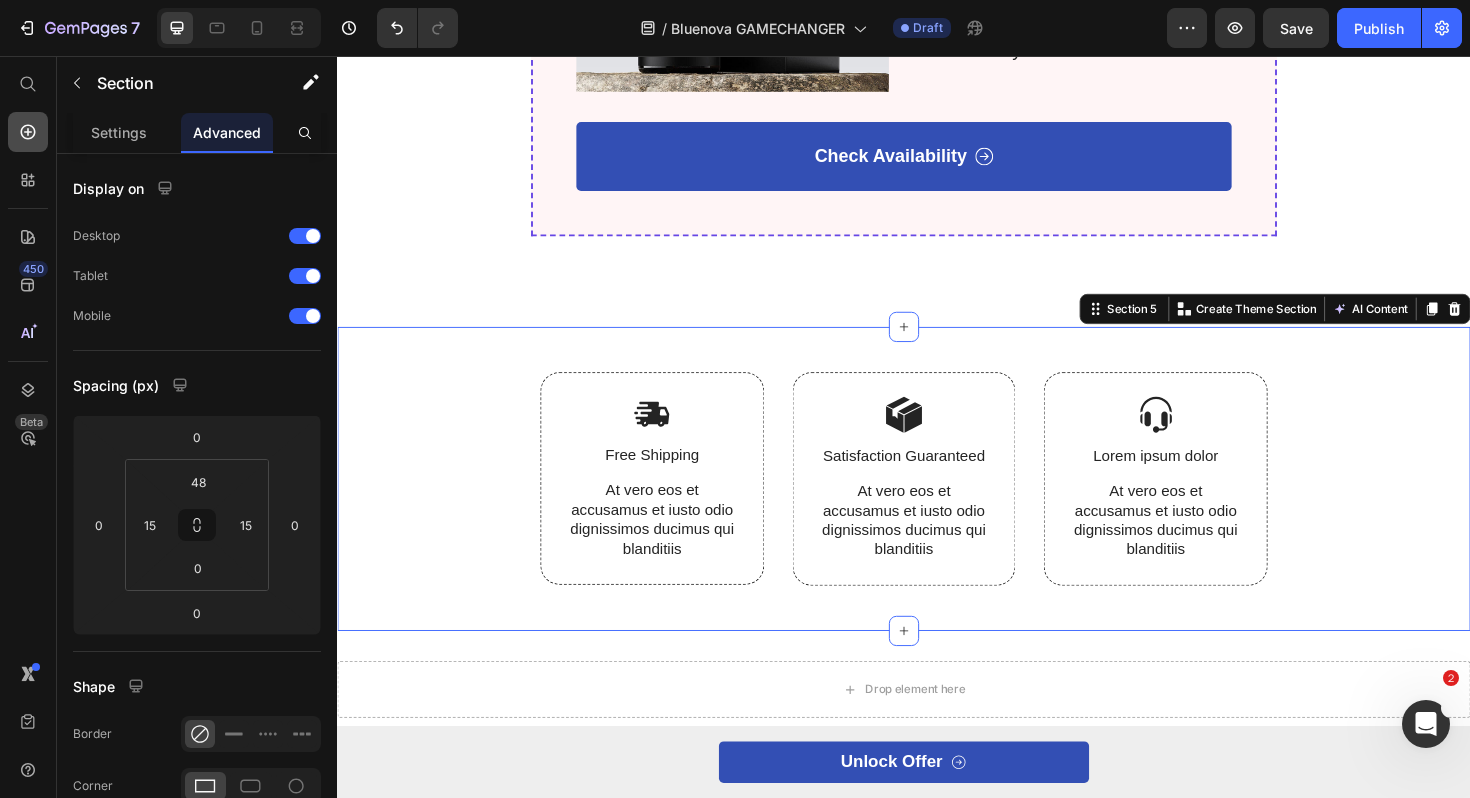 click 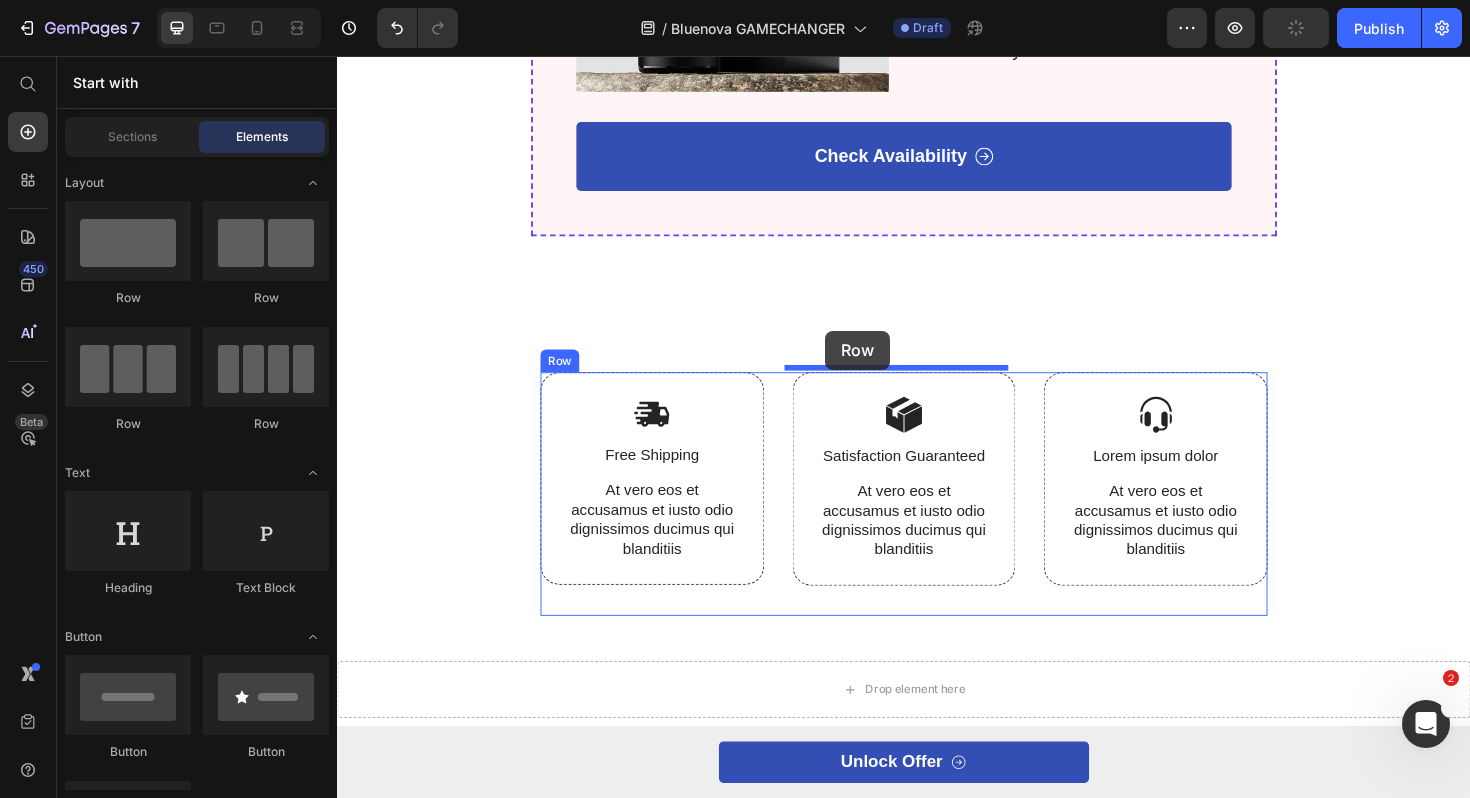 drag, startPoint x: 478, startPoint y: 304, endPoint x: 854, endPoint y: 347, distance: 378.45078 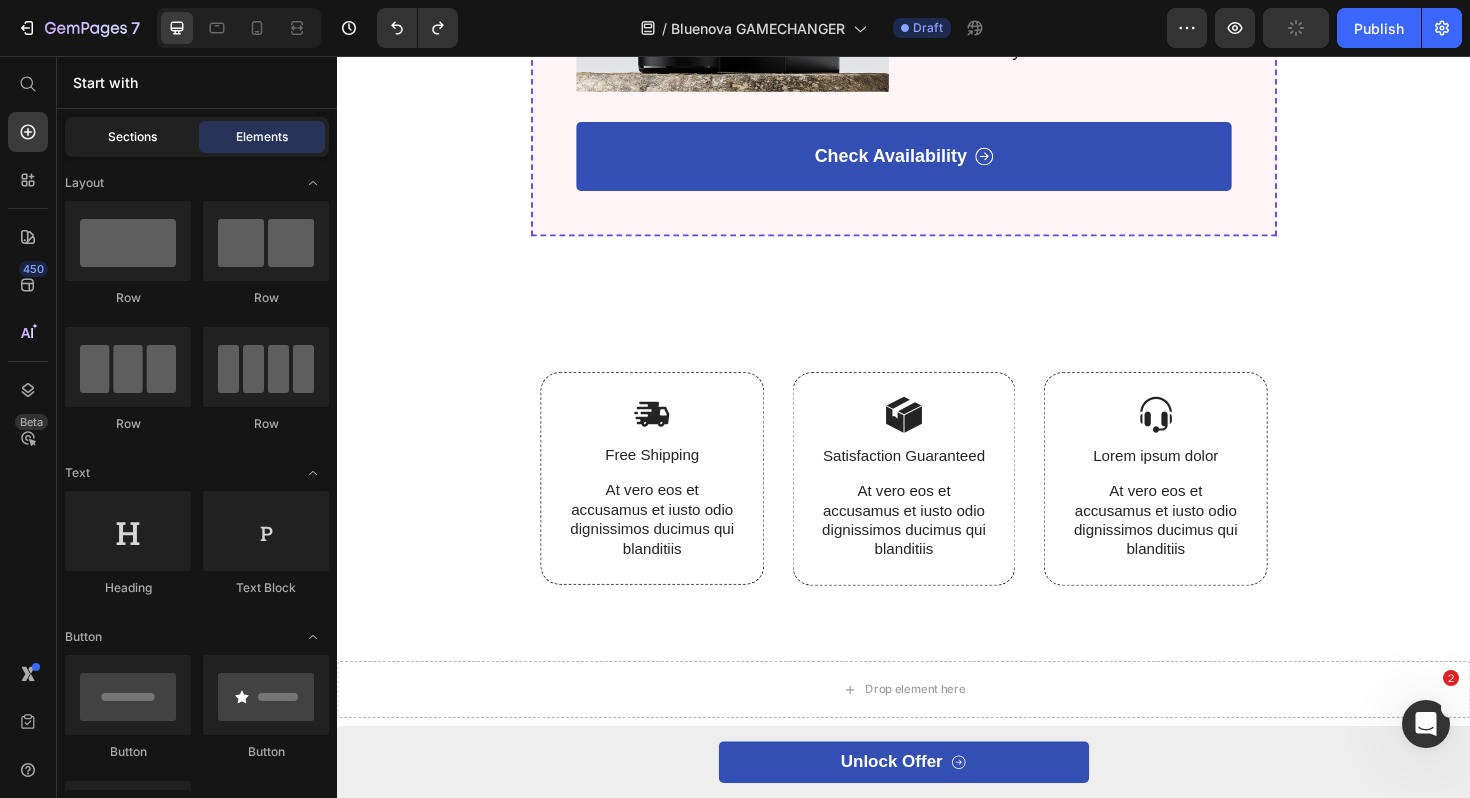 click on "Sections" at bounding box center [132, 137] 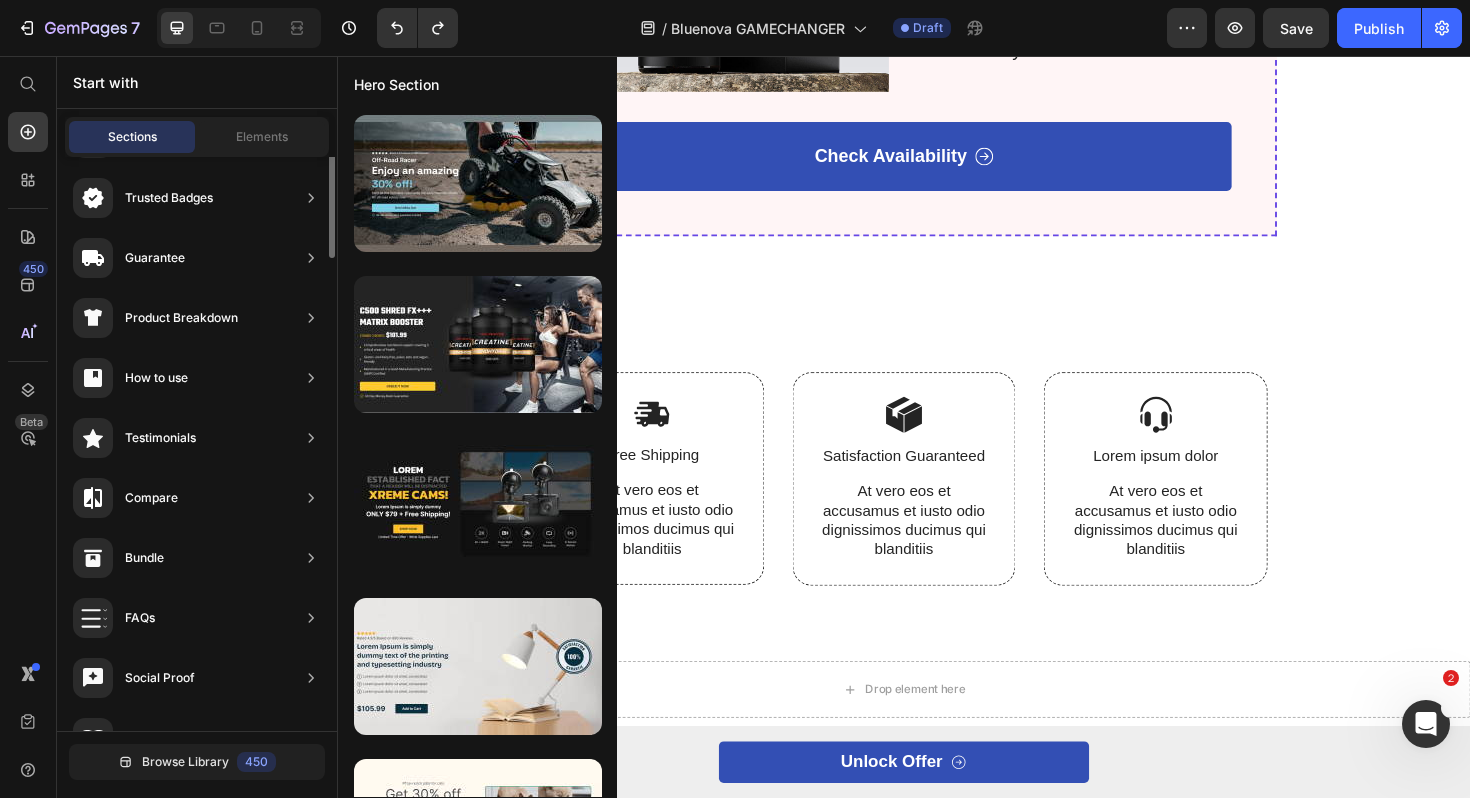 scroll, scrollTop: 0, scrollLeft: 0, axis: both 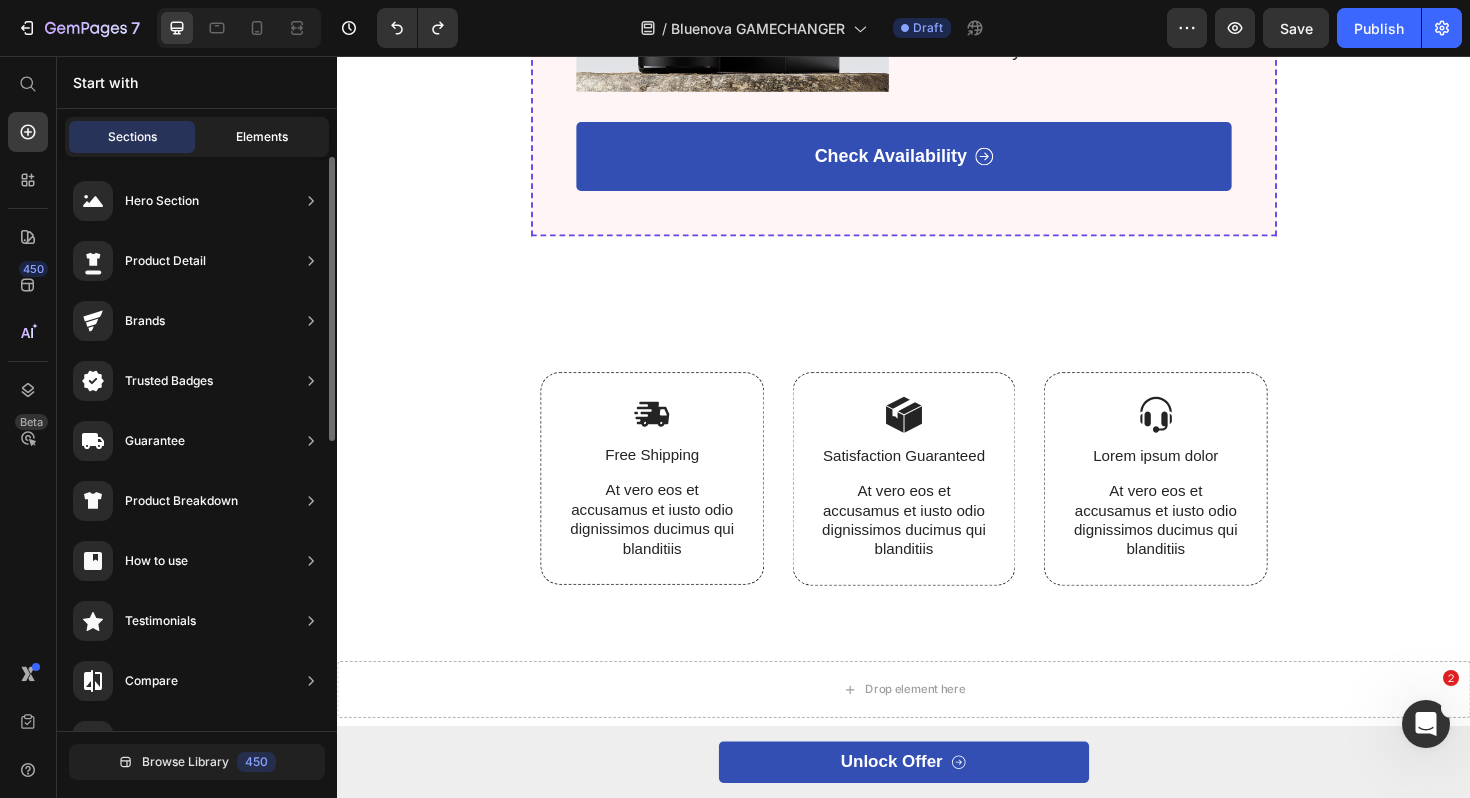 click on "Elements" 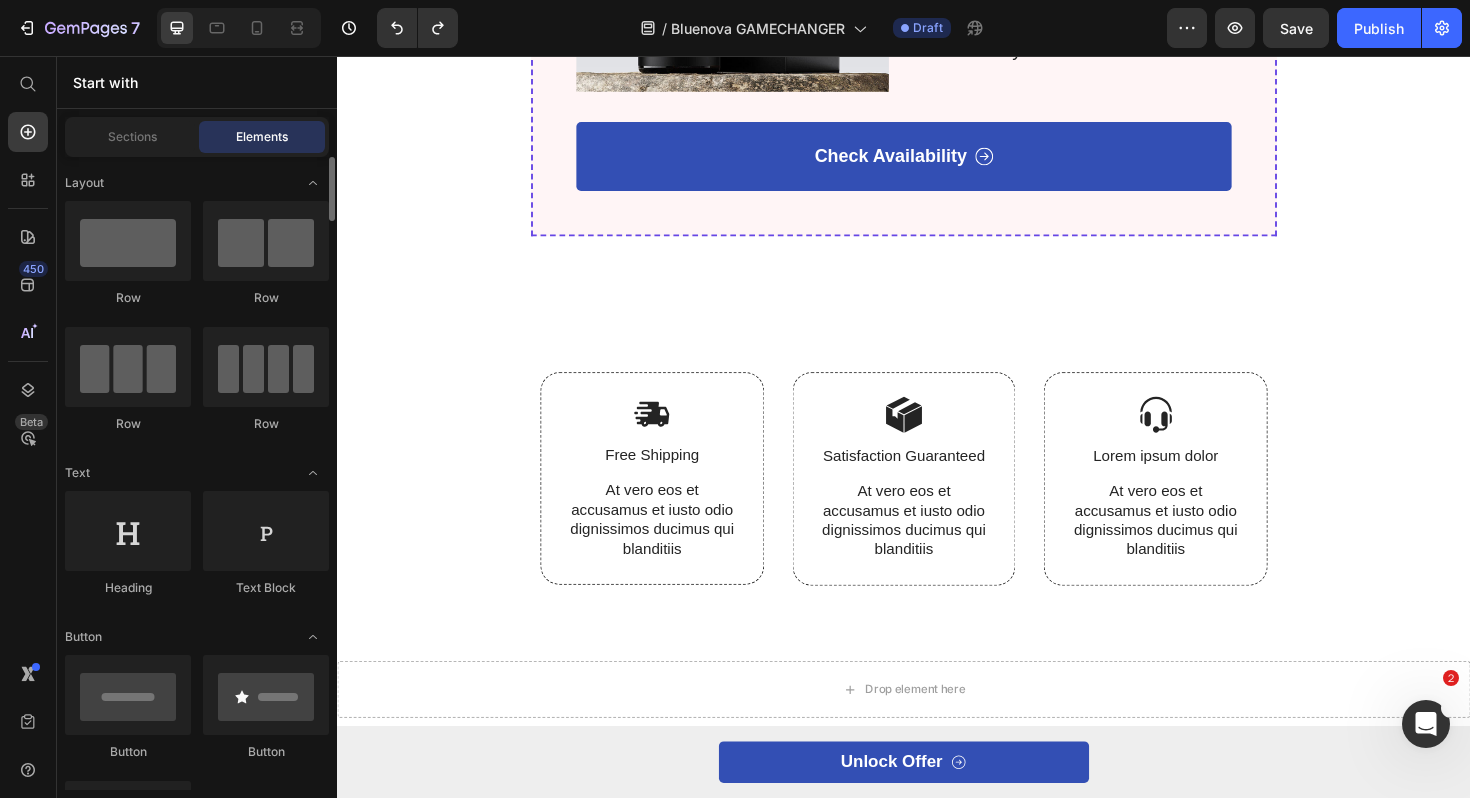 scroll, scrollTop: 195, scrollLeft: 0, axis: vertical 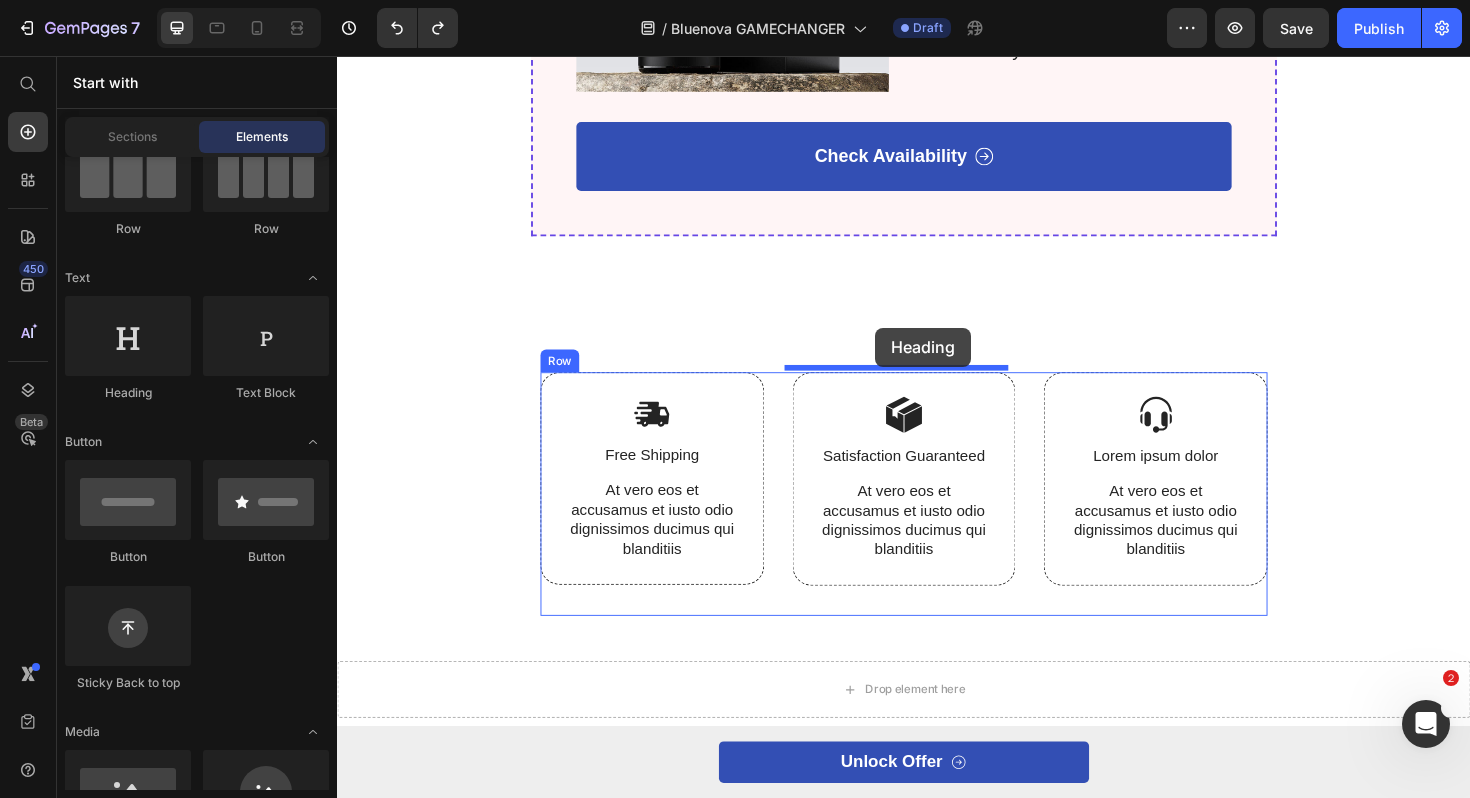 drag, startPoint x: 454, startPoint y: 409, endPoint x: 907, endPoint y: 344, distance: 457.6396 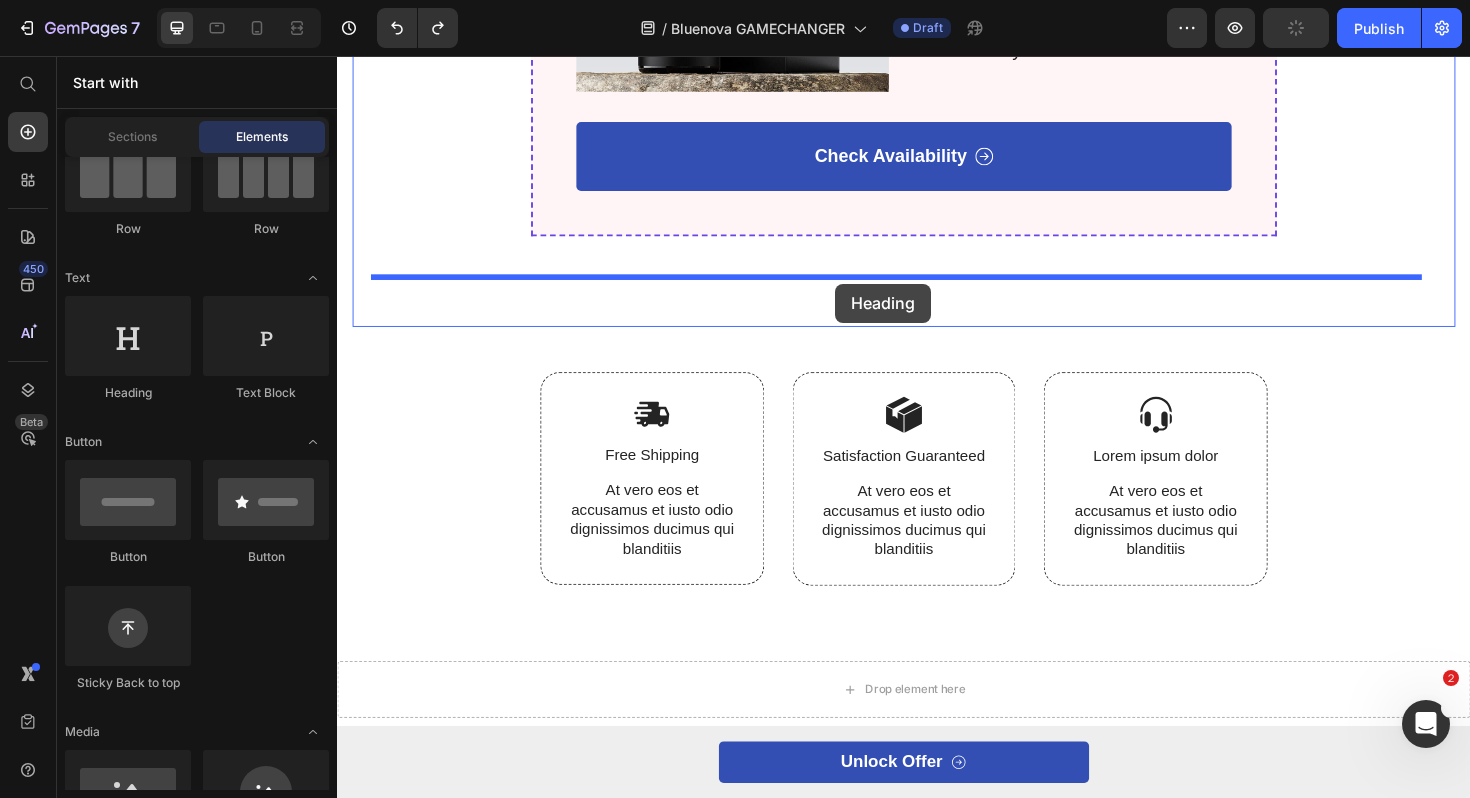drag, startPoint x: 459, startPoint y: 404, endPoint x: 864, endPoint y: 297, distance: 418.89618 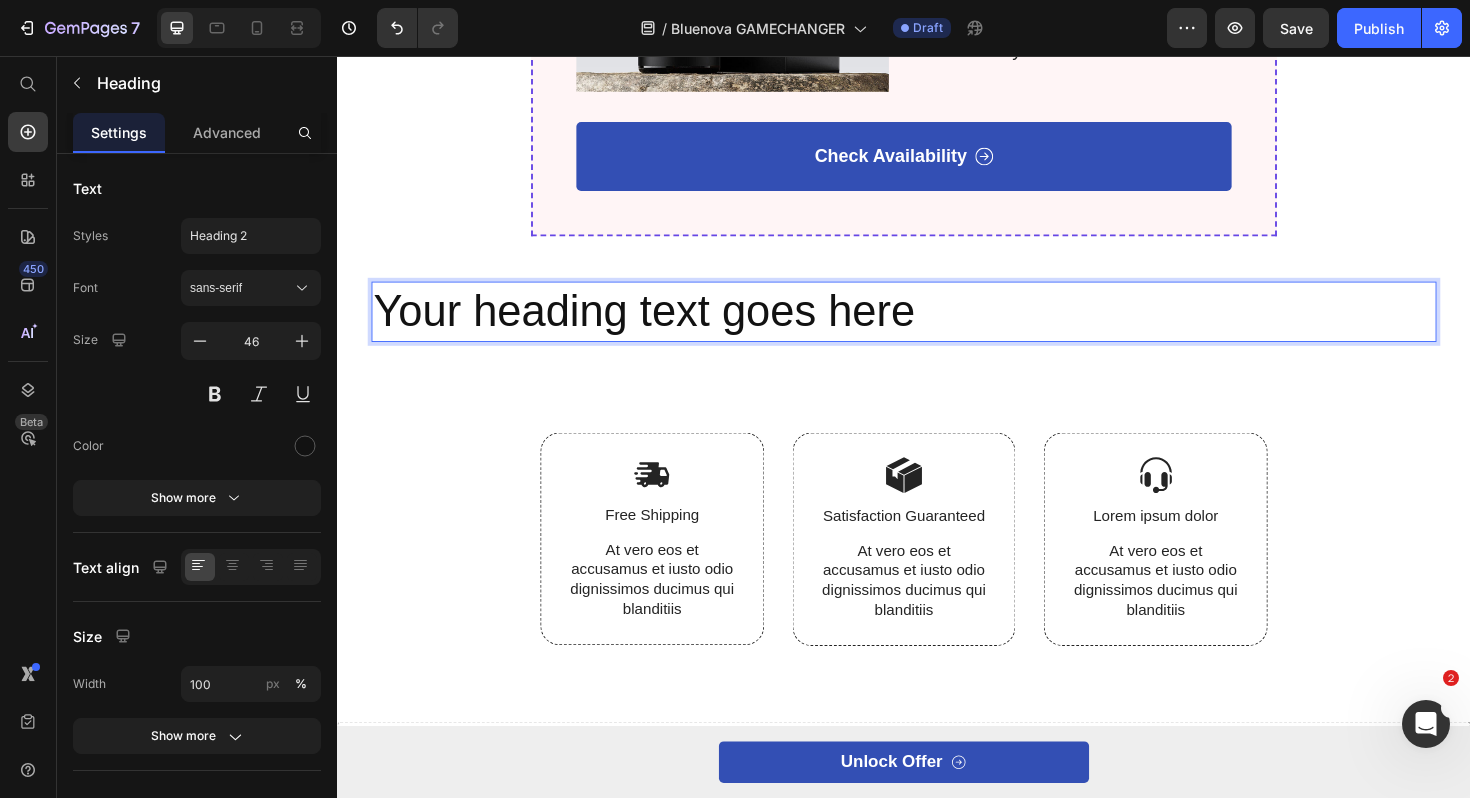 click on "Your heading text goes here" at bounding box center (937, 327) 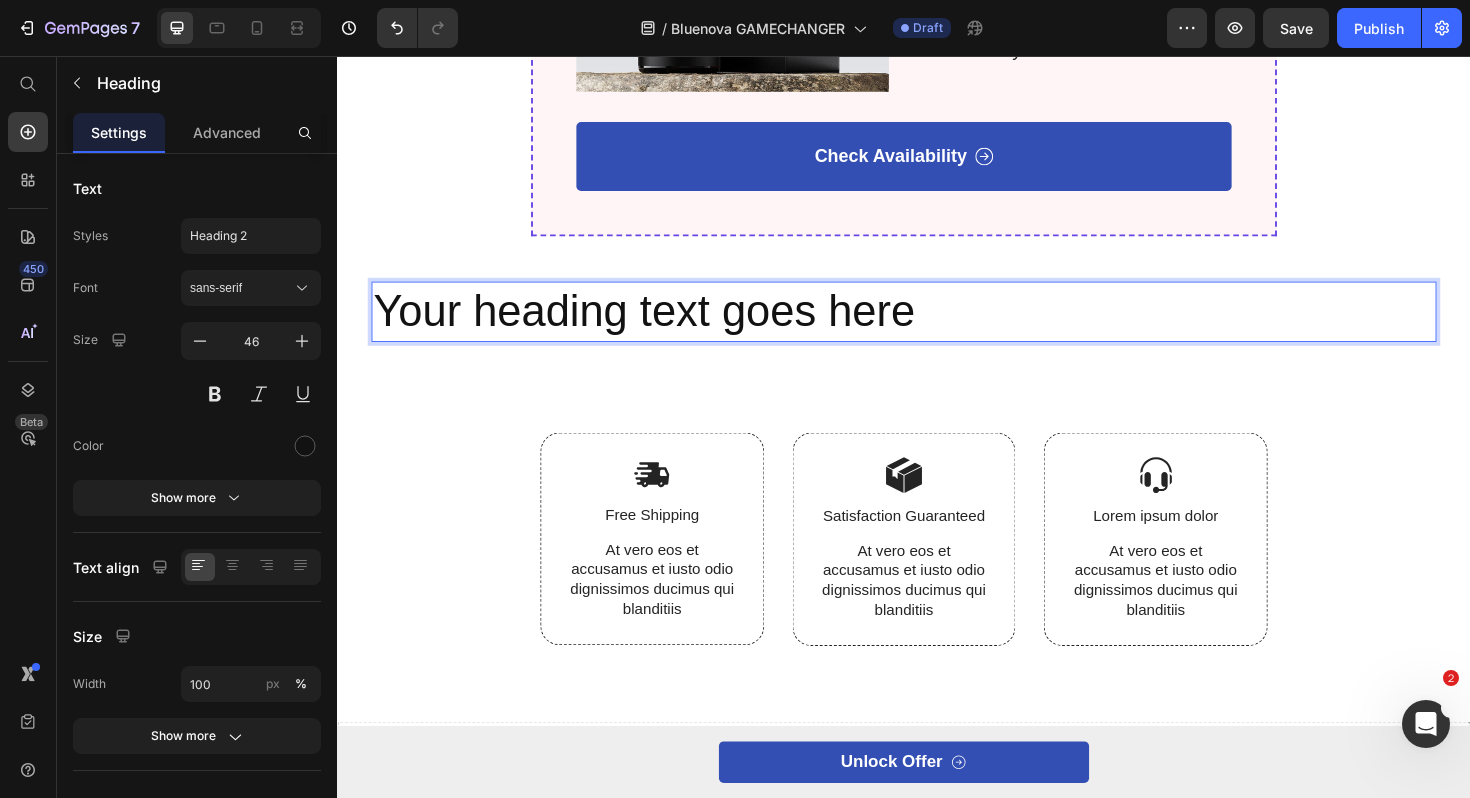 click on "Your heading text goes here" at bounding box center [937, 327] 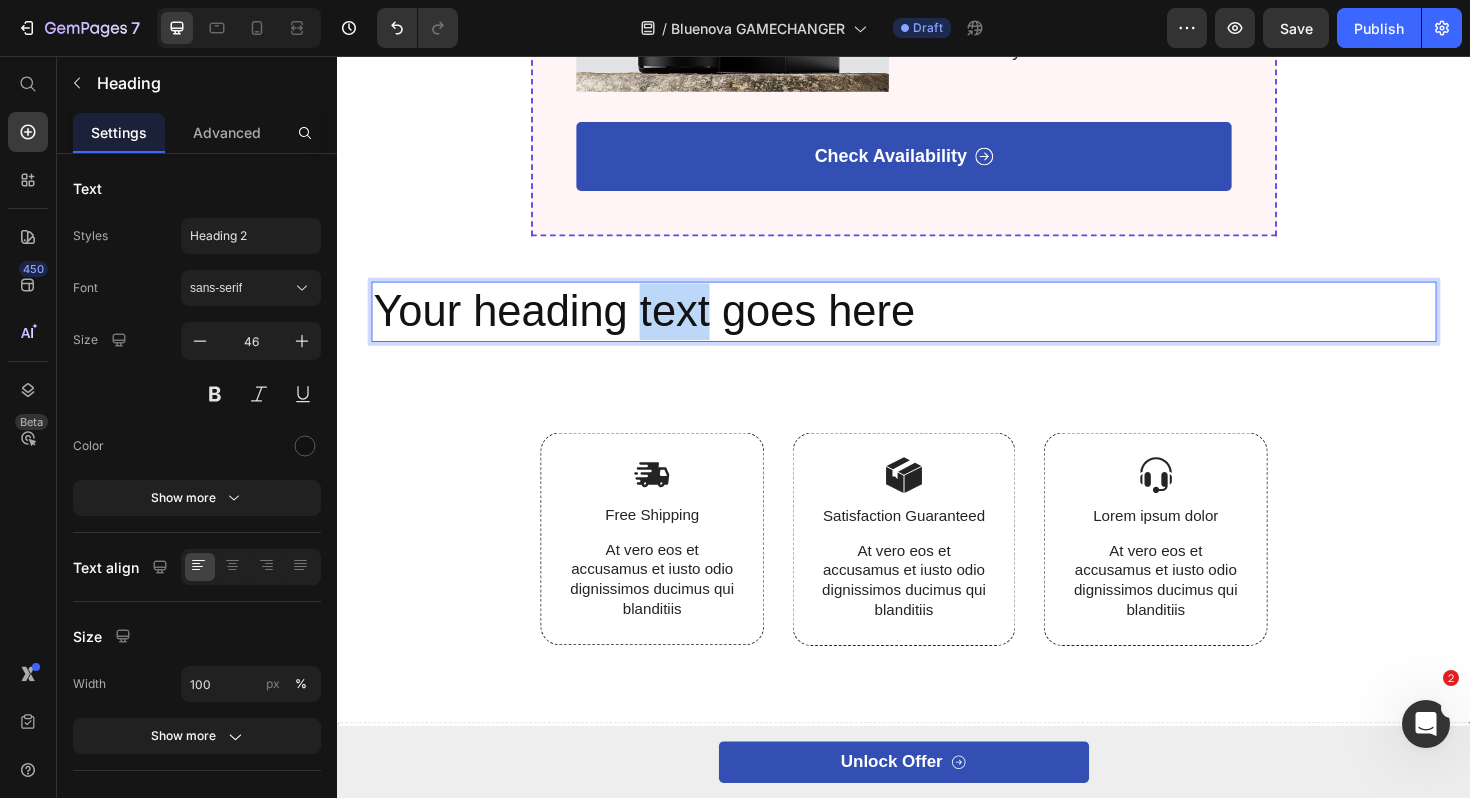 click on "Your heading text goes here" at bounding box center (937, 327) 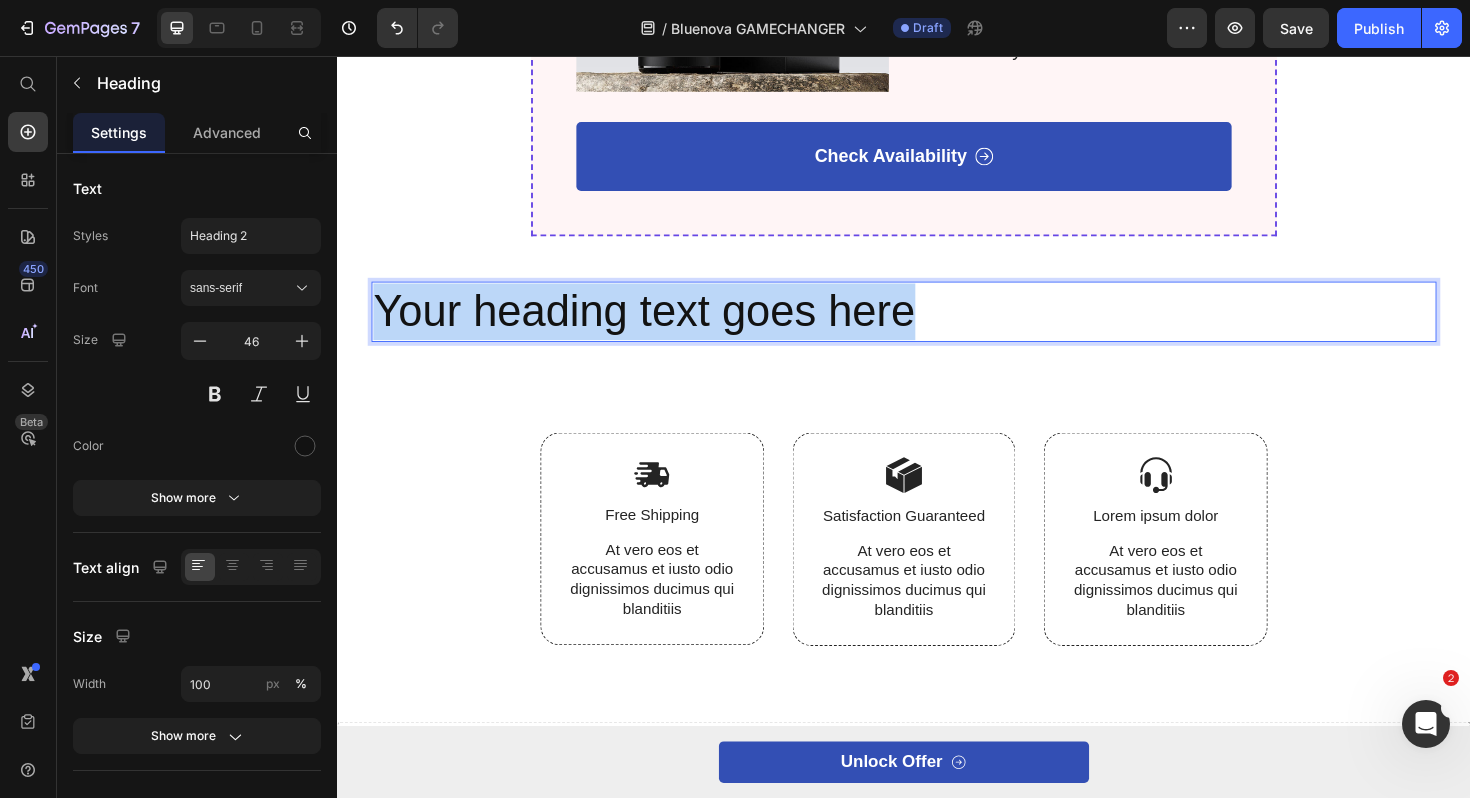 click on "Your heading text goes here" at bounding box center [937, 327] 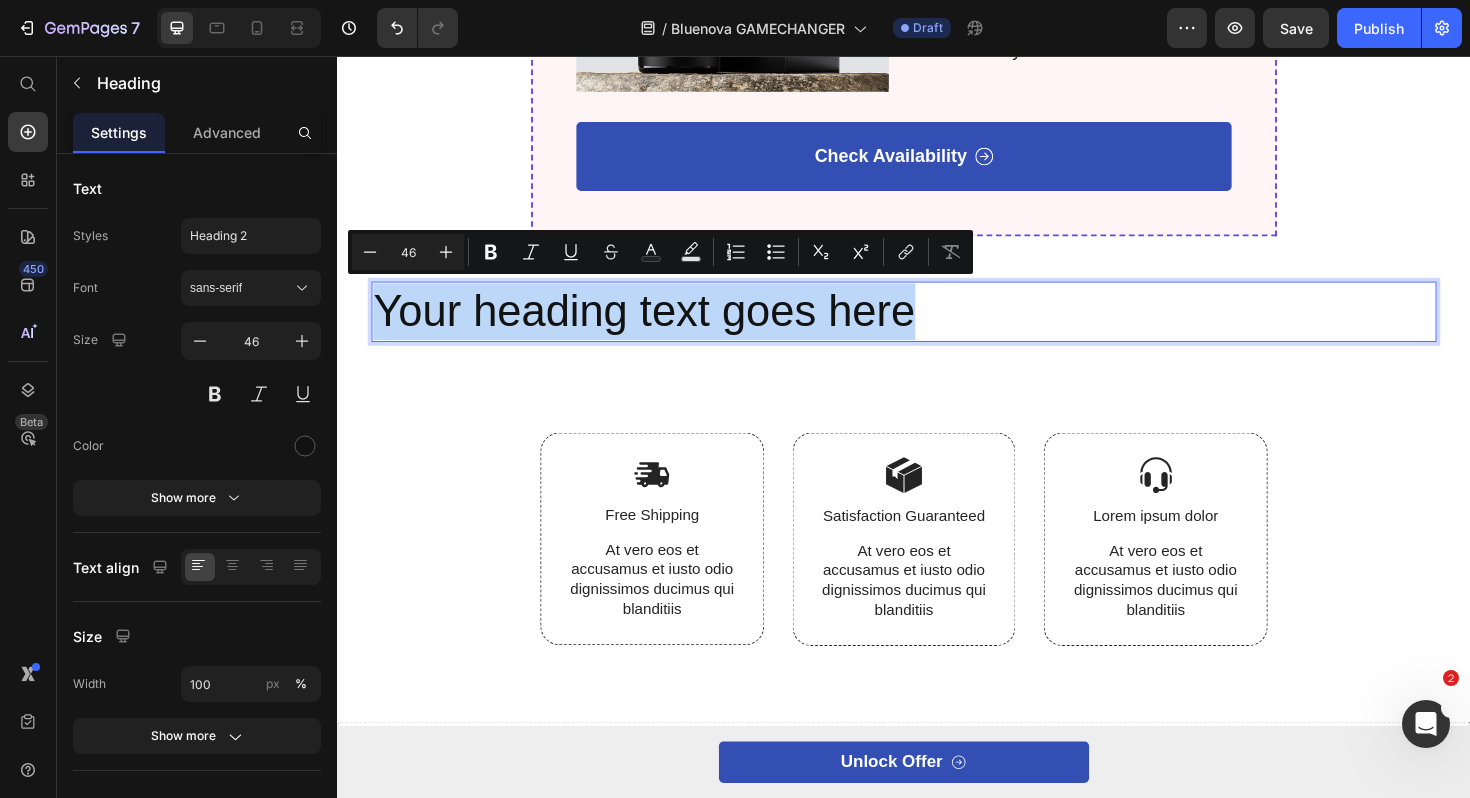 type on "50" 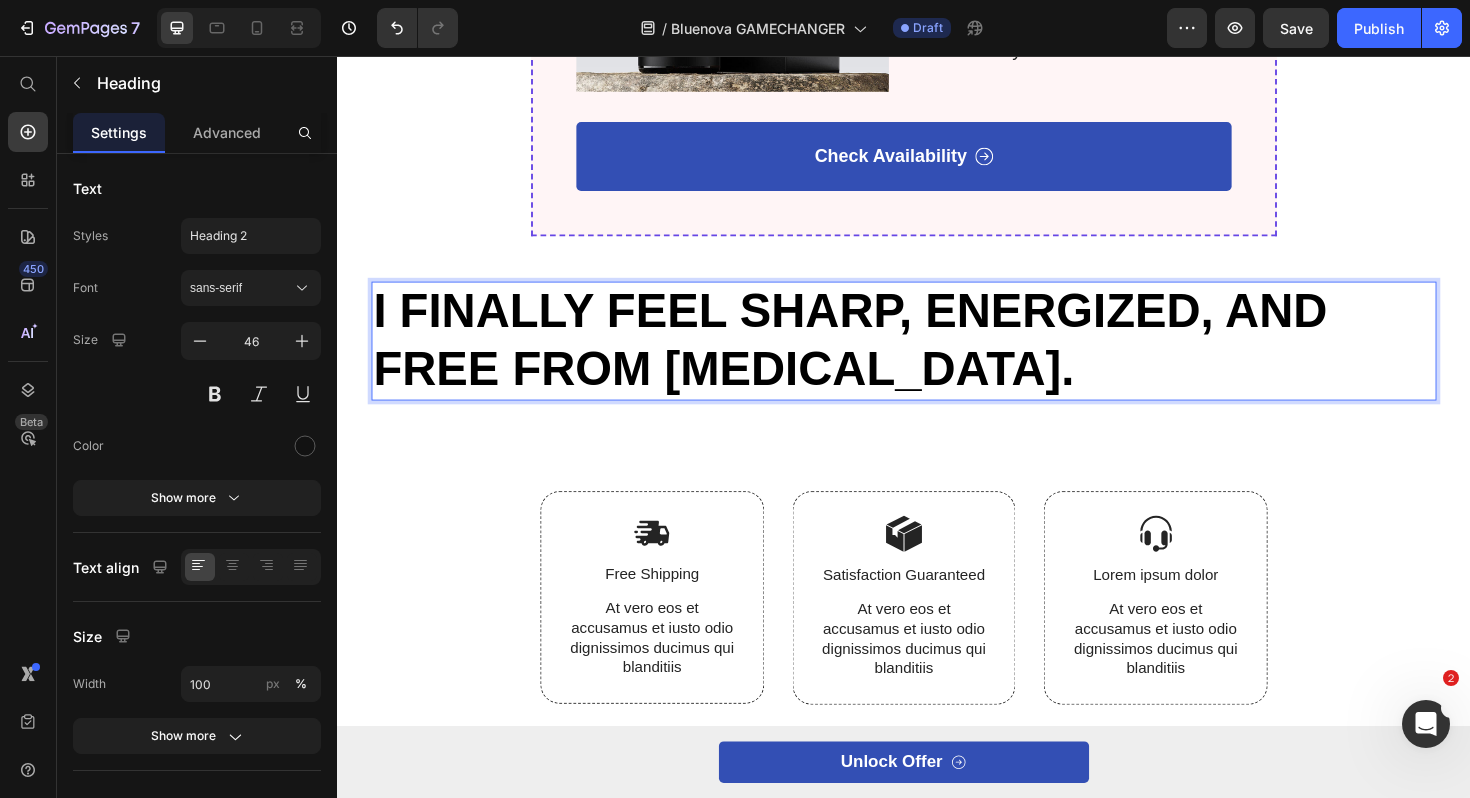 click on "I FINALLY FEEL SHARP, ENERGIZED, AND FREE FROM [MEDICAL_DATA]." at bounding box center [880, 356] 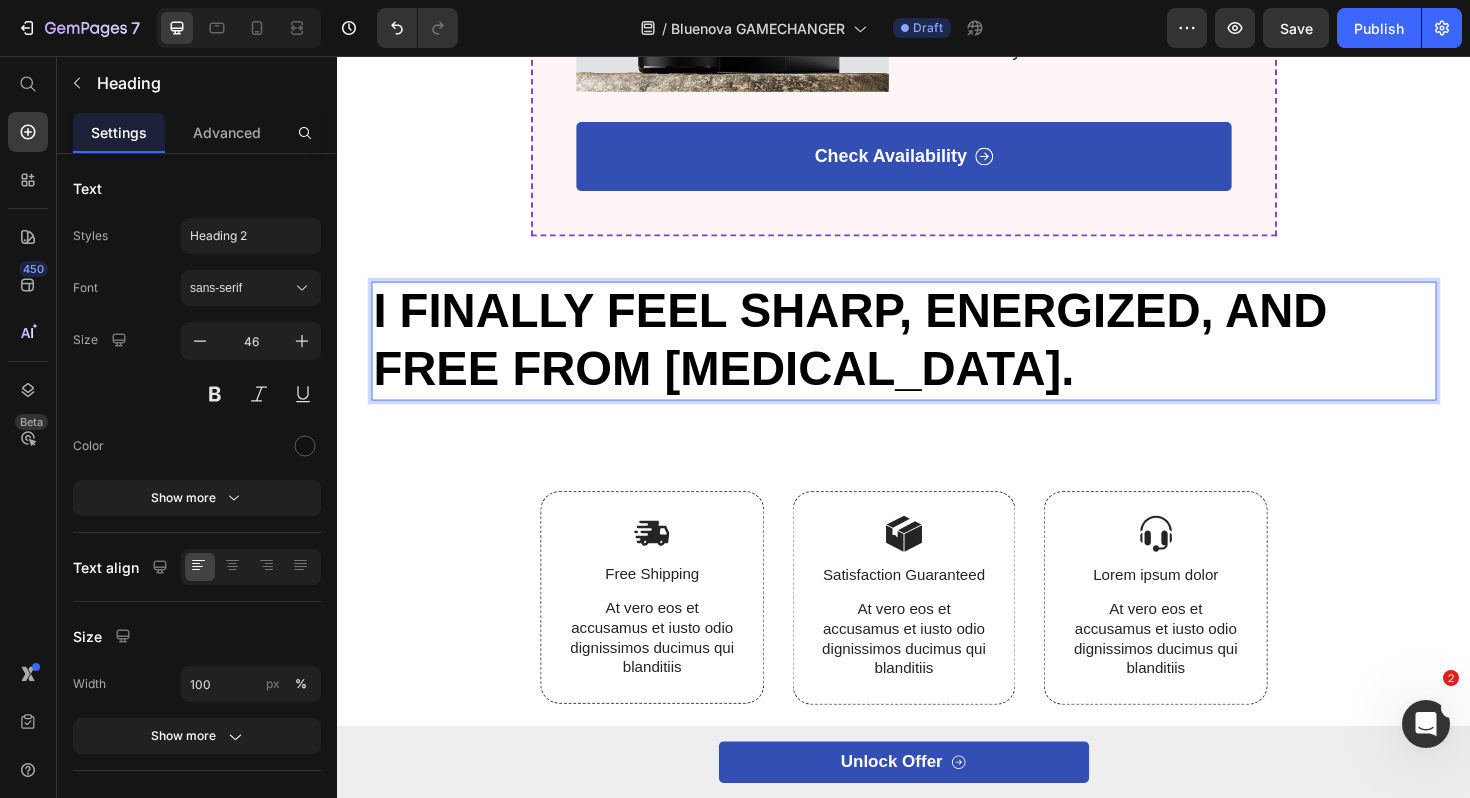 drag, startPoint x: 1213, startPoint y: 373, endPoint x: 288, endPoint y: 304, distance: 927.56995 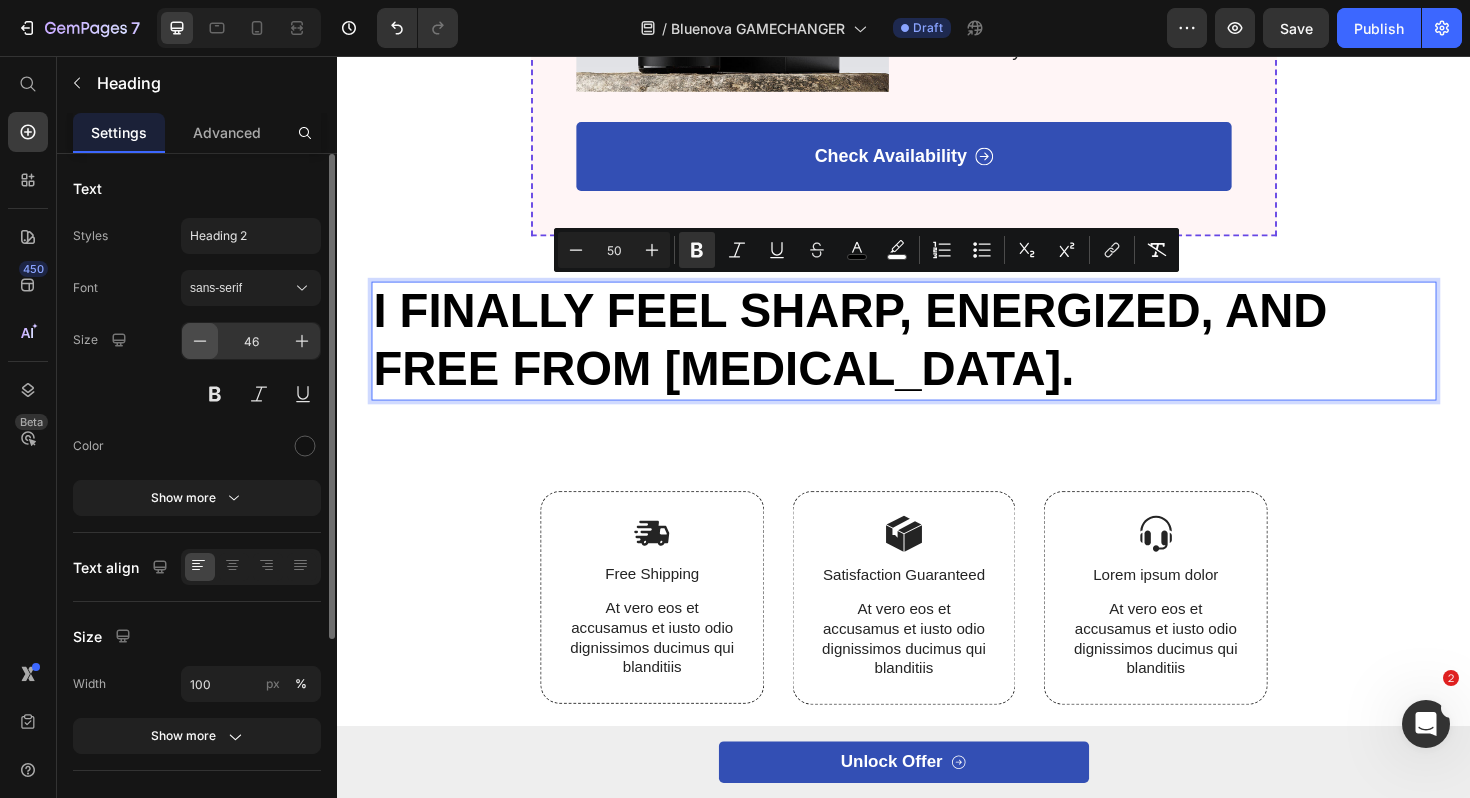 click 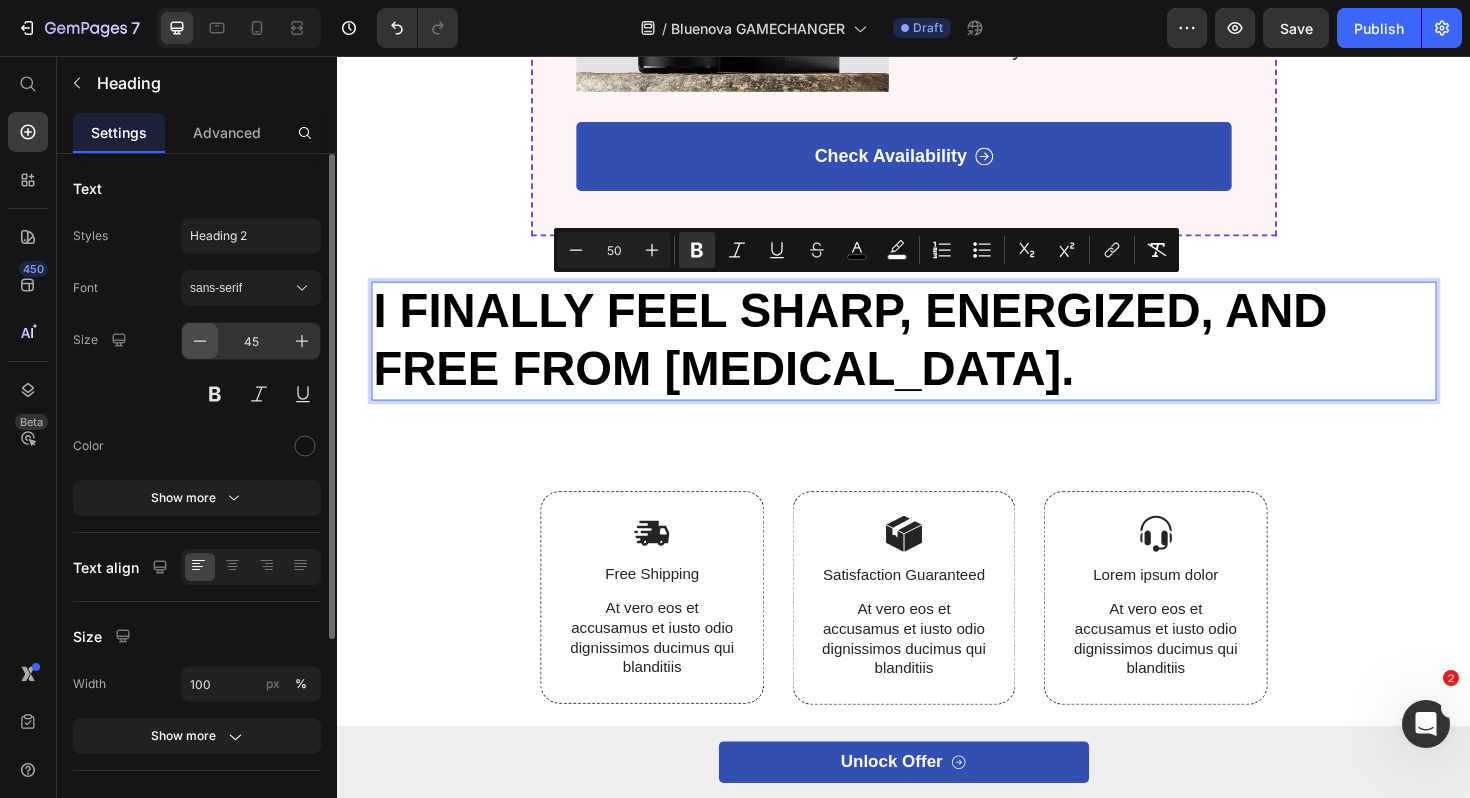 click 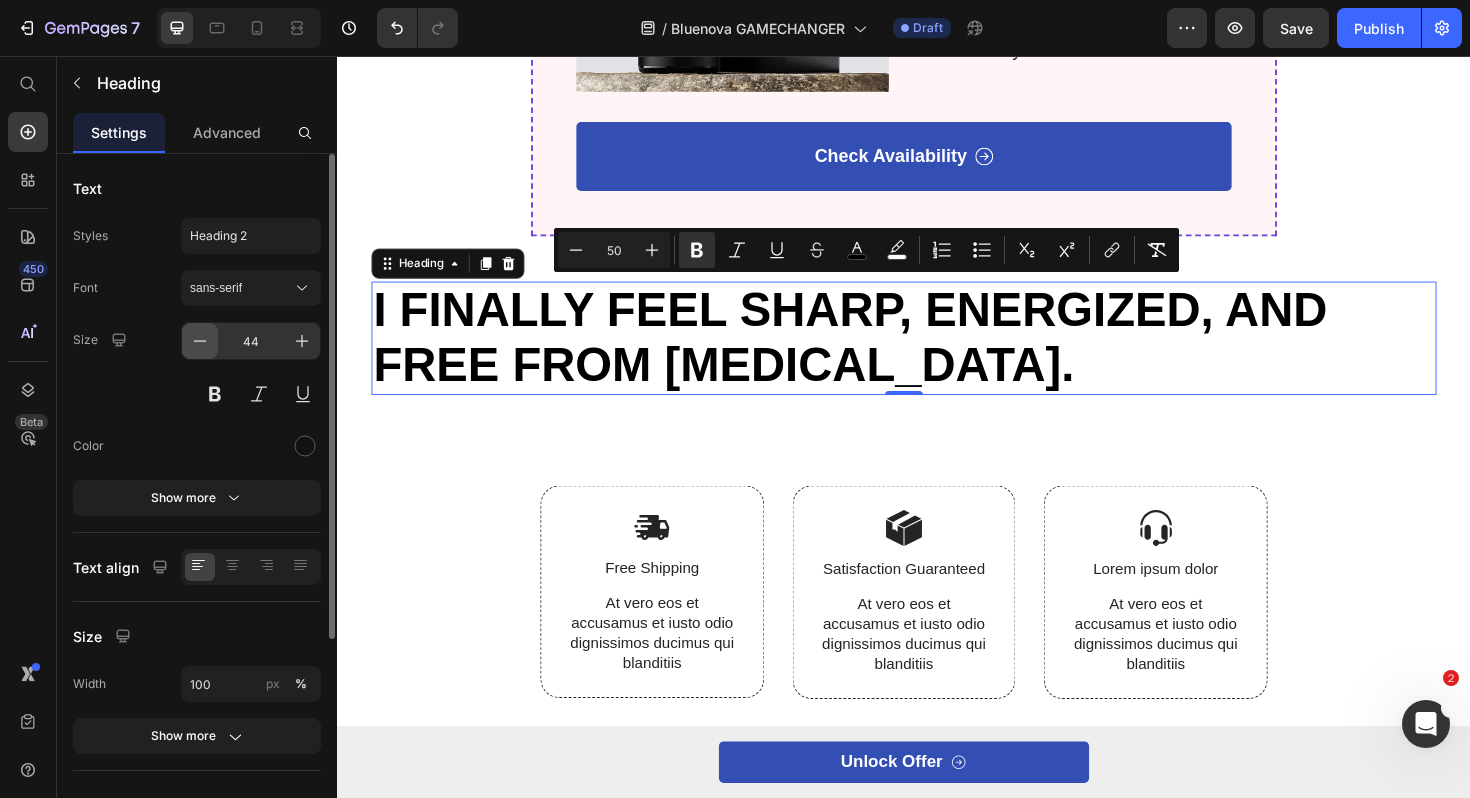 click 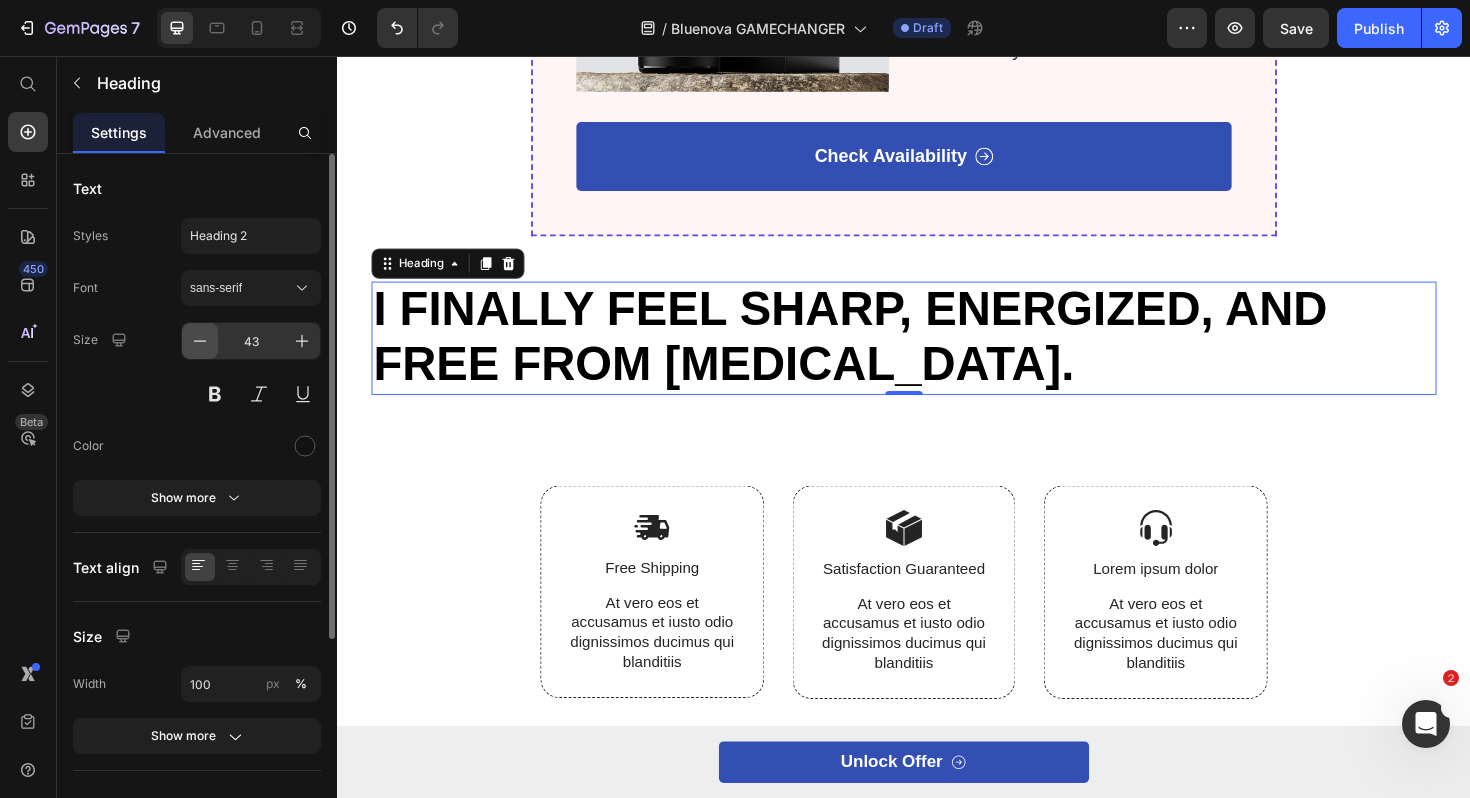click 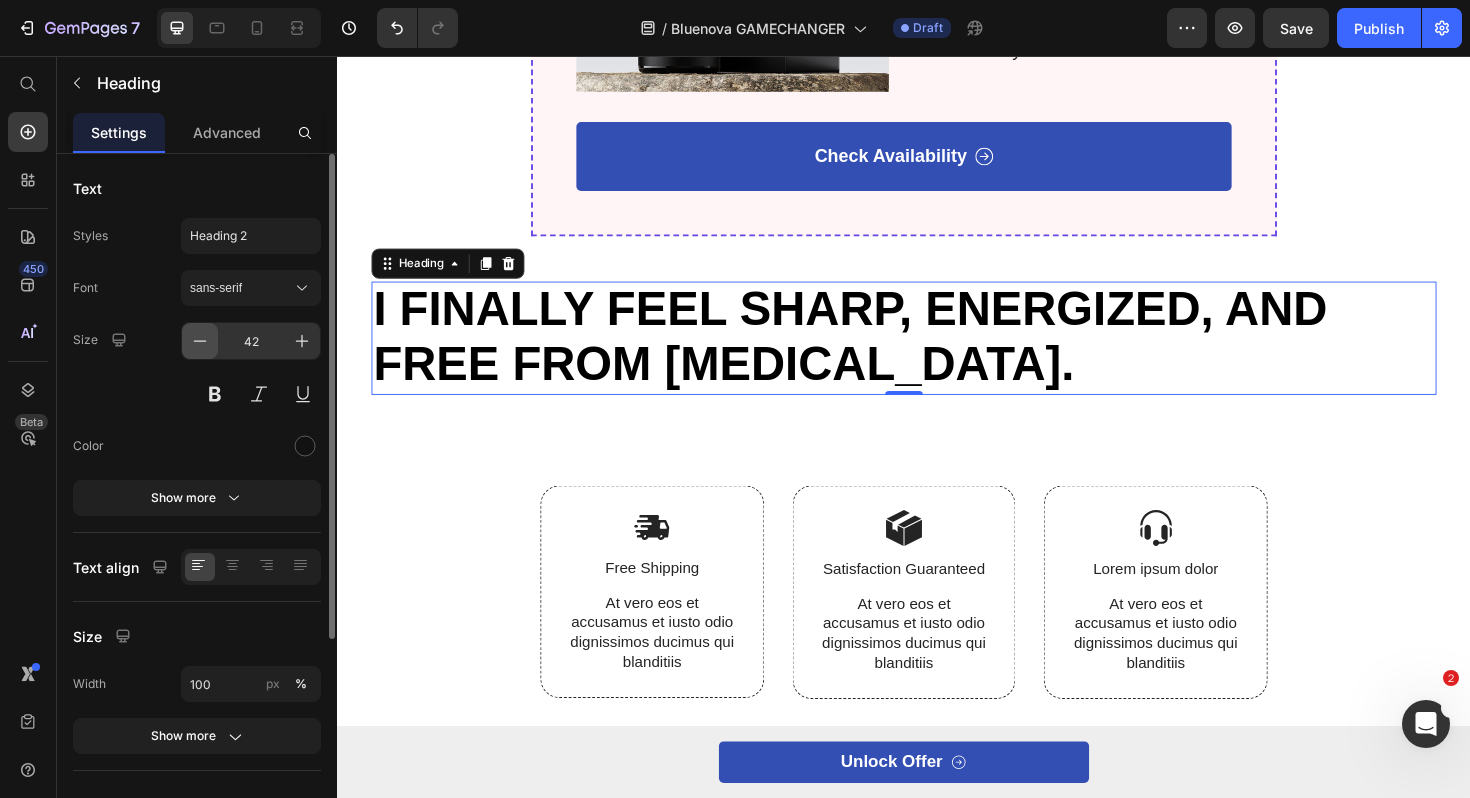click 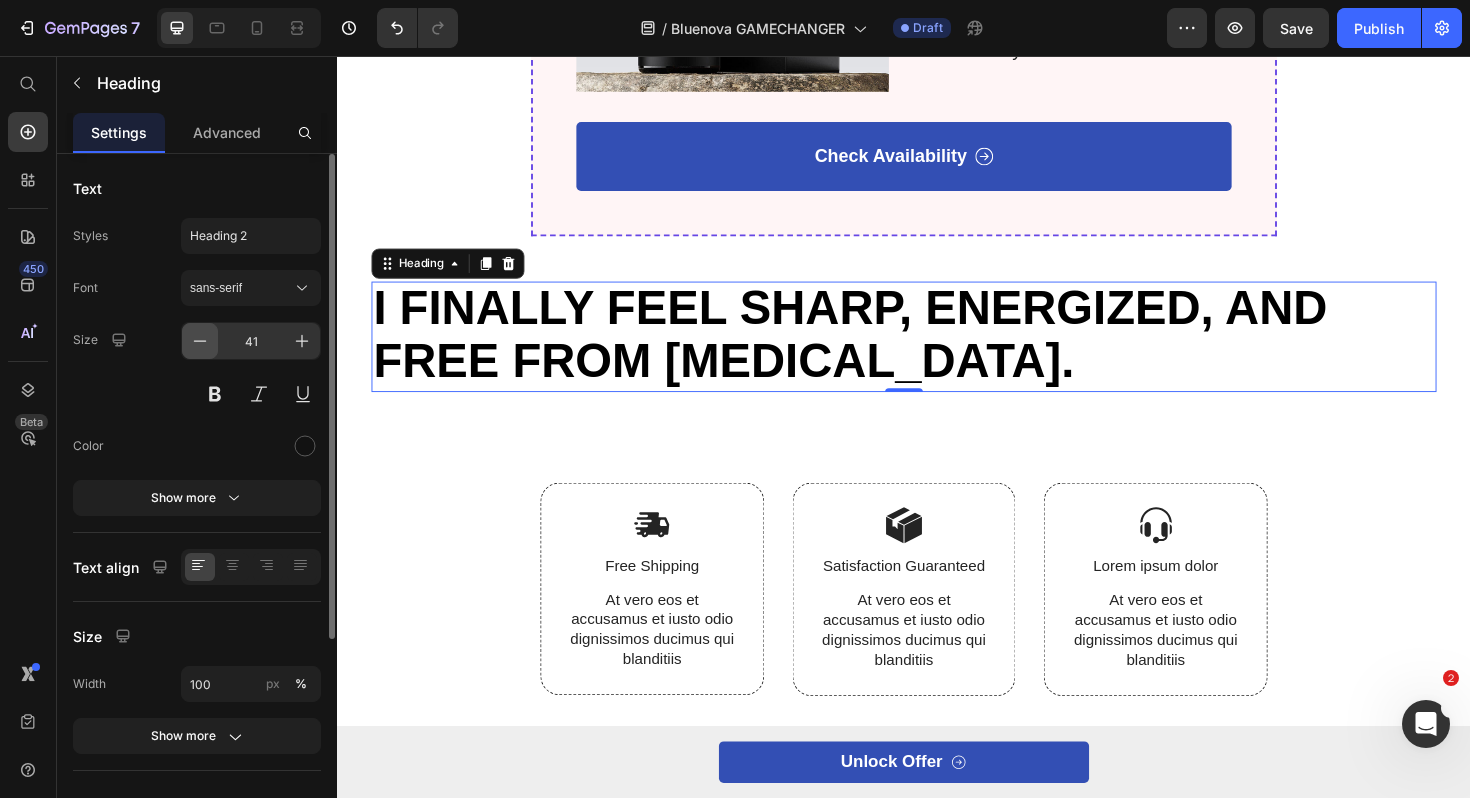 click 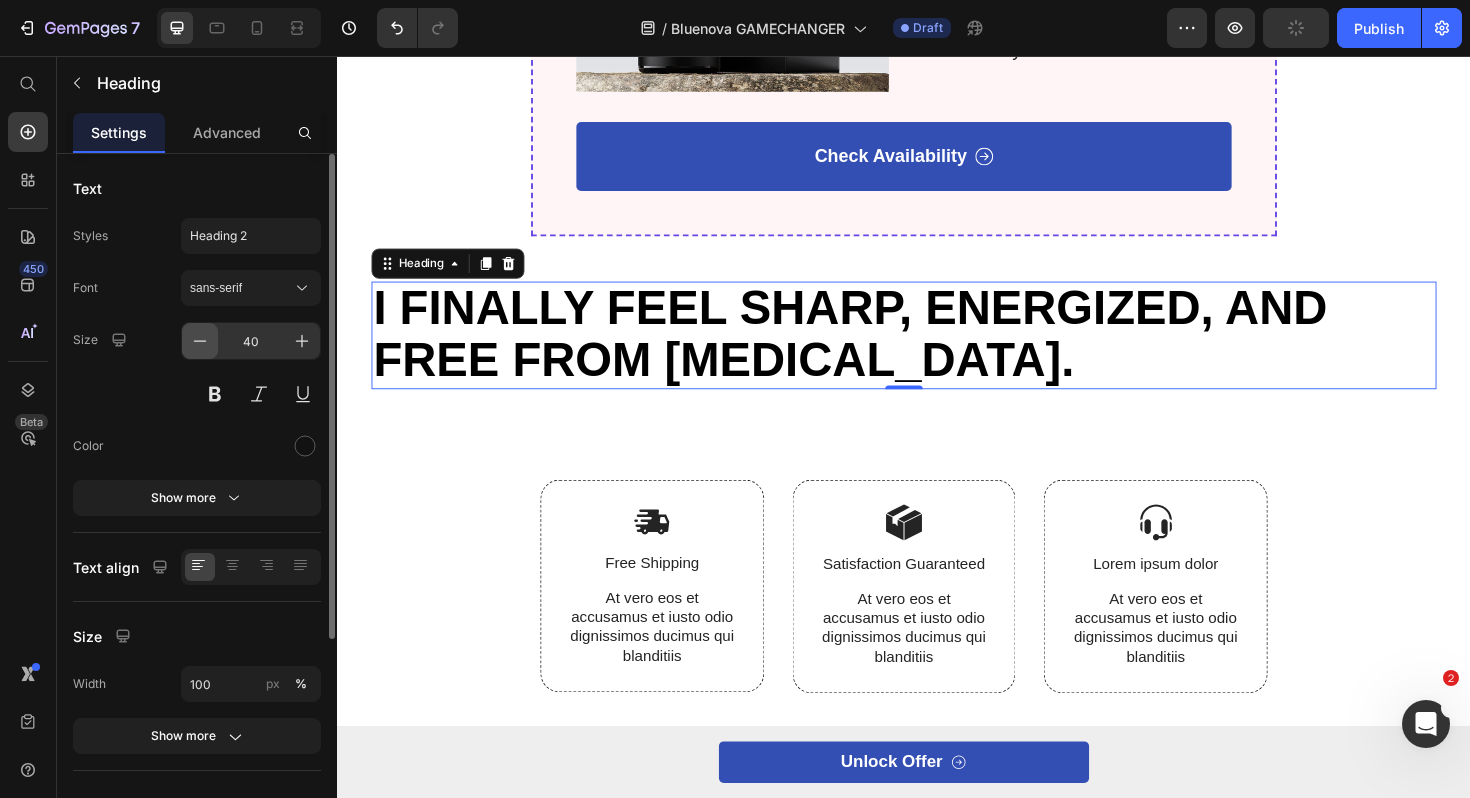 click 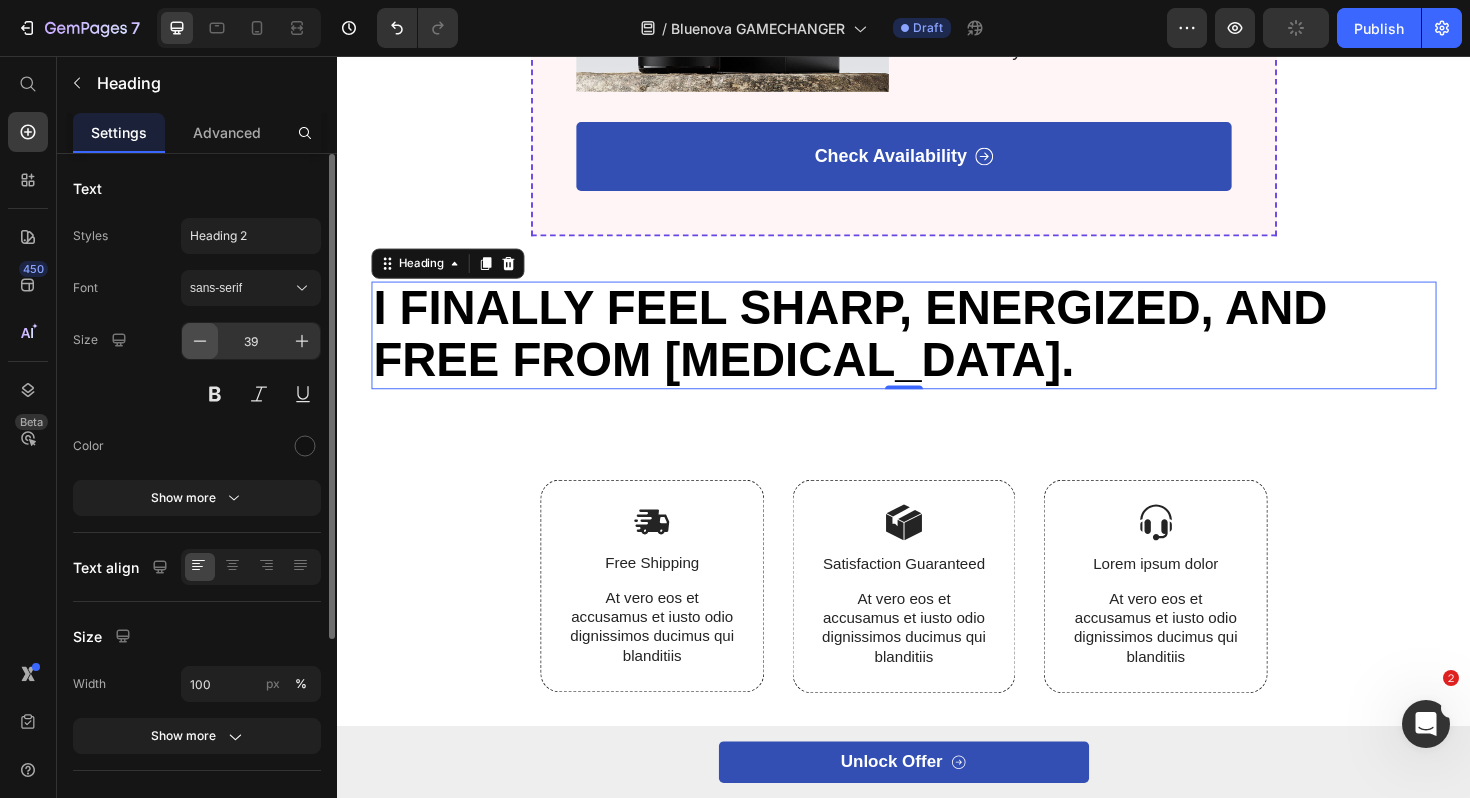 click 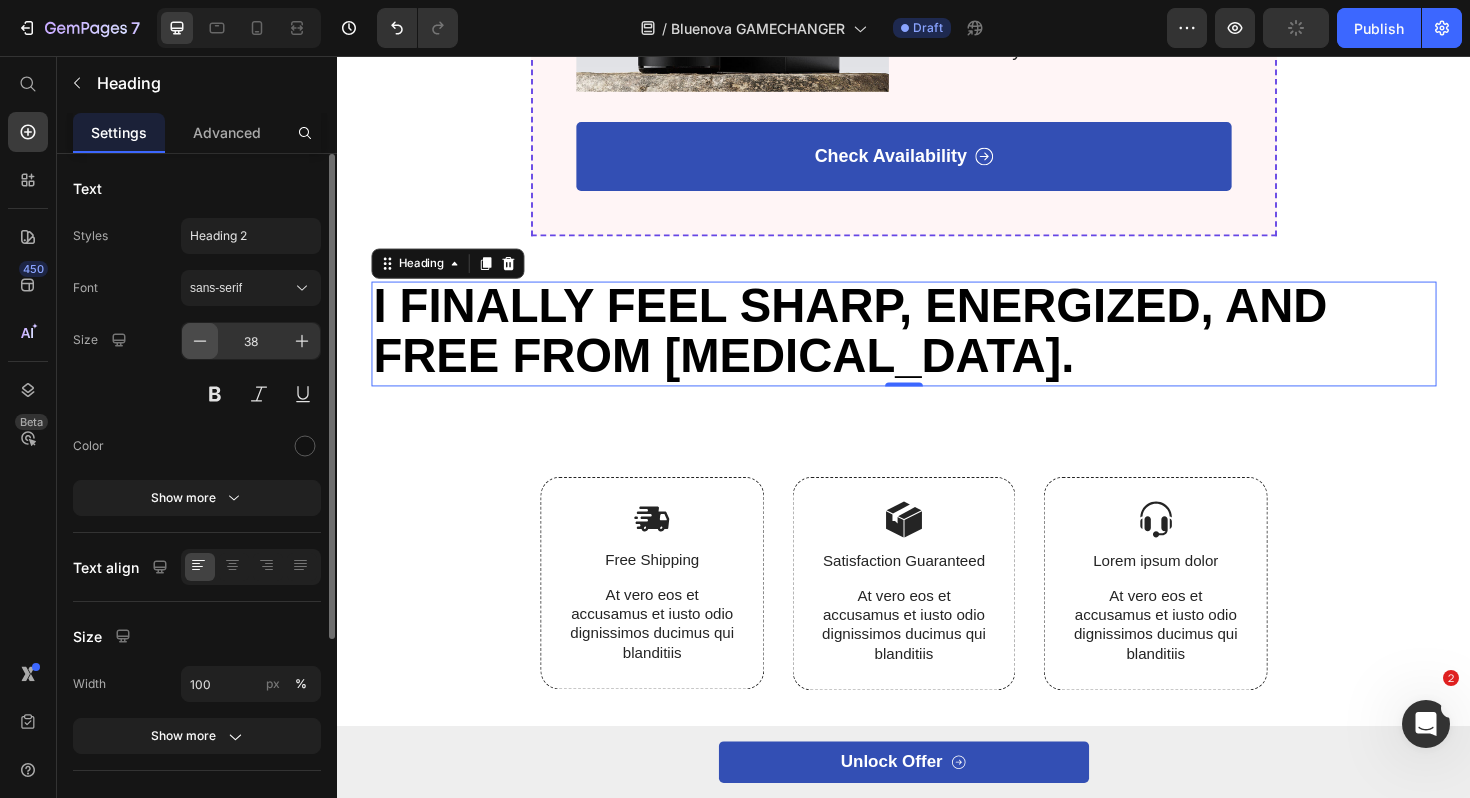 click 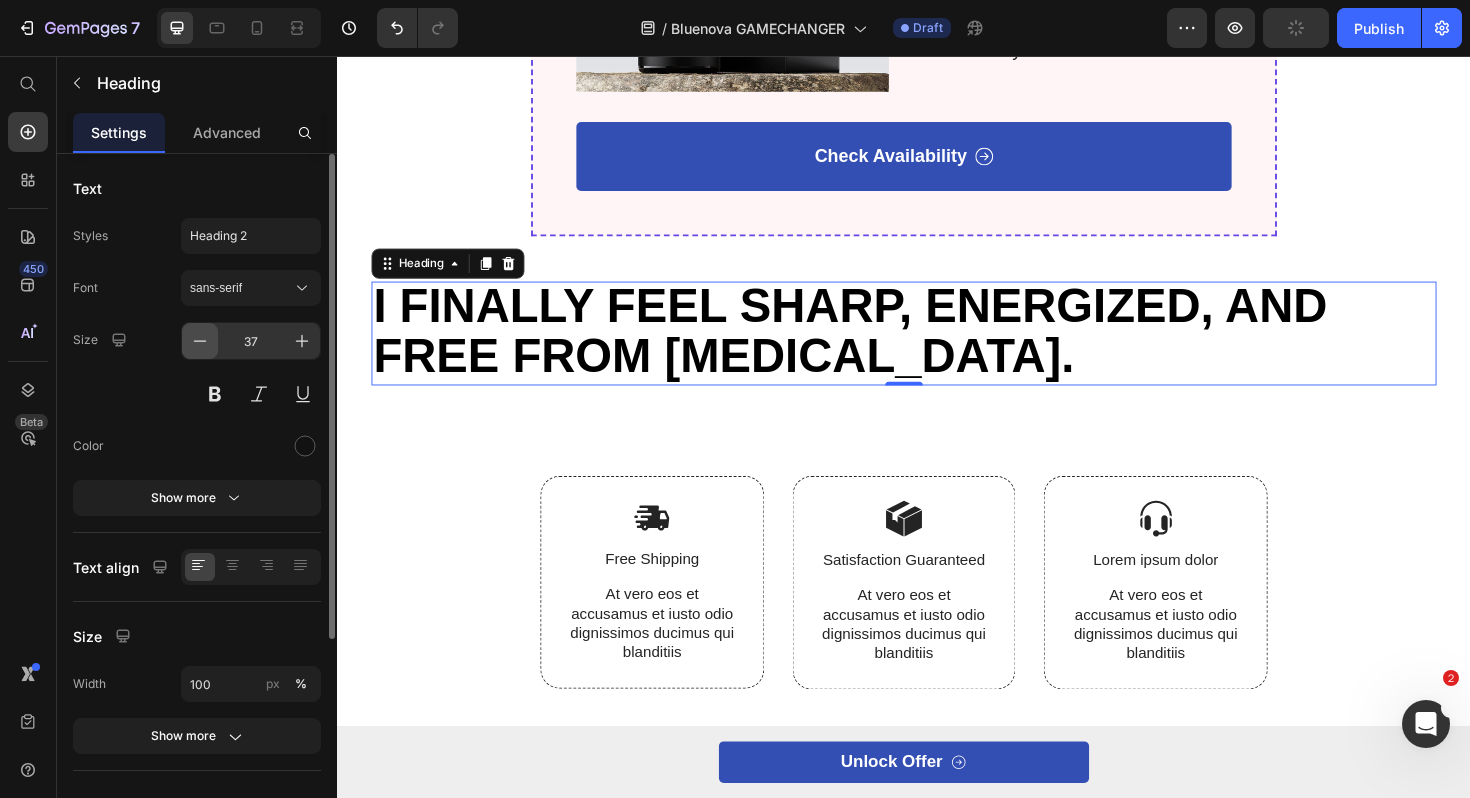 click 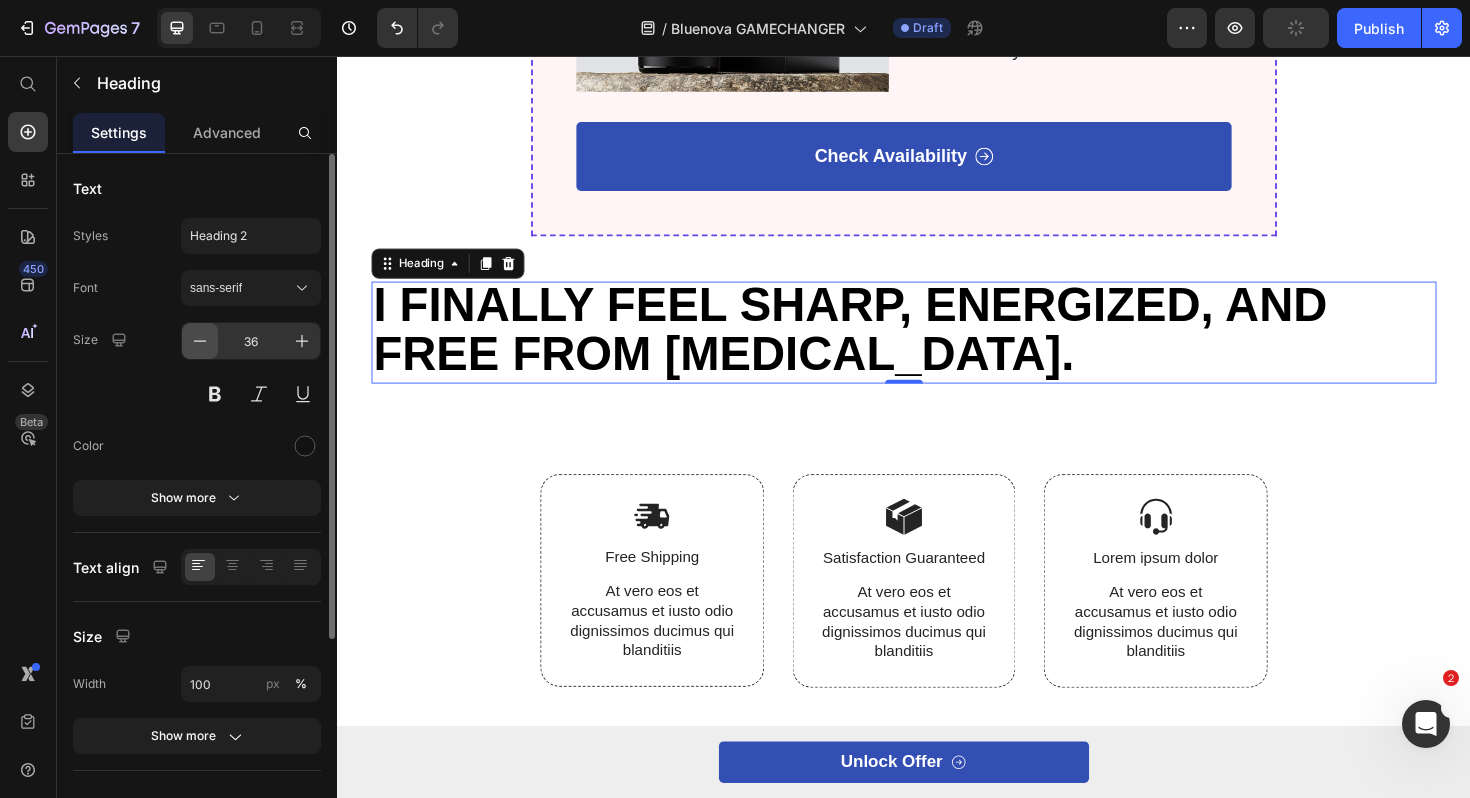 click 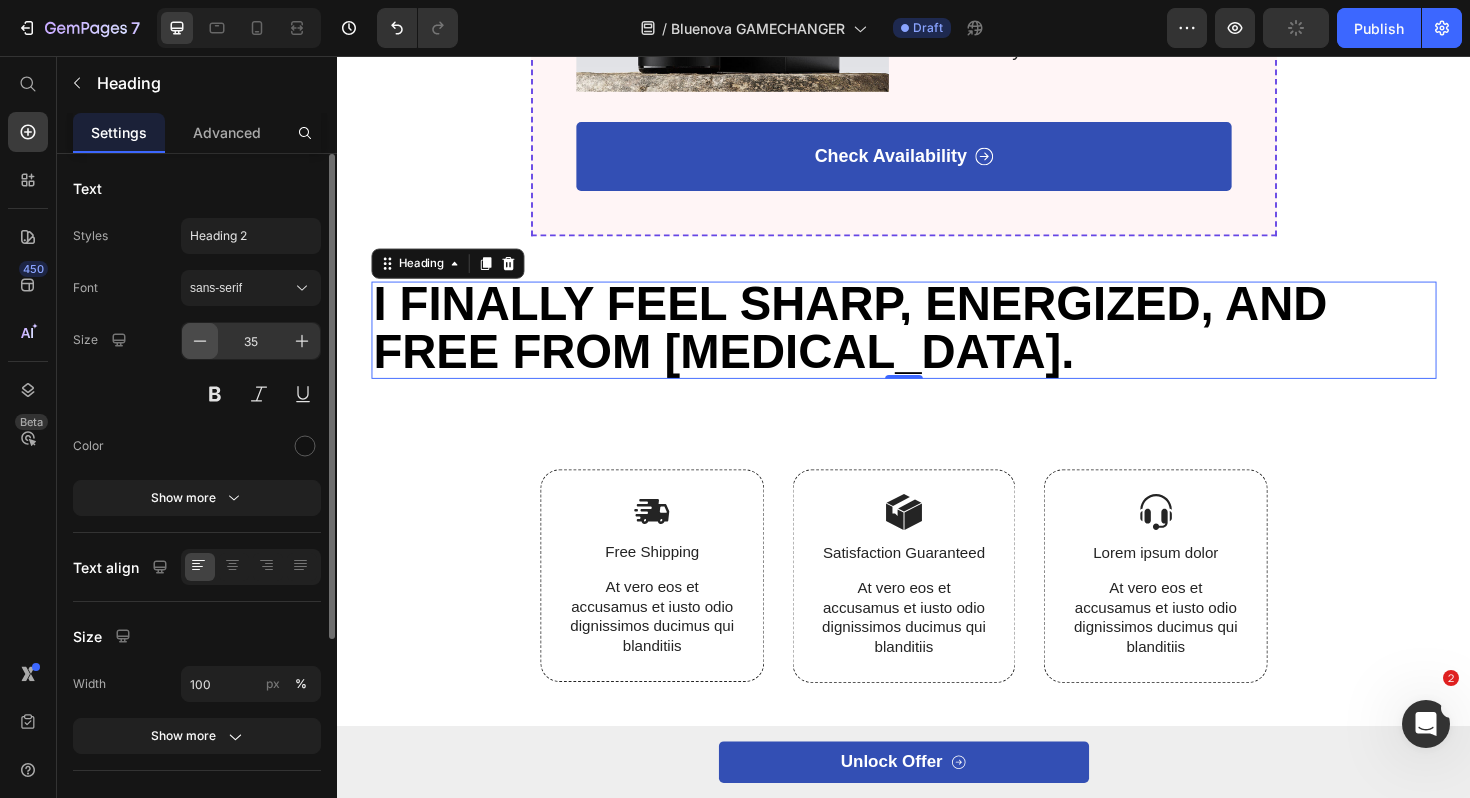 click 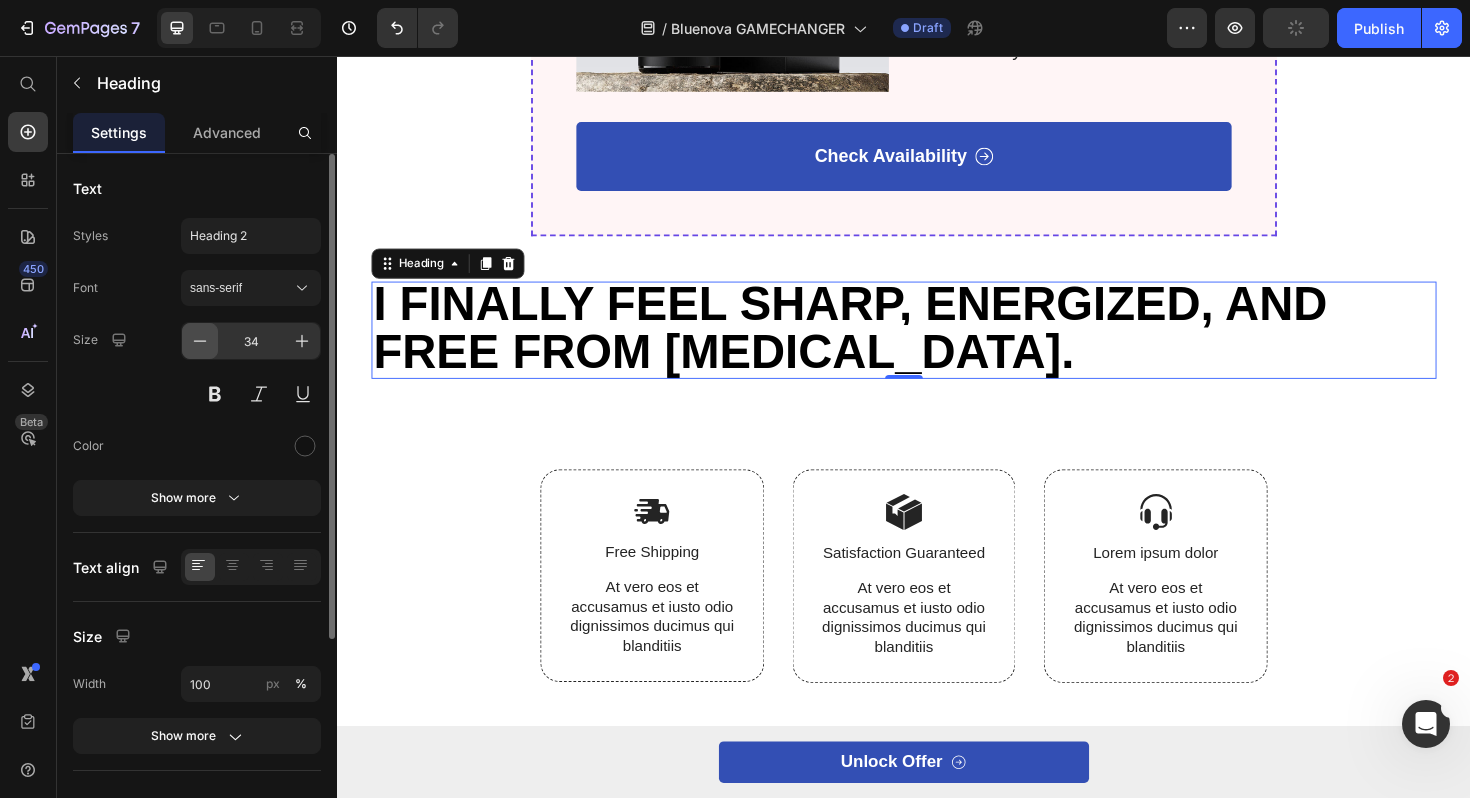 click 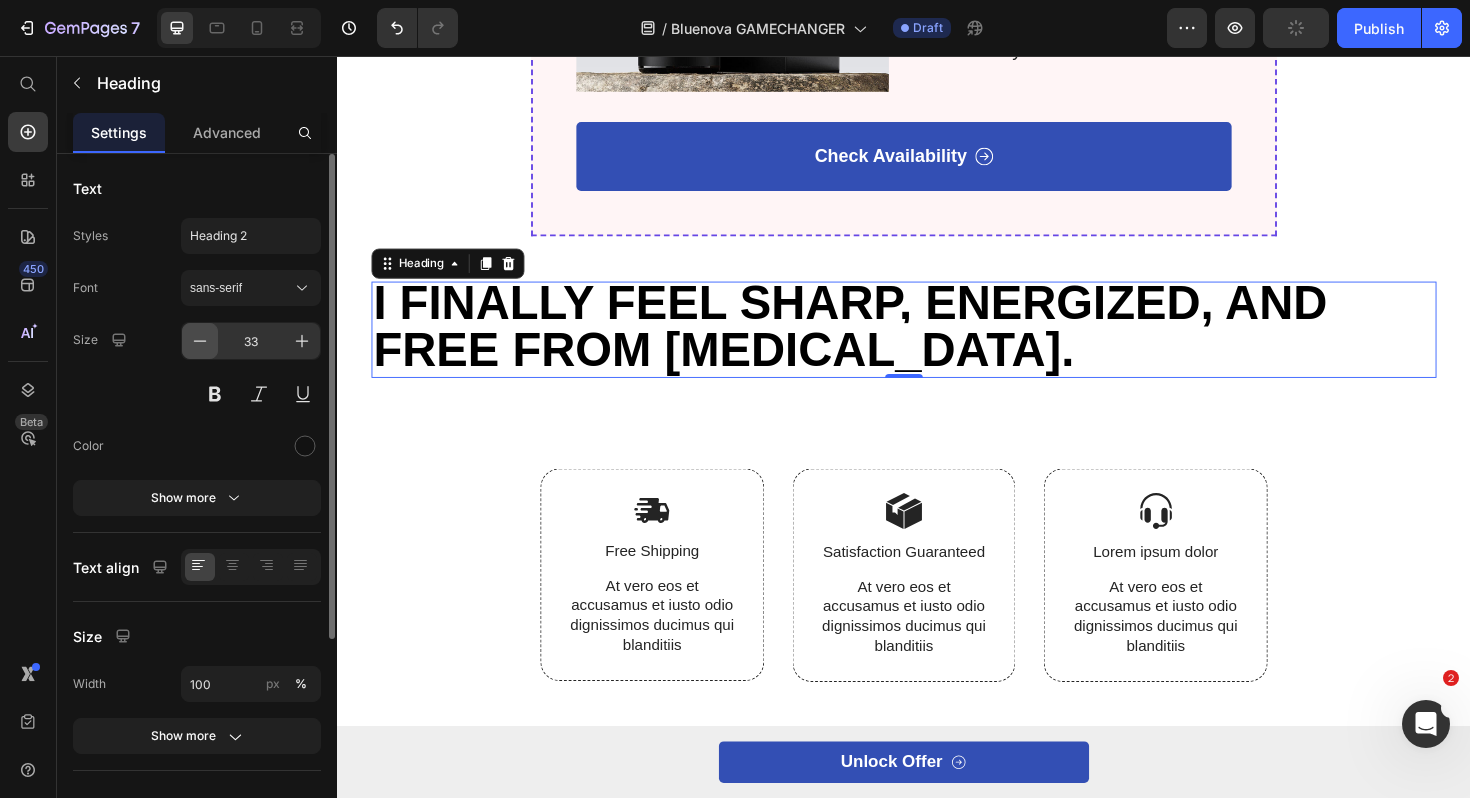 click 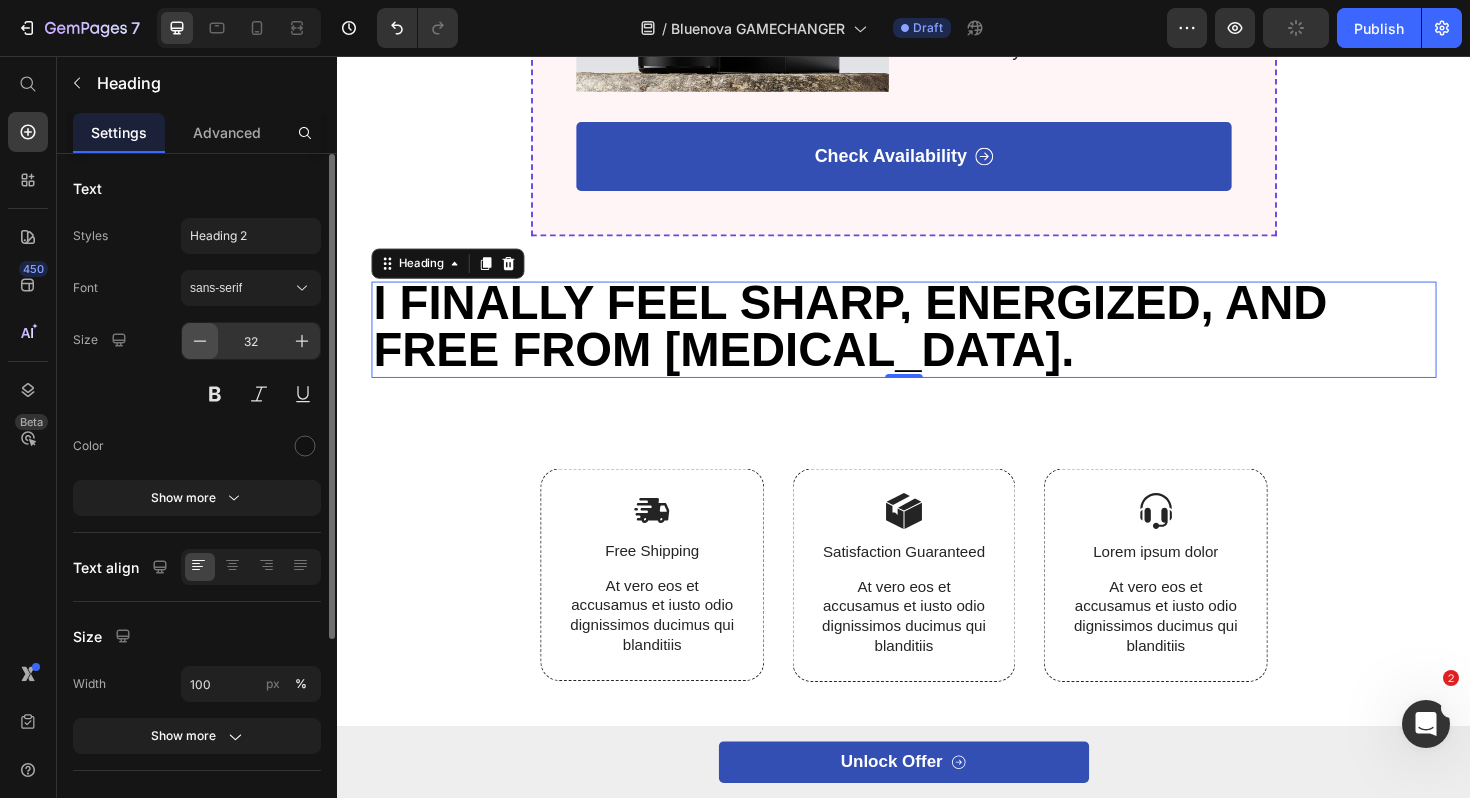 click 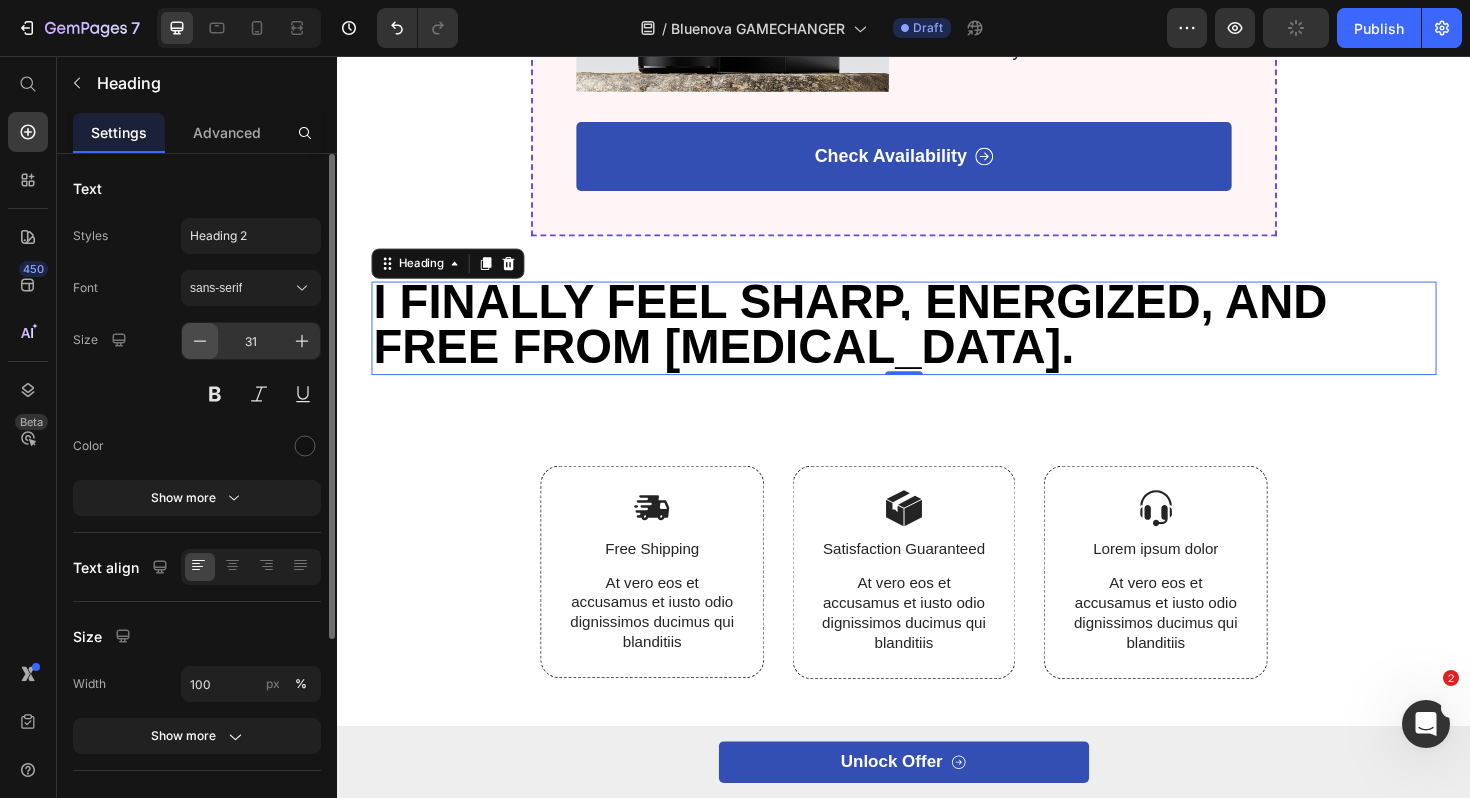 click 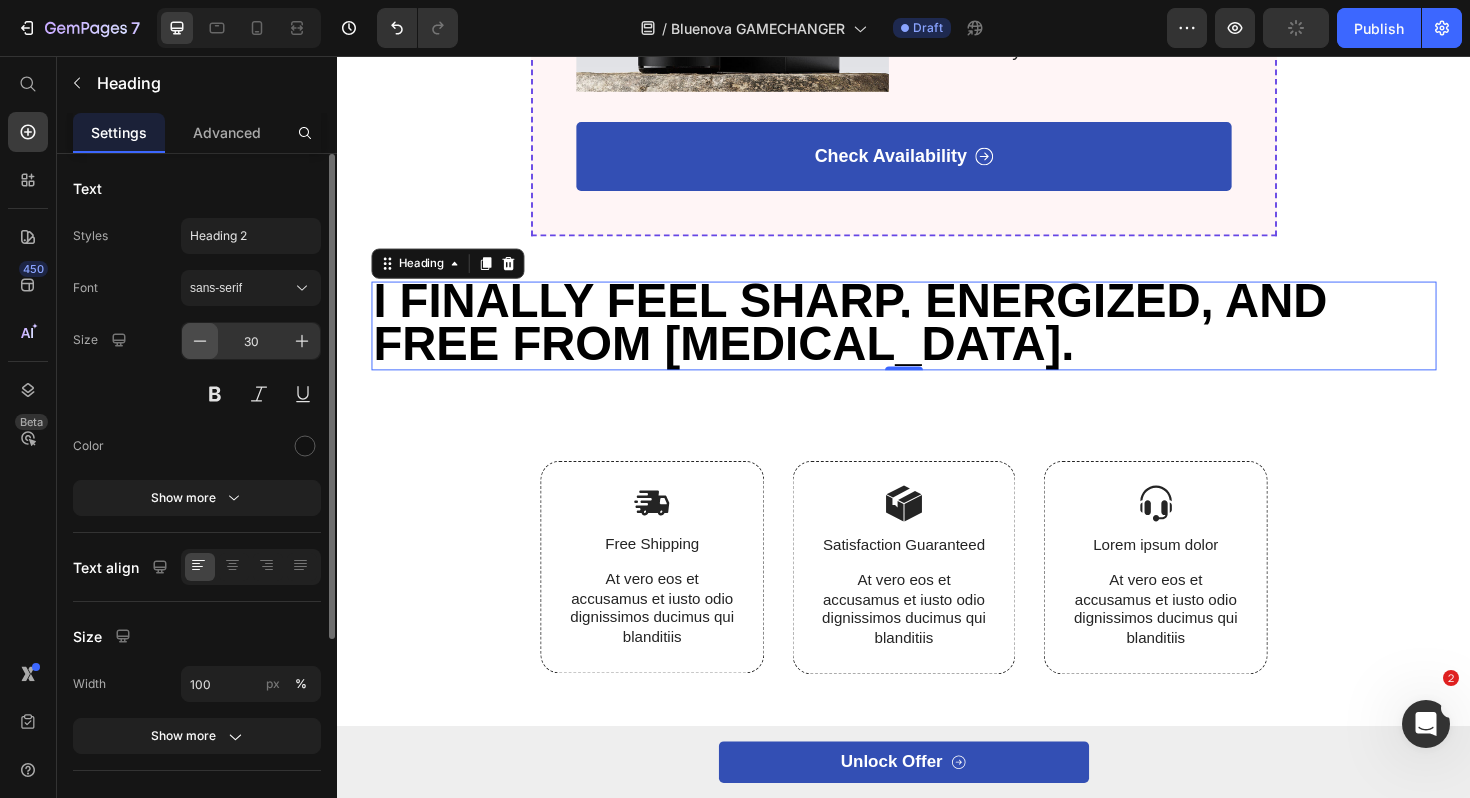 click 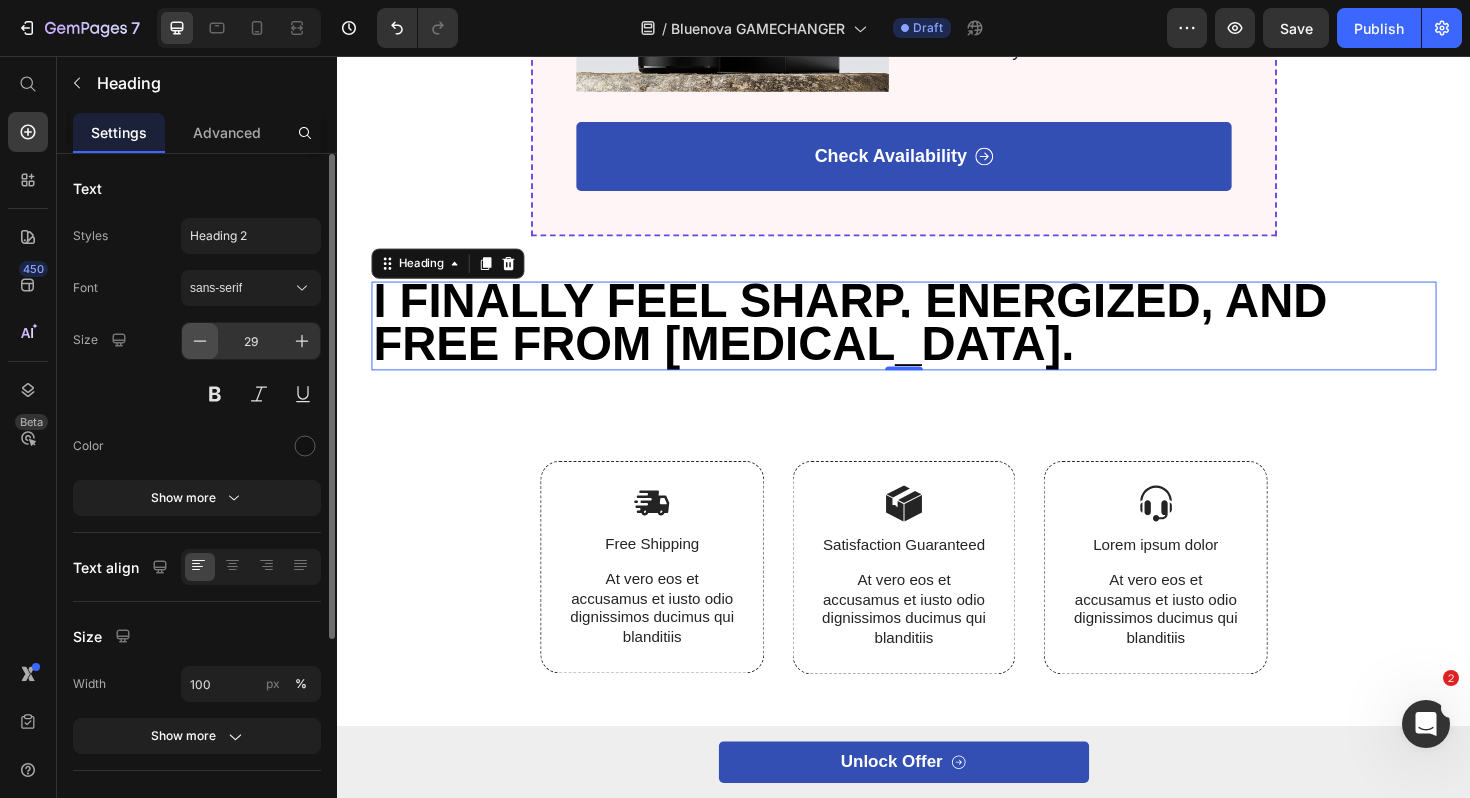 click 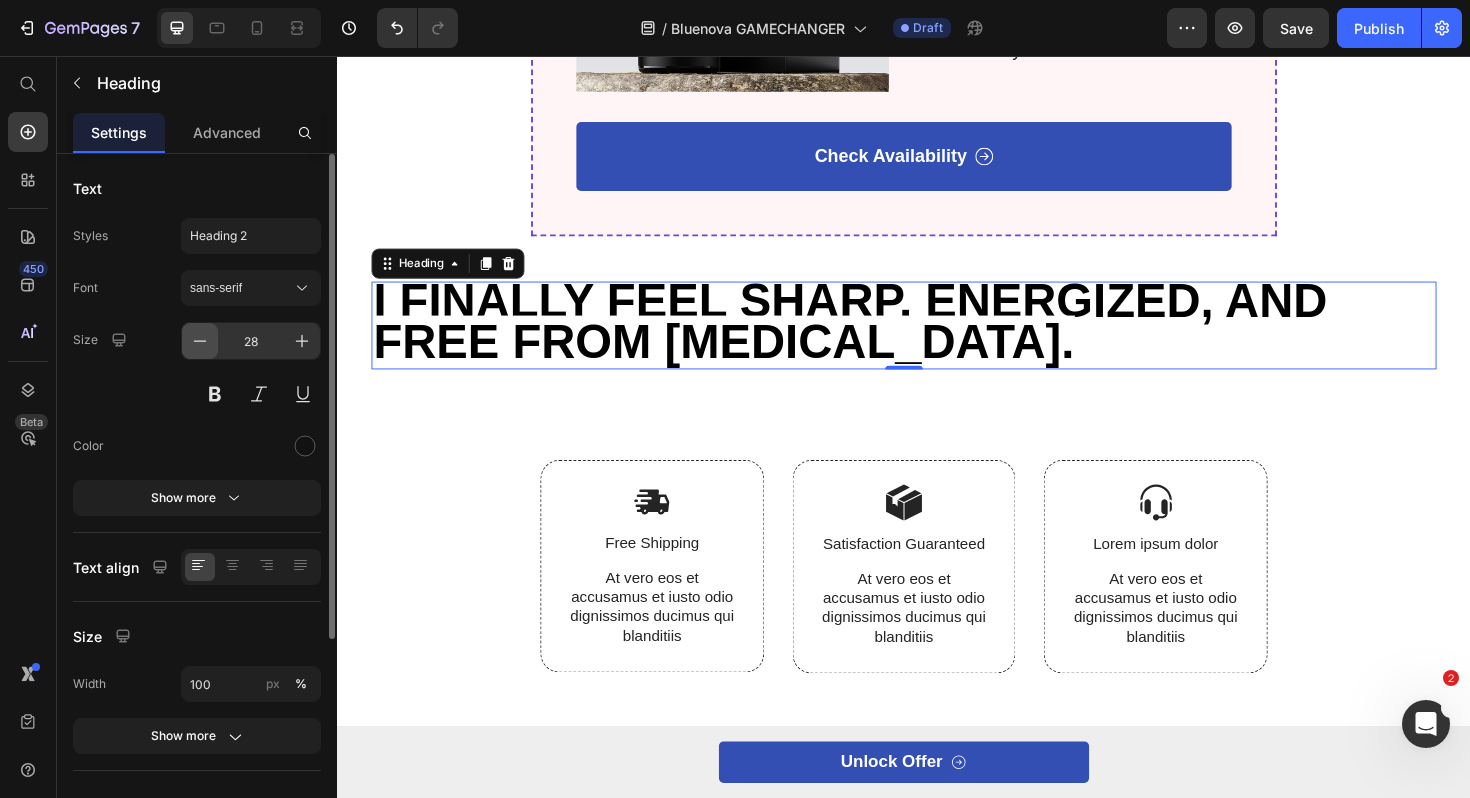click 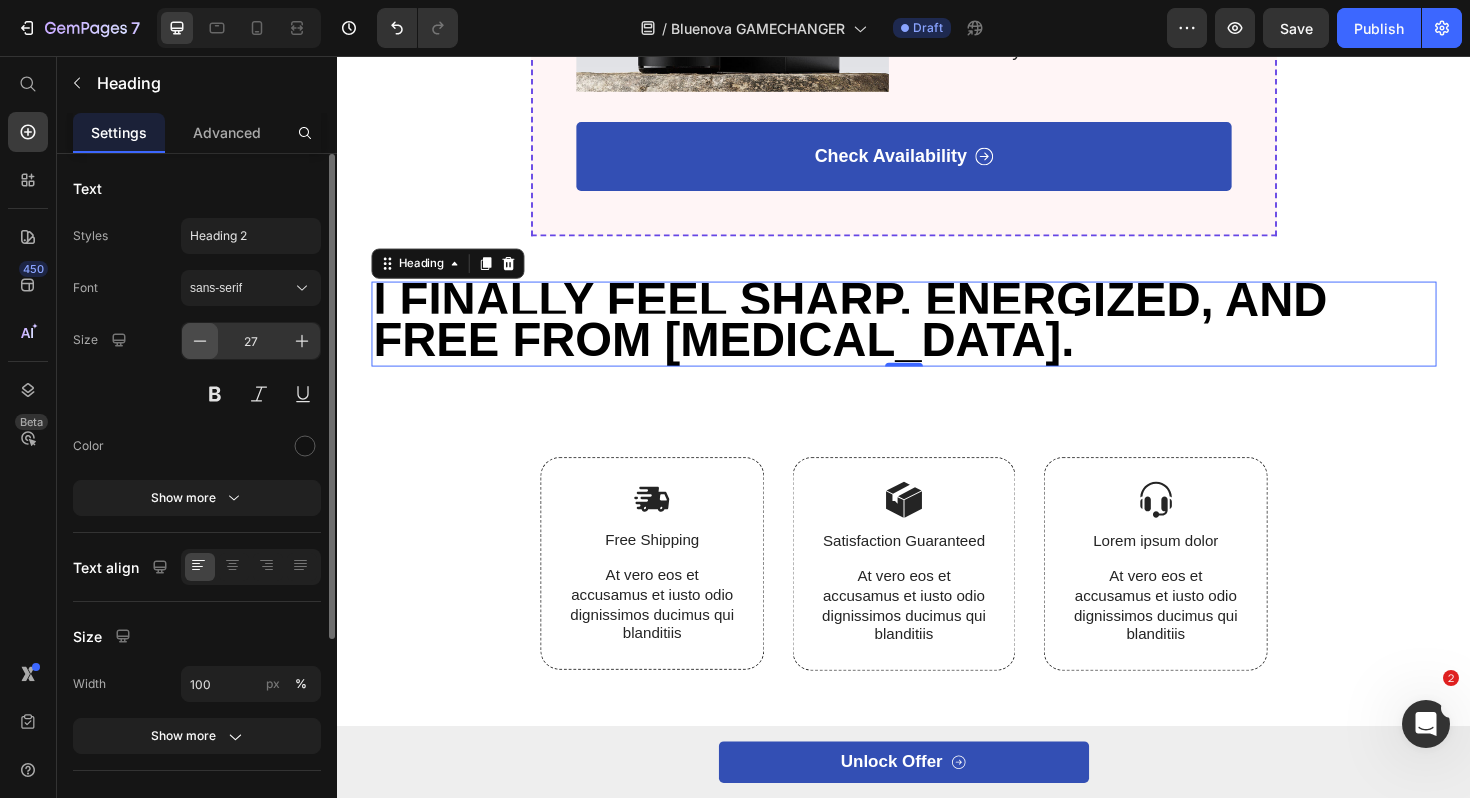 click 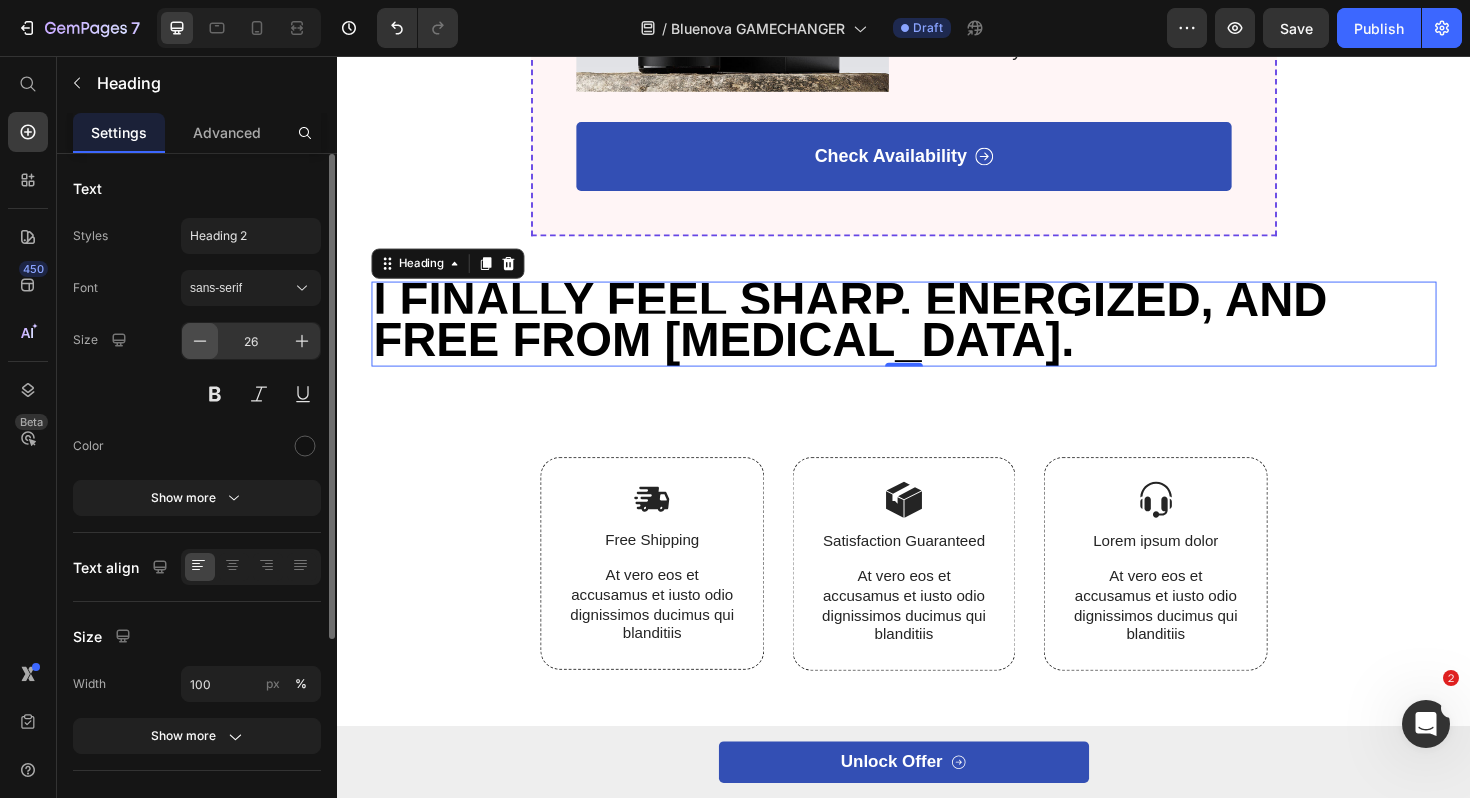 click 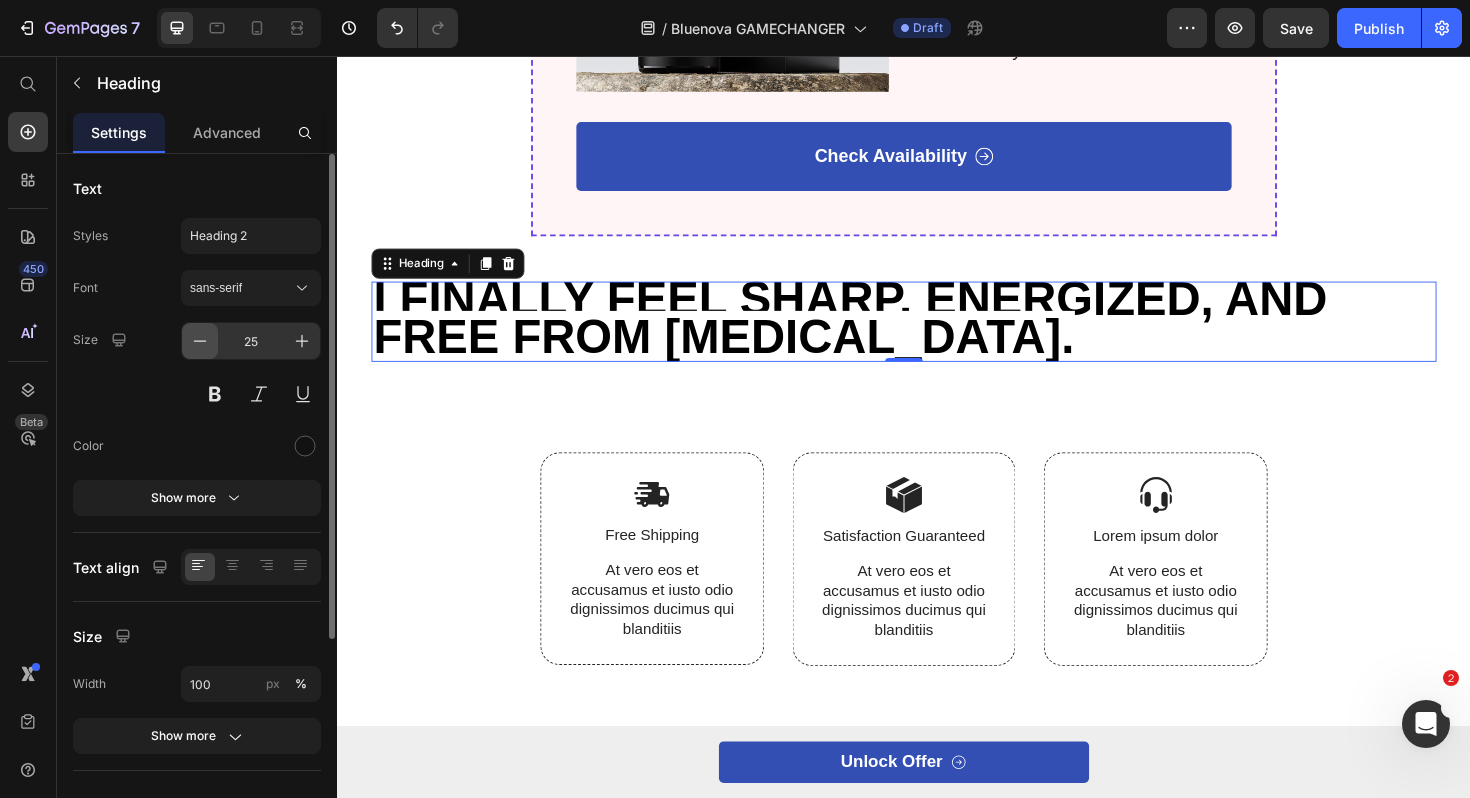 click 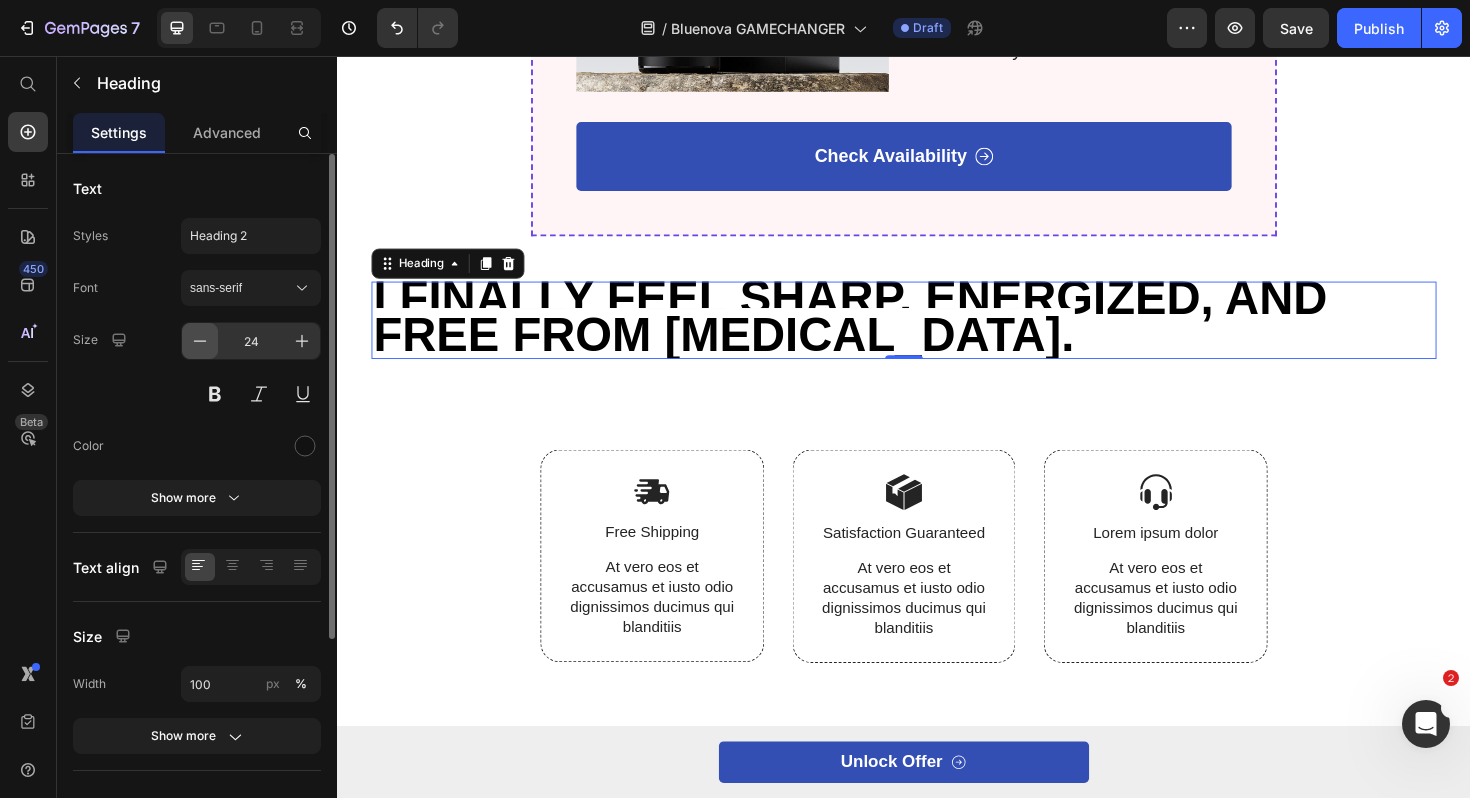 click 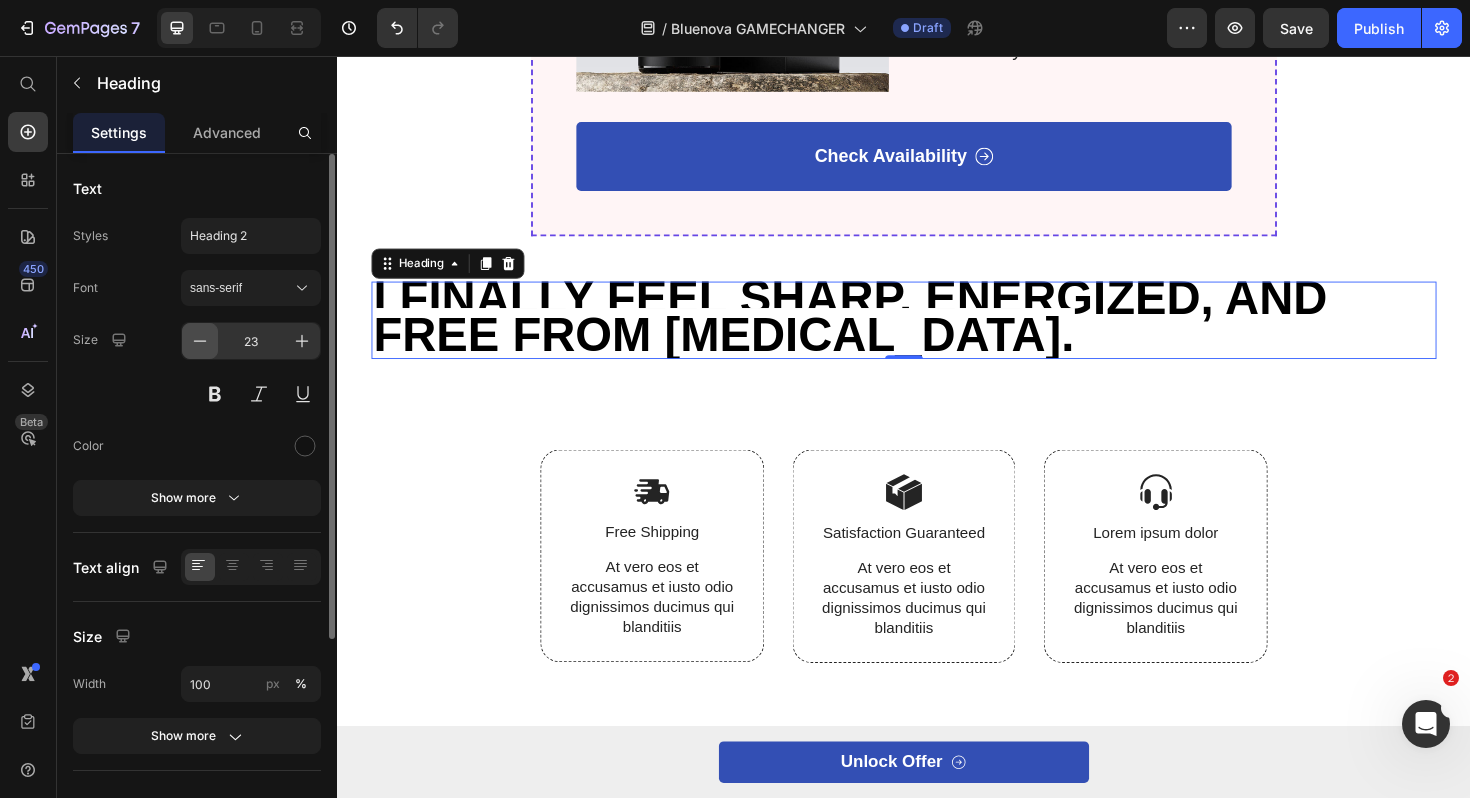 click 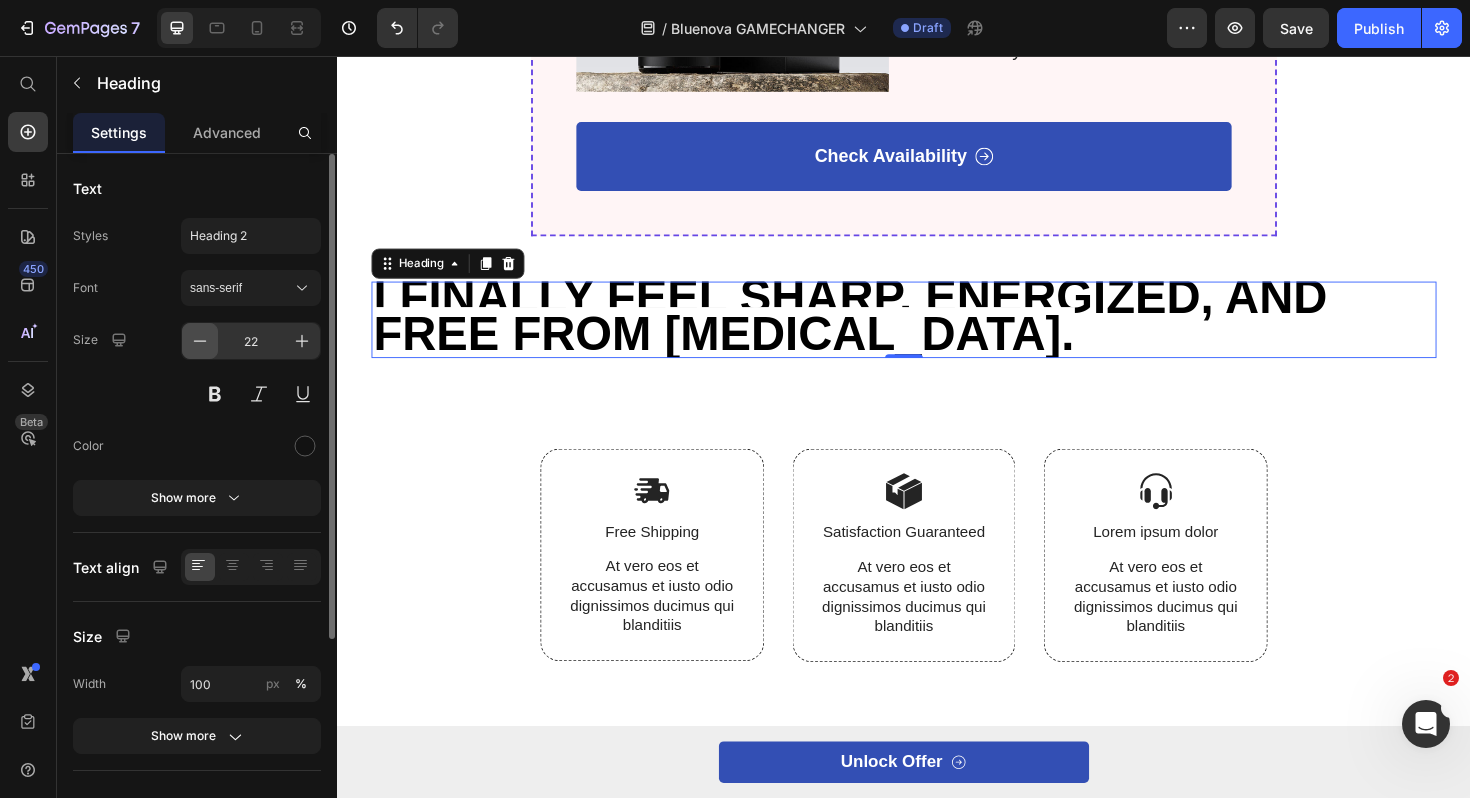 click 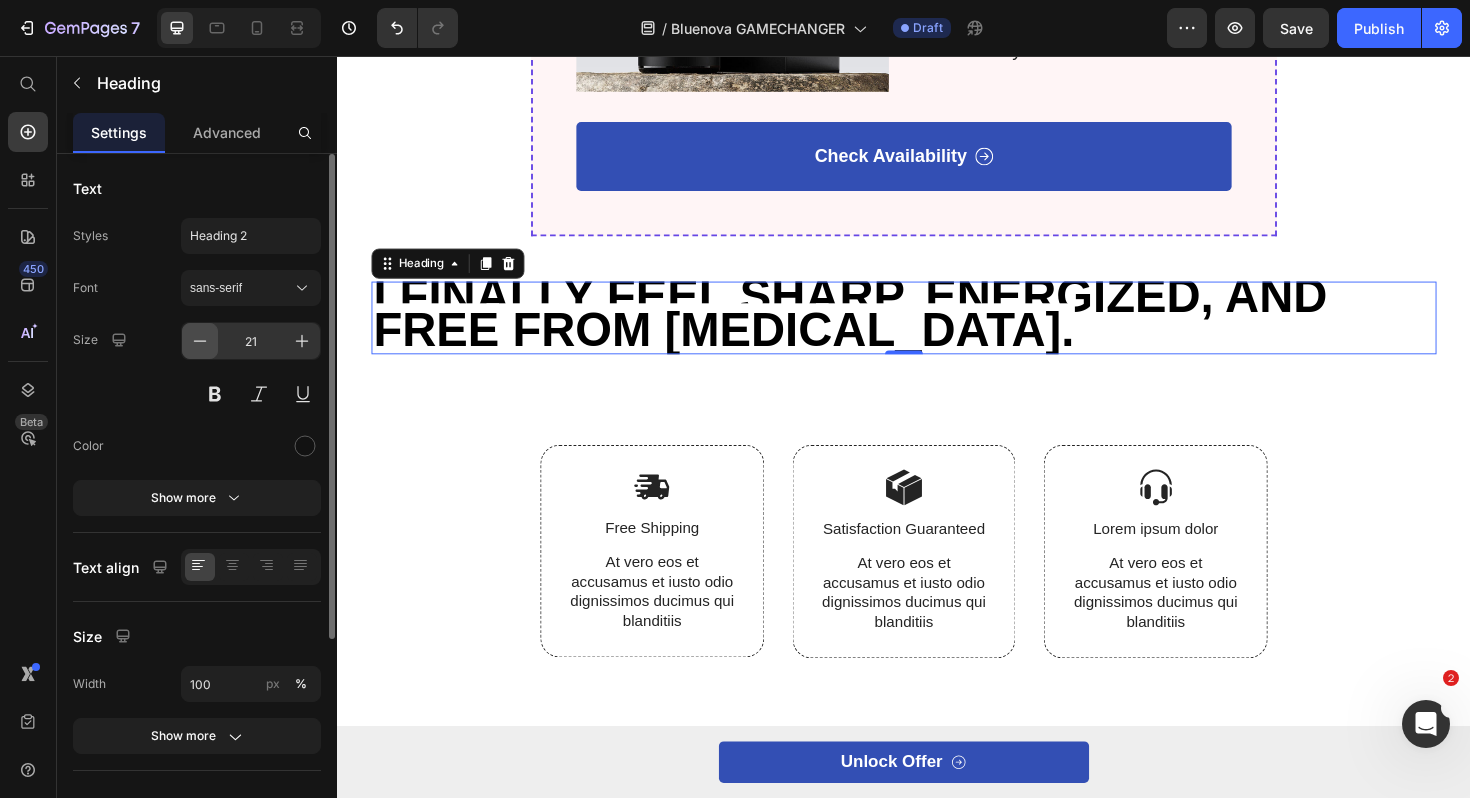 click 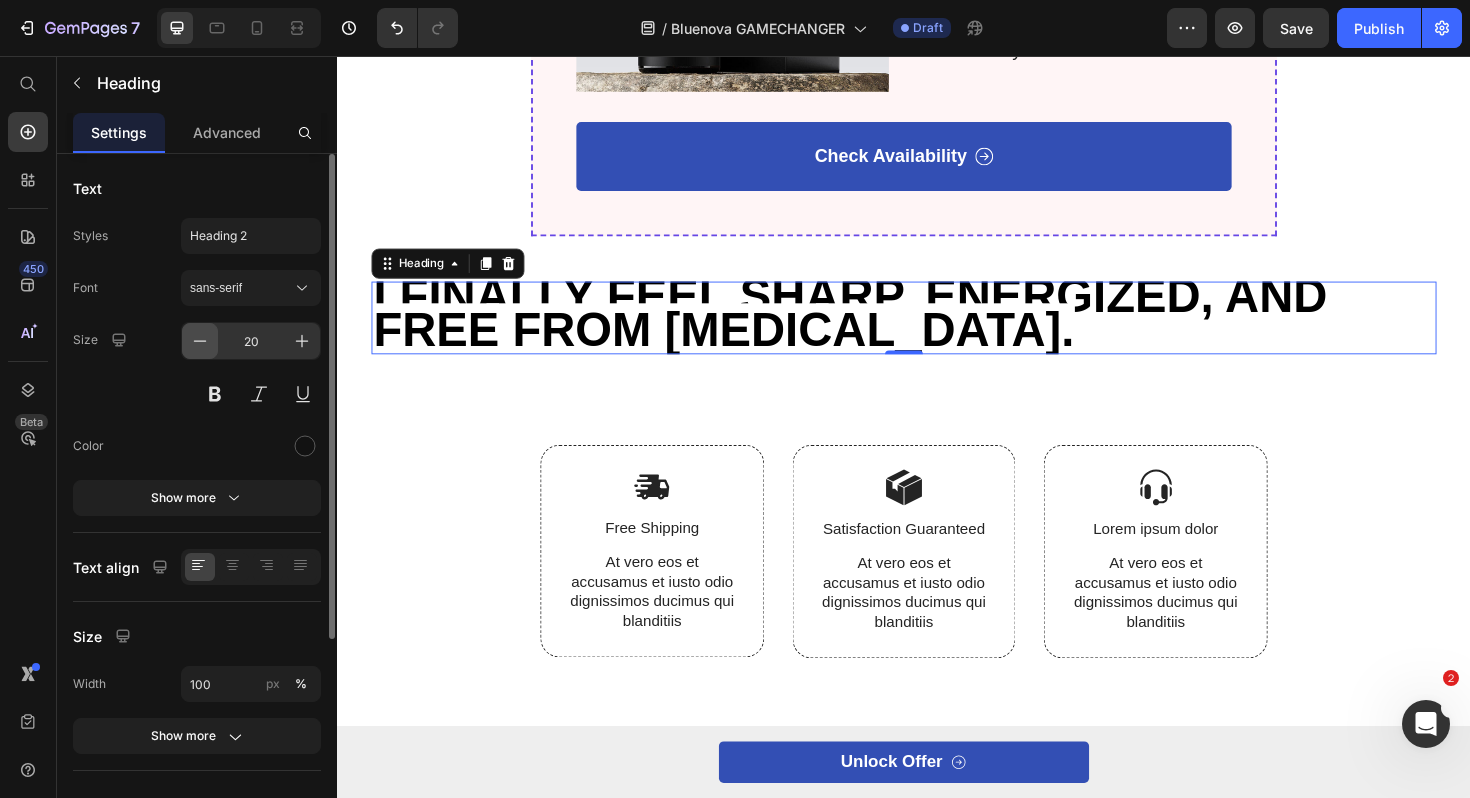 click 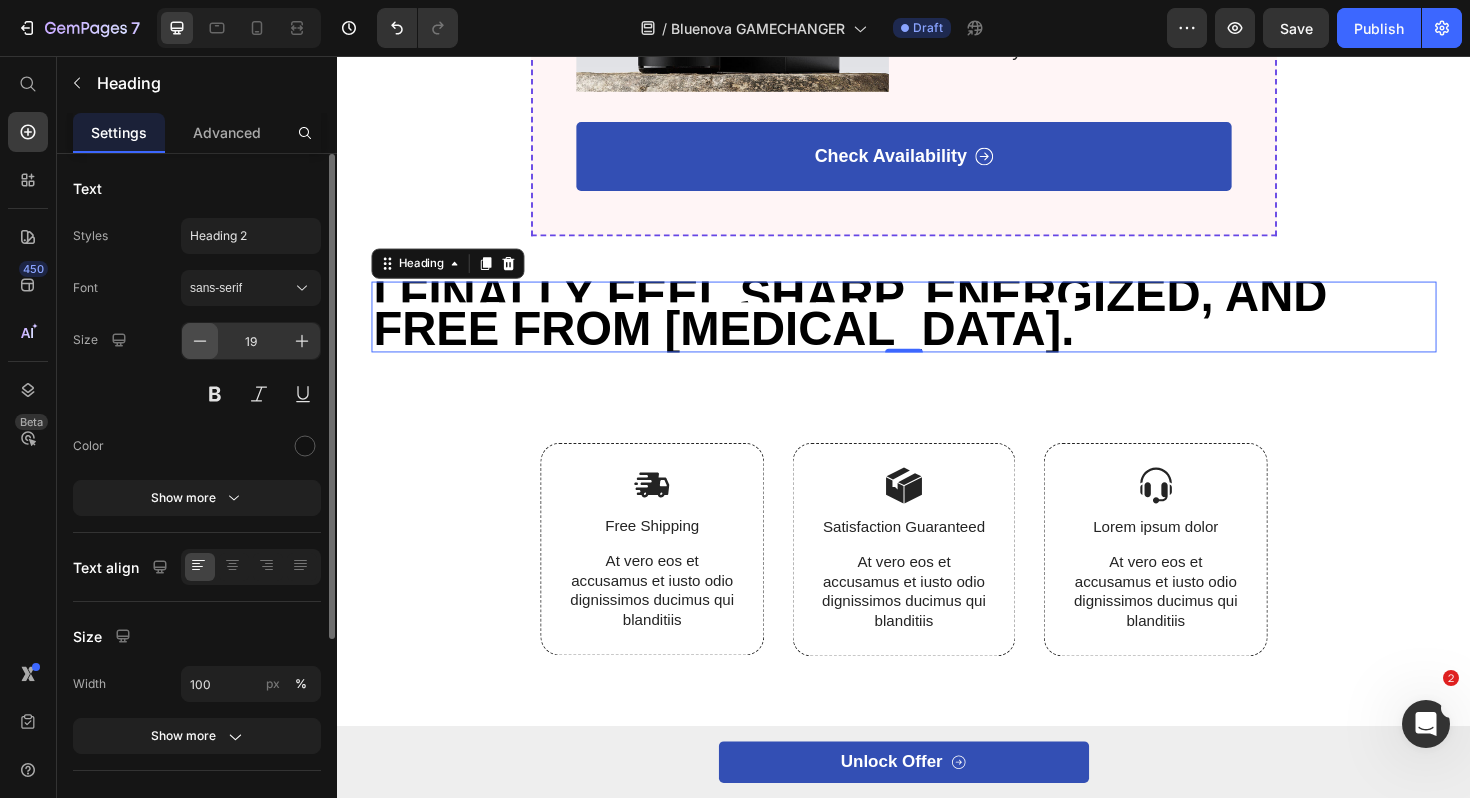 click 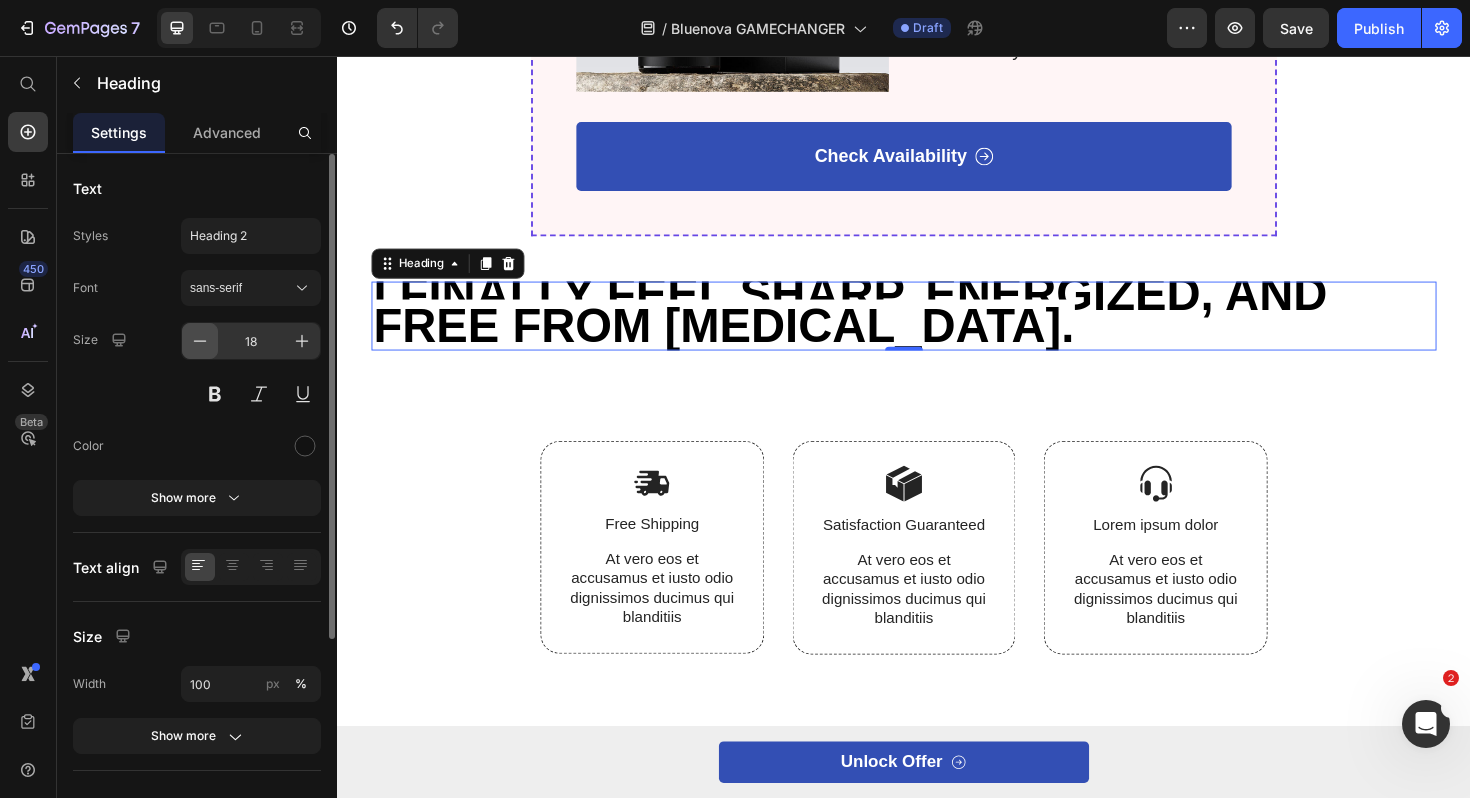 click 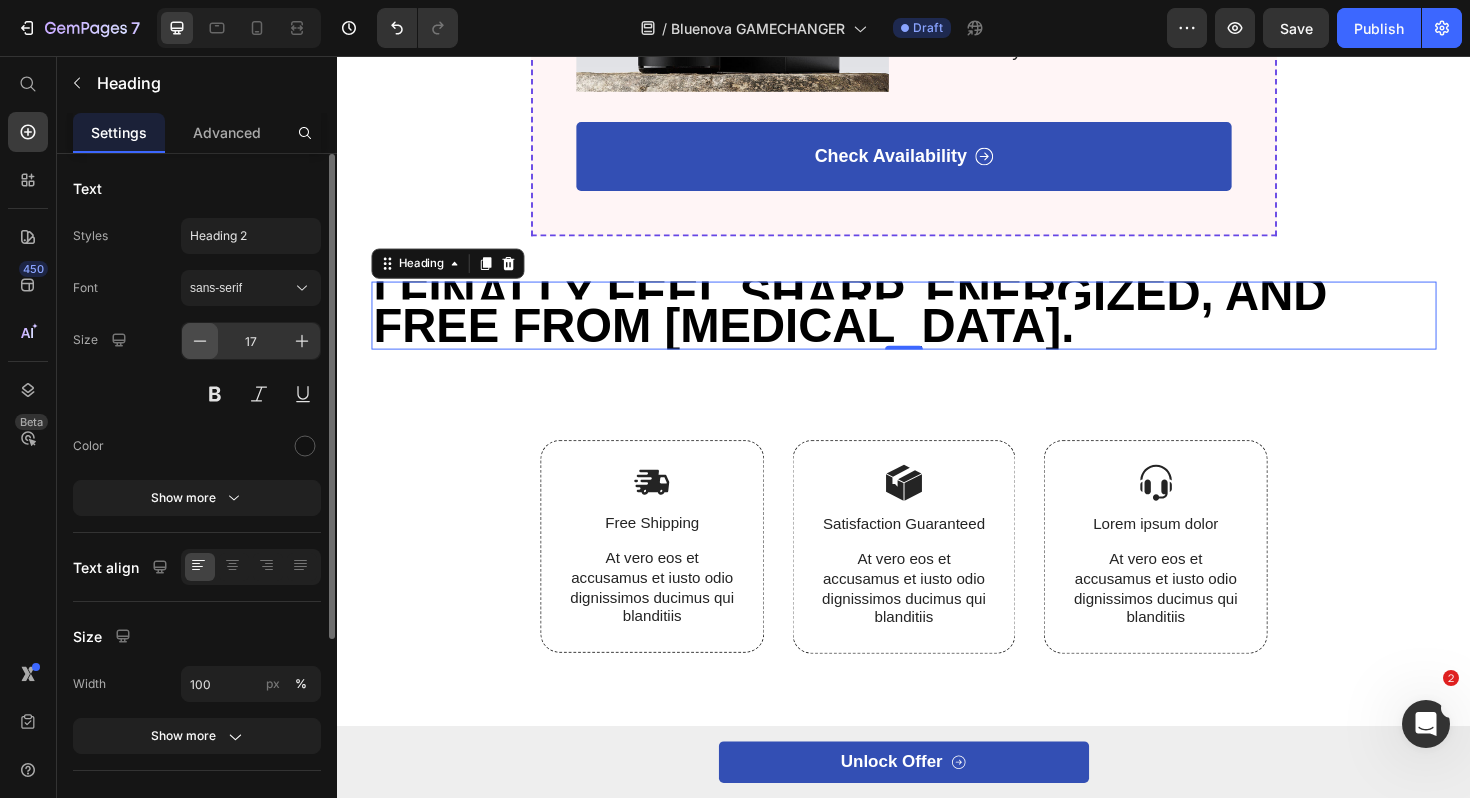 click 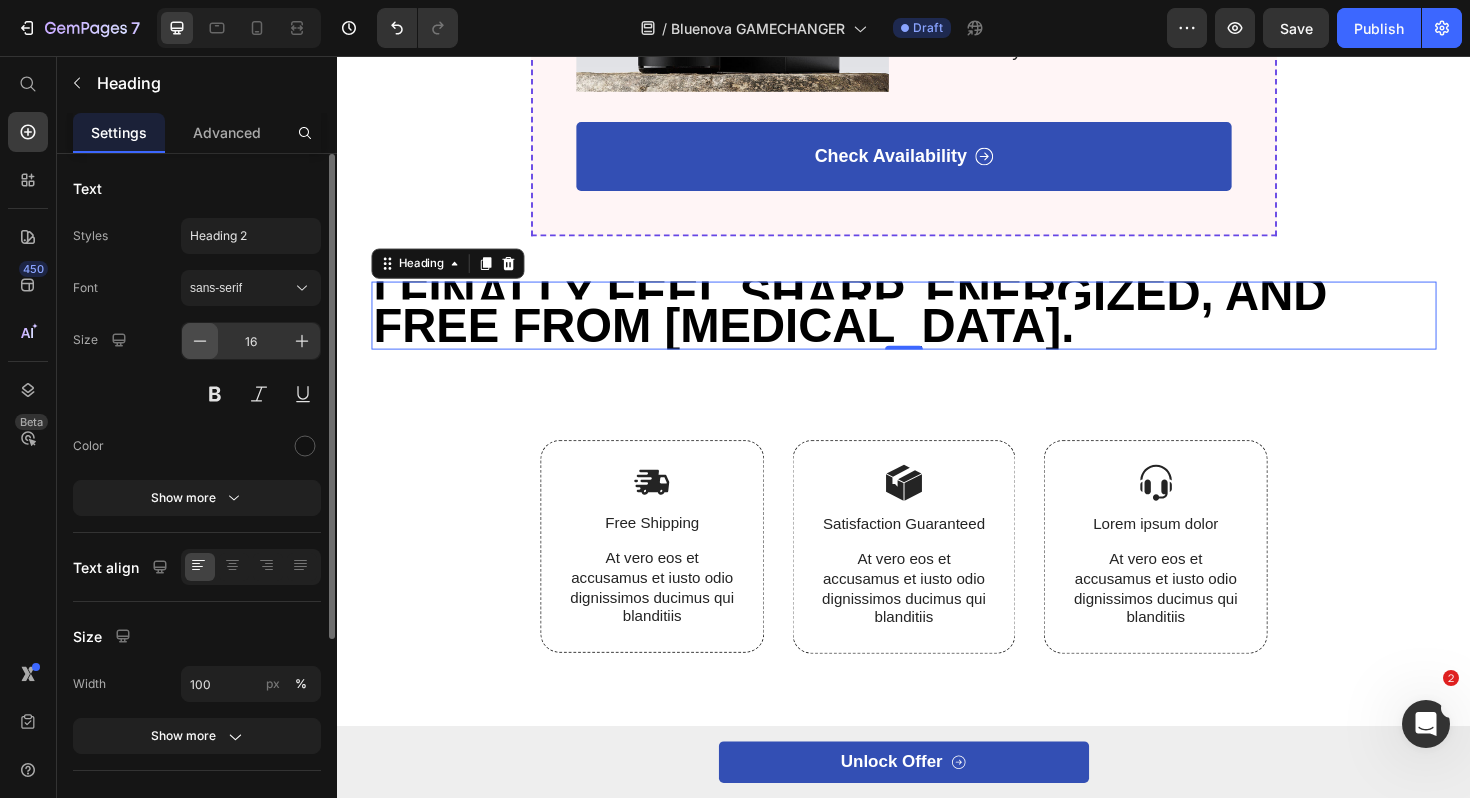 click 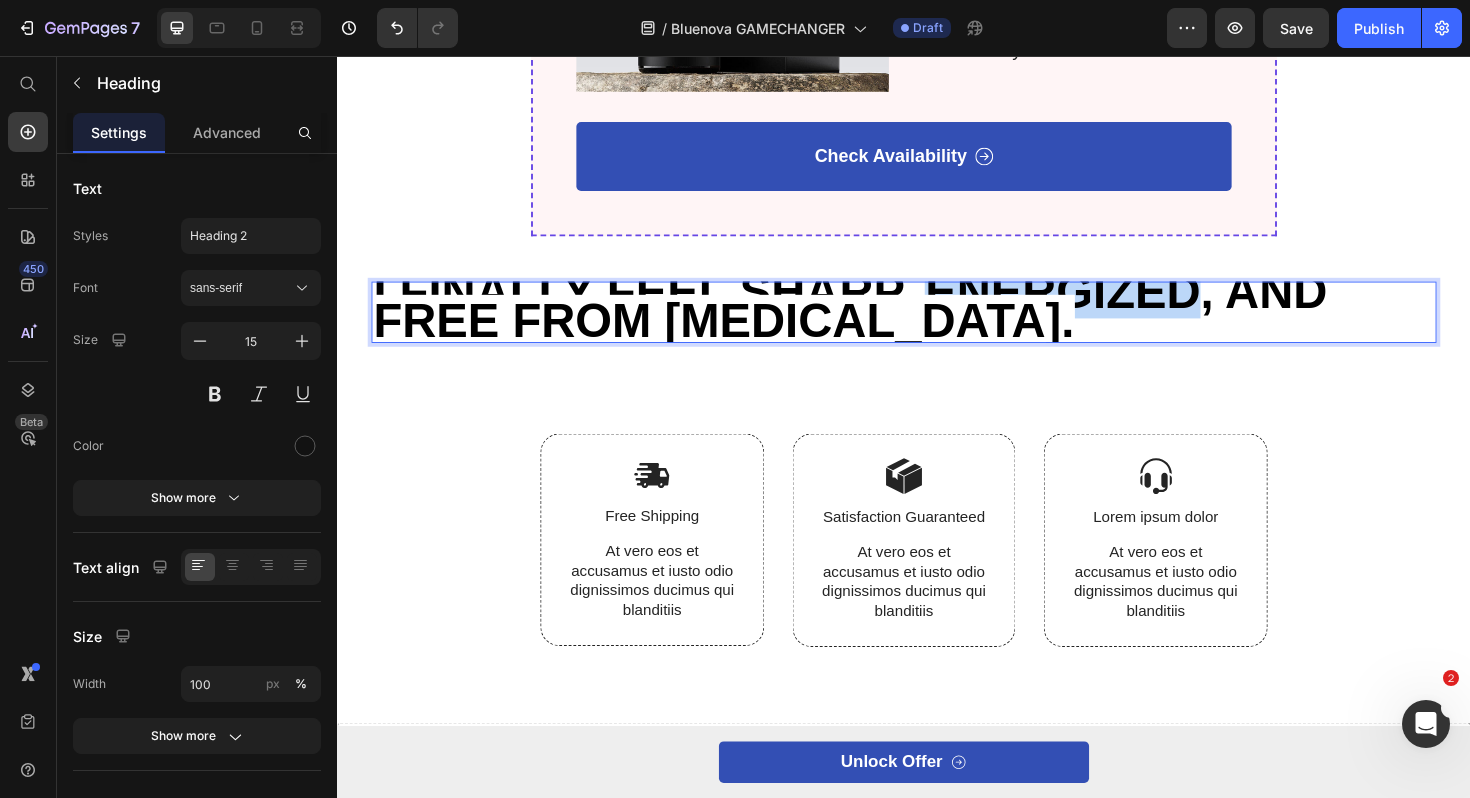 click on "I FINALLY FEEL SHARP, ENERGIZED, AND FREE FROM [MEDICAL_DATA]." at bounding box center [880, 321] 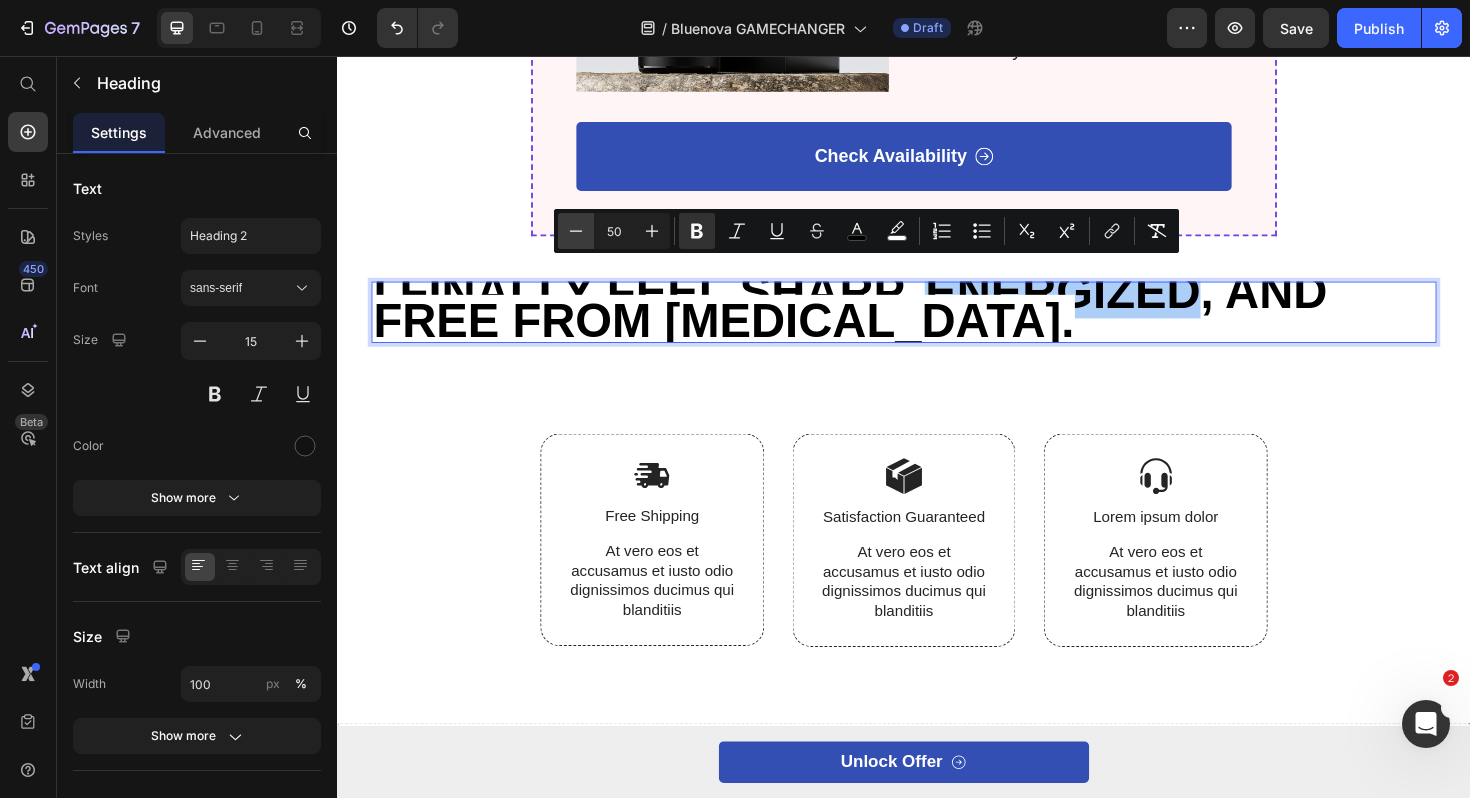 click 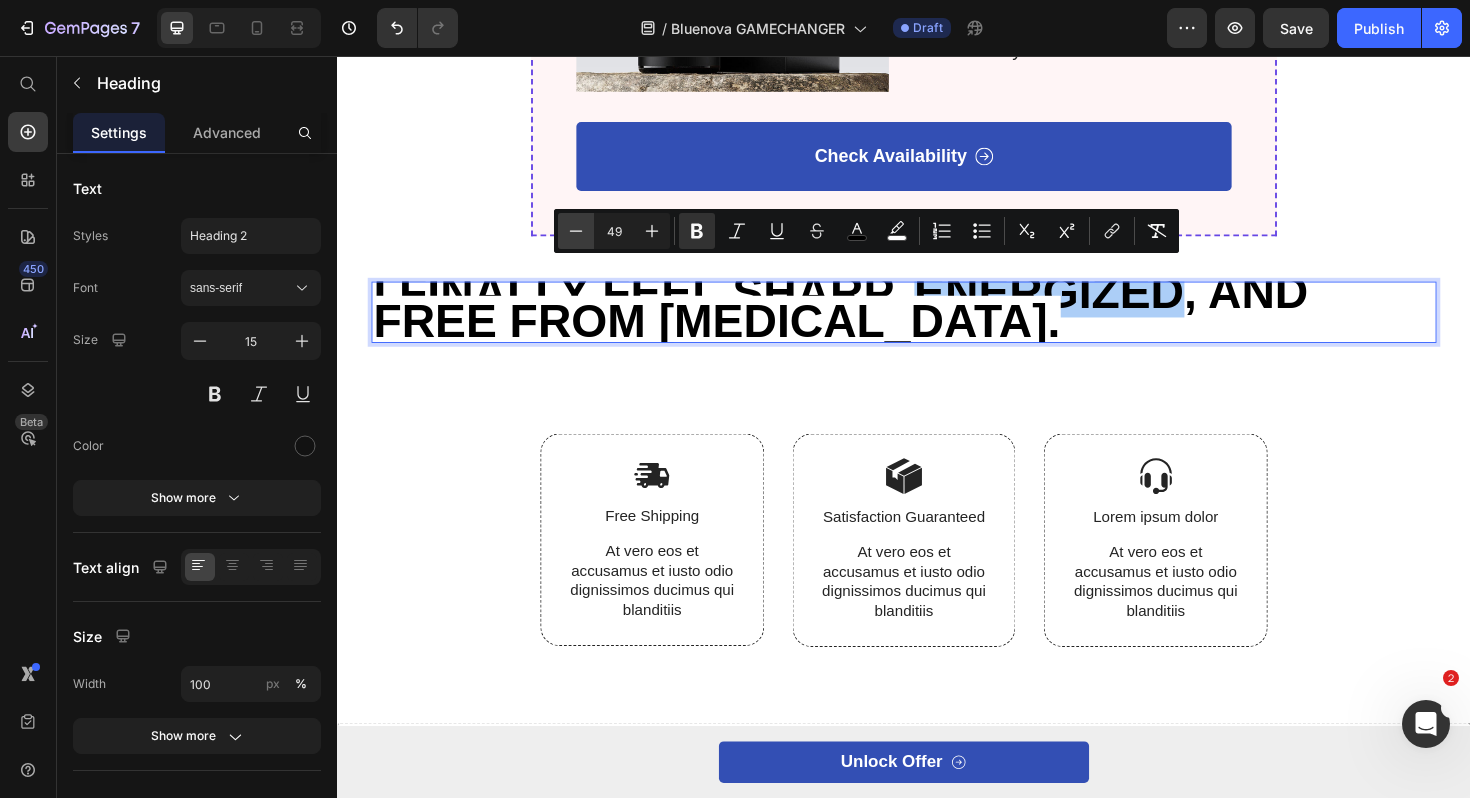 click 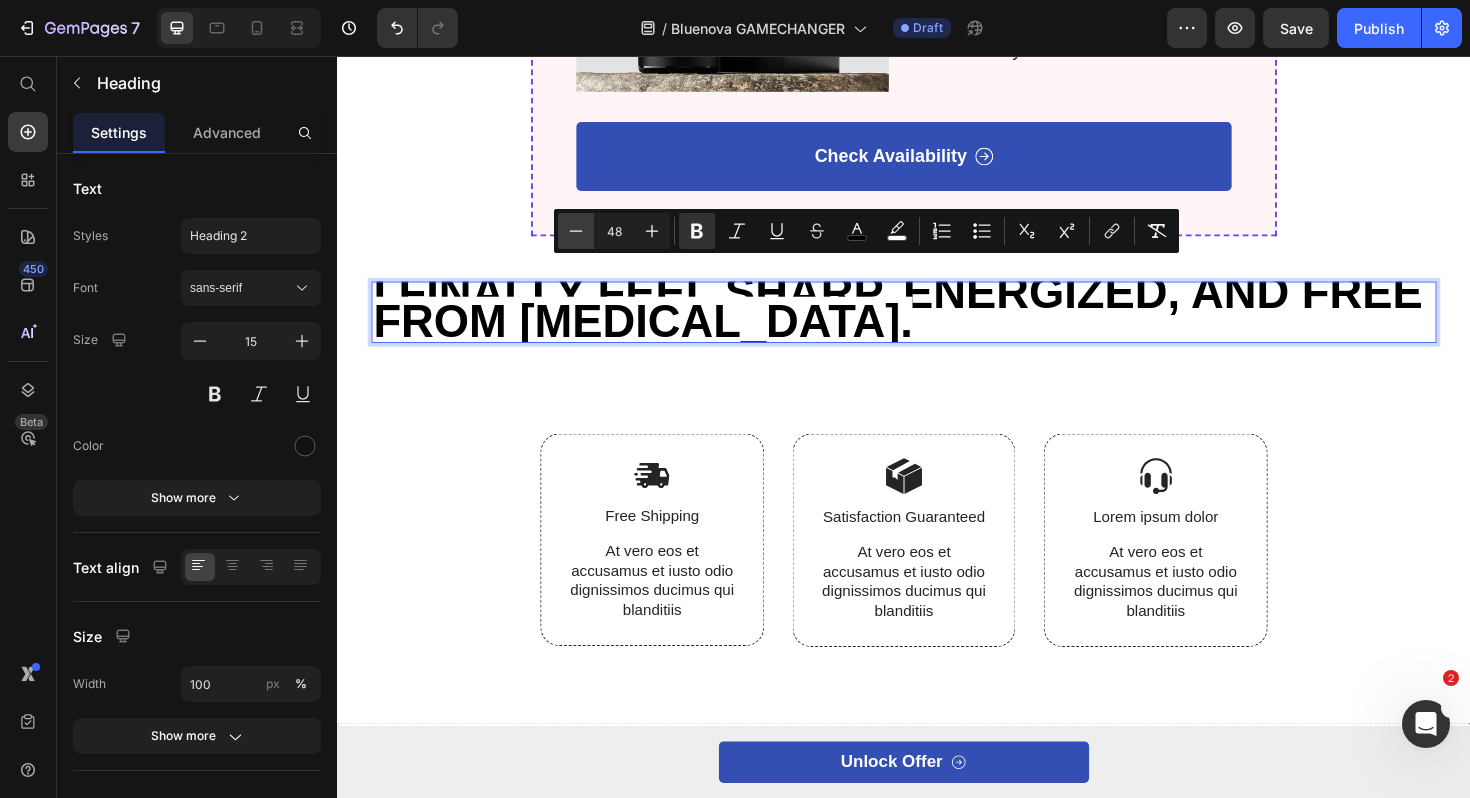 click 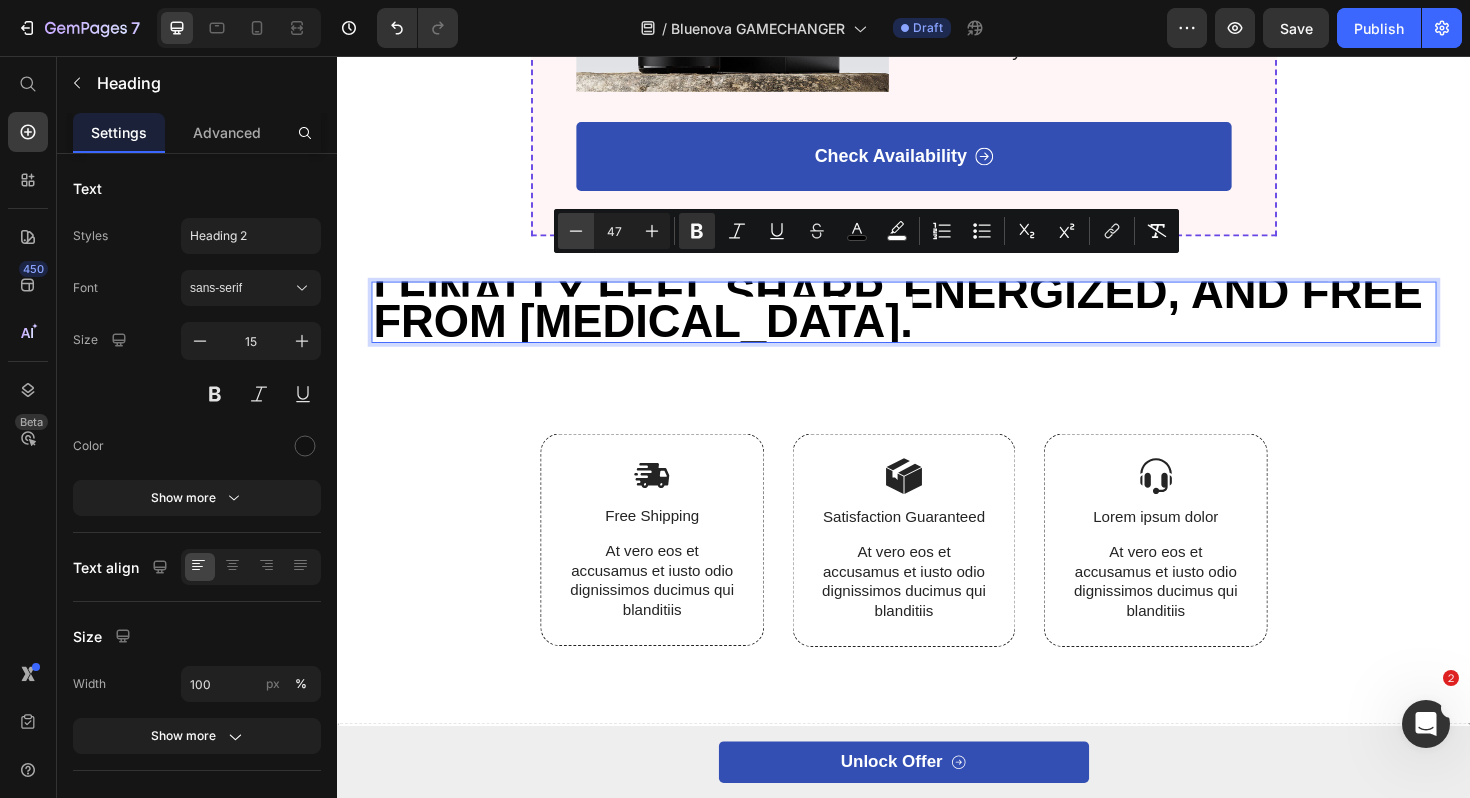 click 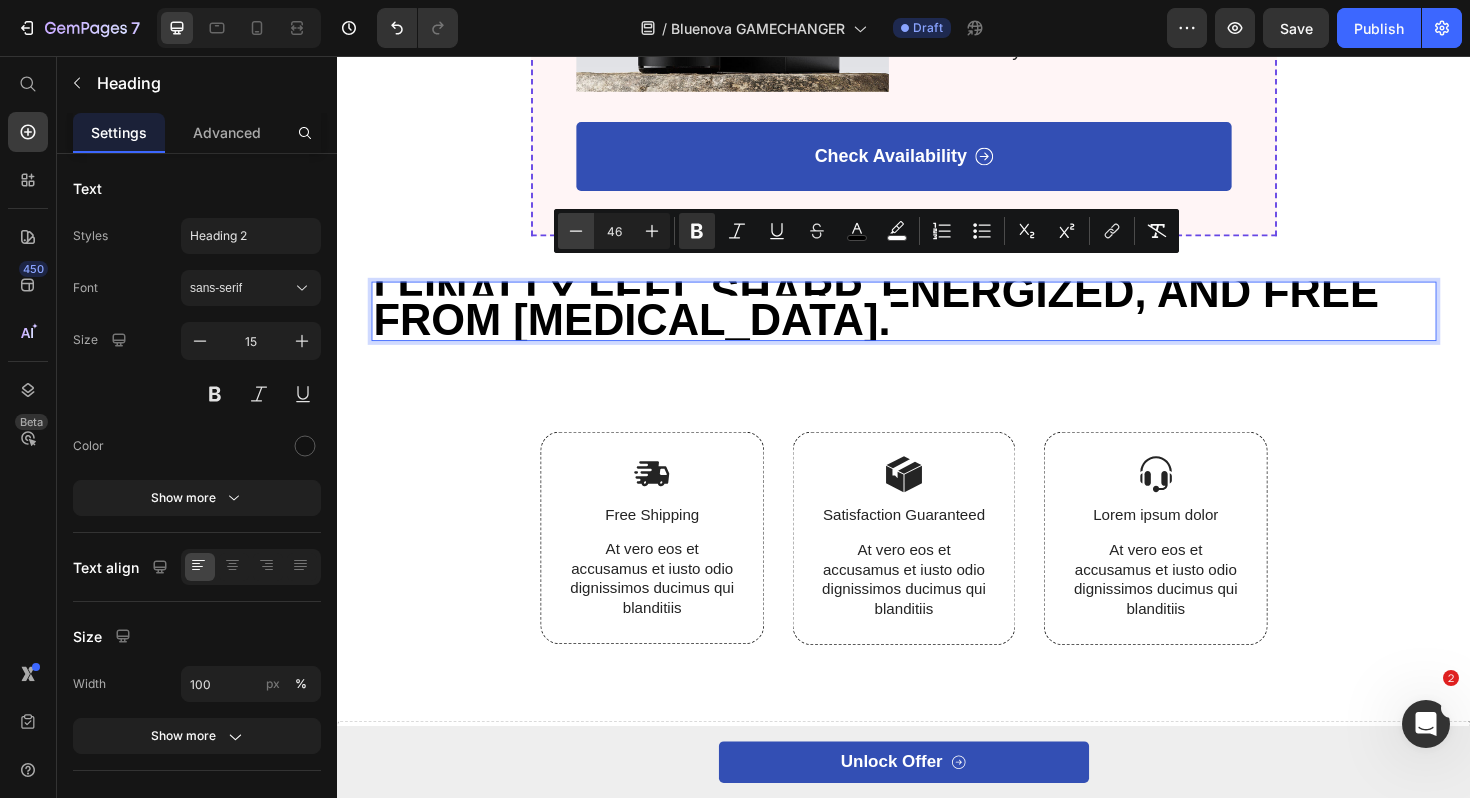 click 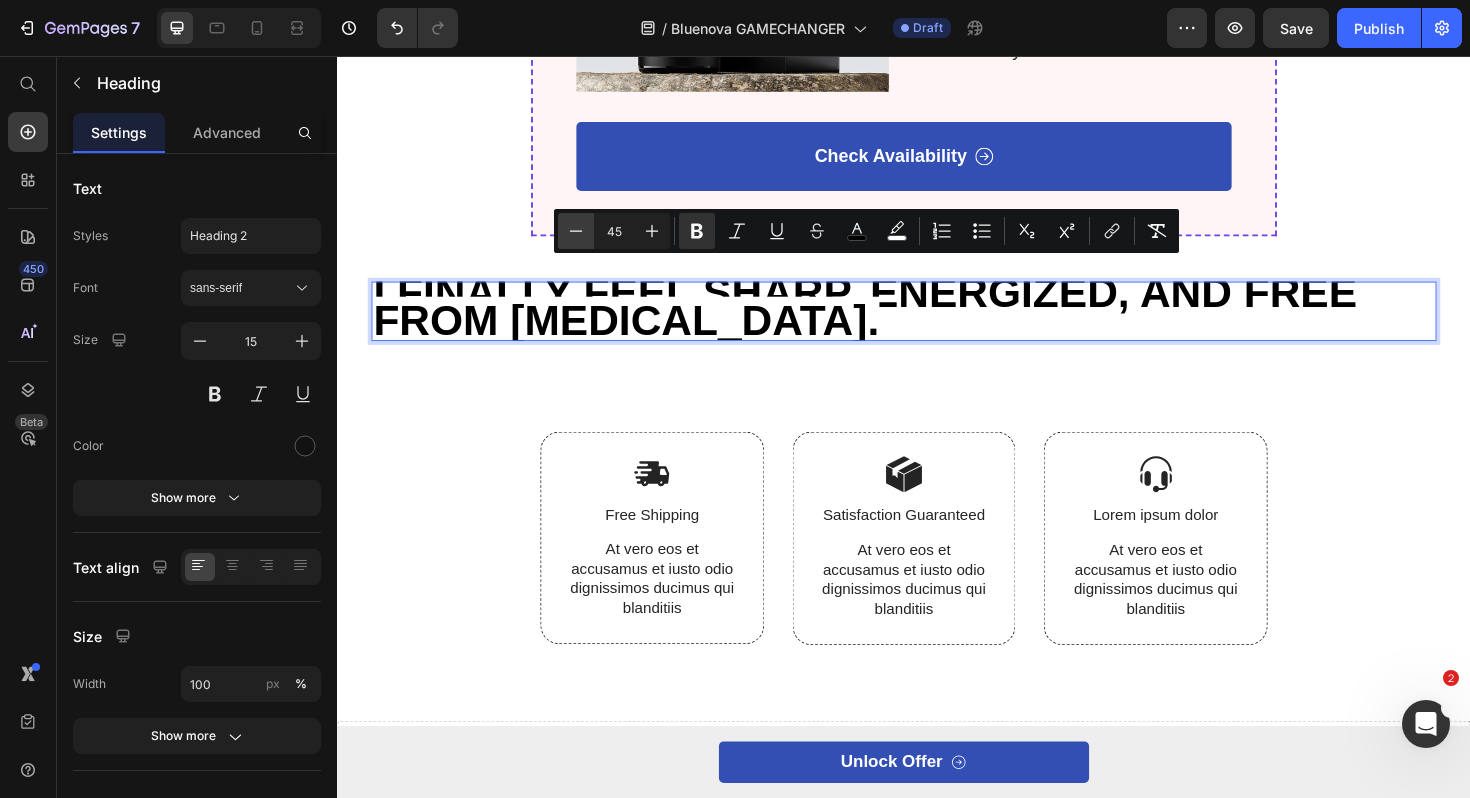 click 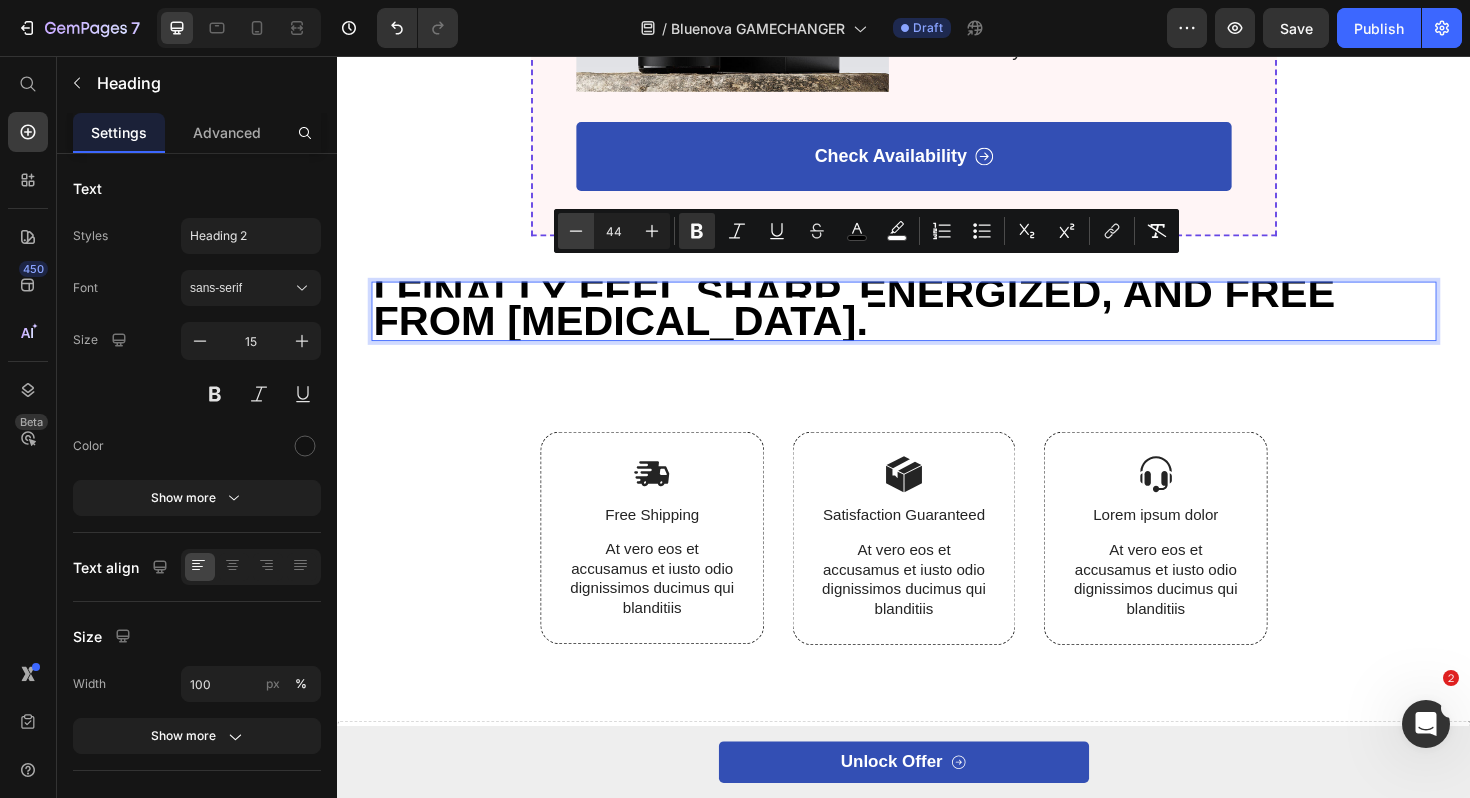 click 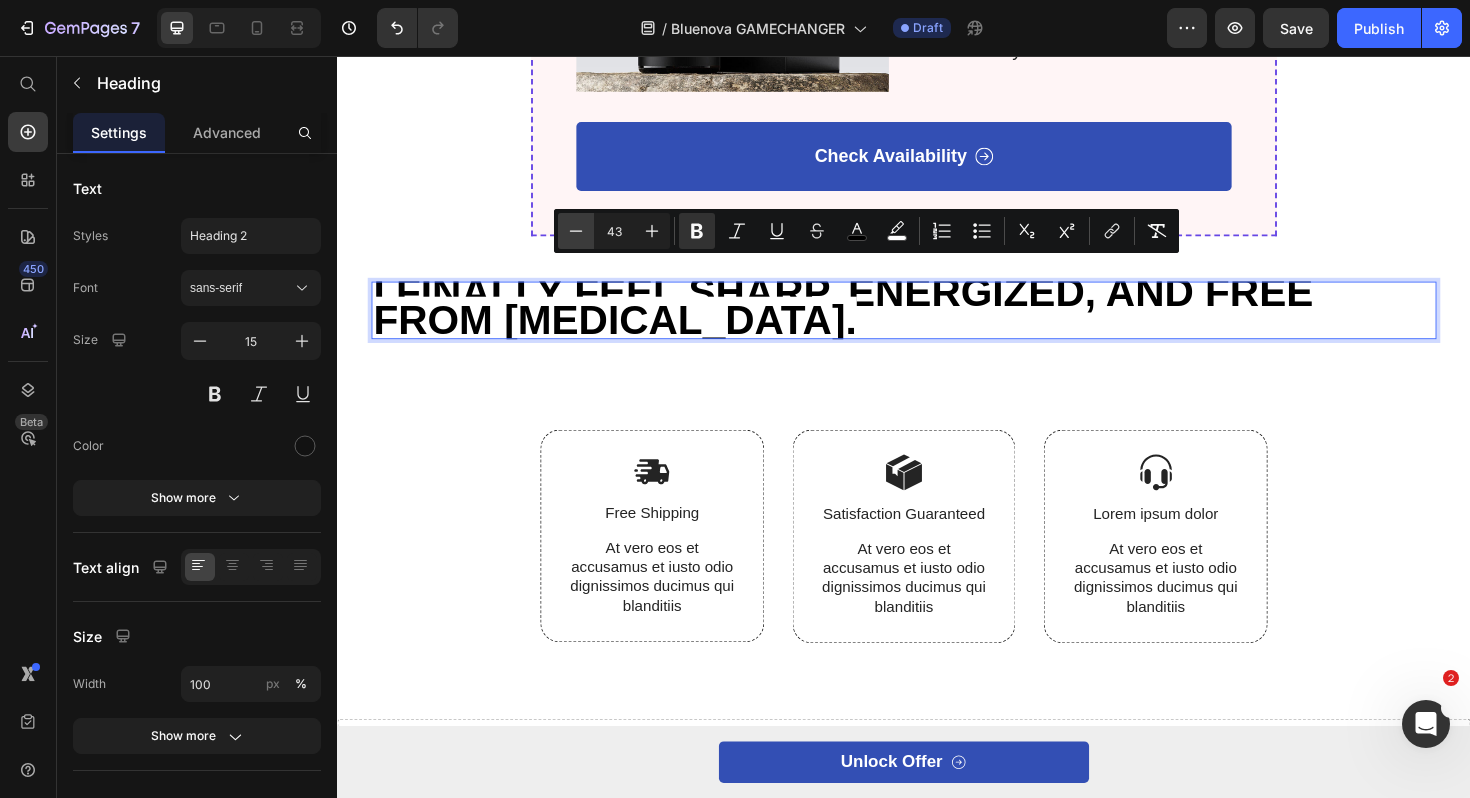 click 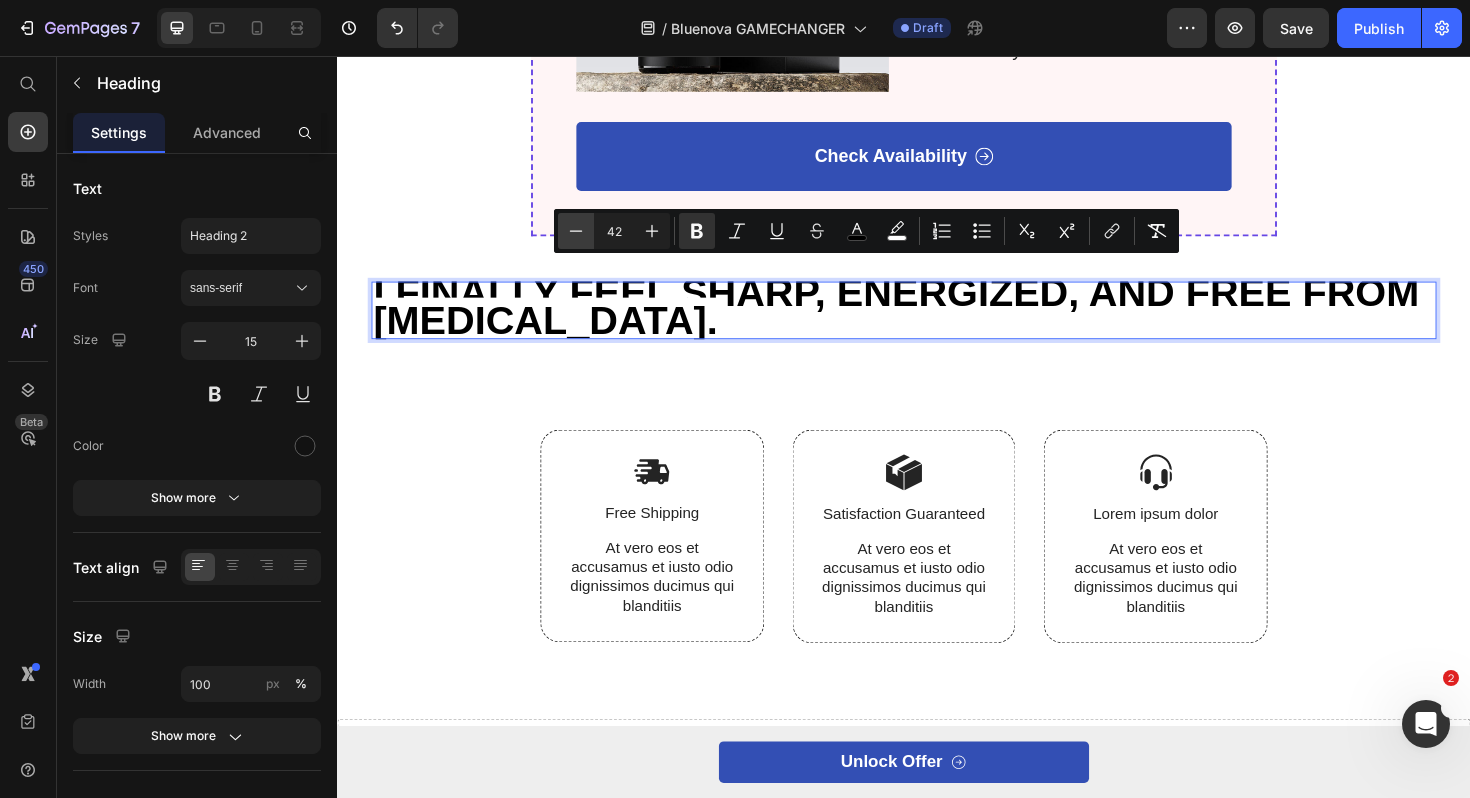 click 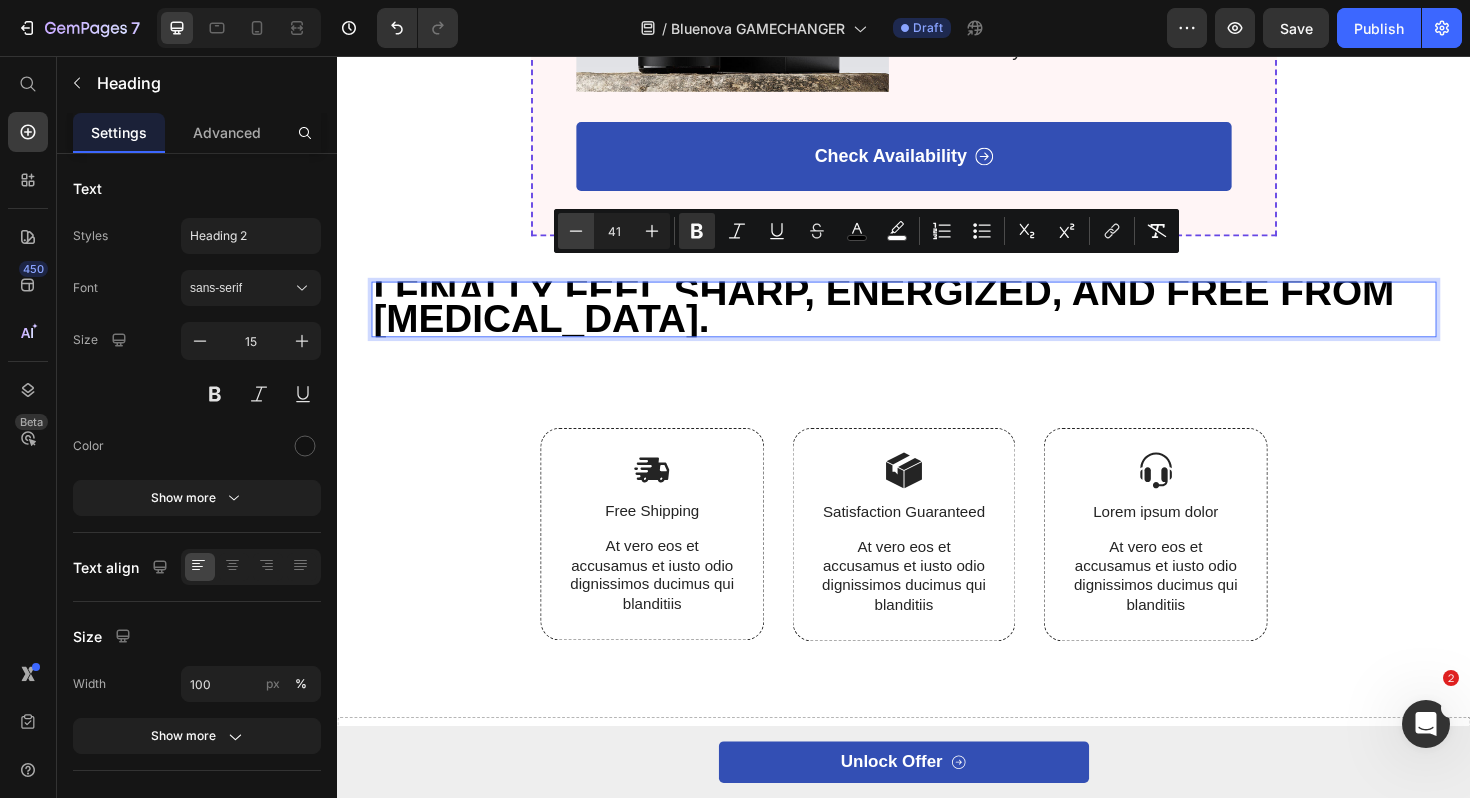 click 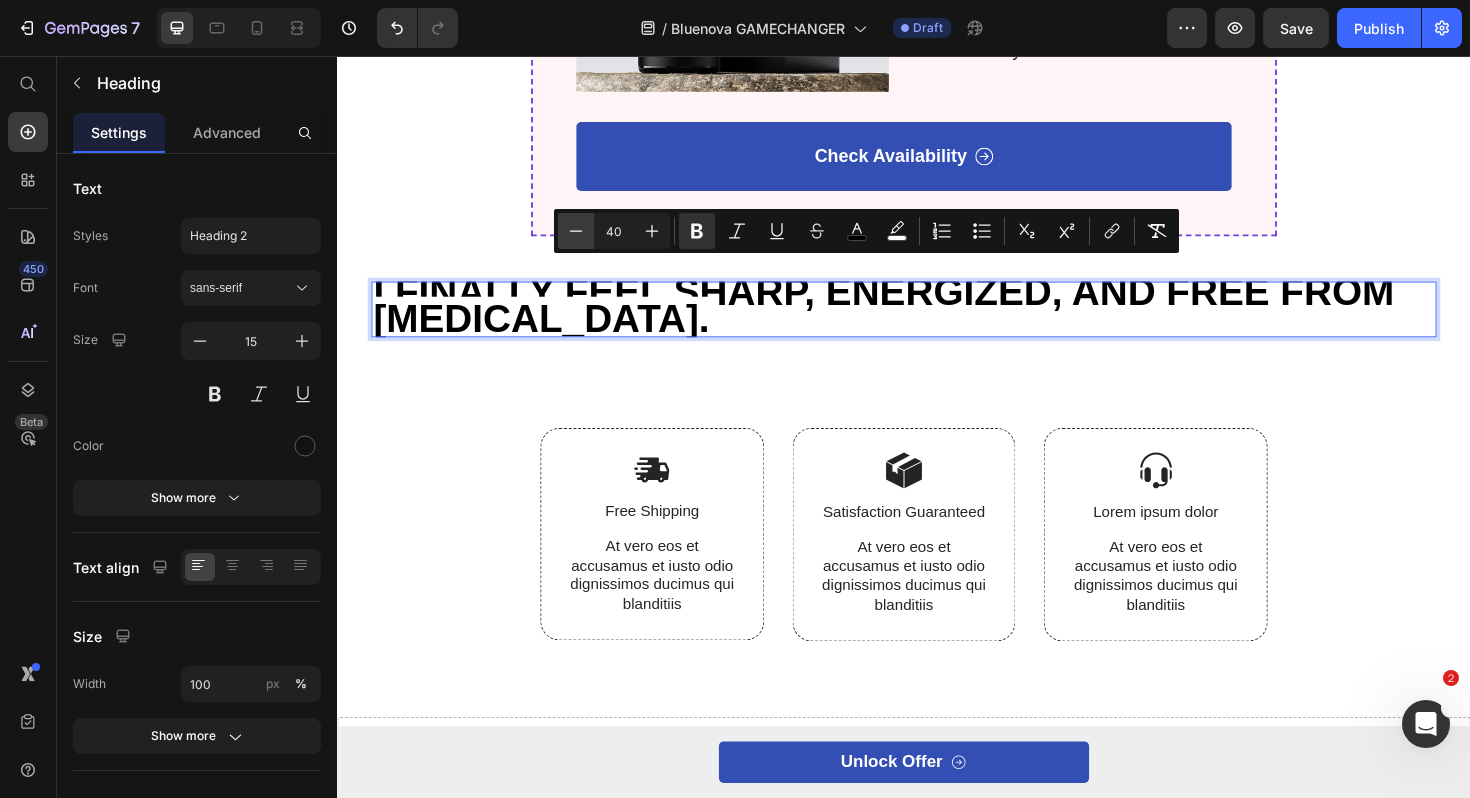 click 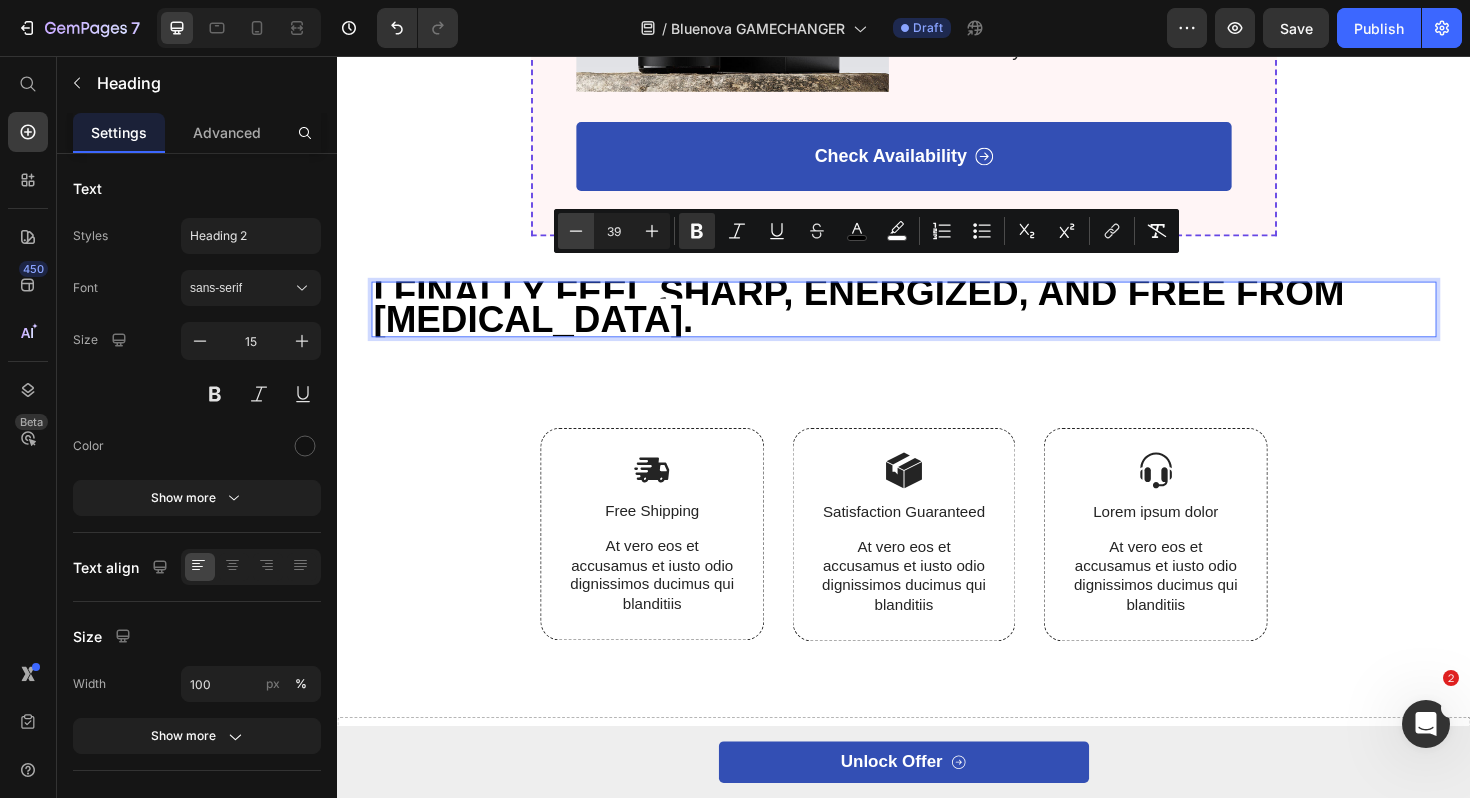 click 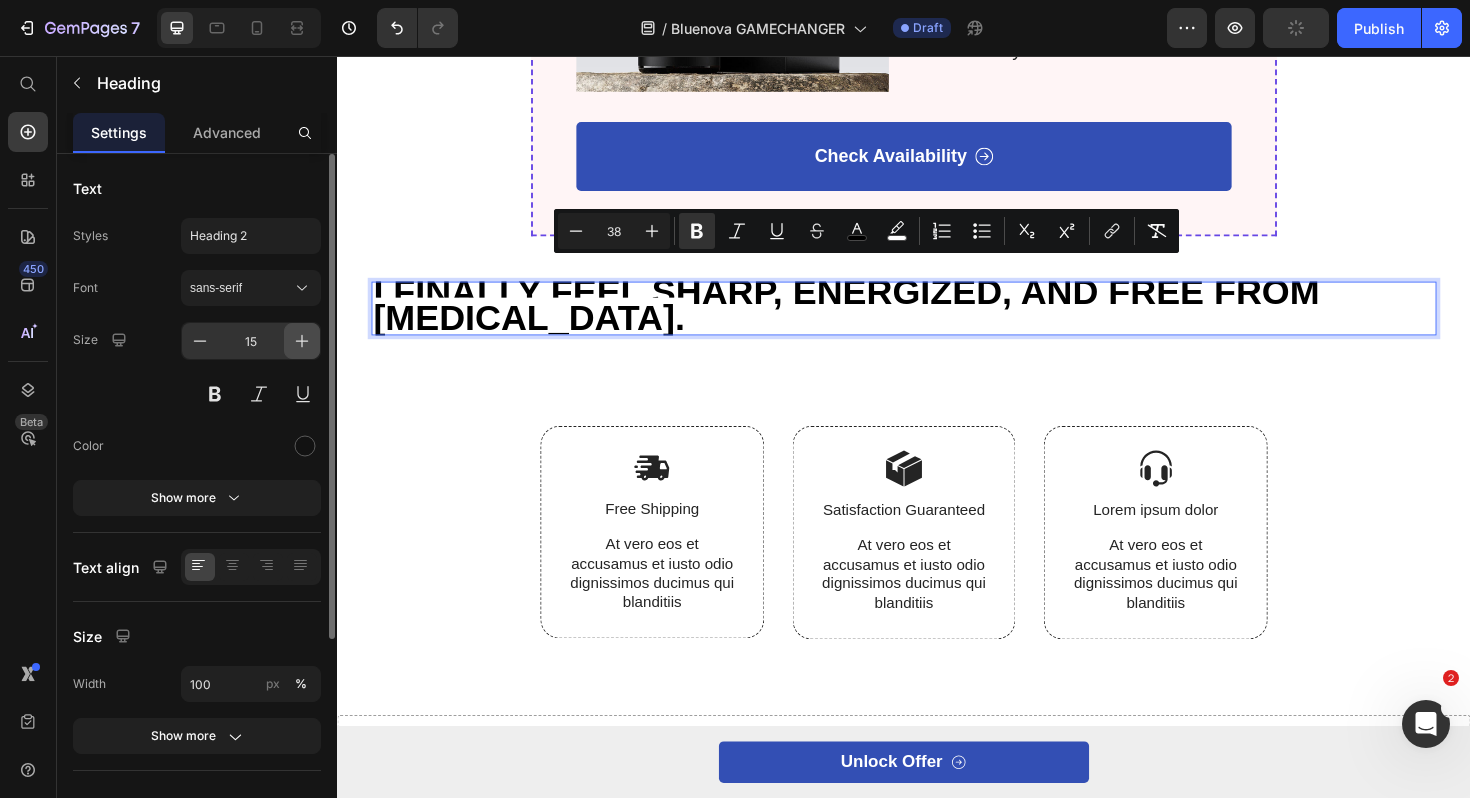 click 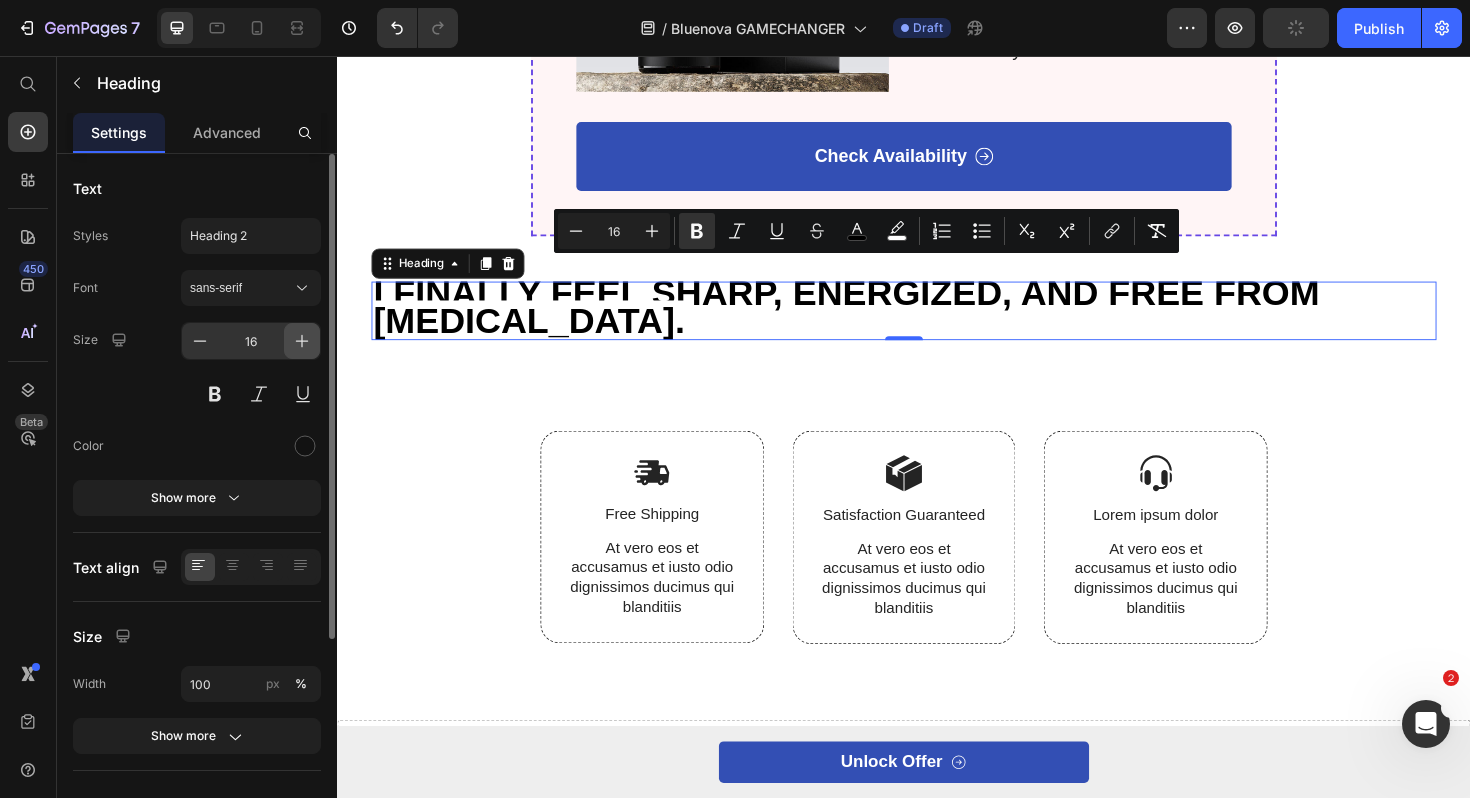 click 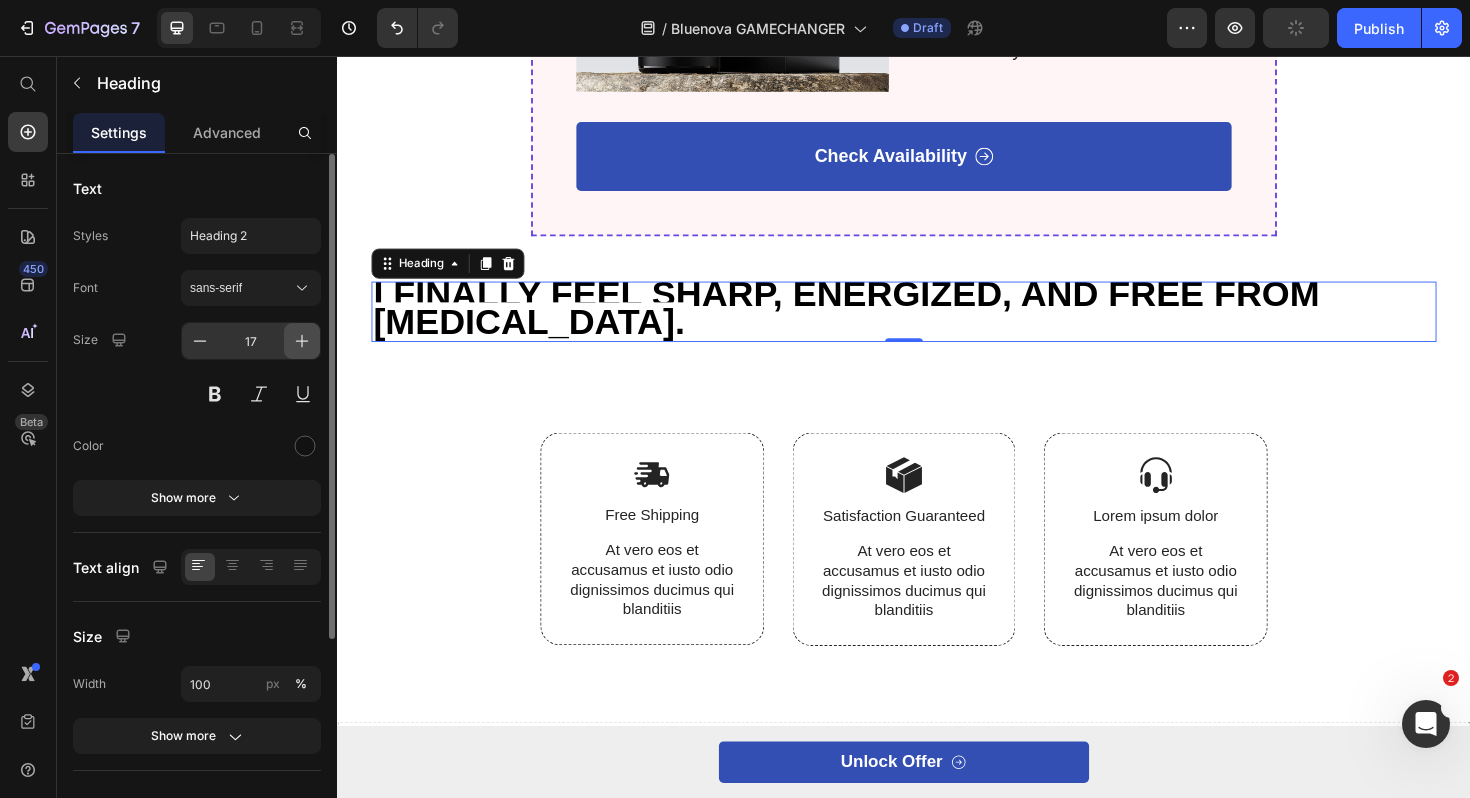 click 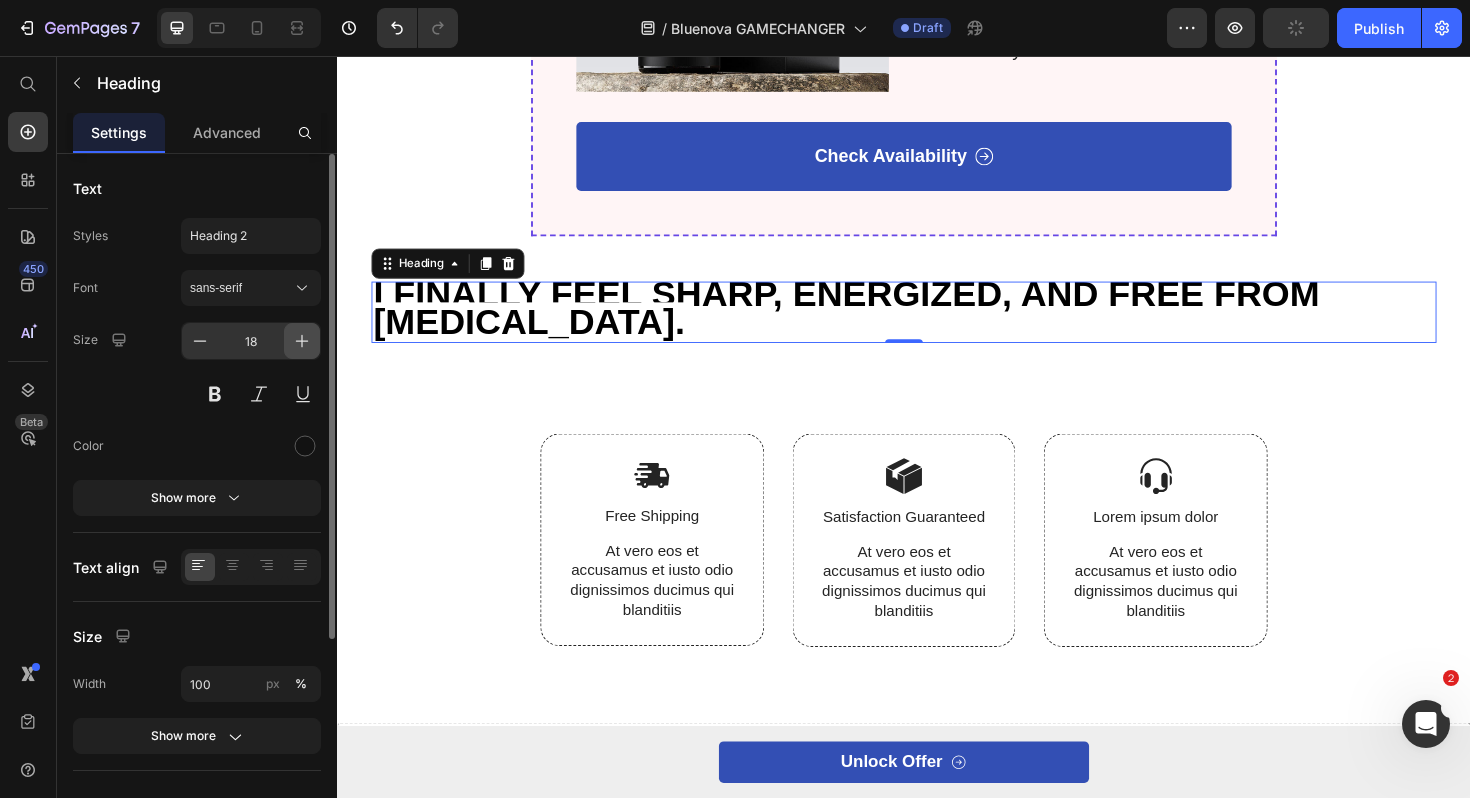 click 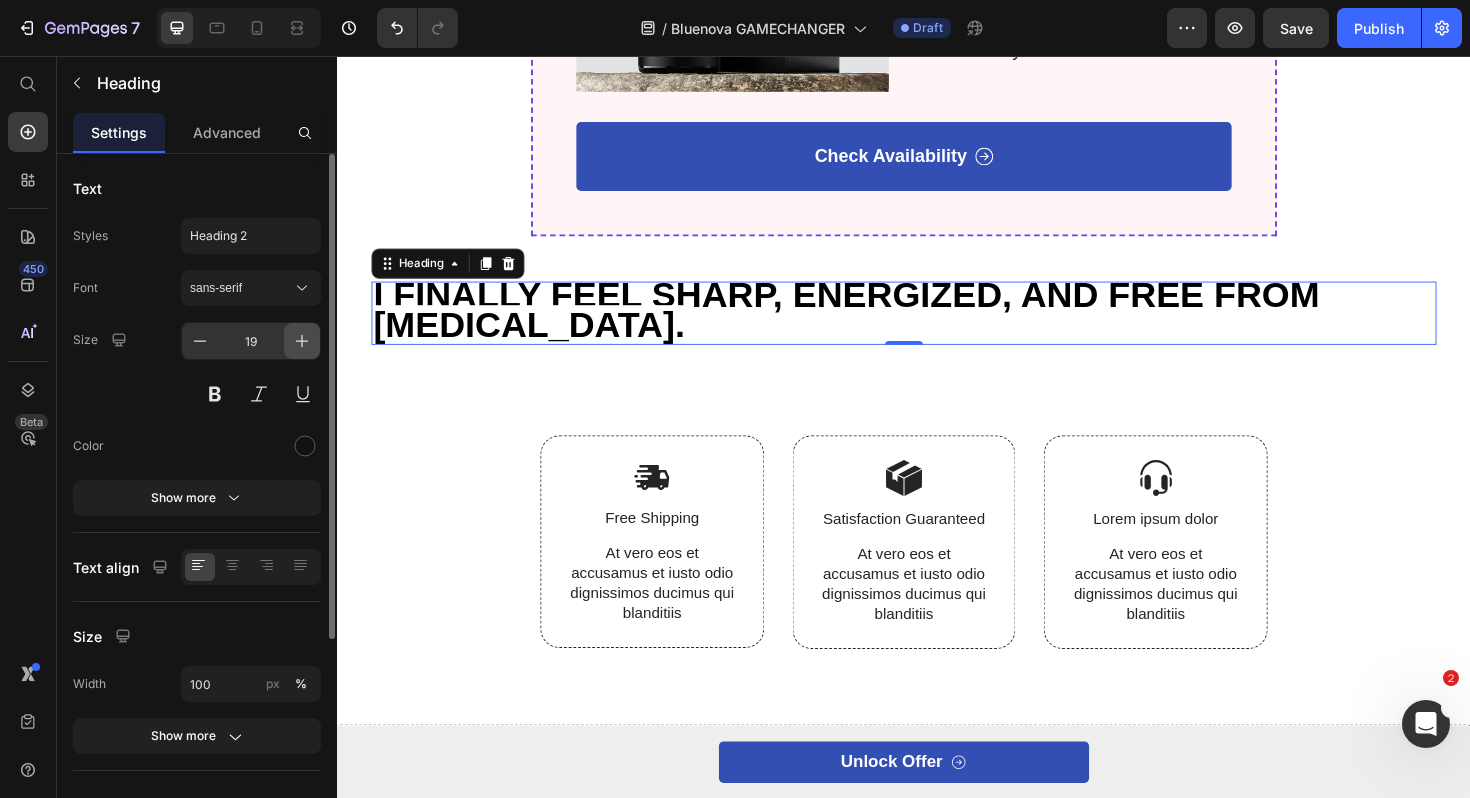 click 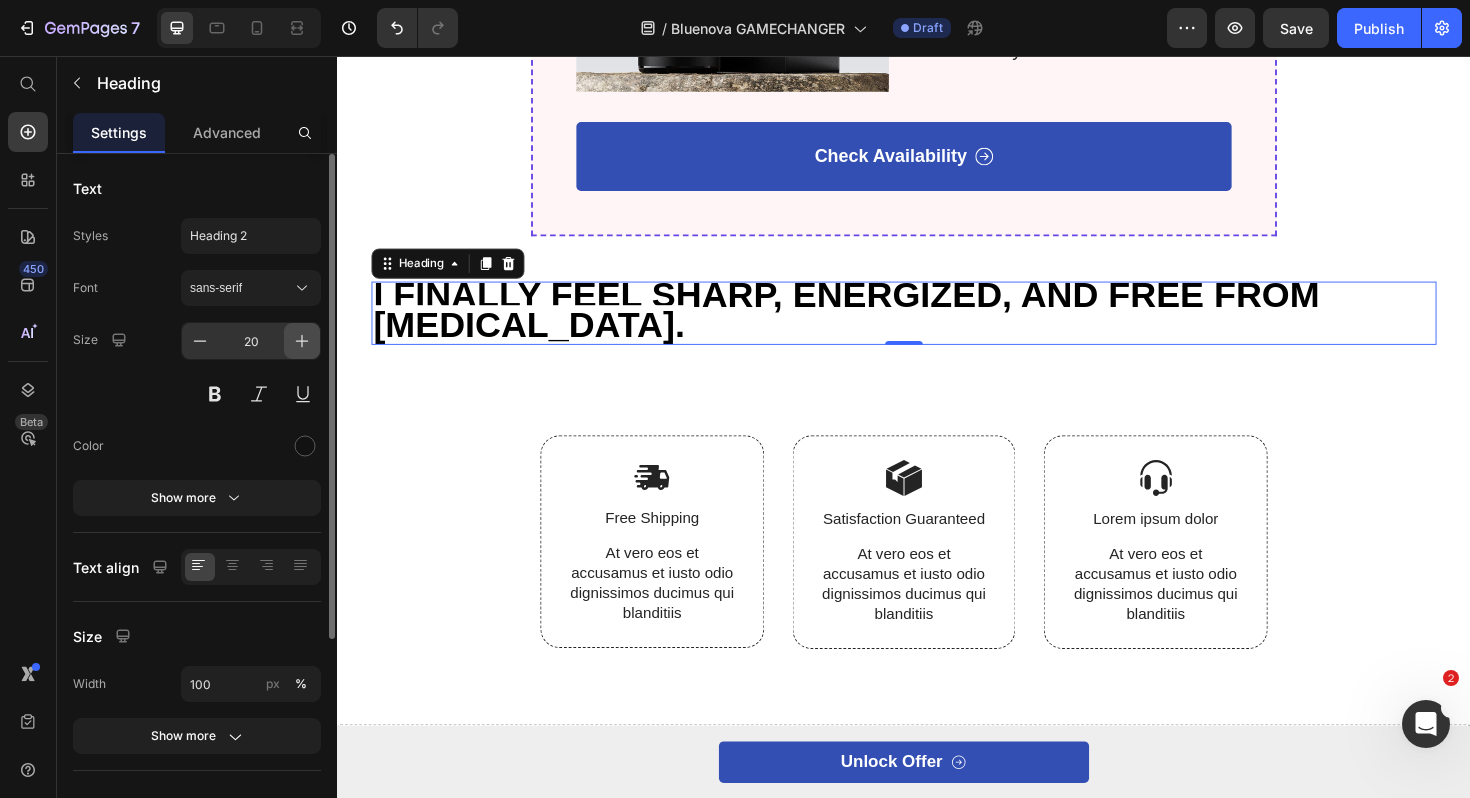 click 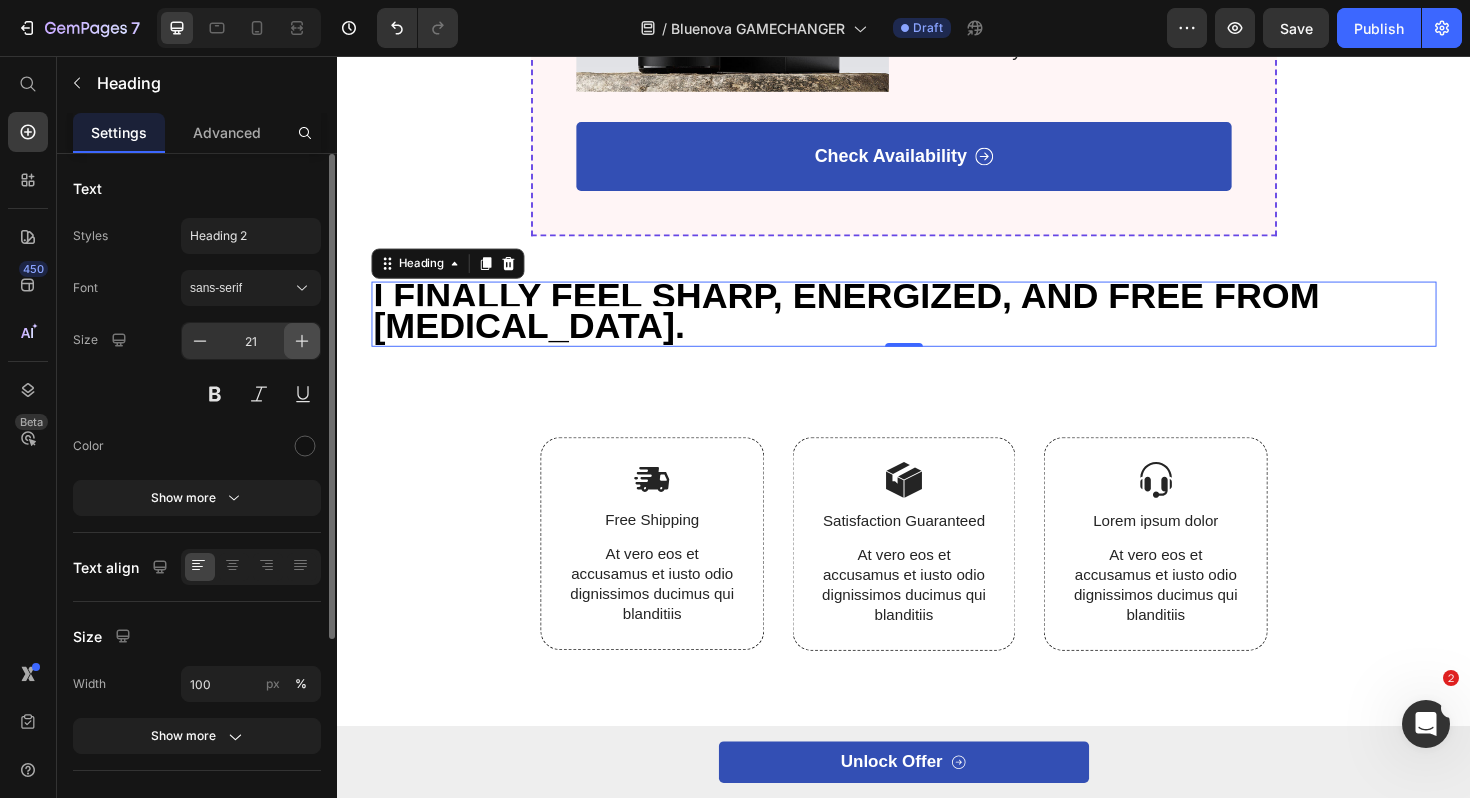 click 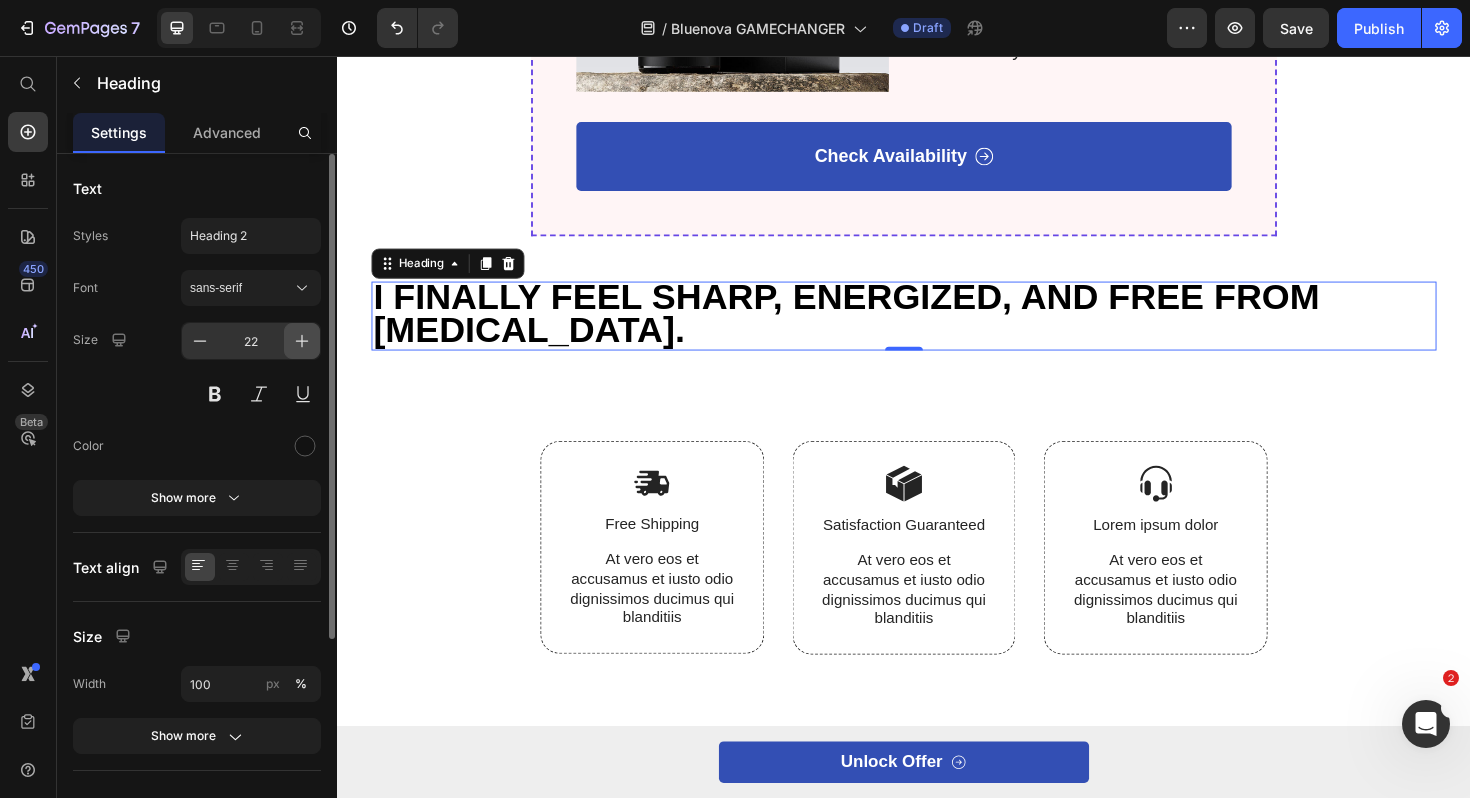 click 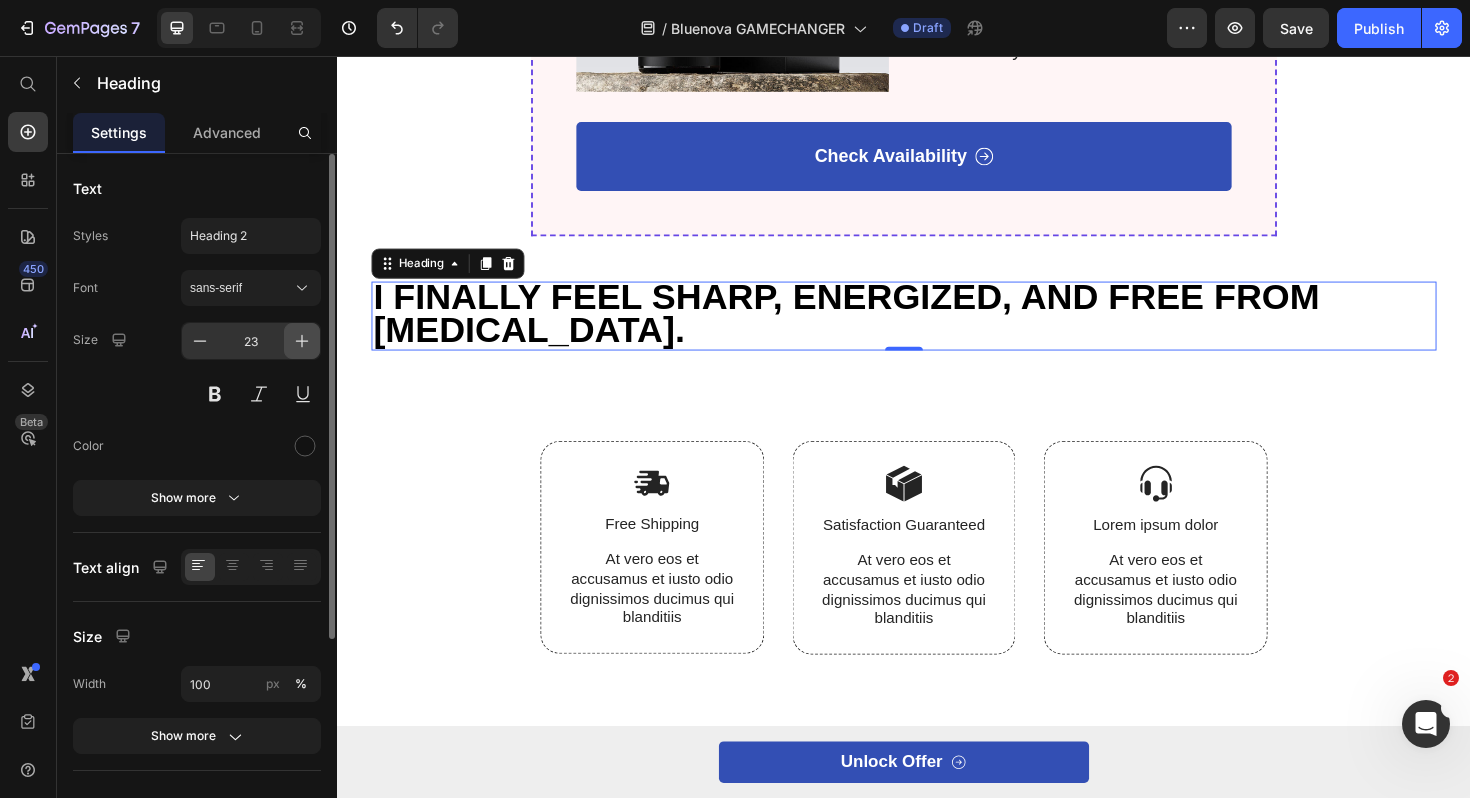 click 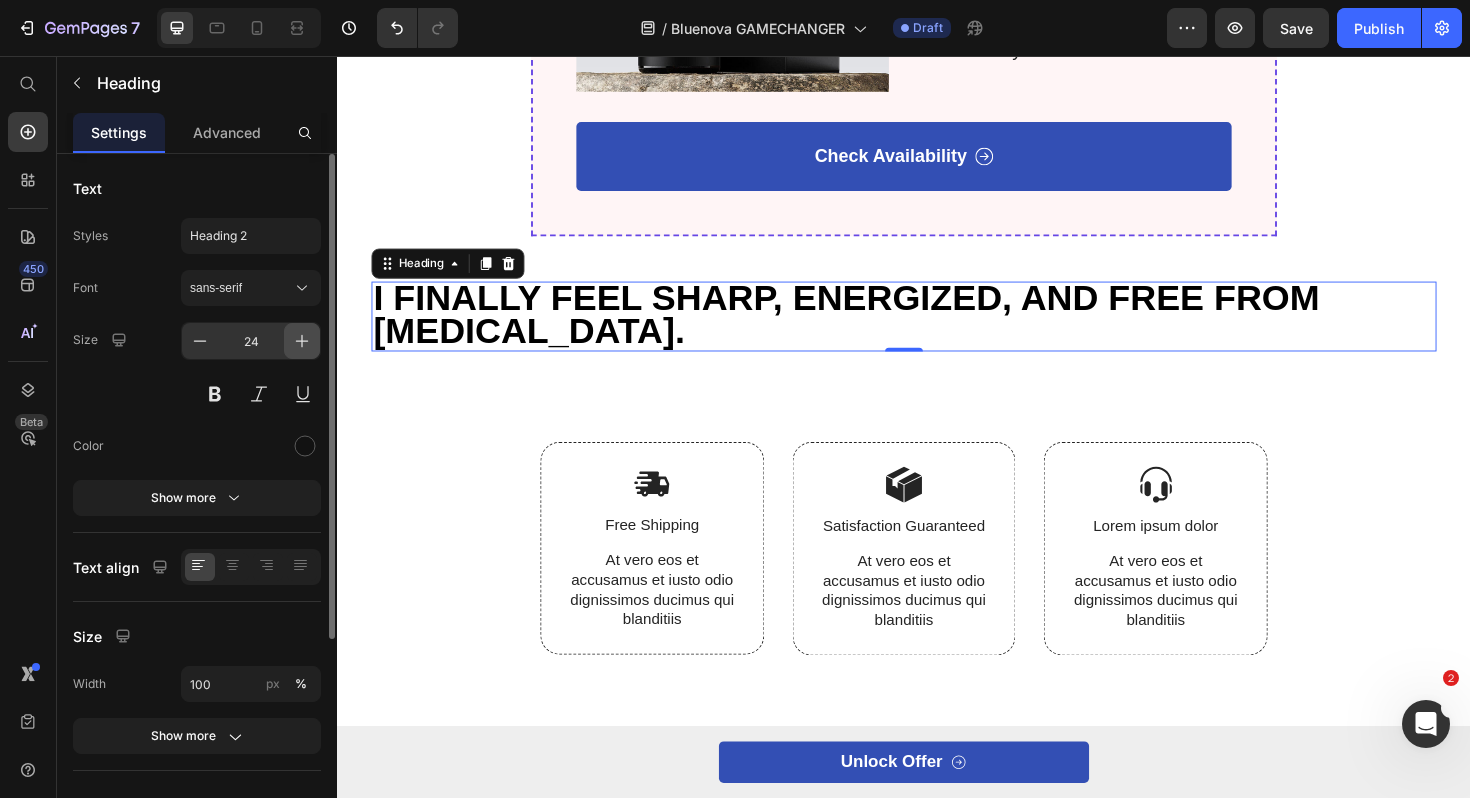 click 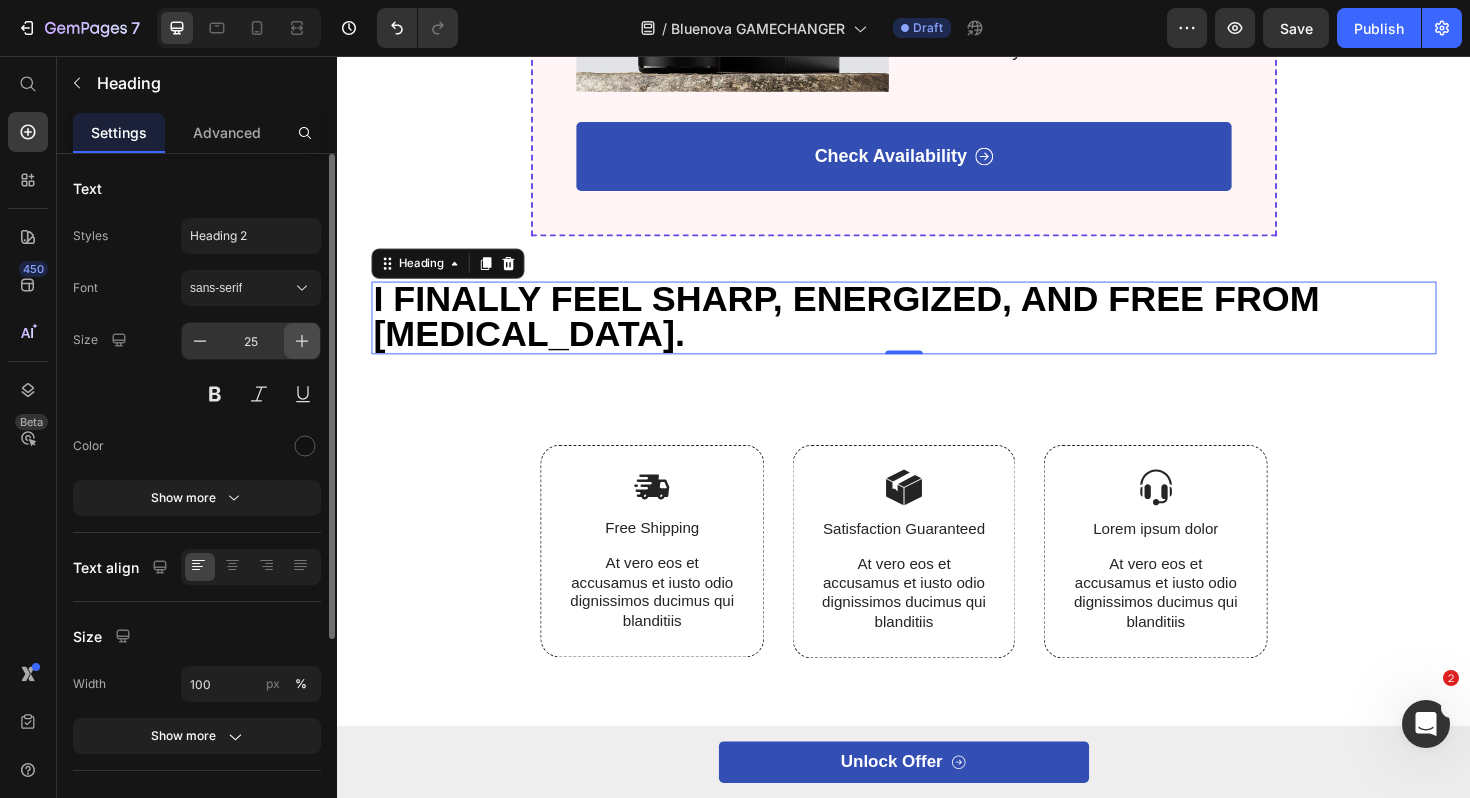 click 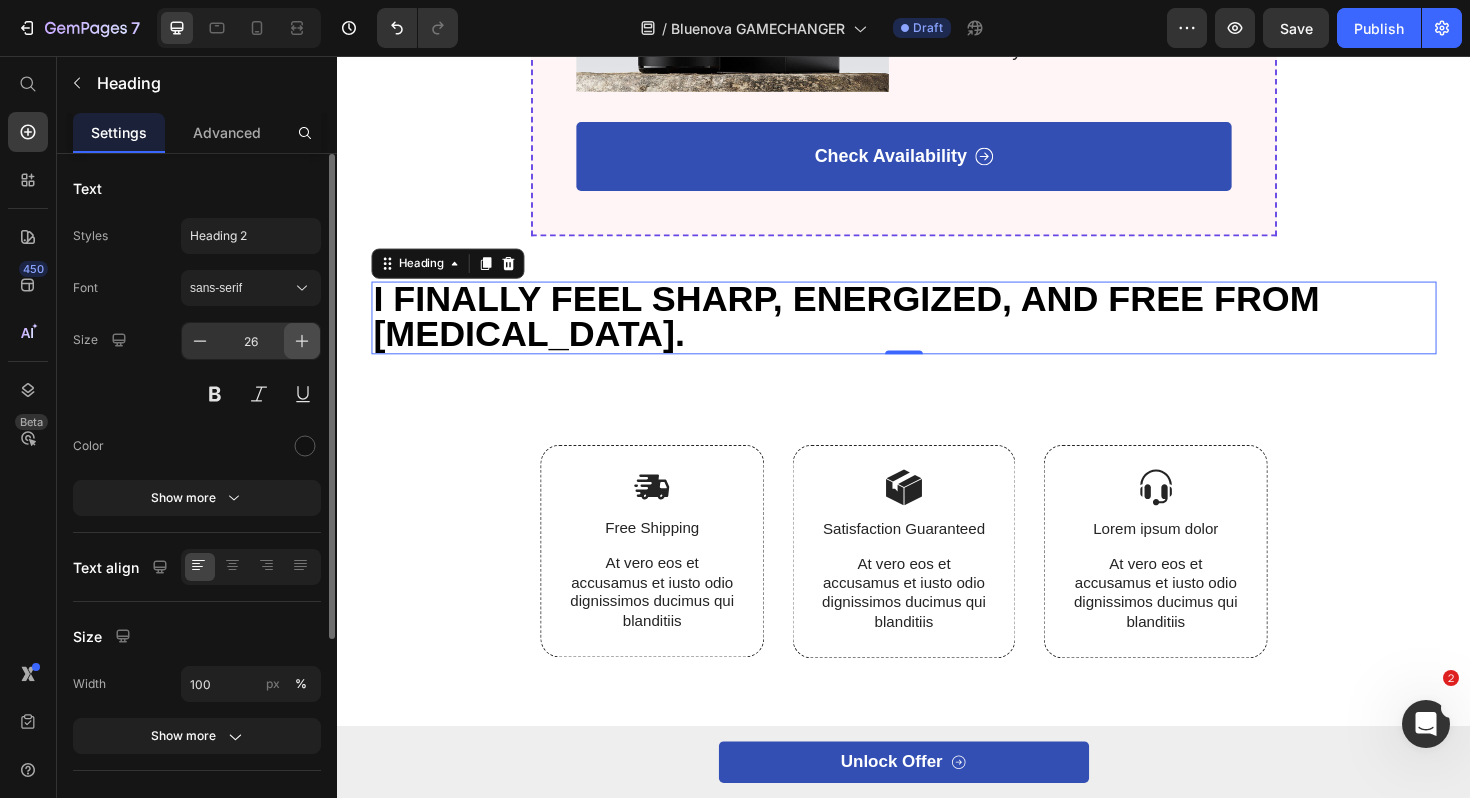 click 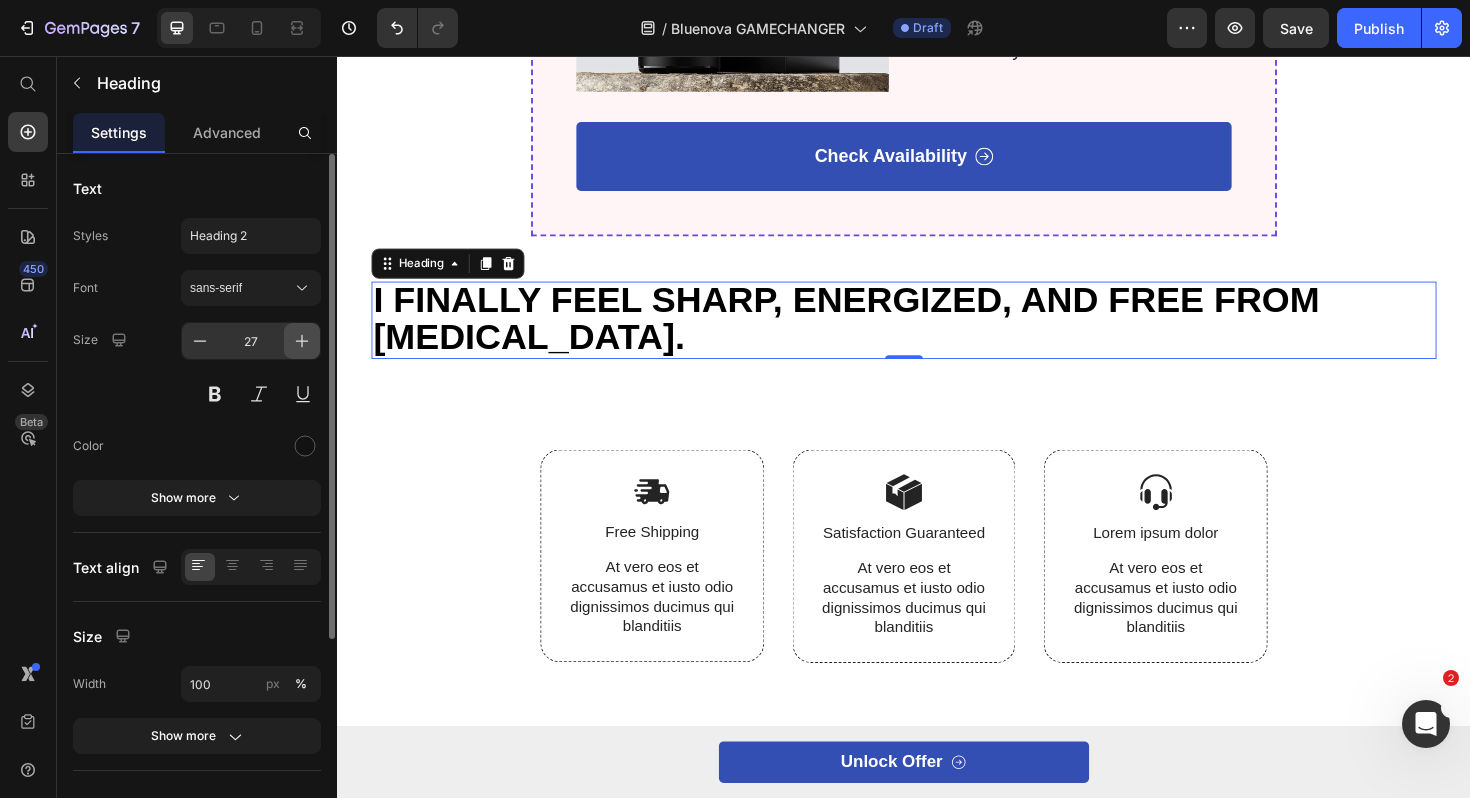 click 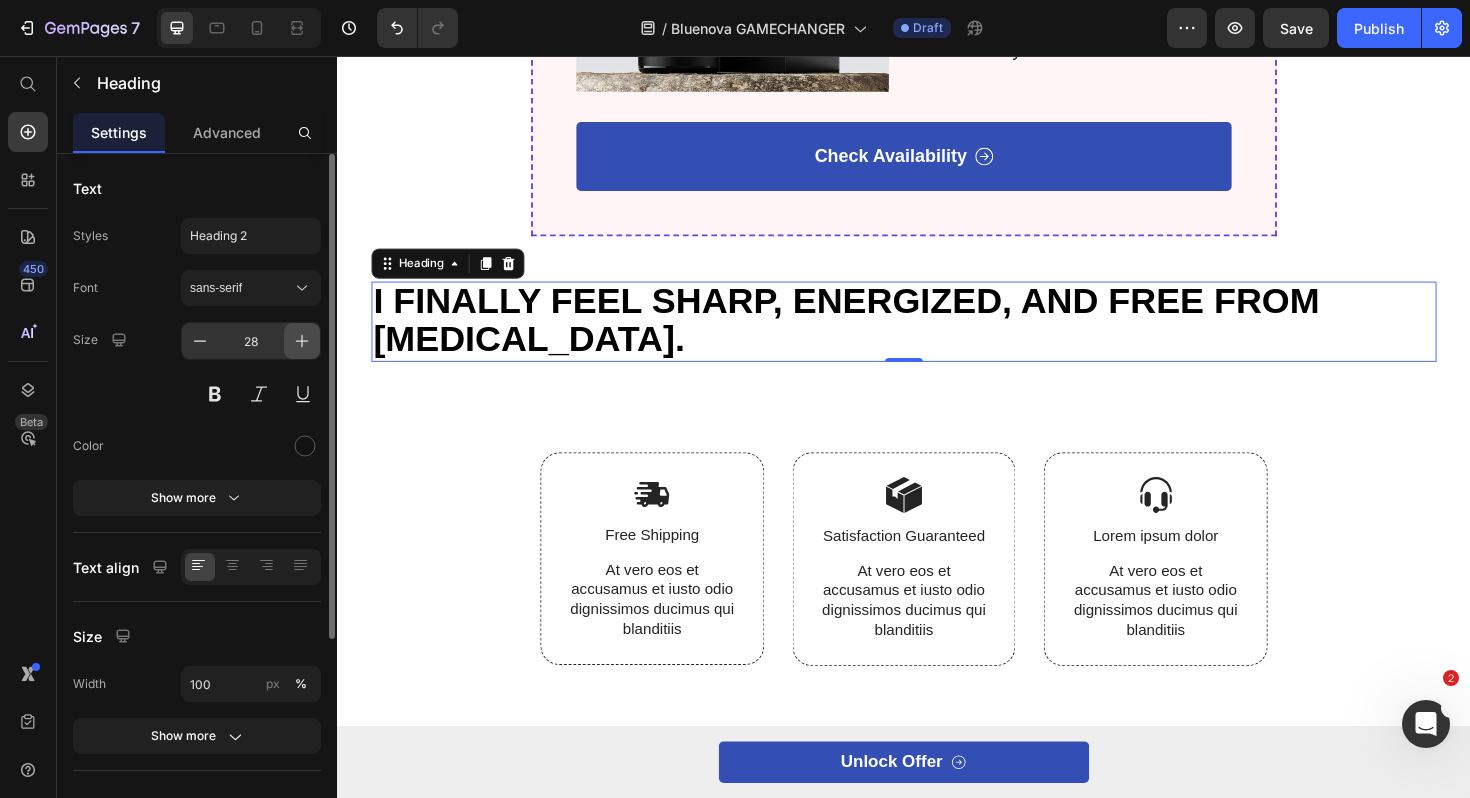 click 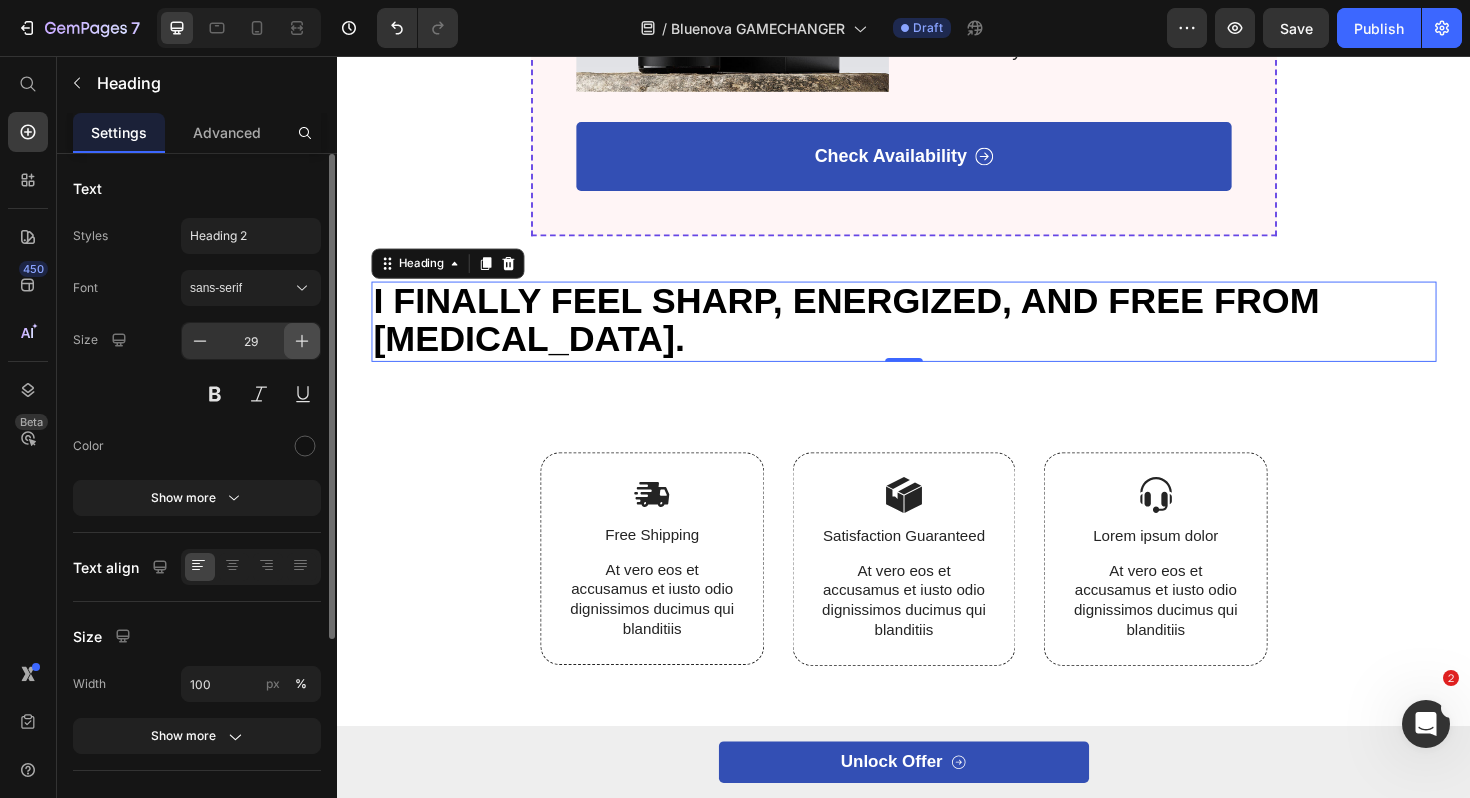 click 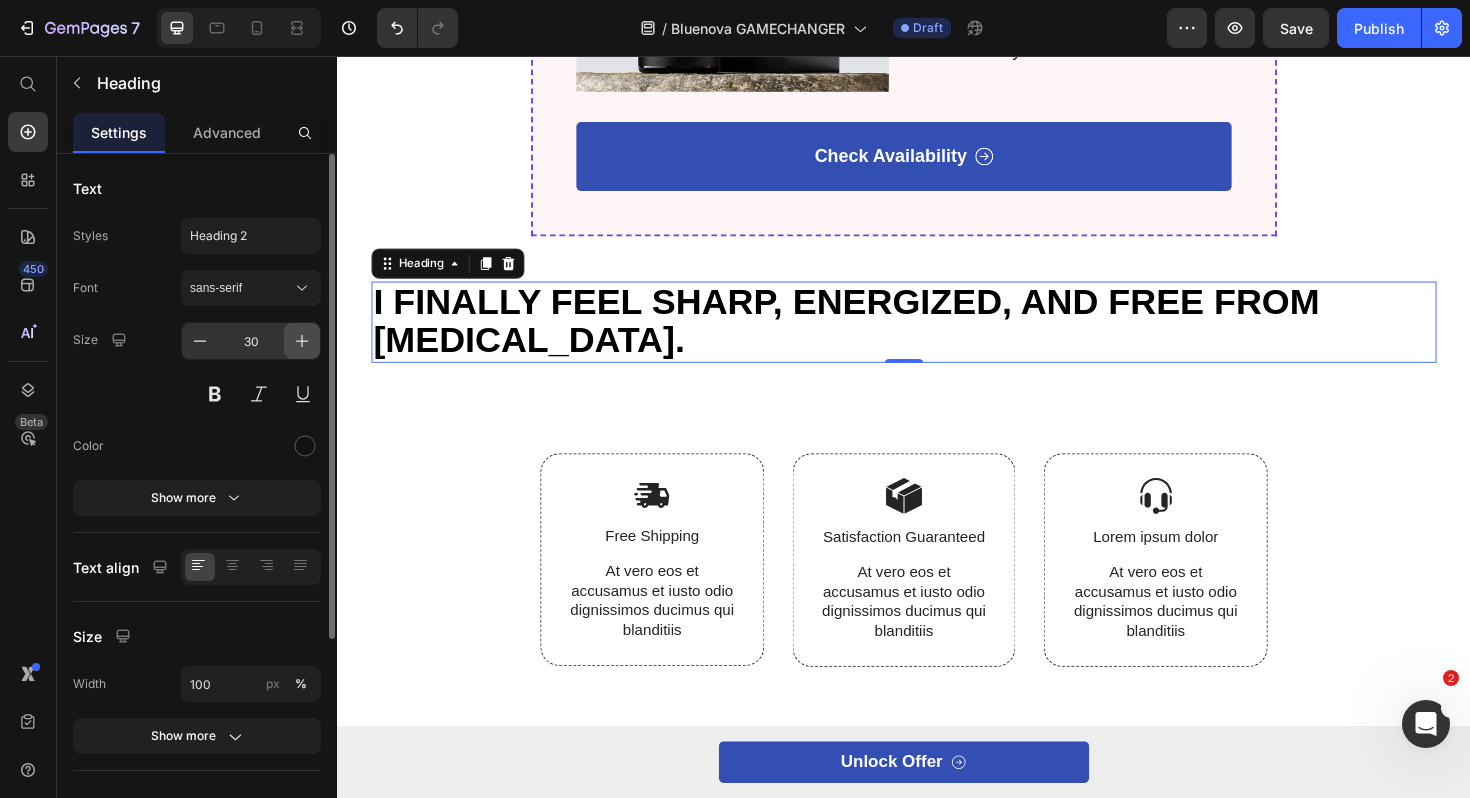 click 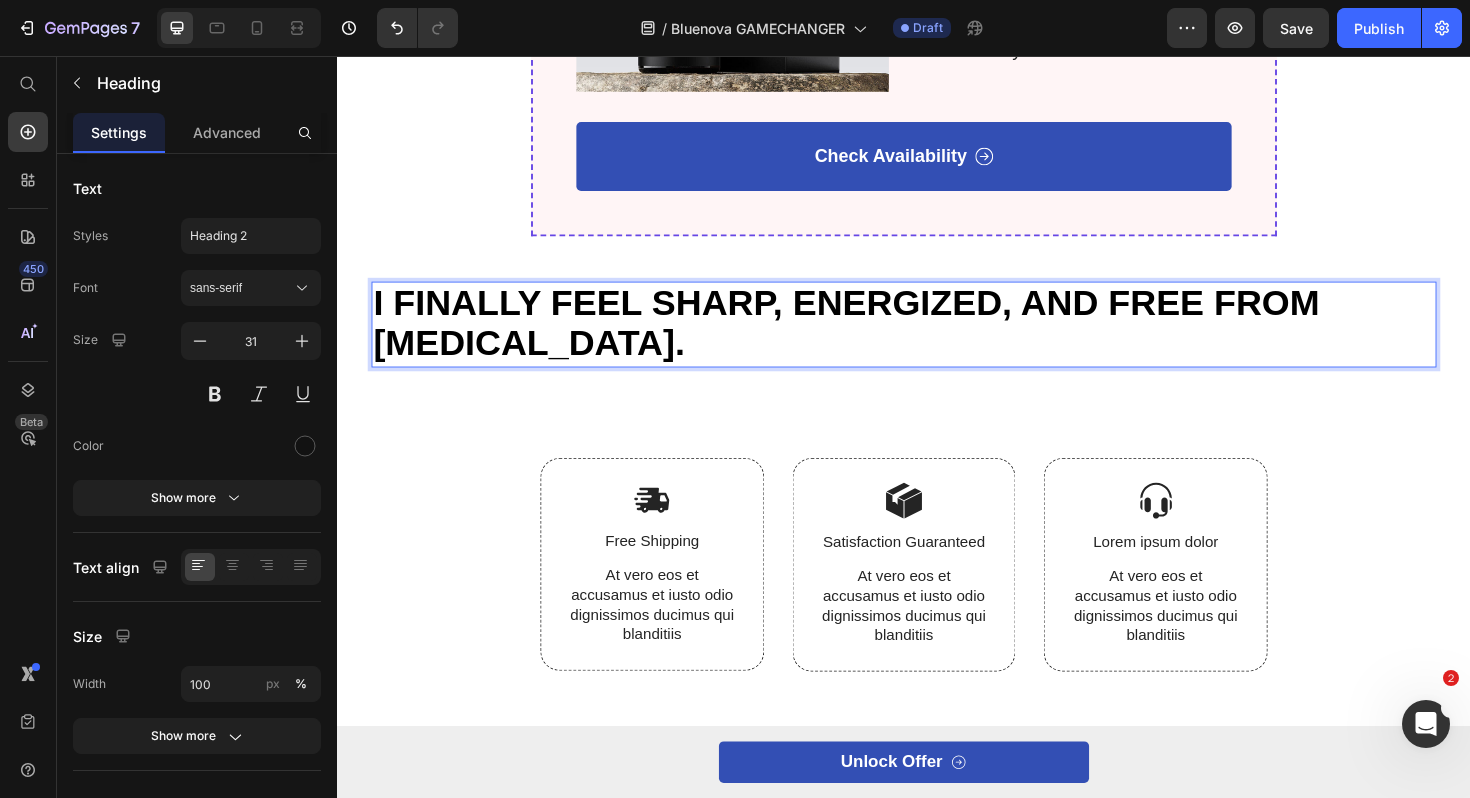 click on "I FINALLY FEEL SHARP, ENERGIZED, AND FREE FROM [MEDICAL_DATA]." at bounding box center (937, 340) 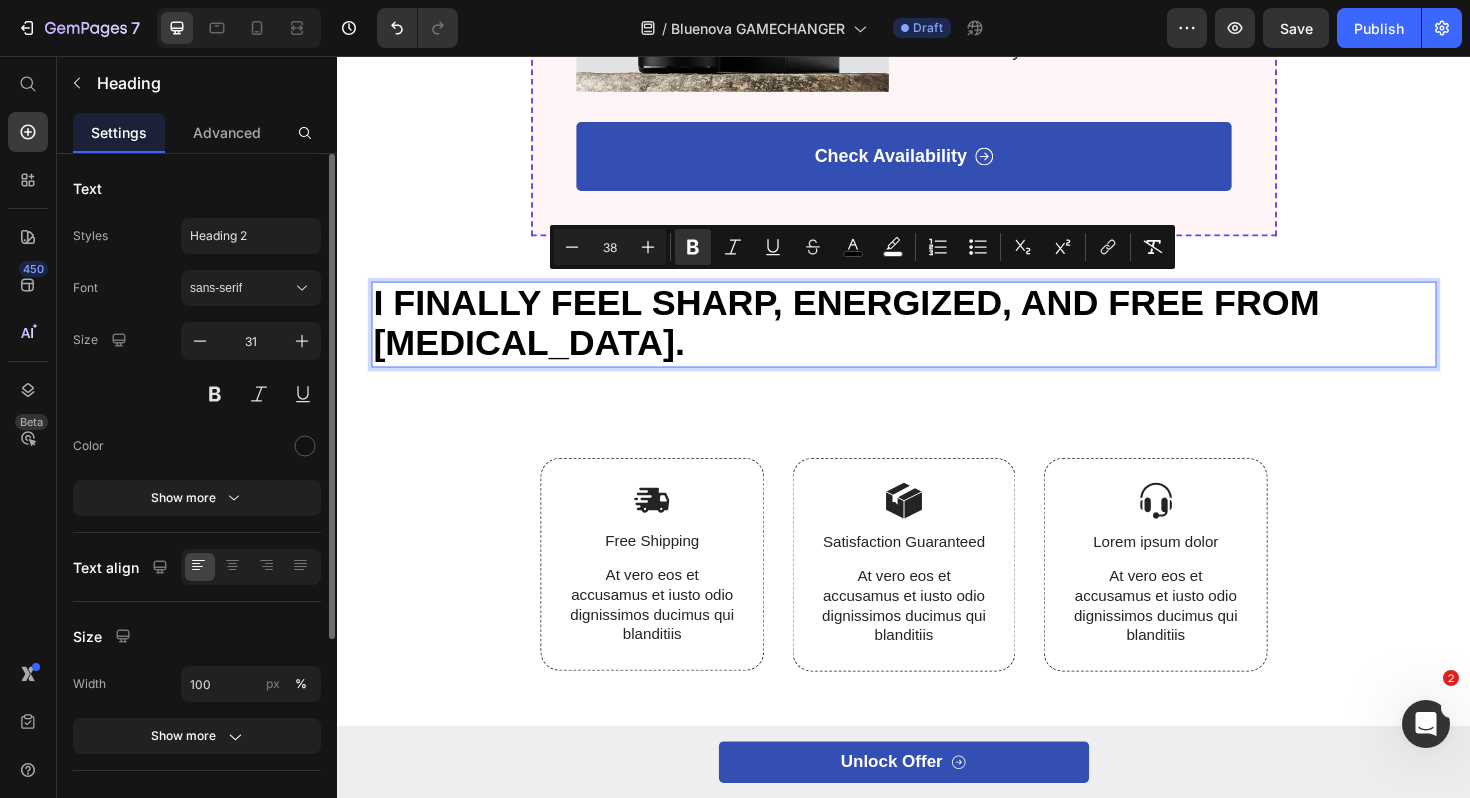 scroll, scrollTop: 94, scrollLeft: 0, axis: vertical 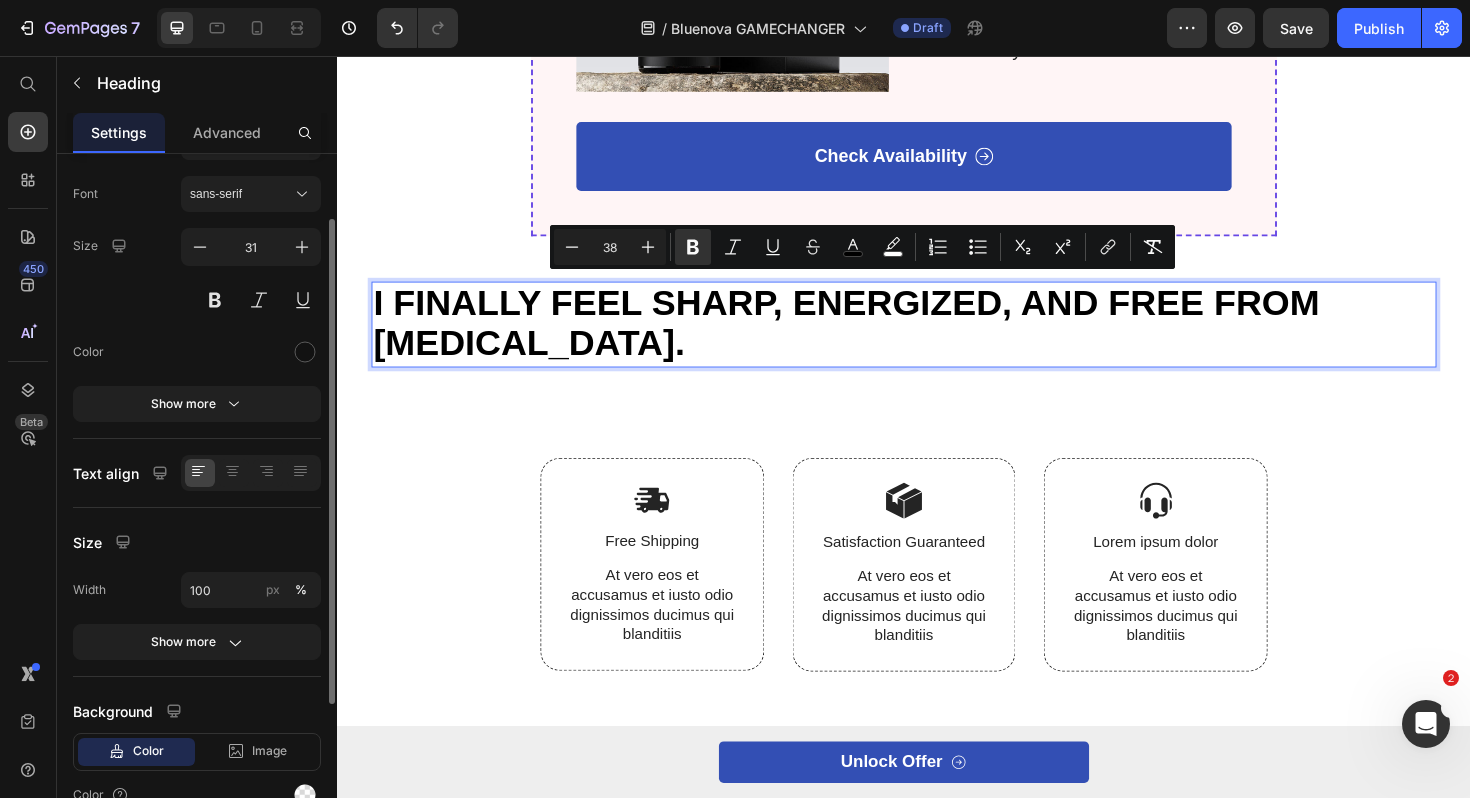 click 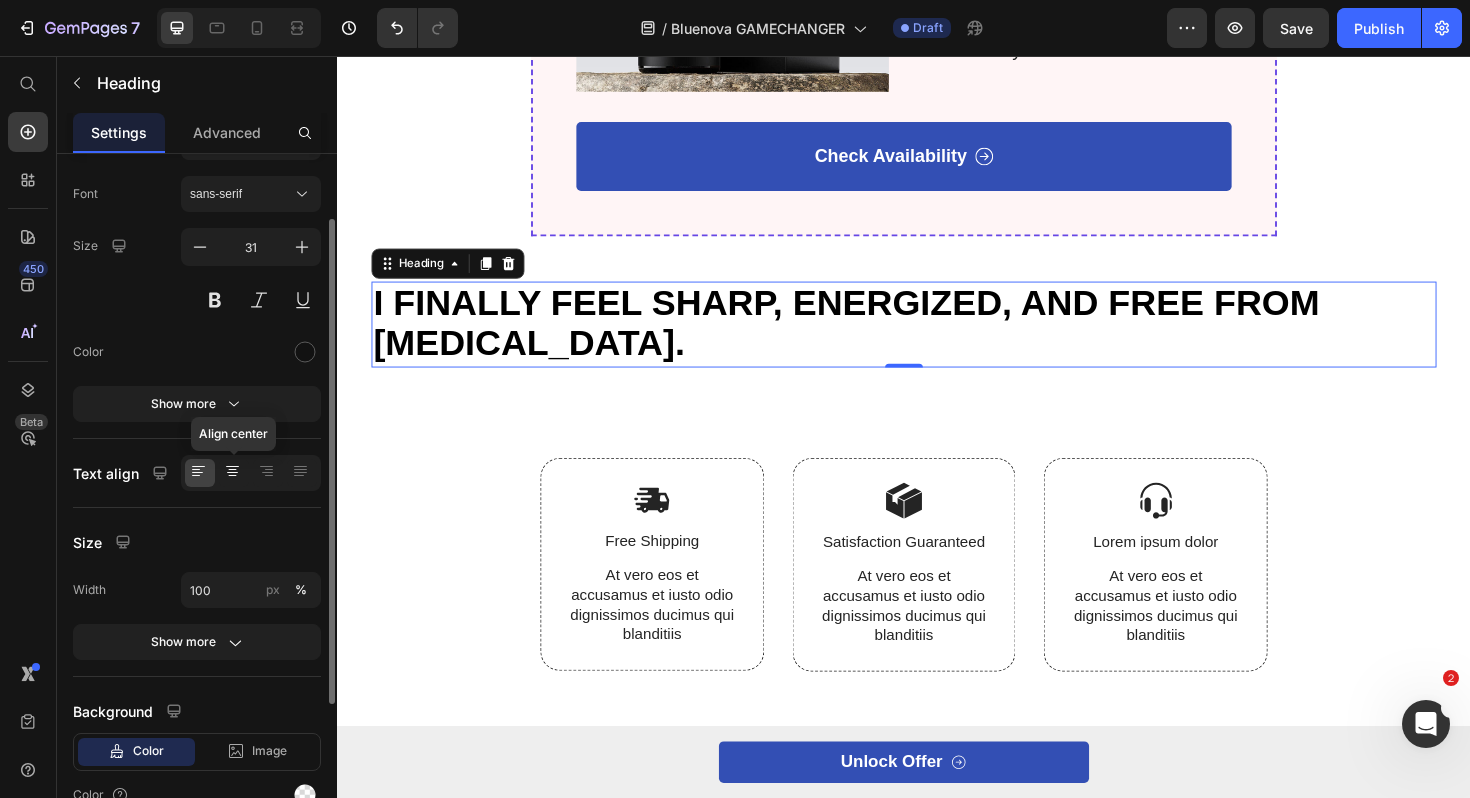 click 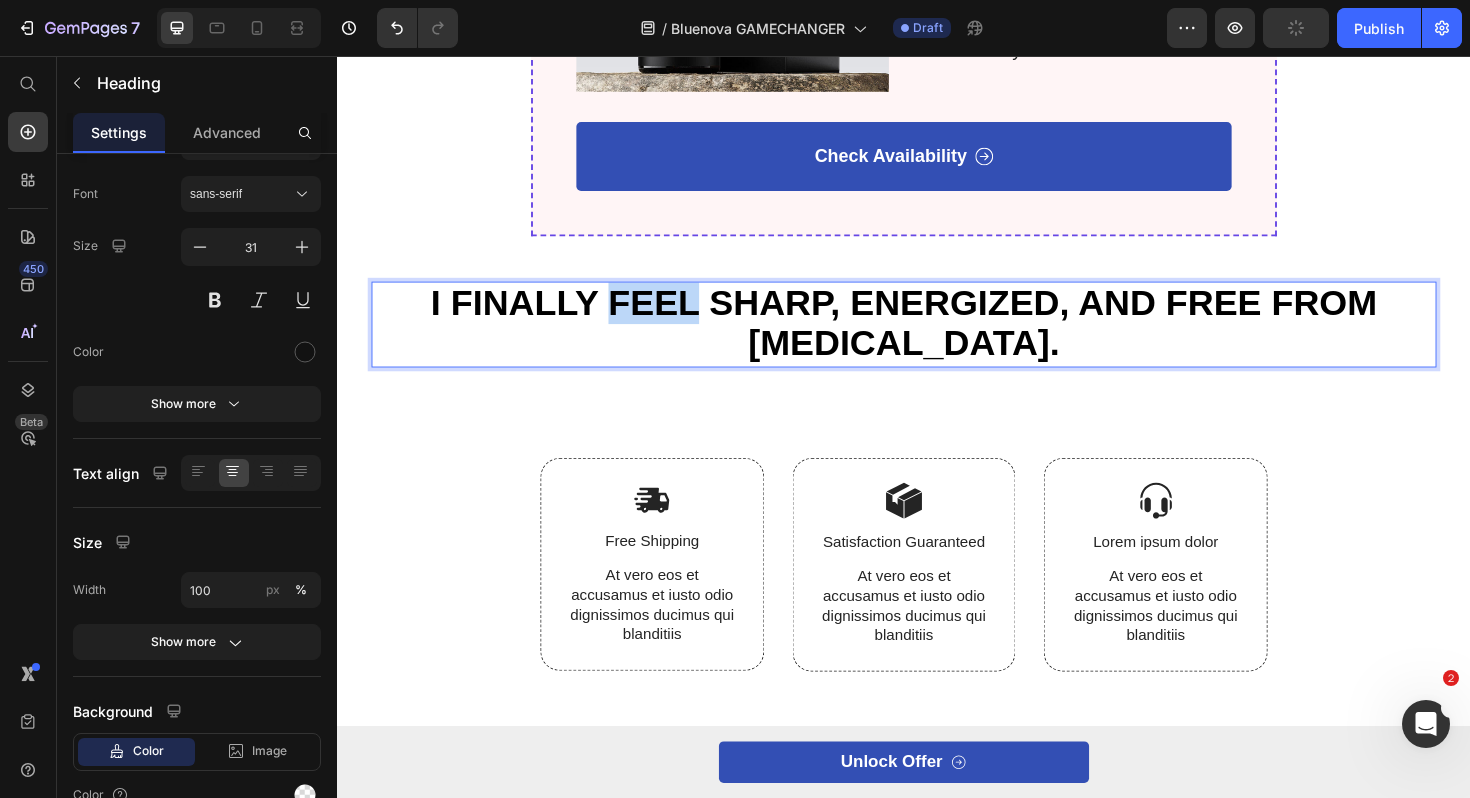 click on "I FINALLY FEEL SHARP, ENERGIZED, AND FREE FROM [MEDICAL_DATA]." at bounding box center (937, 338) 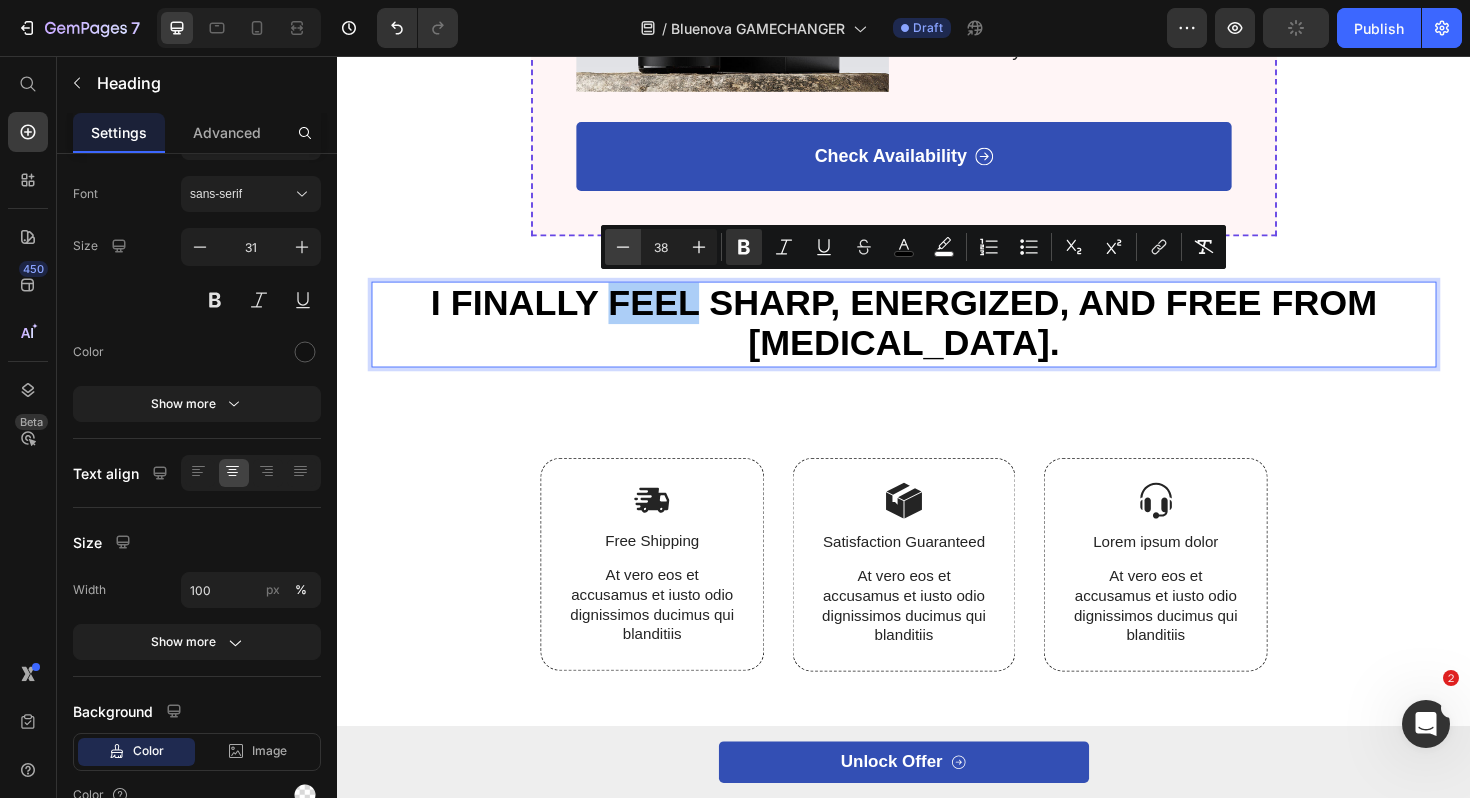 click 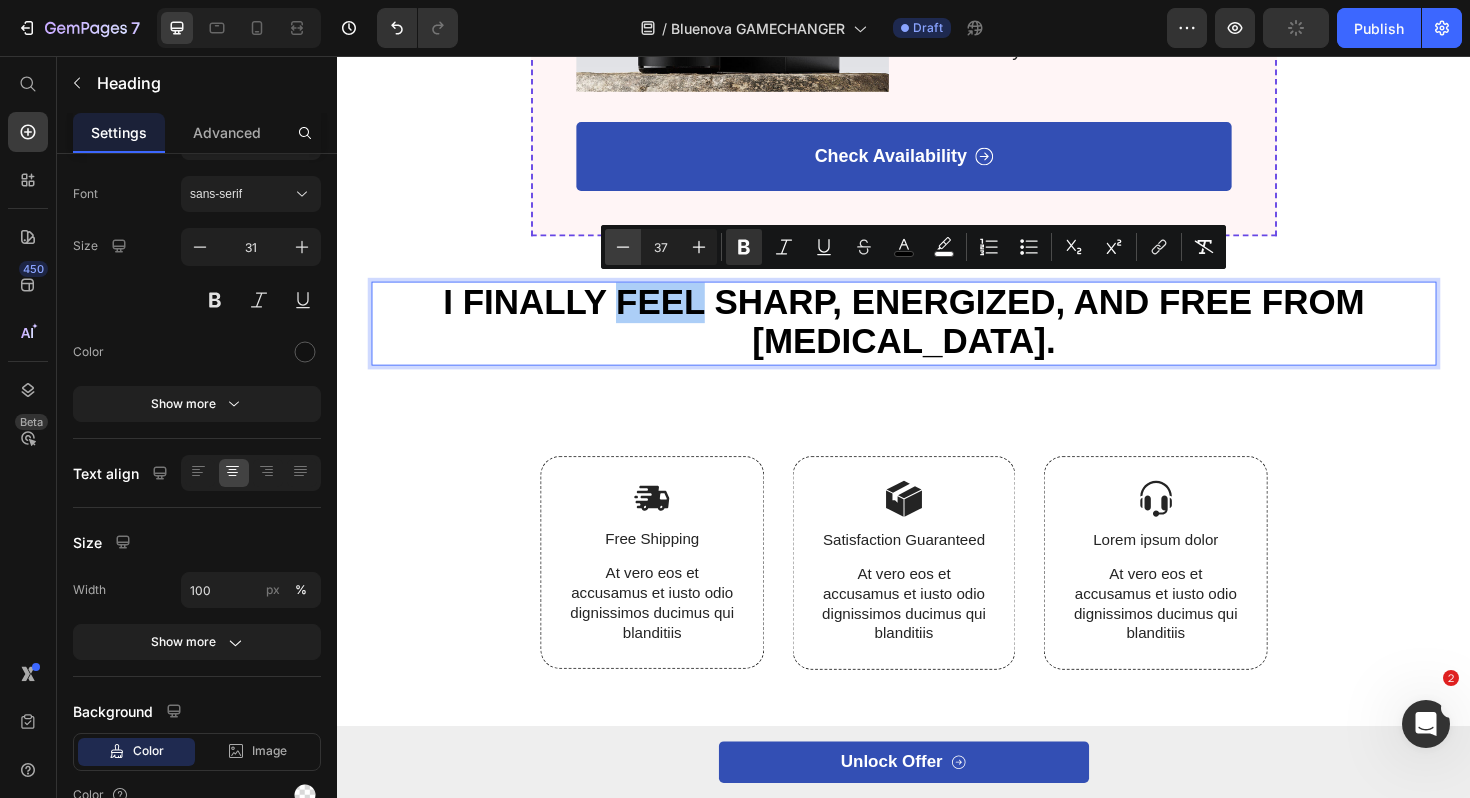 click 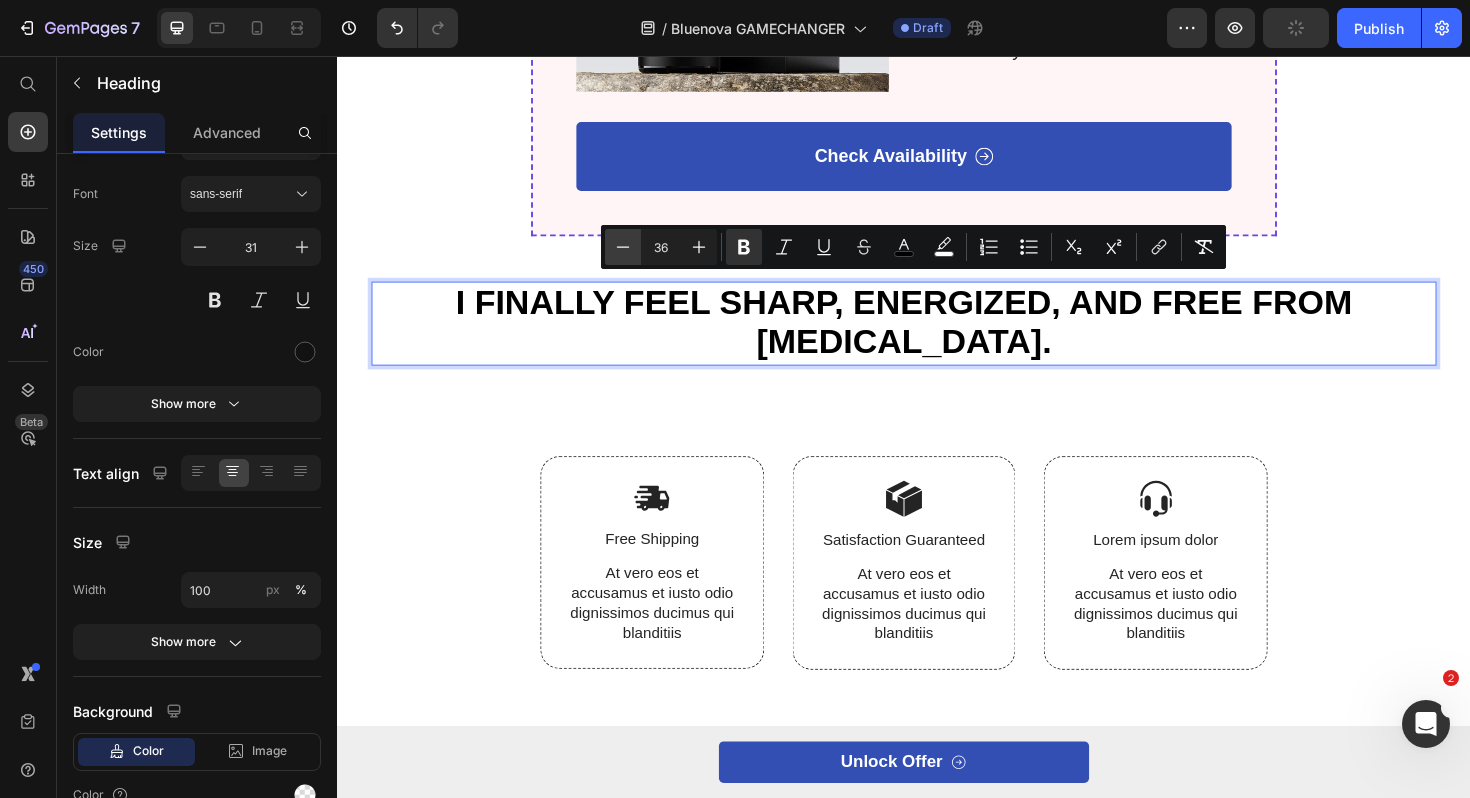 click 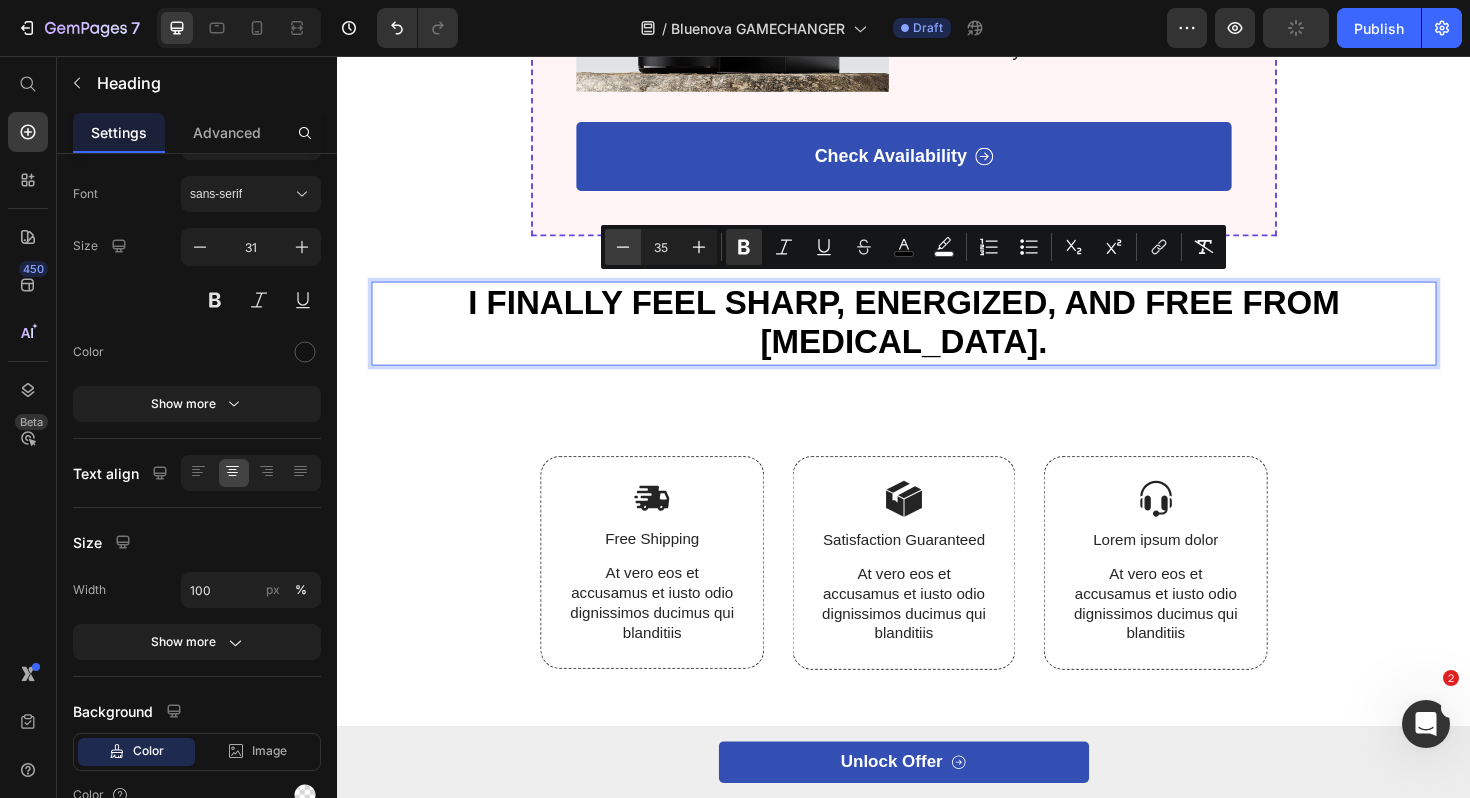 click 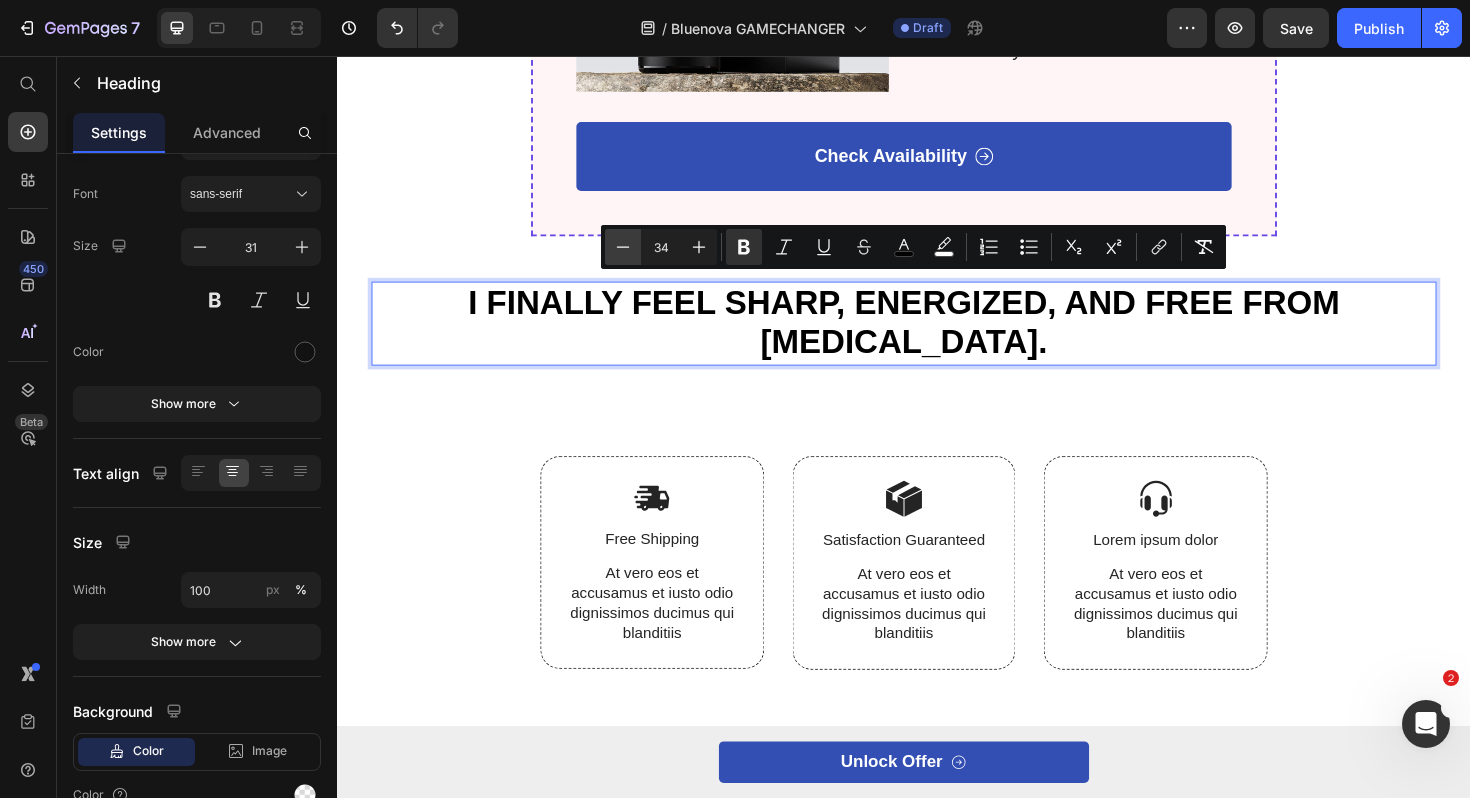 click 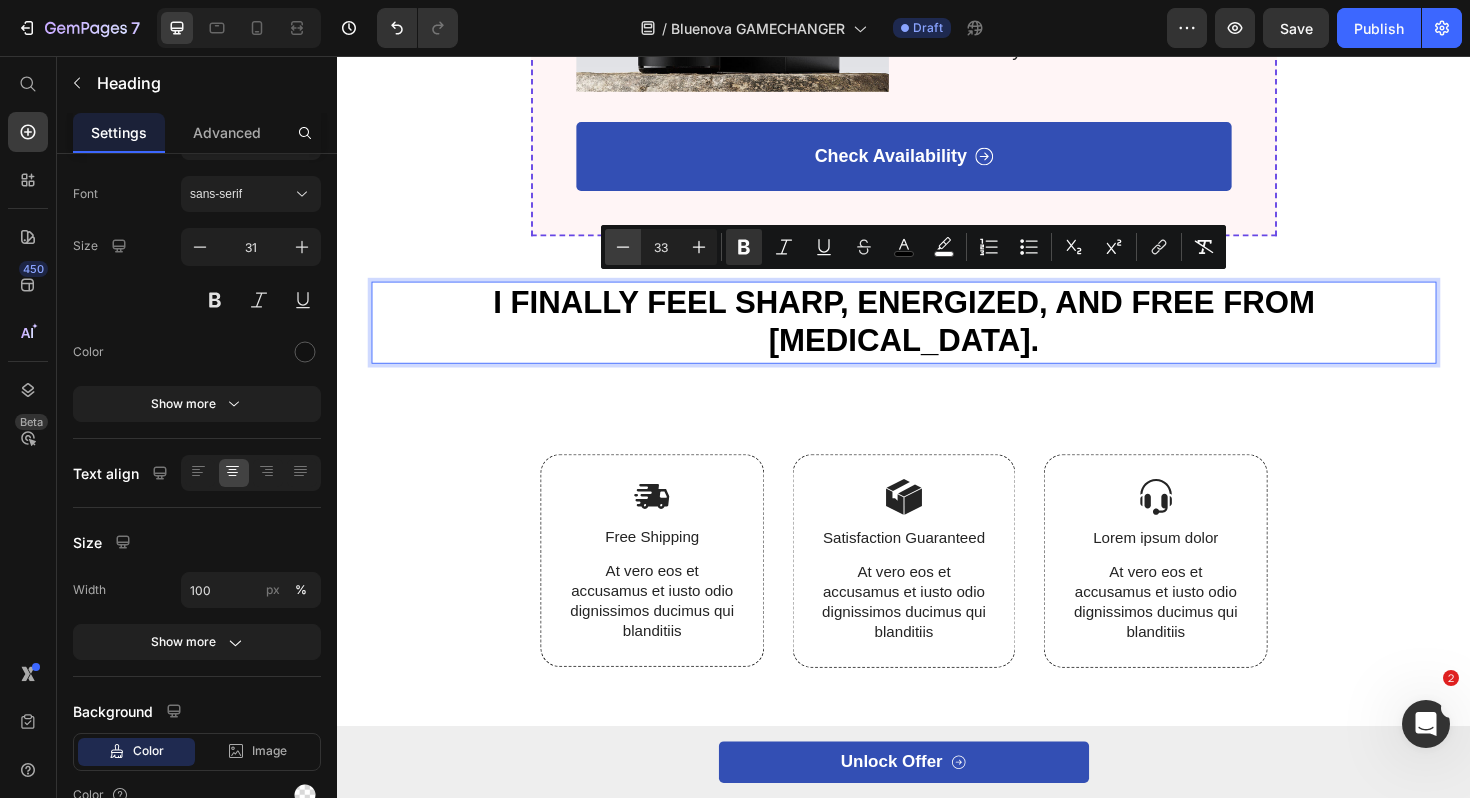 click 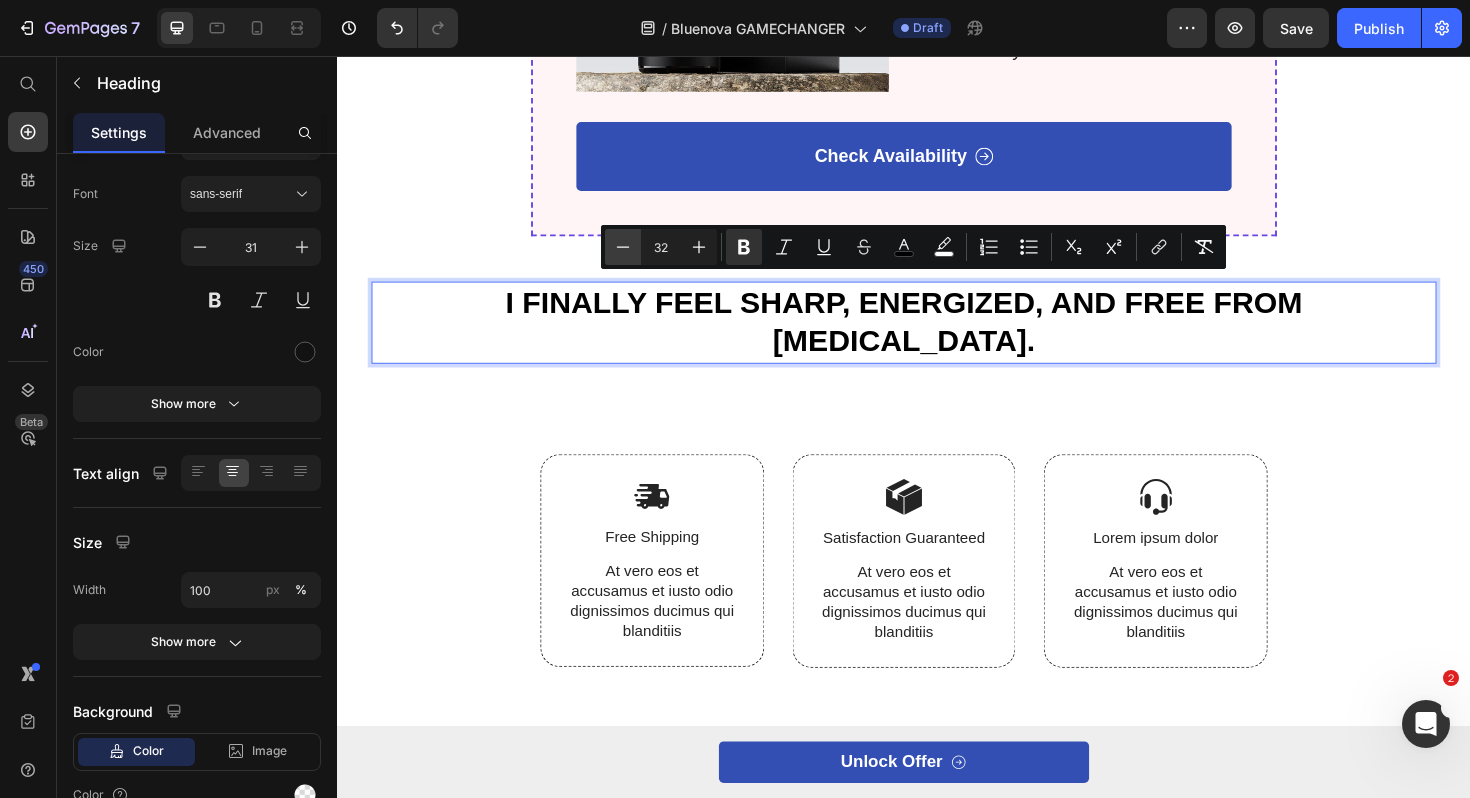 click 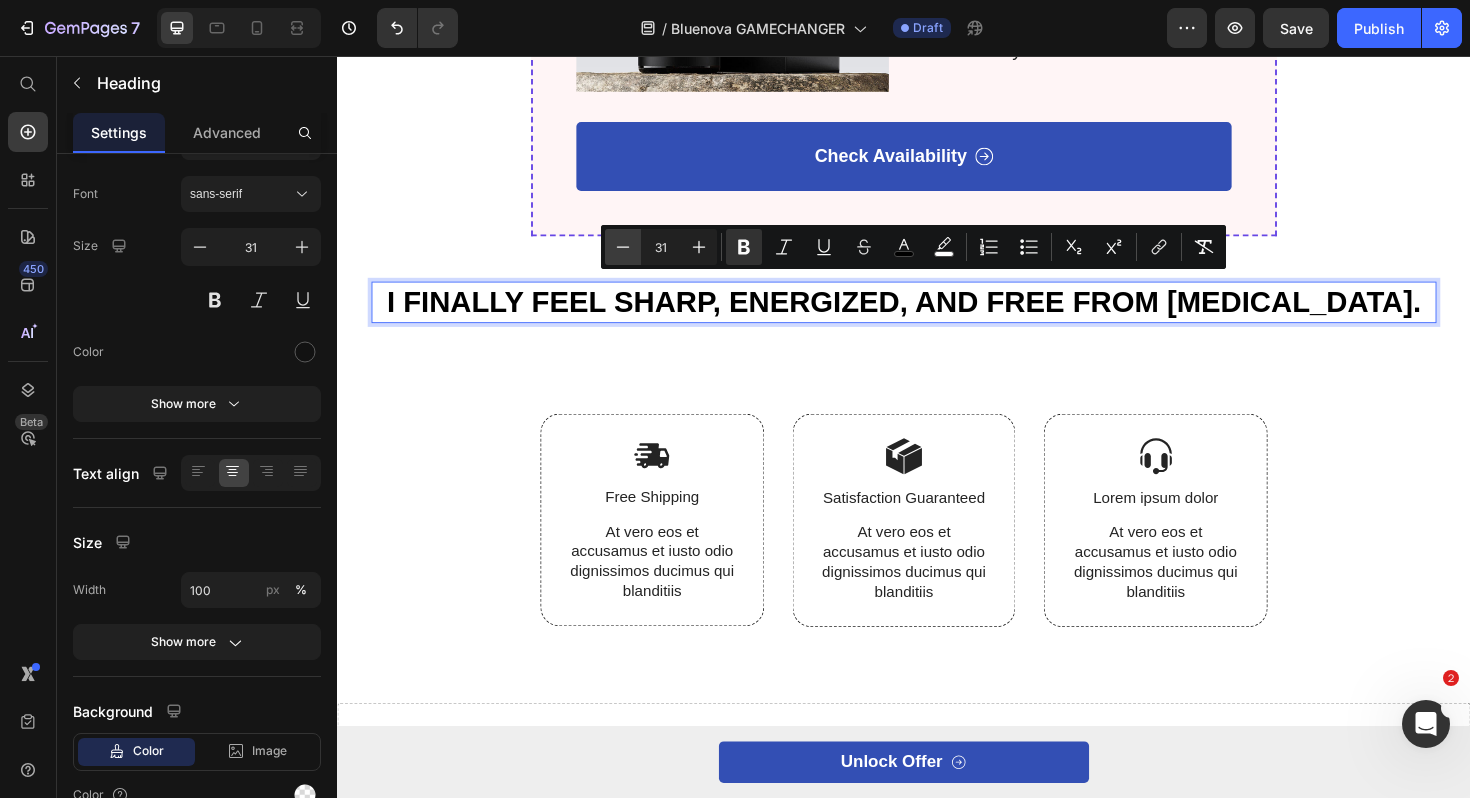 click 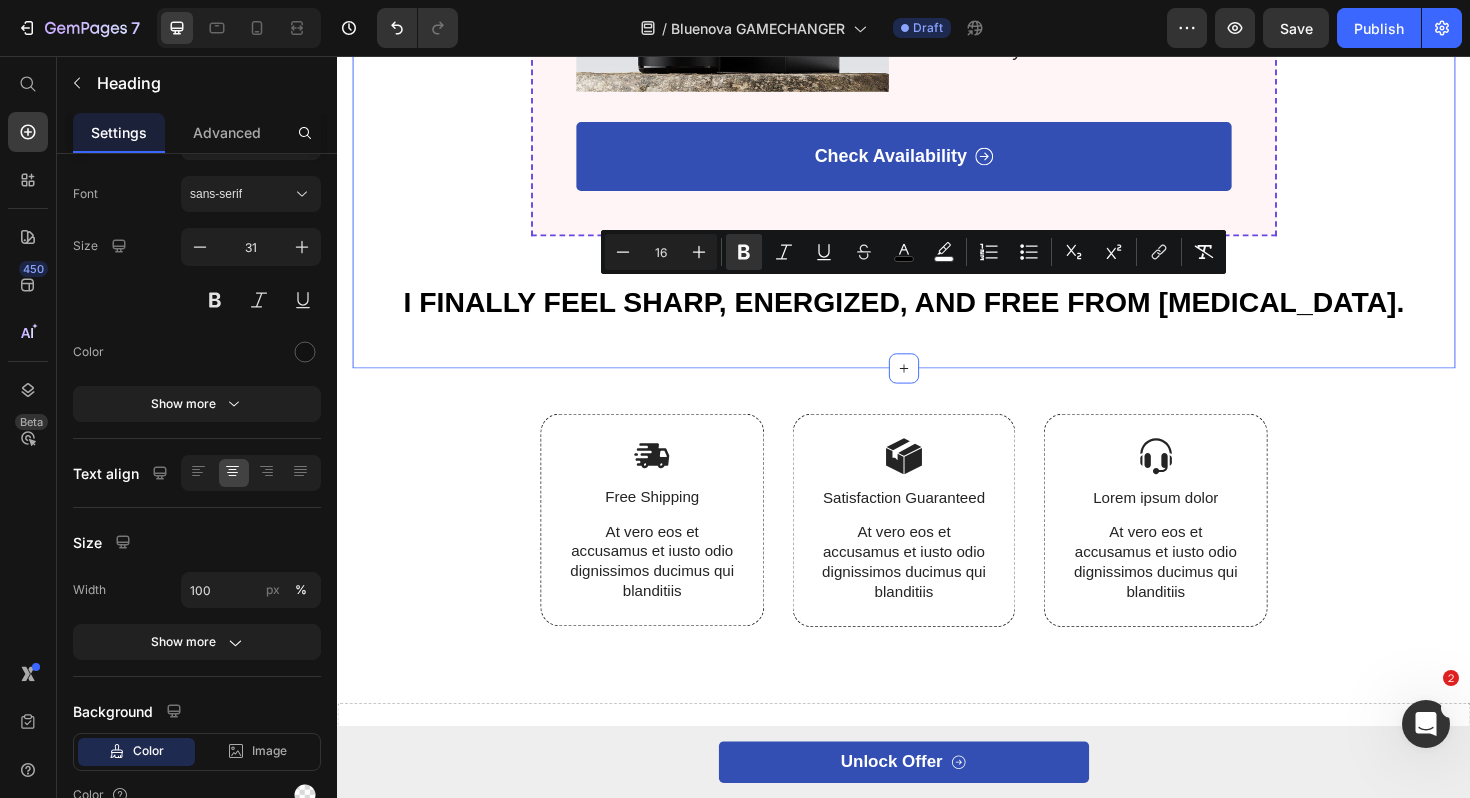 click on "How To Use For Best Results: Heading Most of our customers find success with these simple guidelines: Start Low & Go Slow : Begin with 4-5 drops in water once daily, preferably in the morning Increase Gradually : Add 1-2 drops every few days until you find your optimal dose (typically 8-10 drops) Stay Consistent : Take daily for best results Timing Matters : Take before 6pm to avoid affecting sleep Pro Tip : Use a straw to drink it with water to prevent temporary blue coloration of teeth "Use a straw to drink it with the water. No blue teeth."  - [PERSON_NAME], Verified Customer   Text Block WARNING: Not All [MEDICAL_DATA] Is Created Equal! Text Block Many competing brands contain dangerous impurities, arsenic, and heavy metals.Our pharmaceutical- grade [MEDICAL_DATA] is: ✓ 99.99% Pure ✓ USP Certified ✓ Heavy Metal Free ✓ Made in the [GEOGRAPHIC_DATA] ✓ Third-Party Tested ✓ No GMOs or Harmful Chemicals Text Block LIMITED TIME OFFER: Text Block 03 HRS 53 MIN 21 SEC Countdown Timer Icon Icon Icon Icon Icon Row" at bounding box center [937, -461] 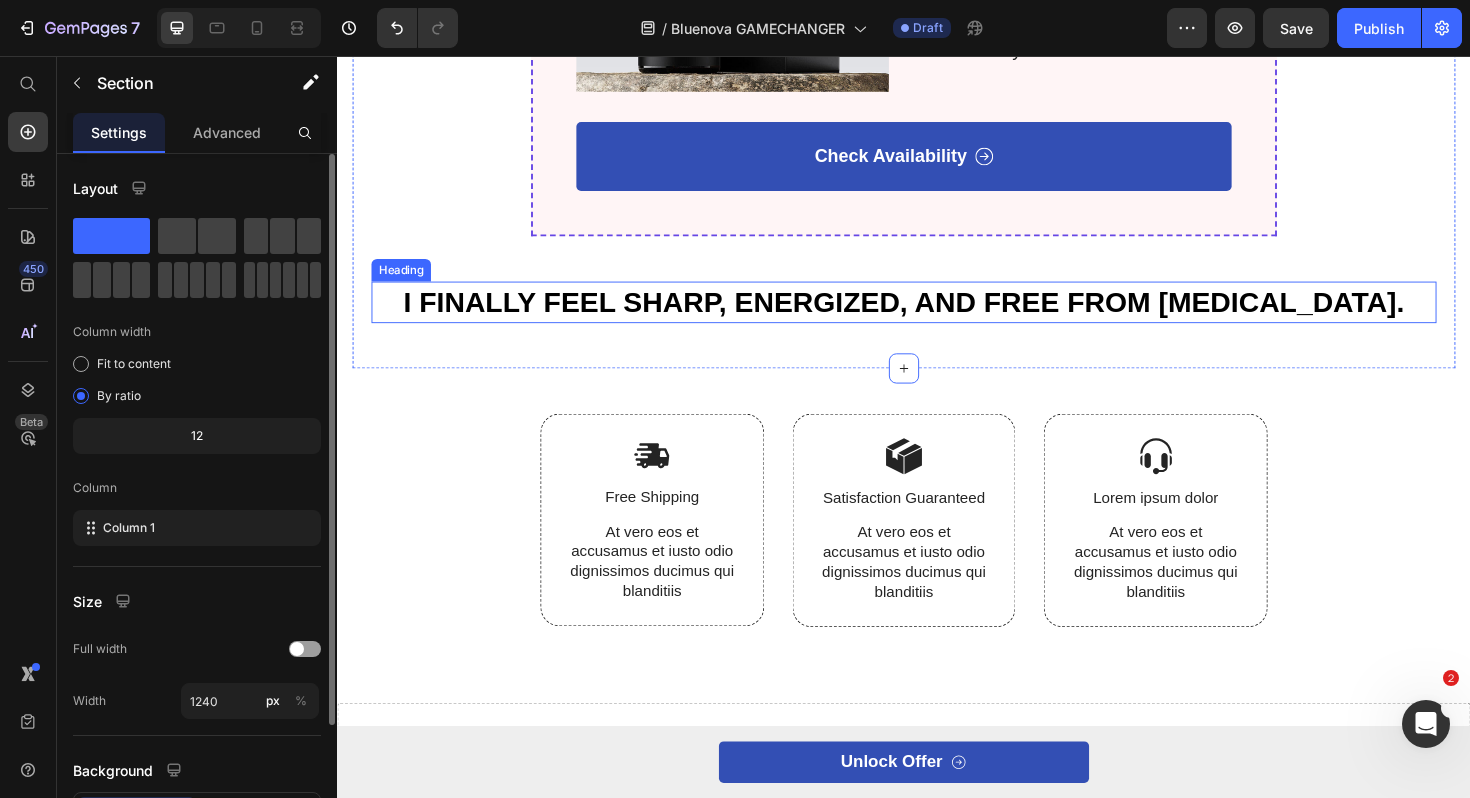 click on "⁠⁠⁠⁠⁠⁠⁠ I FINALLY FEEL SHARP, ENERGIZED, AND FREE FROM [MEDICAL_DATA]." at bounding box center (937, 317) 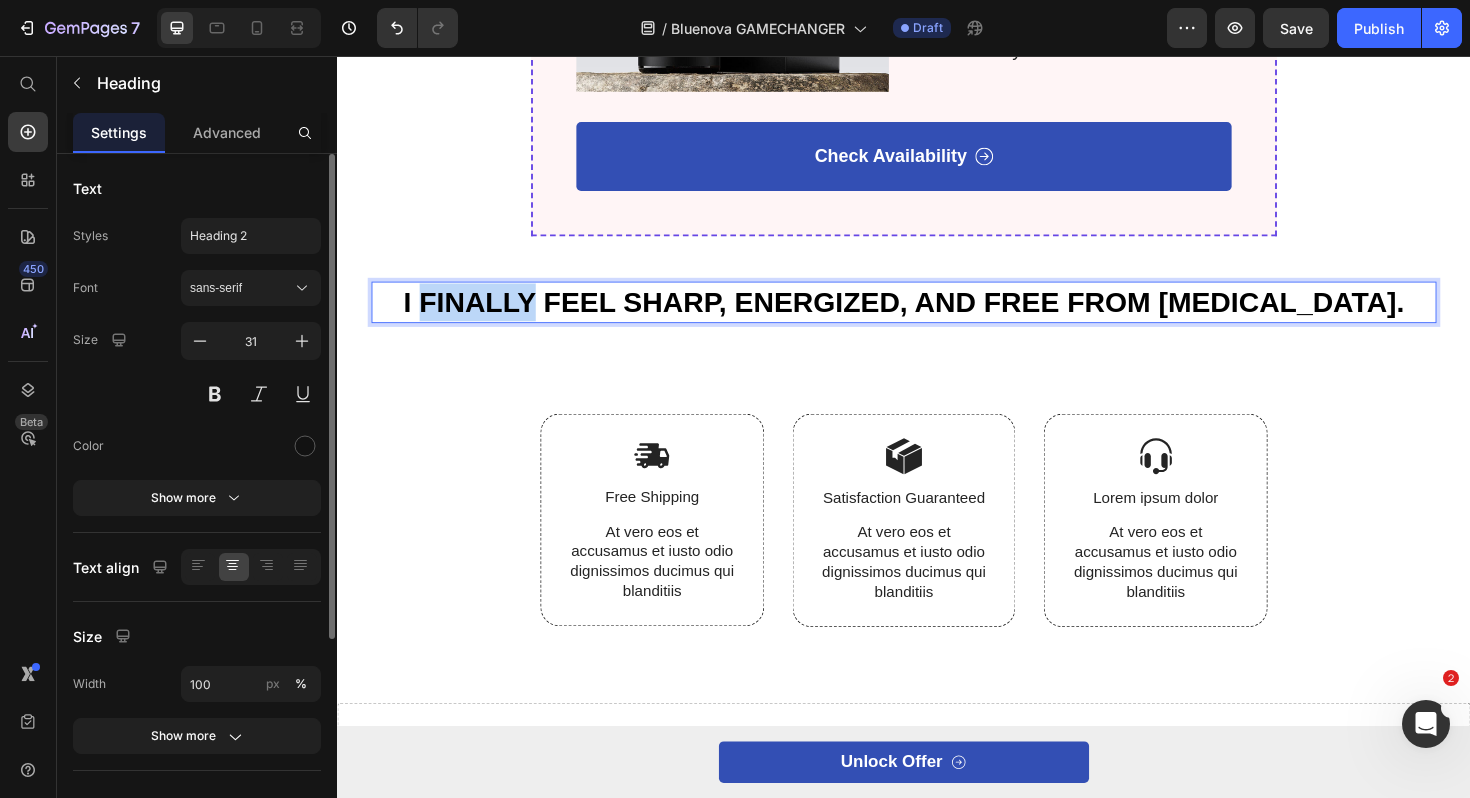 click on "I FINALLY FEEL SHARP, ENERGIZED, AND FREE FROM [MEDICAL_DATA]." at bounding box center (937, 316) 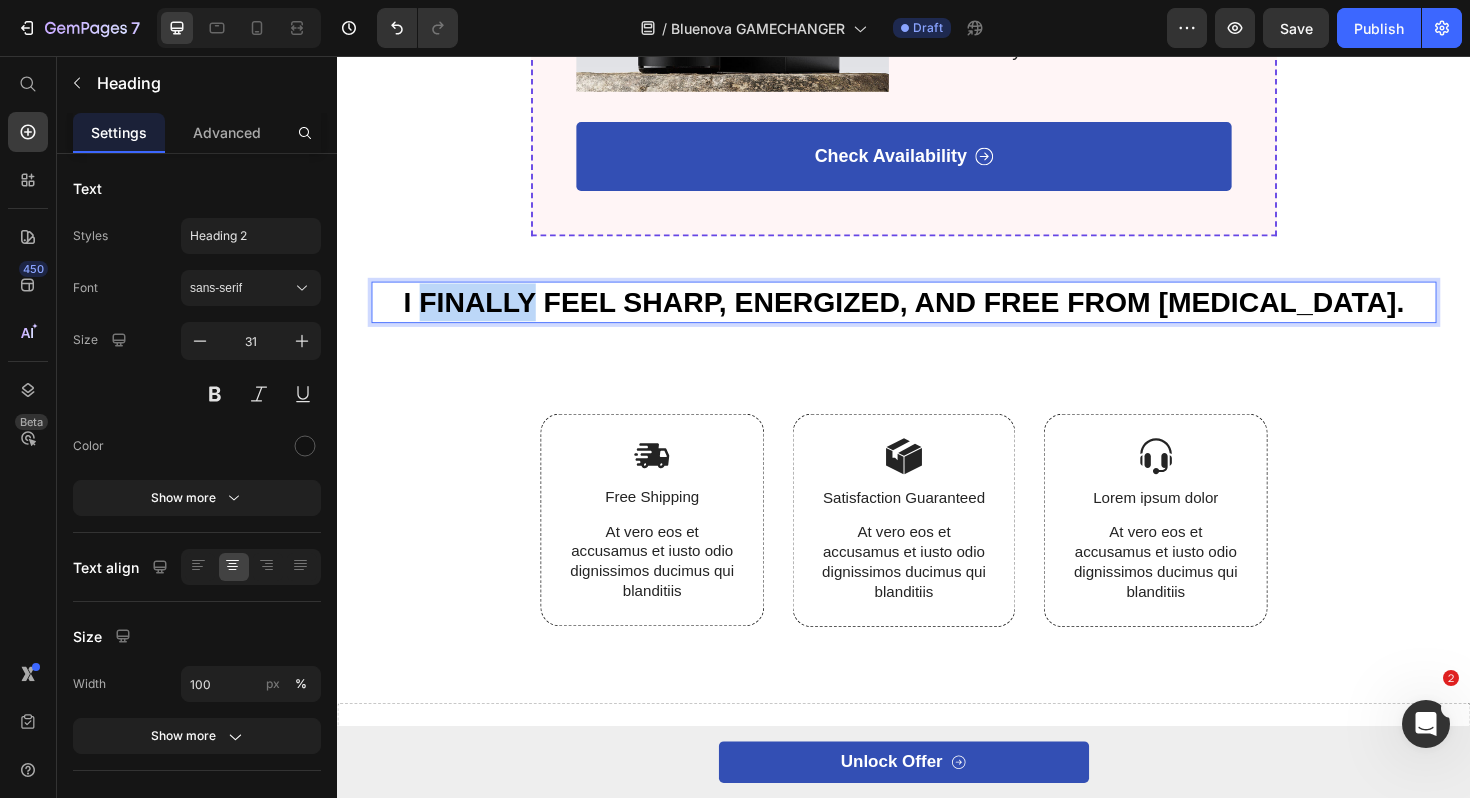 click on "I FINALLY FEEL SHARP, ENERGIZED, AND FREE FROM [MEDICAL_DATA]." at bounding box center [937, 316] 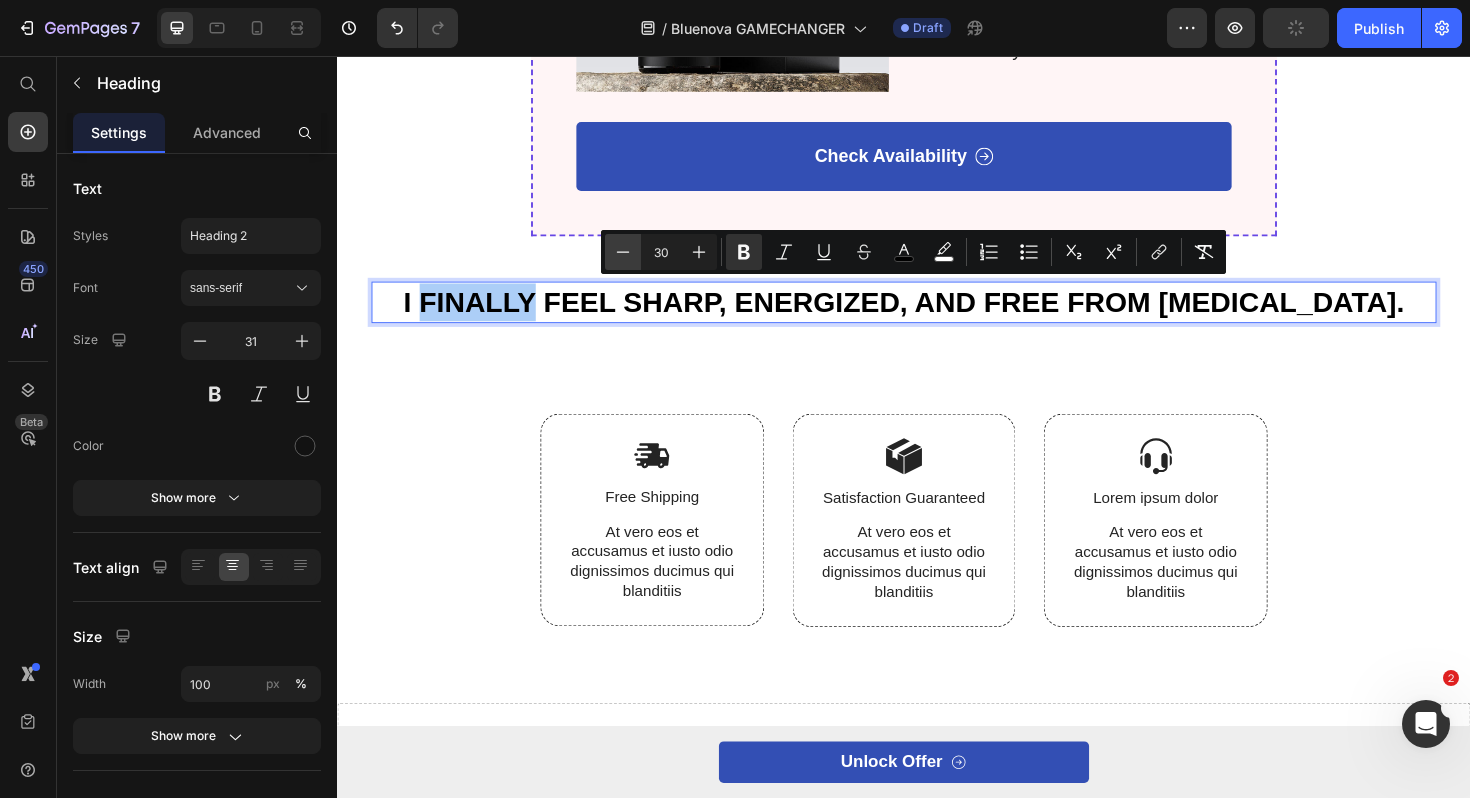 click on "Minus" at bounding box center [623, 252] 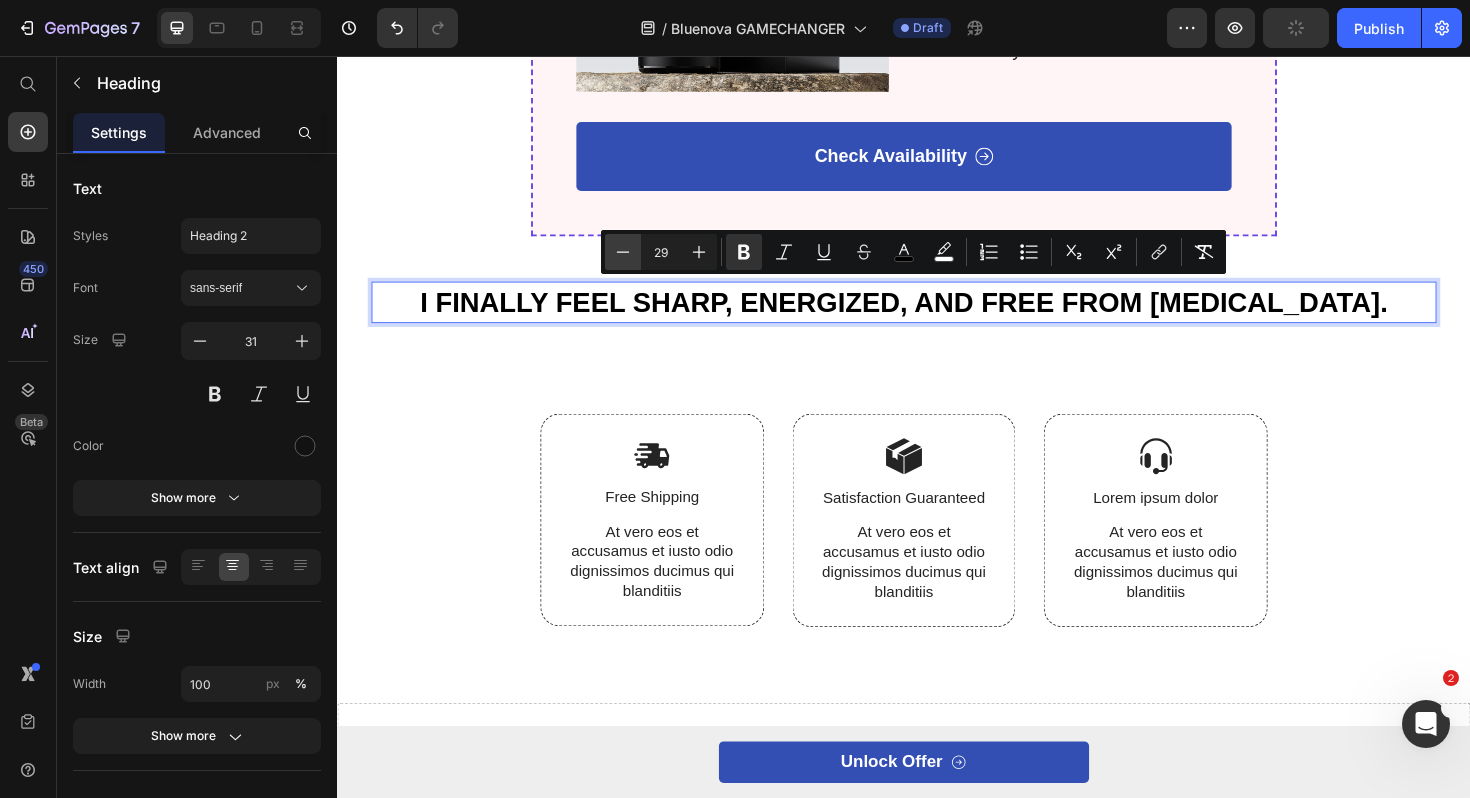 click on "Minus" at bounding box center (623, 252) 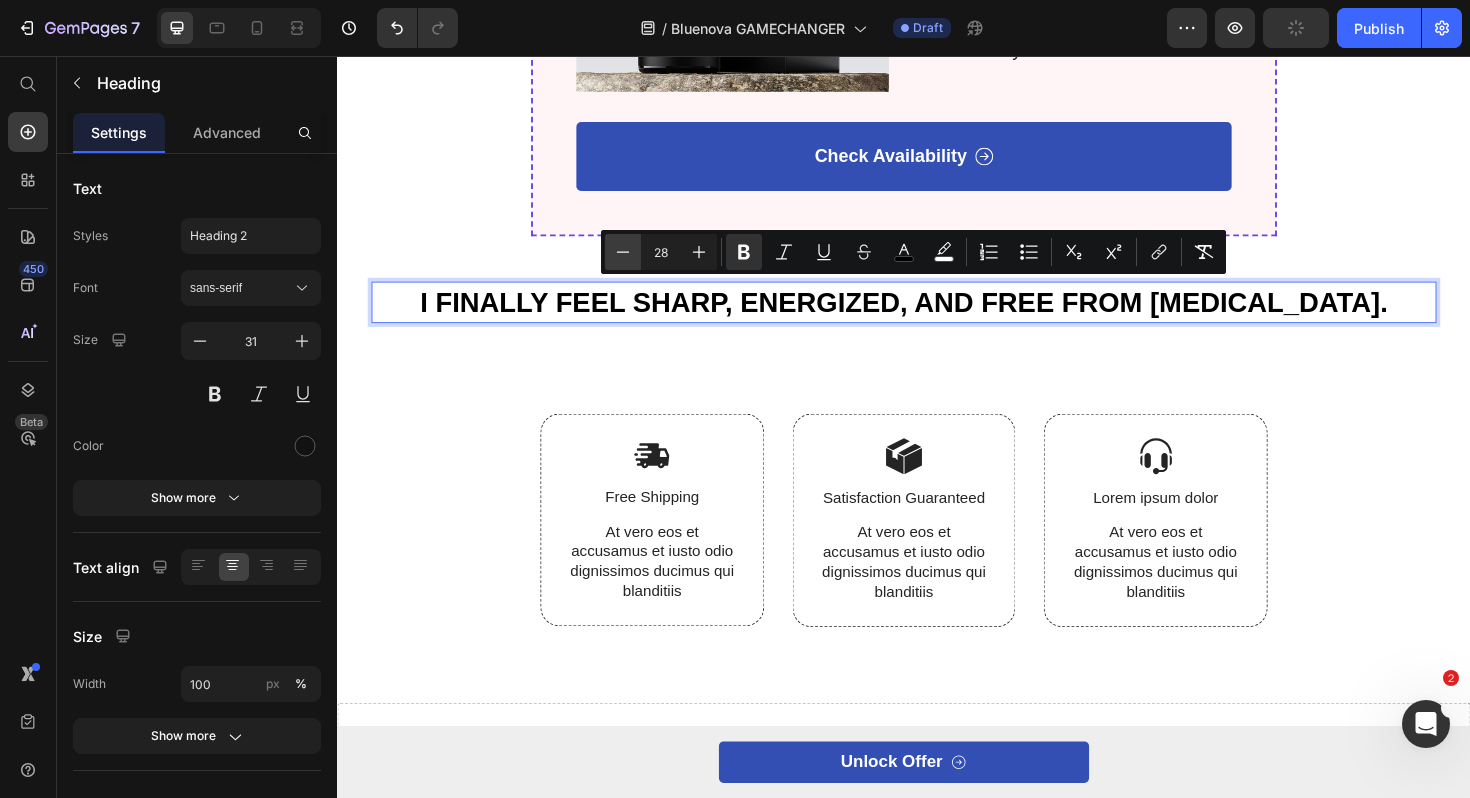 click on "Minus" at bounding box center (623, 252) 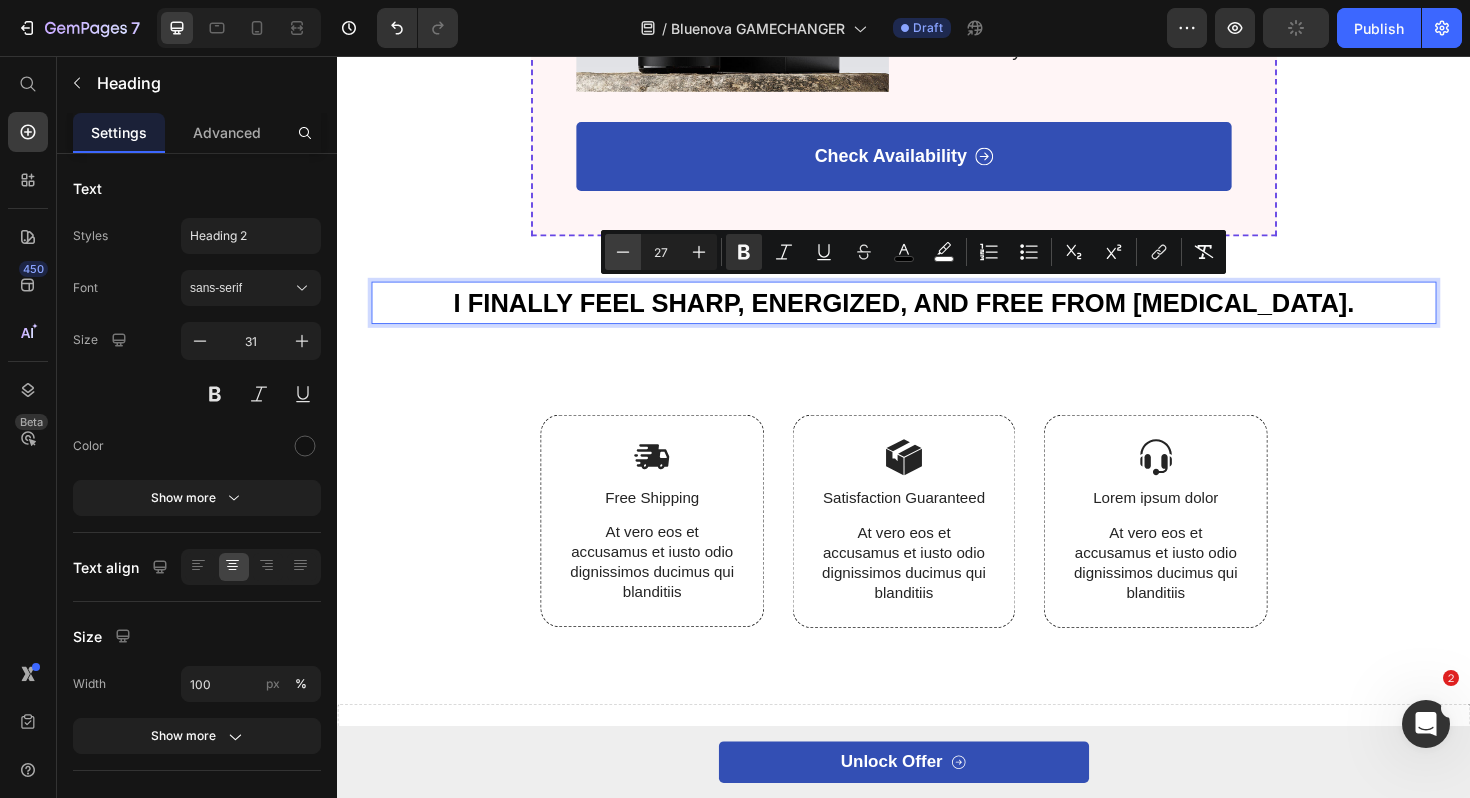 click on "Minus" at bounding box center (623, 252) 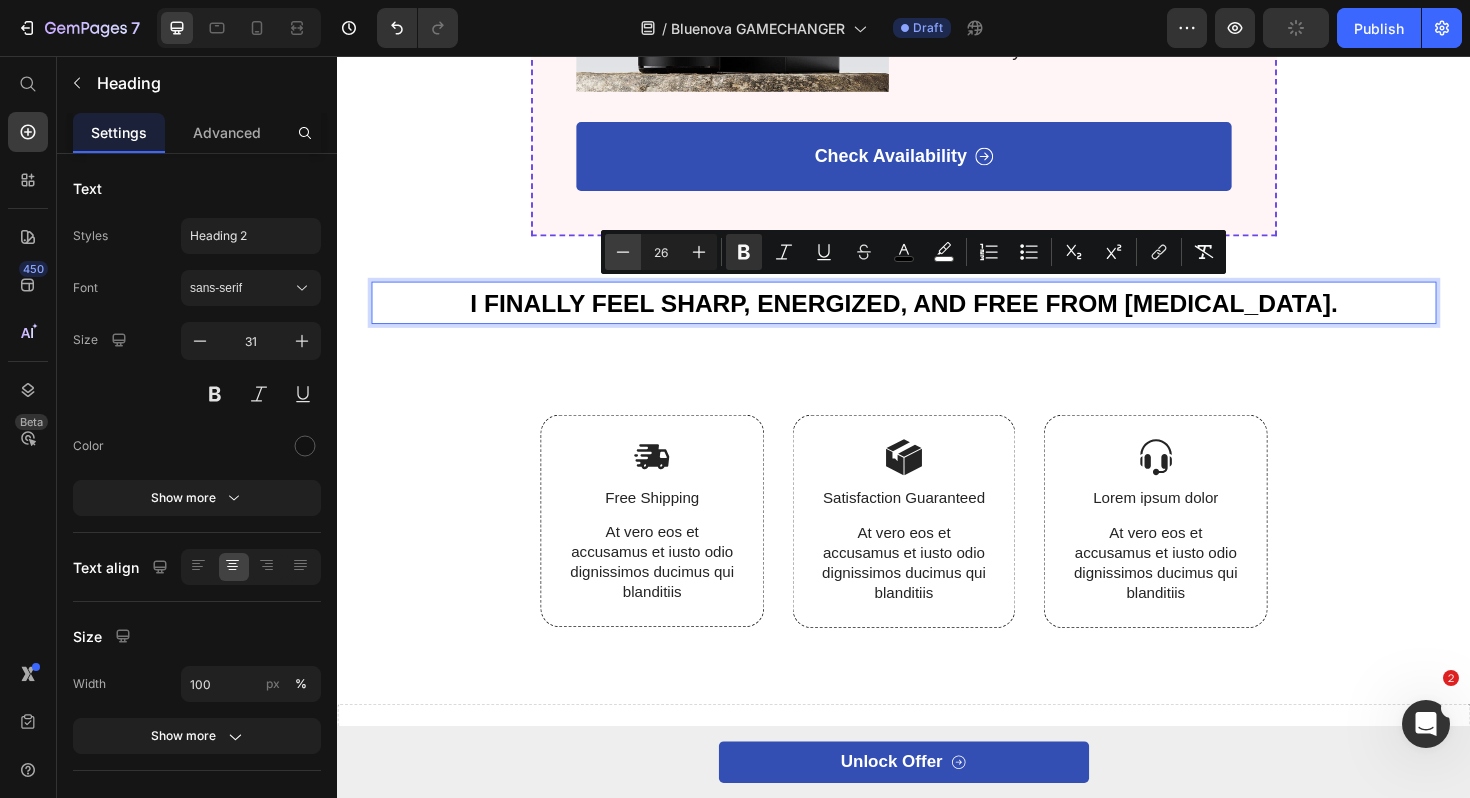 click on "Minus" at bounding box center (623, 252) 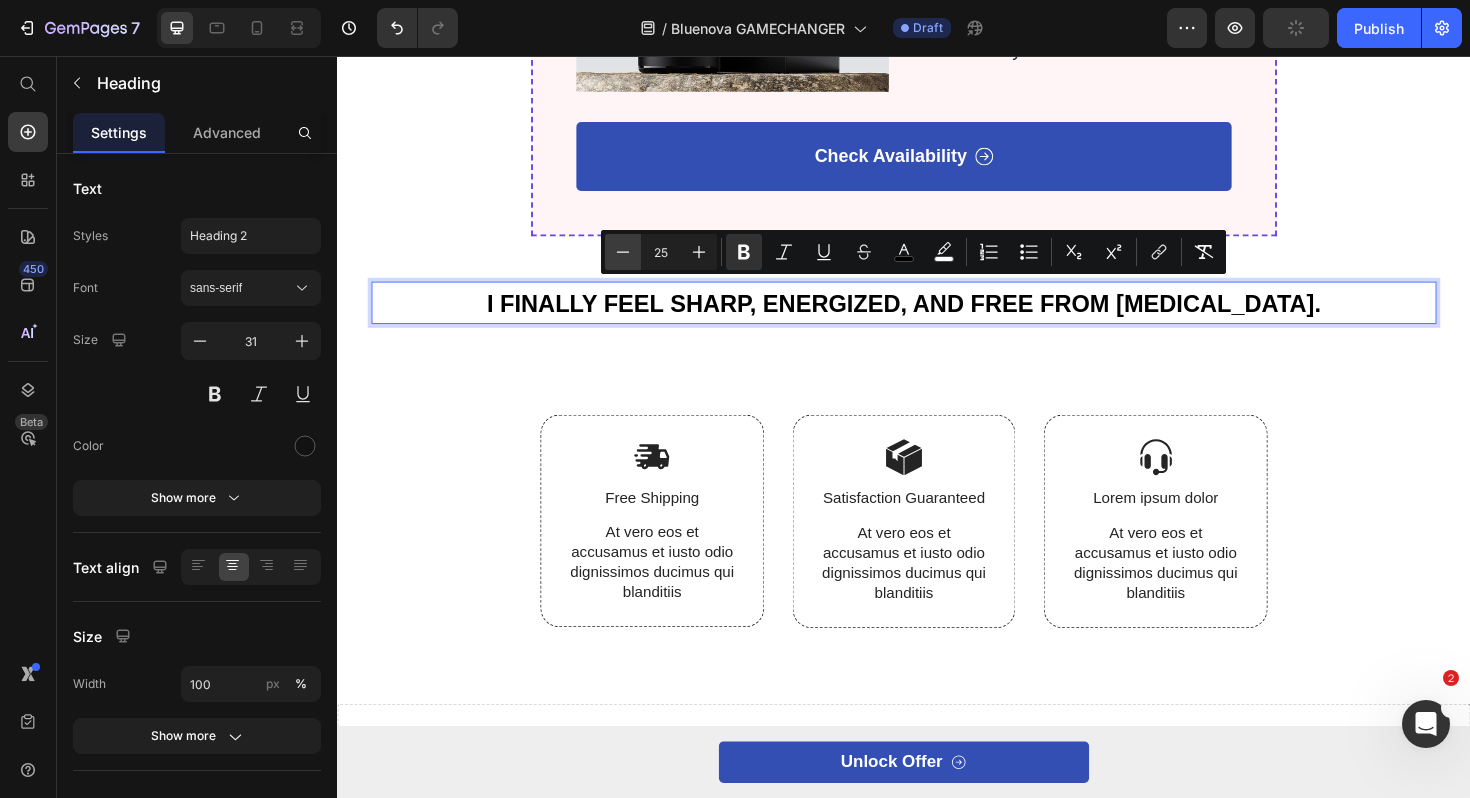 click on "Minus" at bounding box center [623, 252] 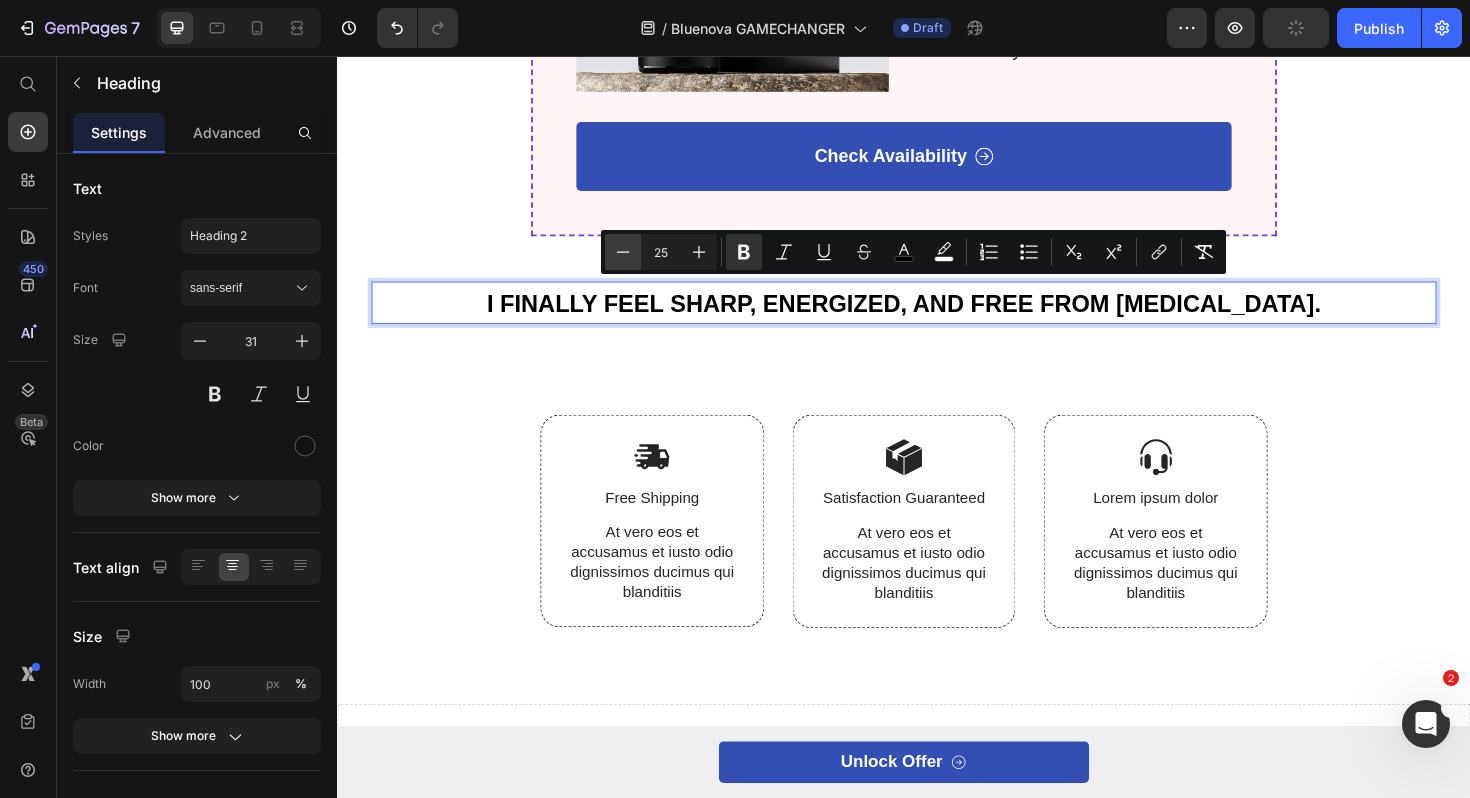 type on "24" 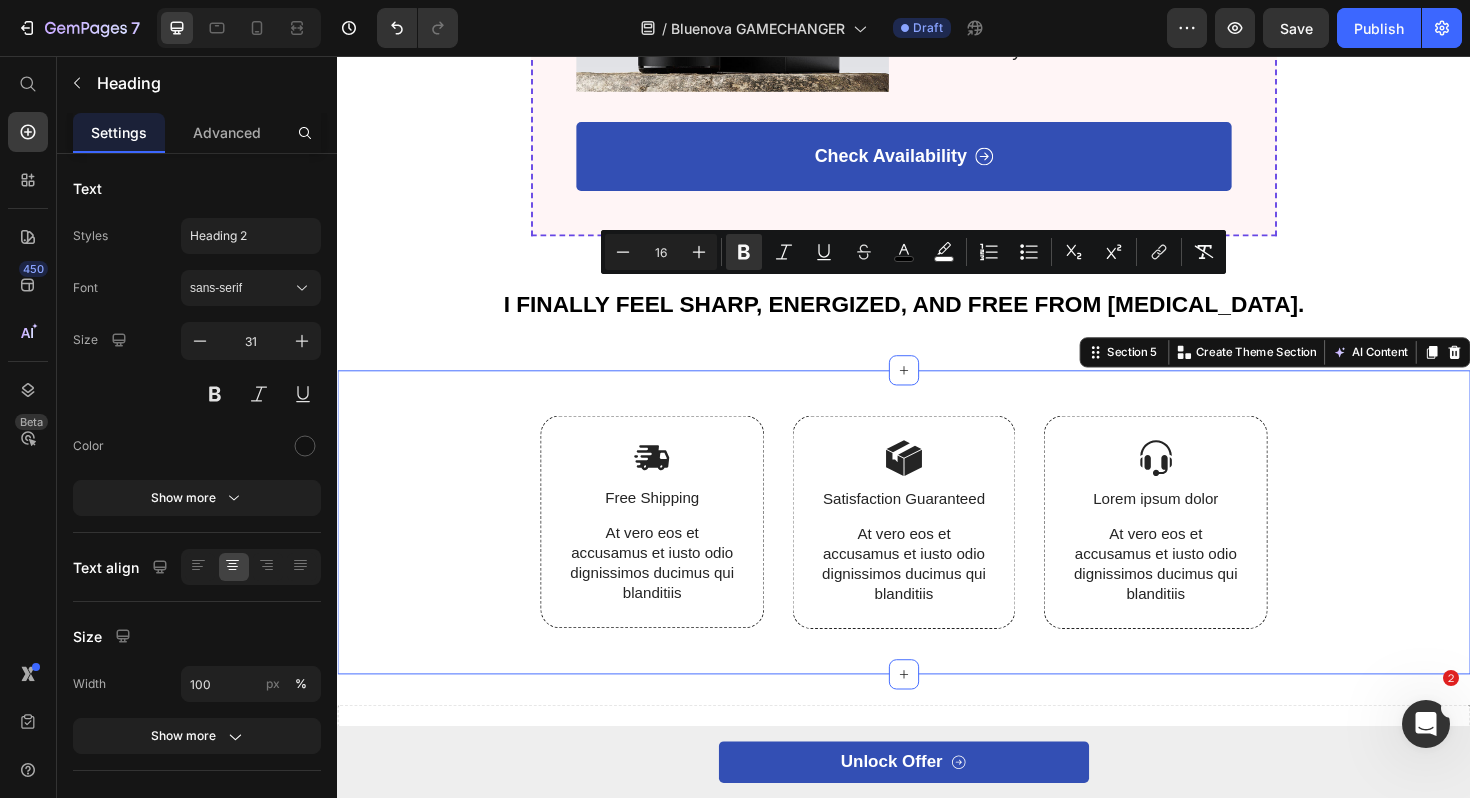 click on "Image Free Shipping Text Block At vero eos et accusamus et iusto odio dignissimos ducimus qui blanditiis Text Block Row Image Satisfaction Guaranteed Text Block At vero eos et accusamus et iusto odio dignissimos ducimus qui blanditiis Text Block Row Image Lorem ipsum dolor  Text Block At vero eos et accusamus et iusto odio dignissimos ducimus qui blanditiis Text Block Row Row Section 5   You can create reusable sections Create Theme Section AI Content Write with GemAI What would you like to describe here? Tone and Voice Persuasive Product BlueNova [MEDICAL_DATA] 2% – Double Strength for Deeper Energy & Focus Show more Generate" at bounding box center [937, 550] 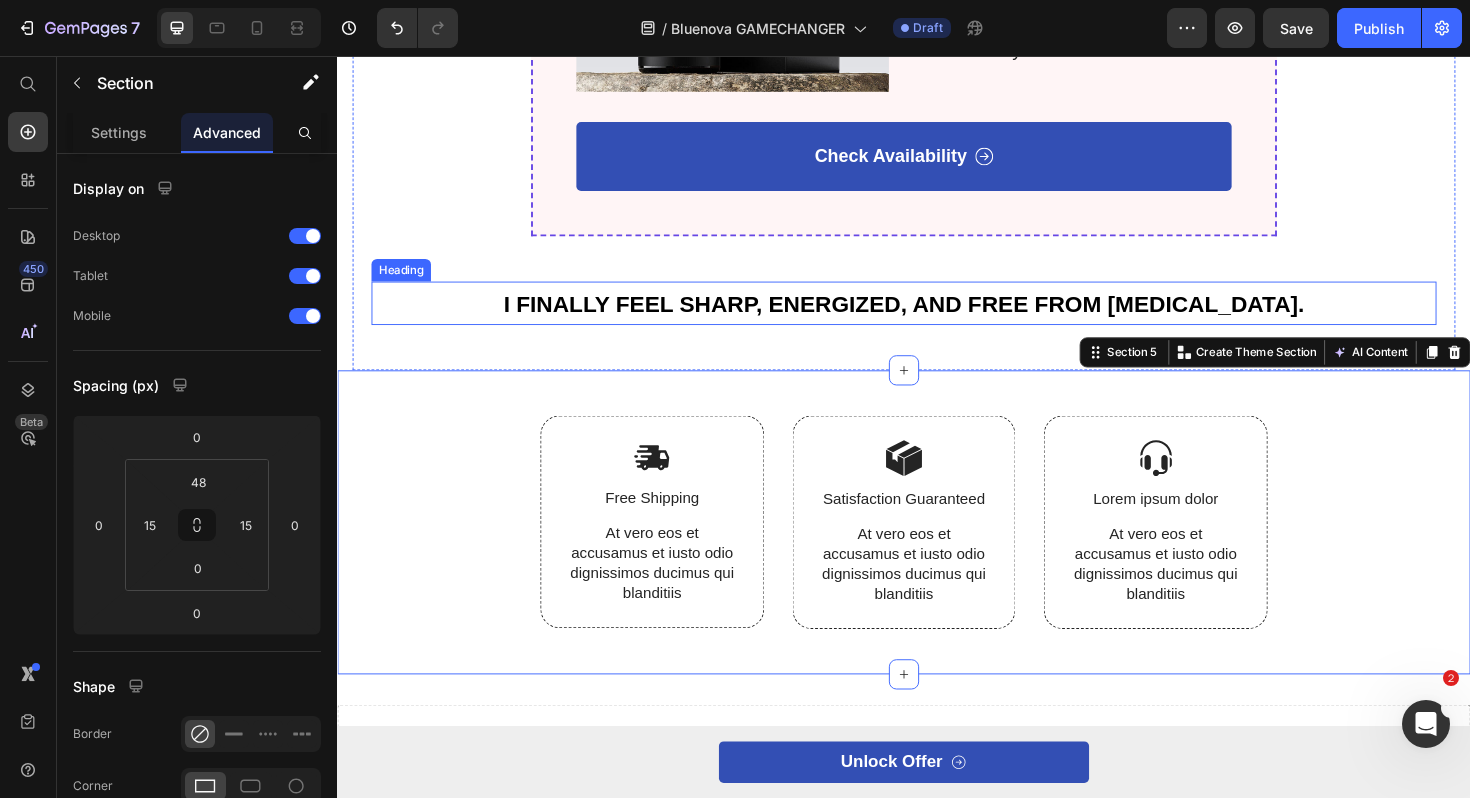 click on "I FINALLY FEEL SHARP, ENERGIZED, AND FREE FROM [MEDICAL_DATA]." at bounding box center [937, 318] 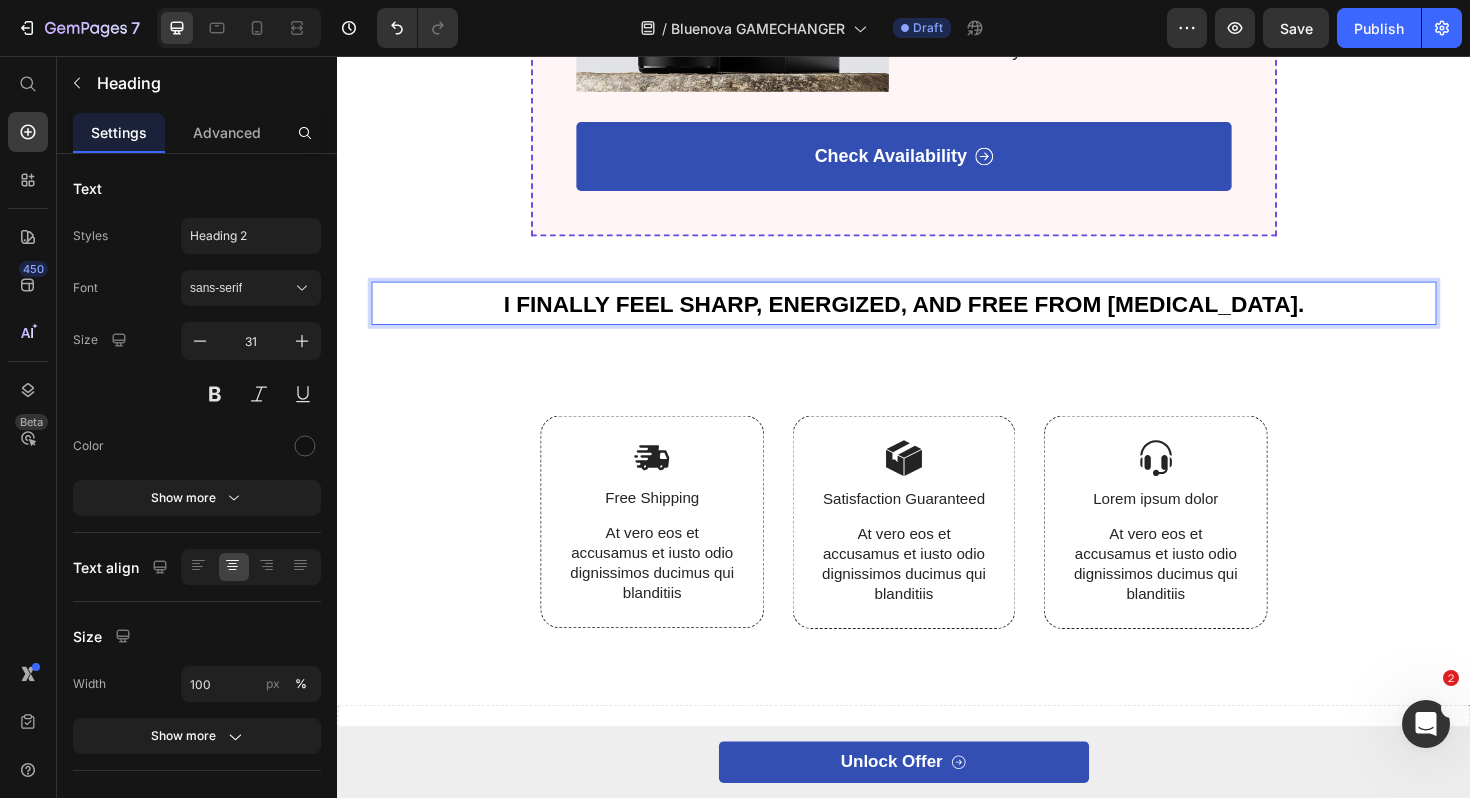 click on "I FINALLY FEEL SHARP, ENERGIZED, AND FREE FROM [MEDICAL_DATA]." at bounding box center (937, 318) 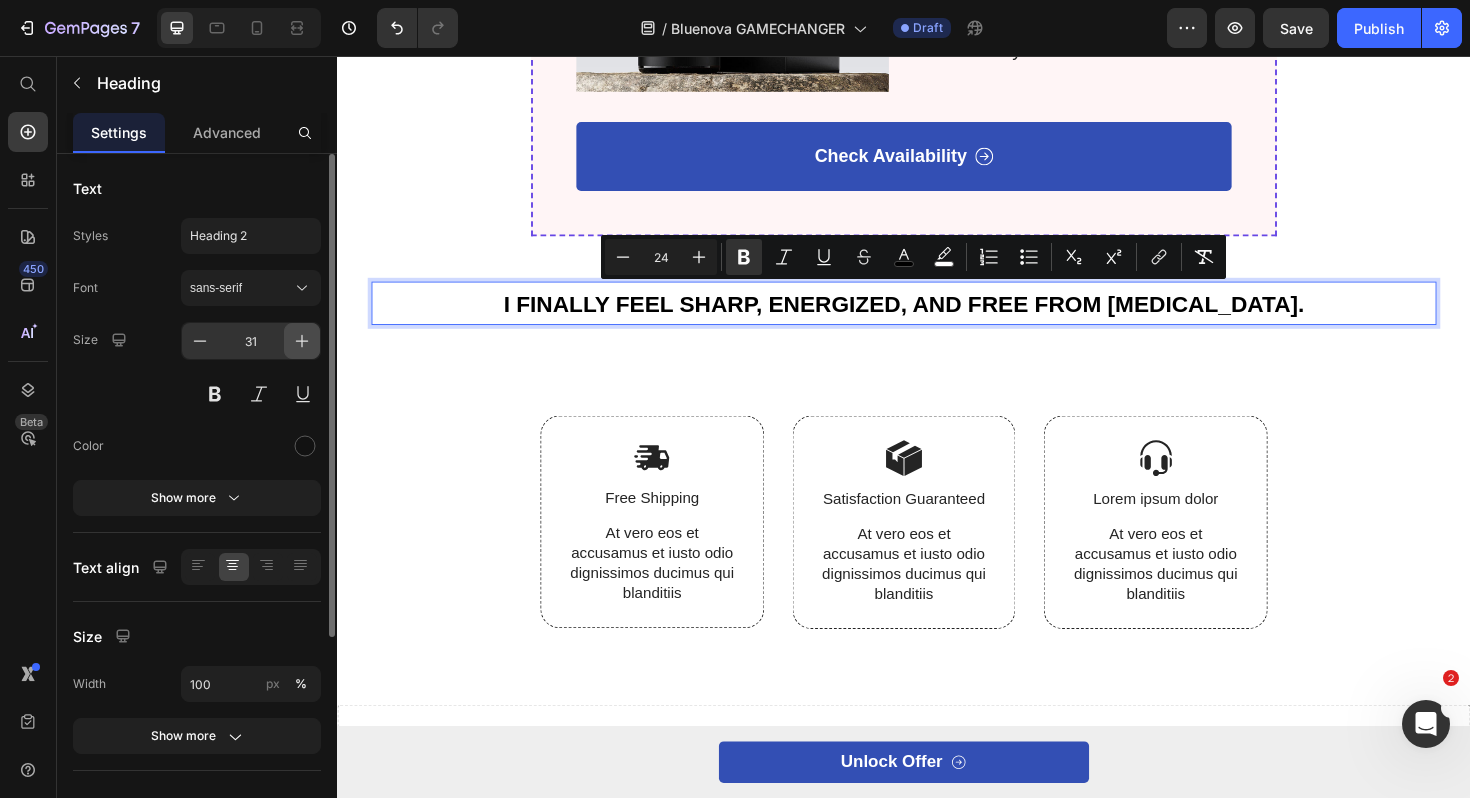 click 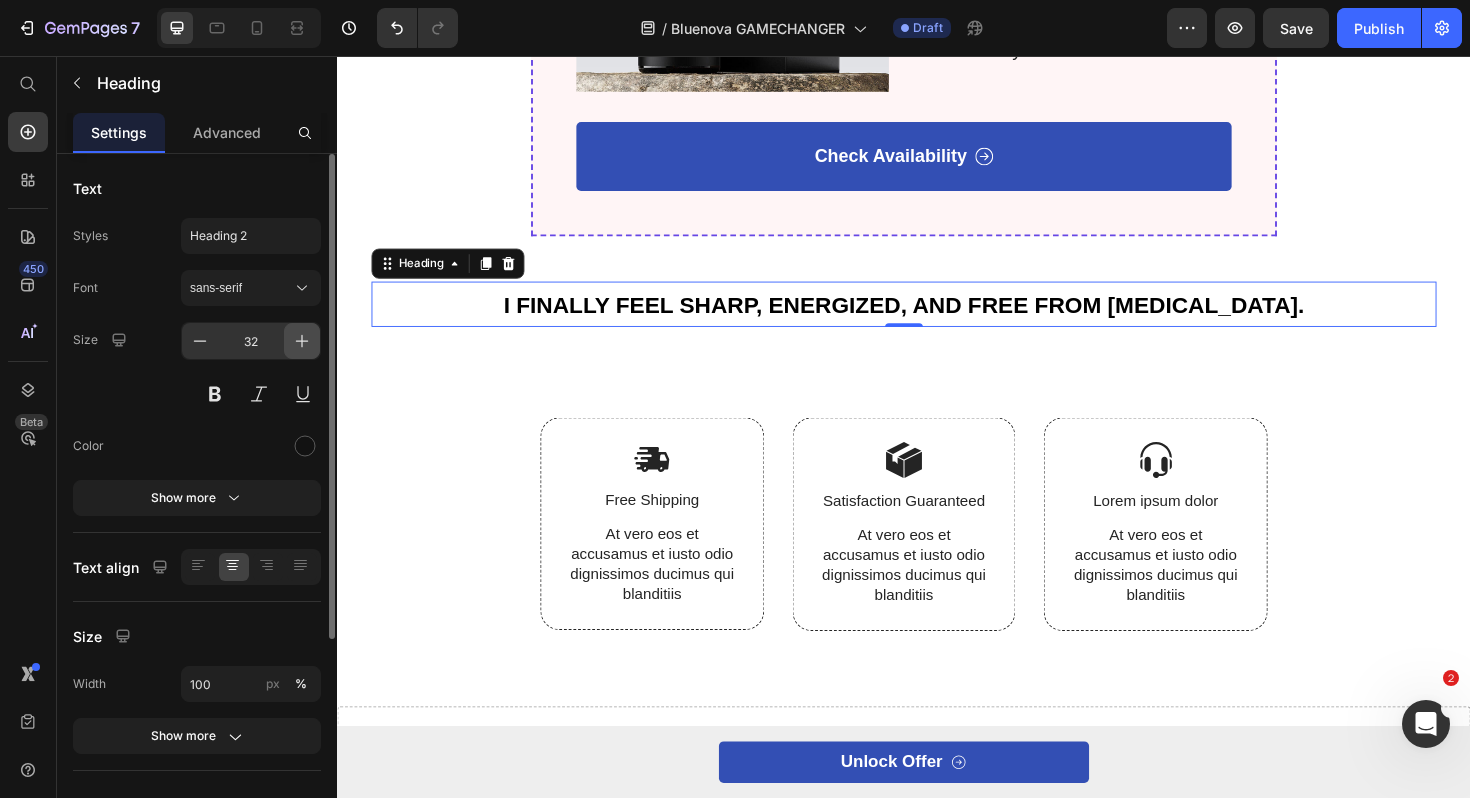 click 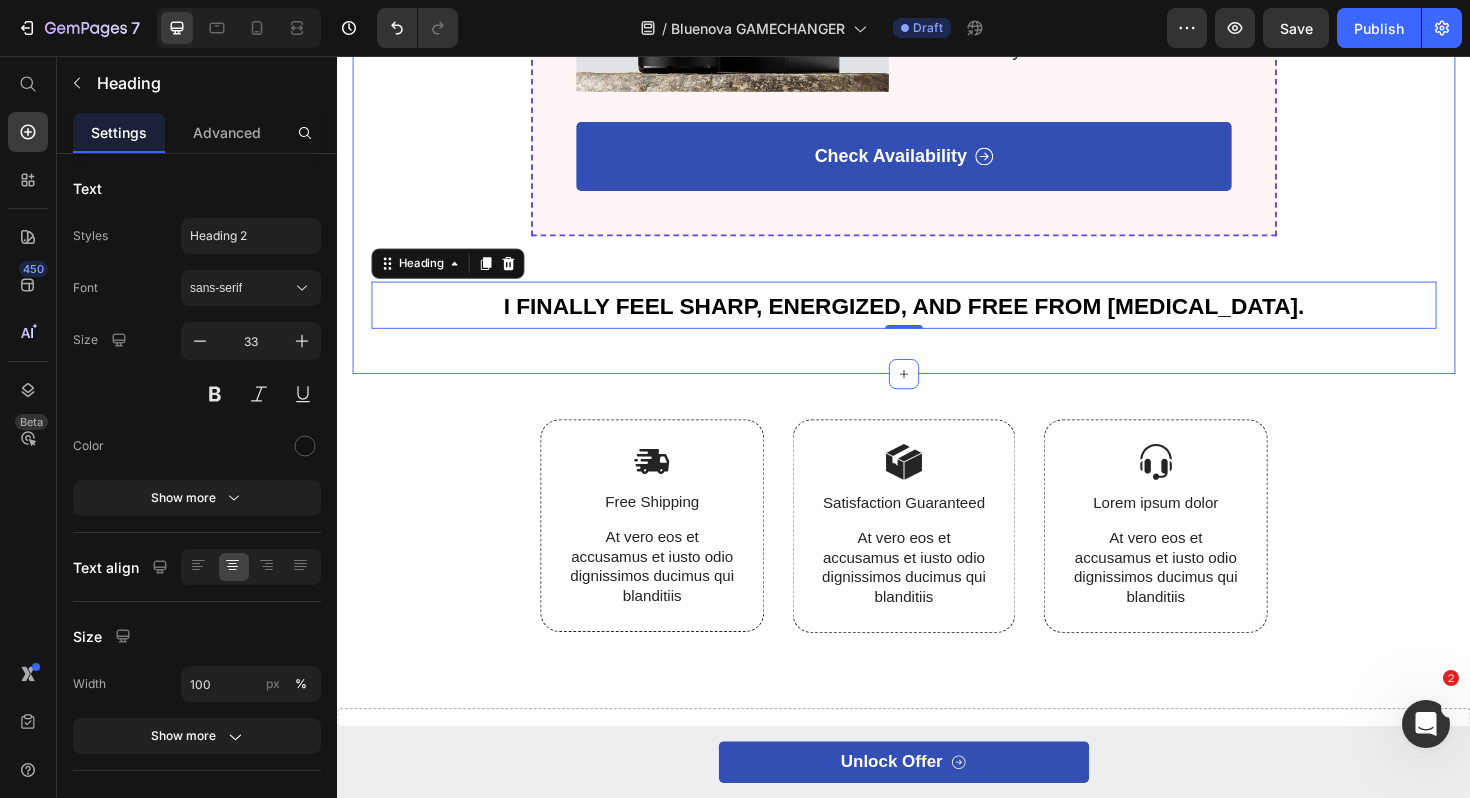 click on "How To Use For Best Results: Heading Most of our customers find success with these simple guidelines: Start Low & Go Slow : Begin with 4-5 drops in water once daily, preferably in the morning Increase Gradually : Add 1-2 drops every few days until you find your optimal dose (typically 8-10 drops) Stay Consistent : Take daily for best results Timing Matters : Take before 6pm to avoid affecting sleep Pro Tip : Use a straw to drink it with water to prevent temporary blue coloration of teeth "Use a straw to drink it with the water. No blue teeth."  - [PERSON_NAME], Verified Customer   Text Block WARNING: Not All [MEDICAL_DATA] Is Created Equal! Text Block Many competing brands contain dangerous impurities, arsenic, and heavy metals.Our pharmaceutical- grade [MEDICAL_DATA] is: ✓ 99.99% Pure ✓ USP Certified ✓ Heavy Metal Free ✓ Made in the [GEOGRAPHIC_DATA] ✓ Third-Party Tested ✓ No GMOs or Harmful Chemicals Text Block LIMITED TIME OFFER: Text Block 03 HRS 53 MIN 13 SEC Countdown Timer Icon Icon Icon Icon Icon Row" at bounding box center (937, -458) 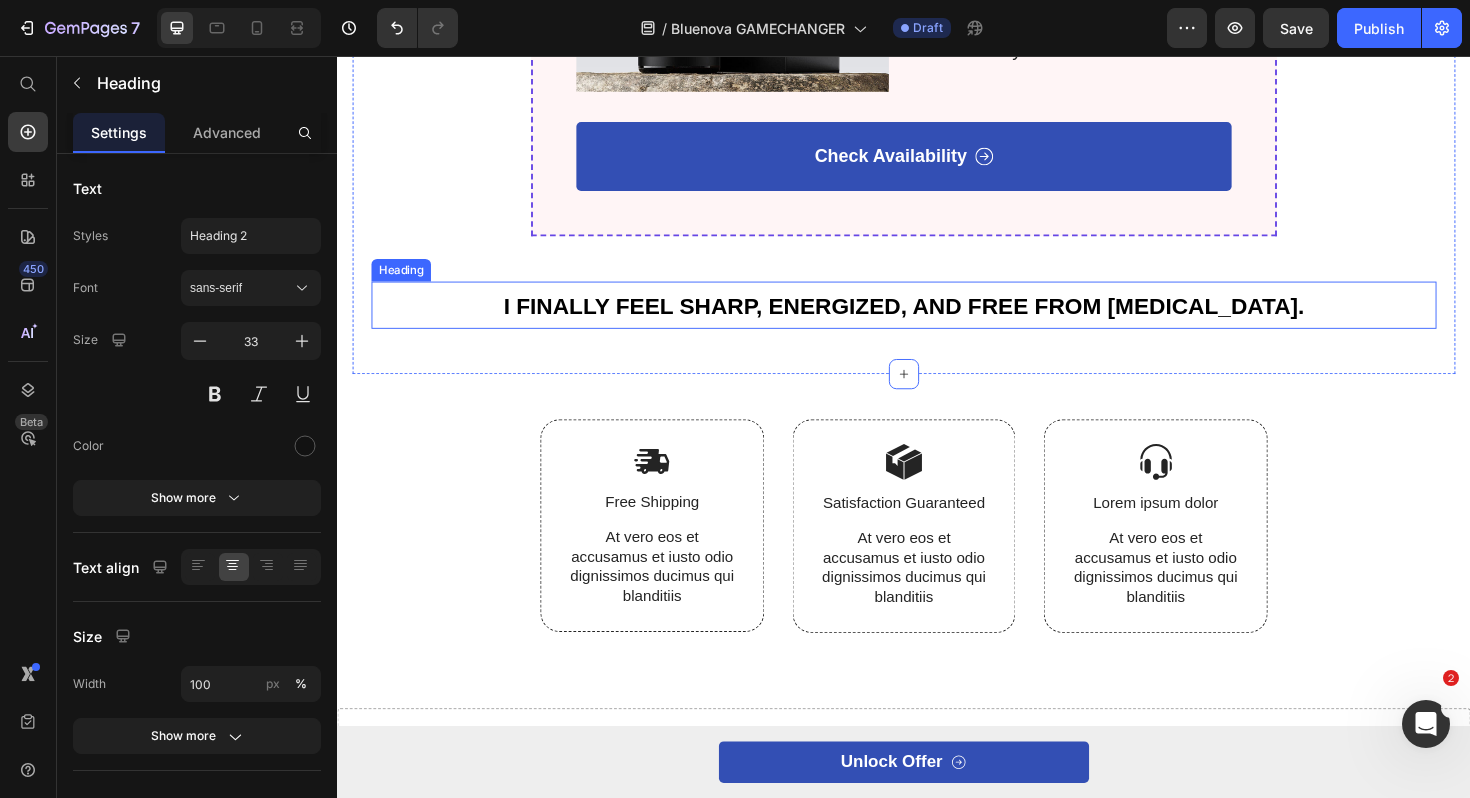 click on "I FINALLY FEEL SHARP, ENERGIZED, AND FREE FROM [MEDICAL_DATA]." at bounding box center (937, 320) 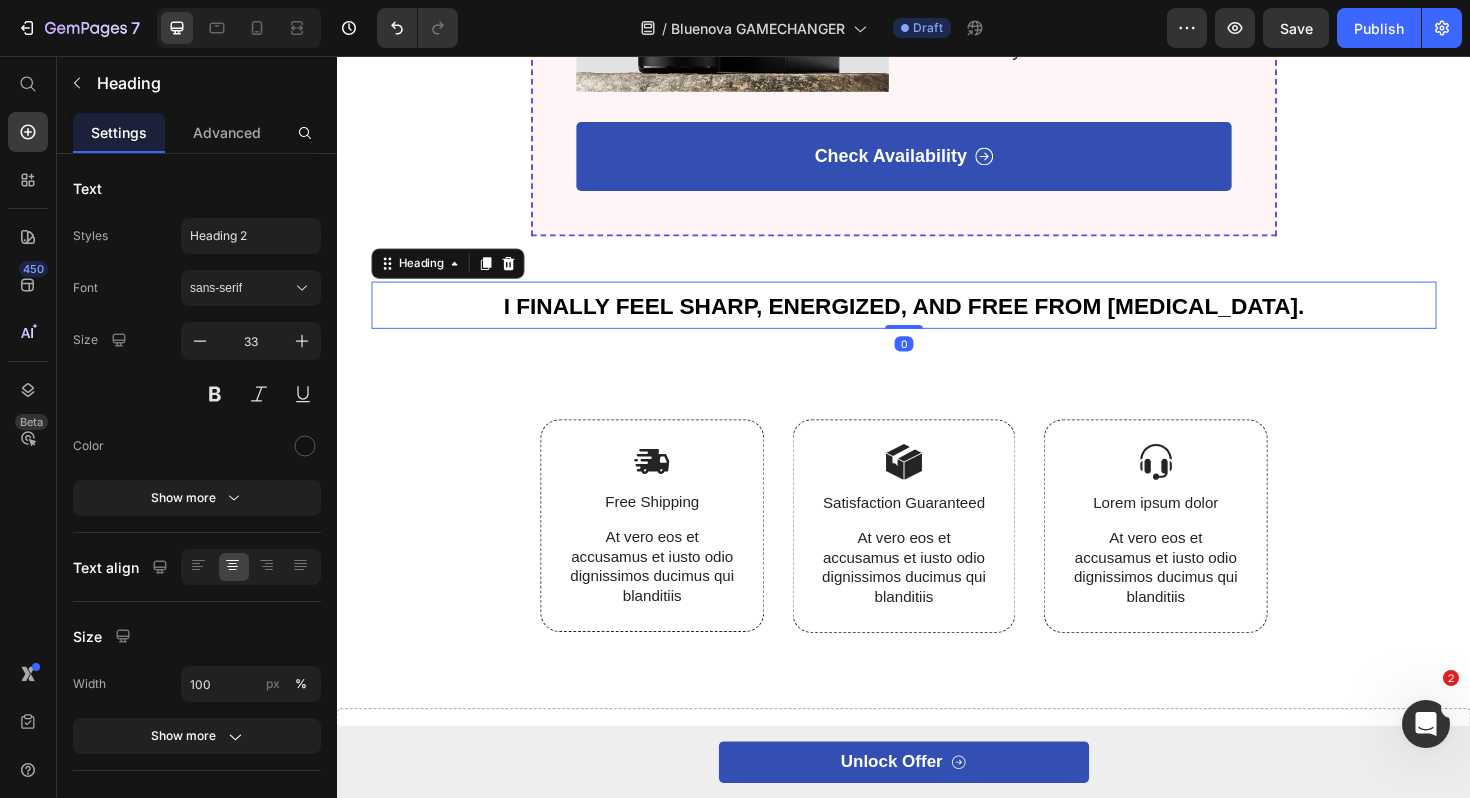 click on "I FINALLY FEEL SHARP, ENERGIZED, AND FREE FROM [MEDICAL_DATA]." at bounding box center [937, 320] 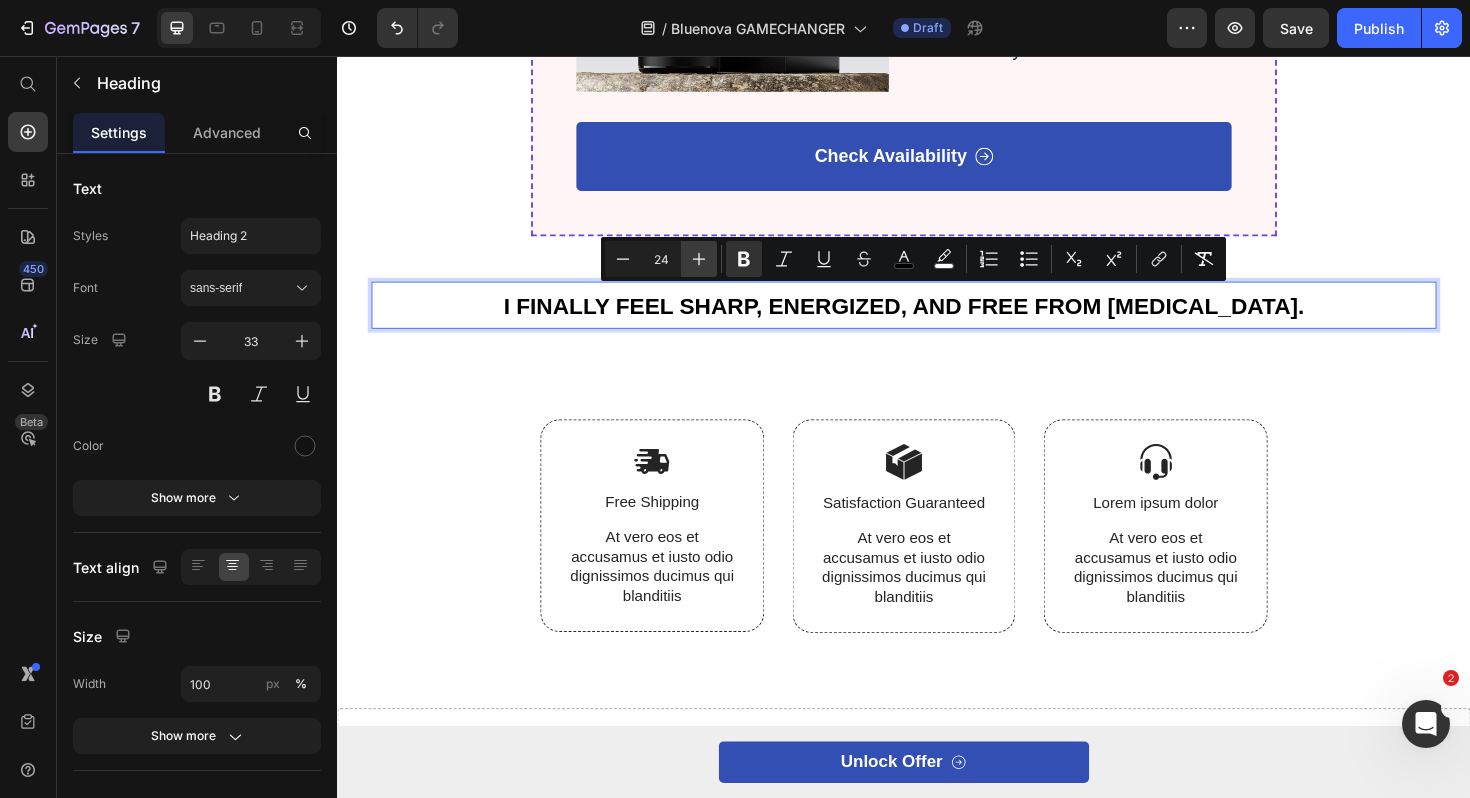 click 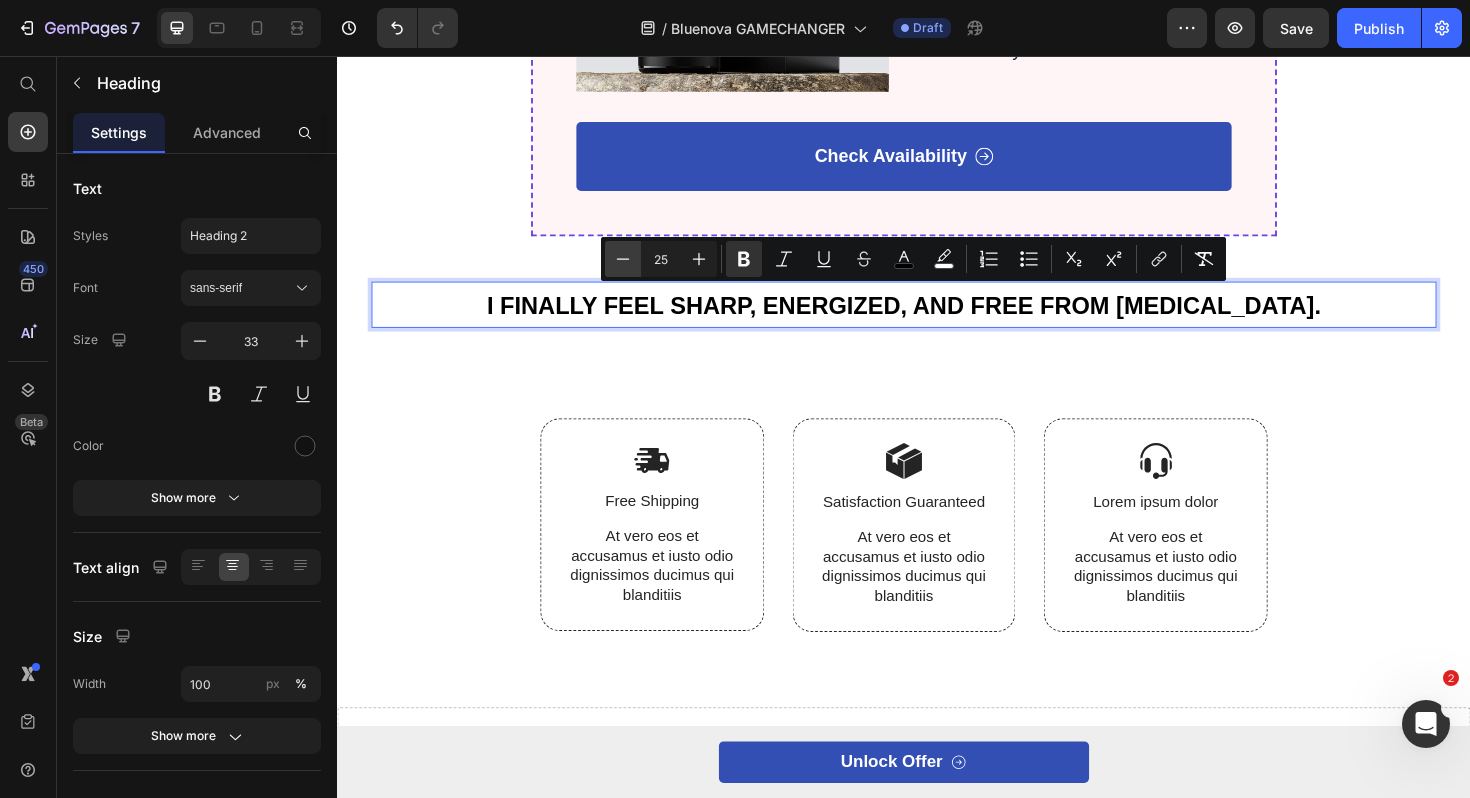 click 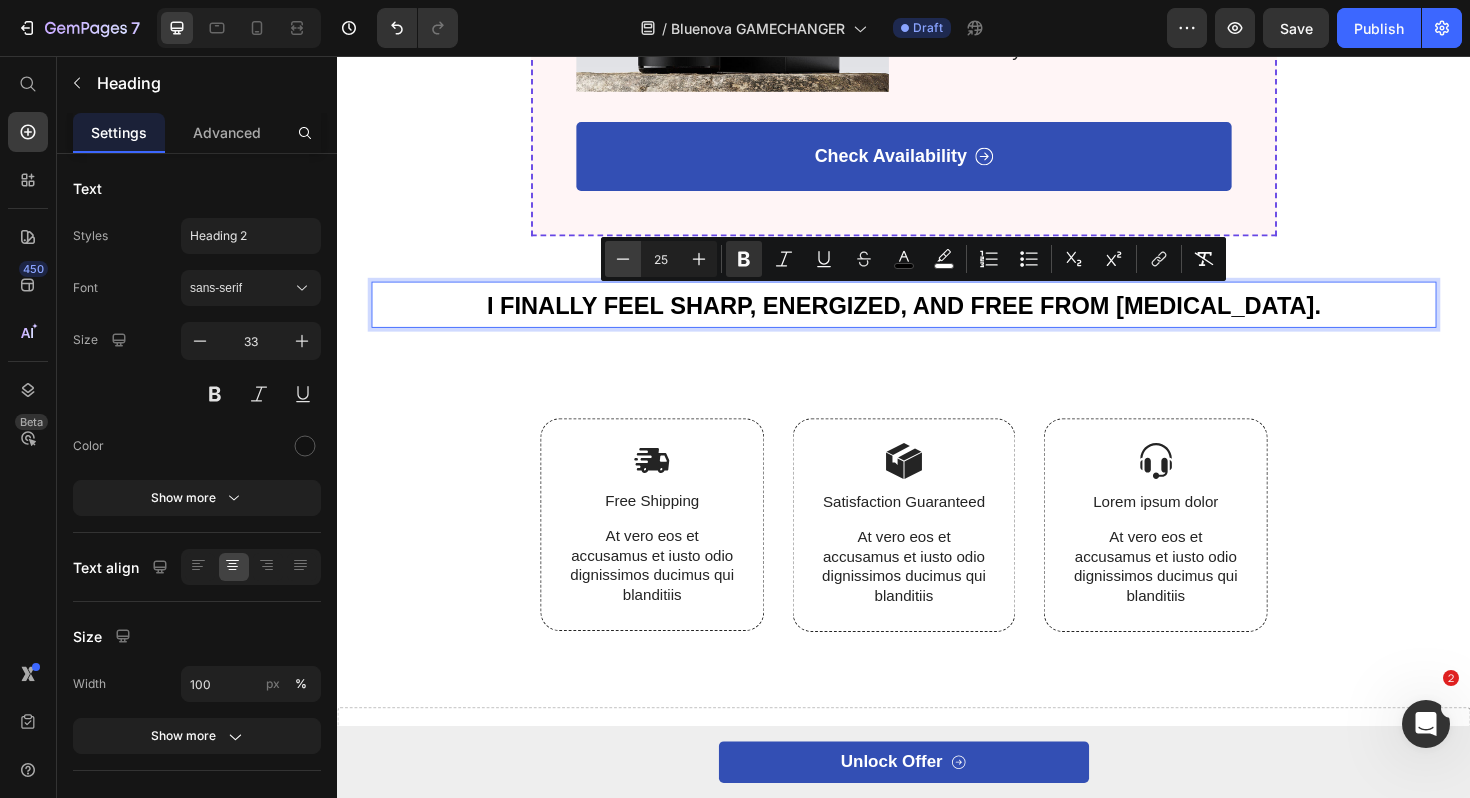 type on "24" 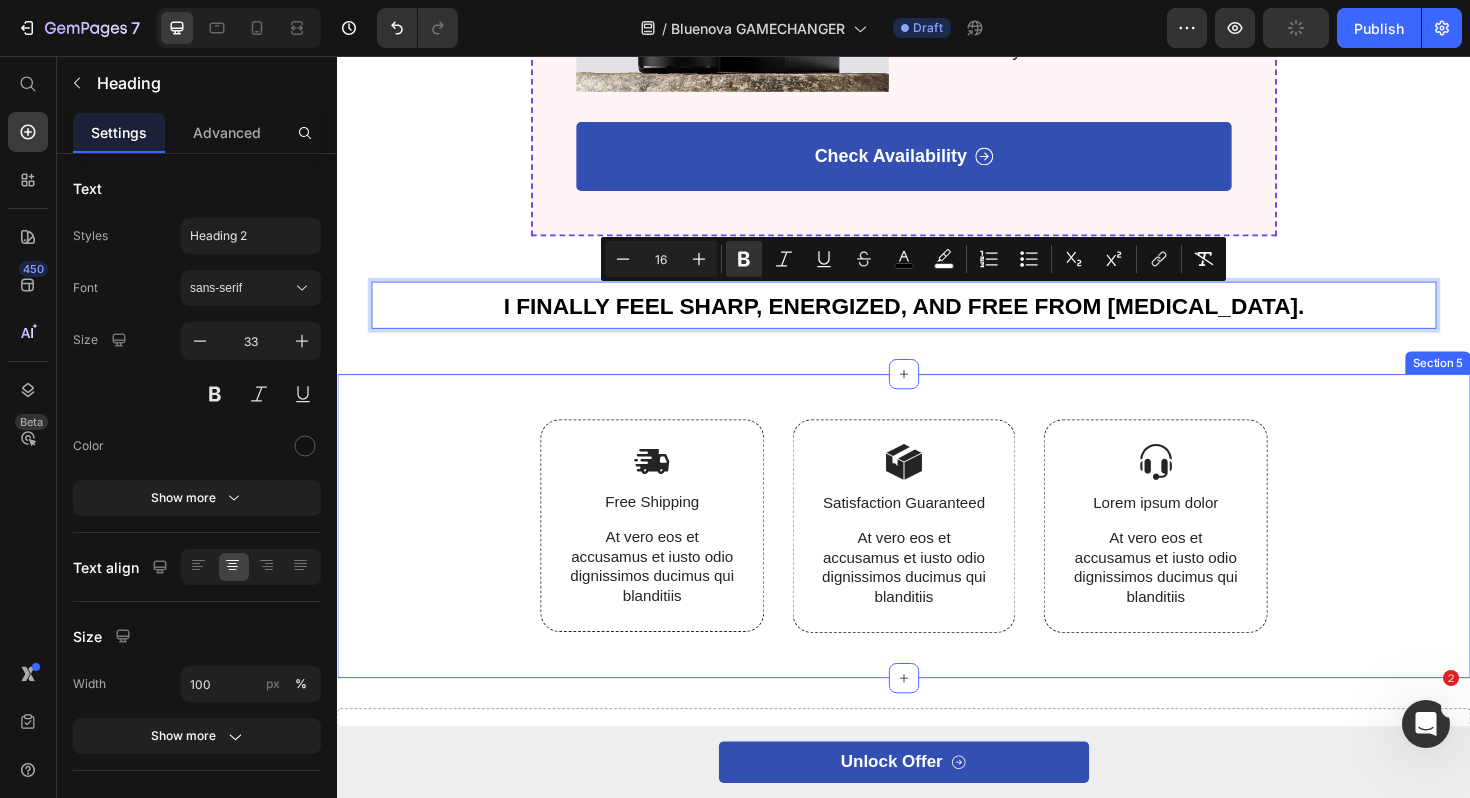click on "Image Free Shipping Text Block At vero eos et accusamus et iusto odio dignissimos ducimus qui blanditiis Text Block Row Image Satisfaction Guaranteed Text Block At vero eos et accusamus et iusto odio dignissimos ducimus qui blanditiis Text Block Row Image Lorem ipsum dolor  Text [PERSON_NAME] At vero eos et accusamus et iusto odio dignissimos ducimus qui blanditiis Text Block Row Row Section 5" at bounding box center [937, 554] 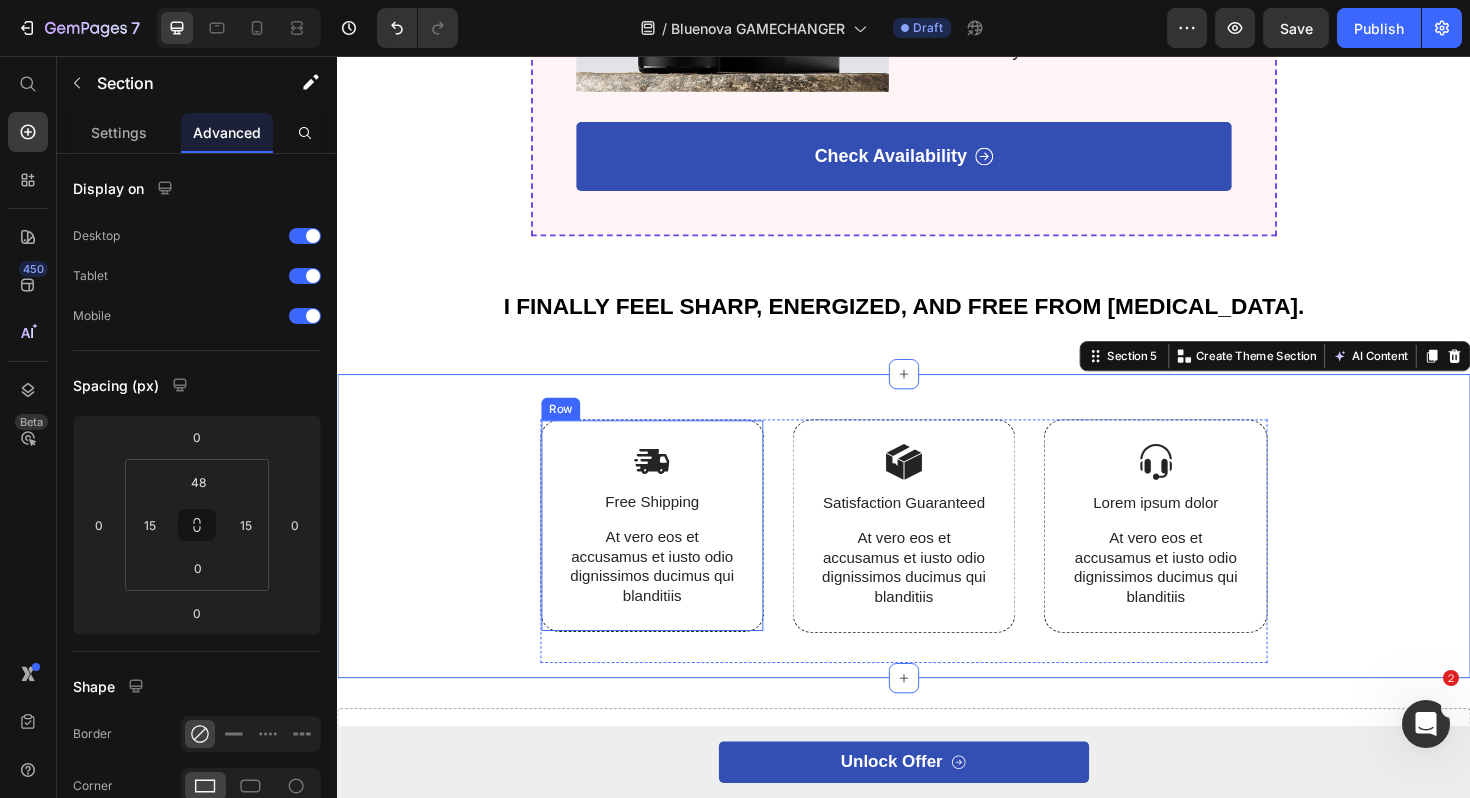 click at bounding box center (670, 485) 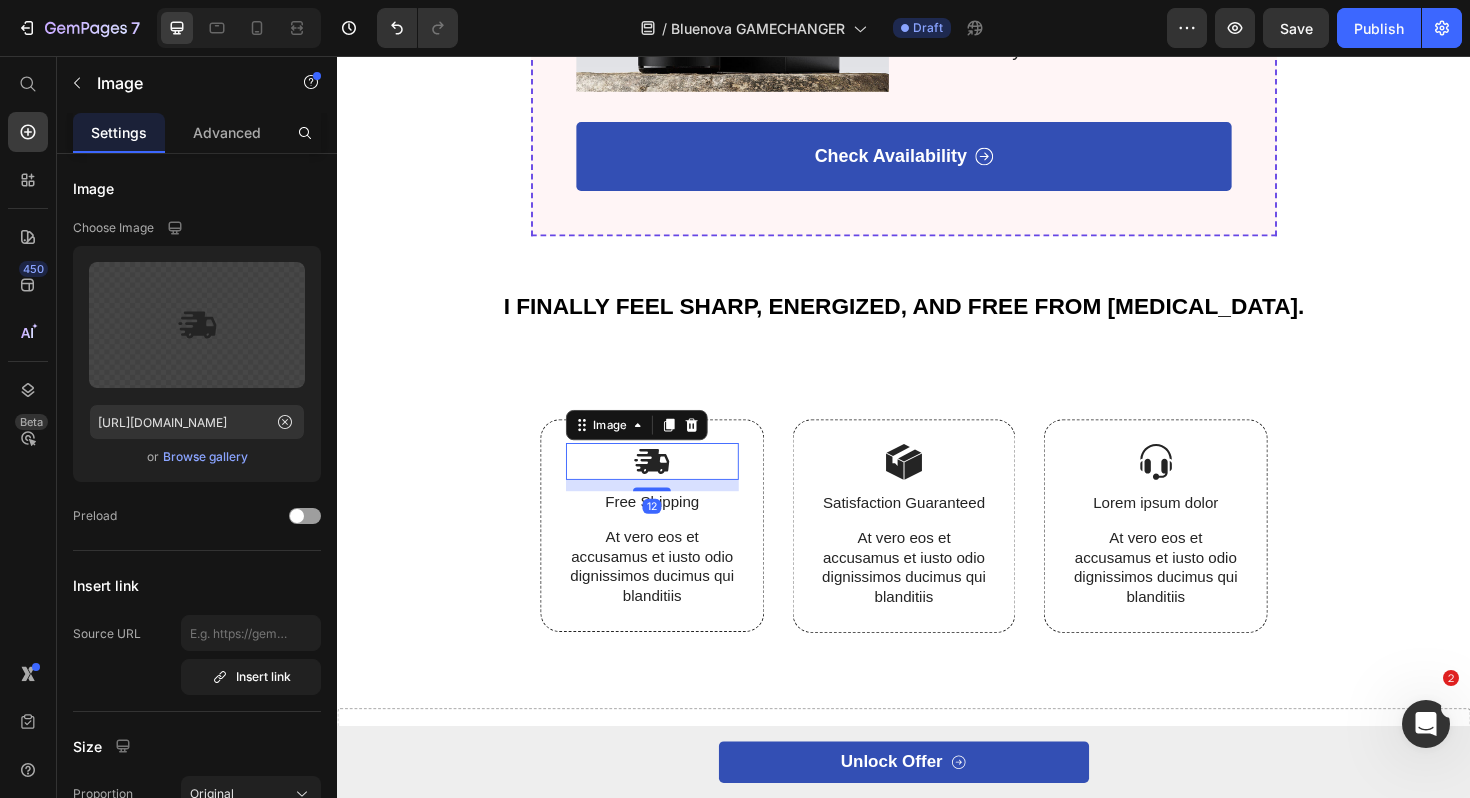 click at bounding box center (670, 485) 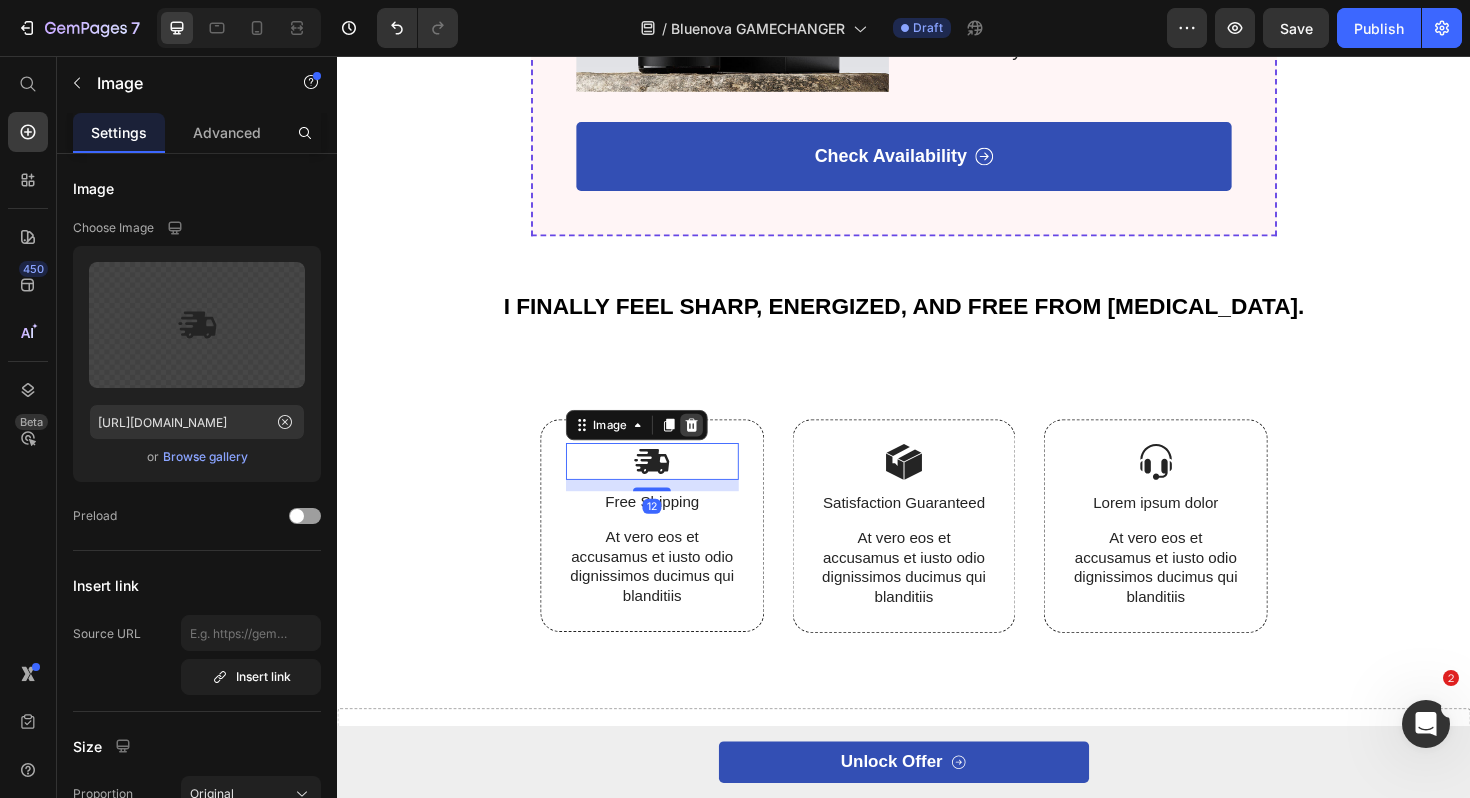 click 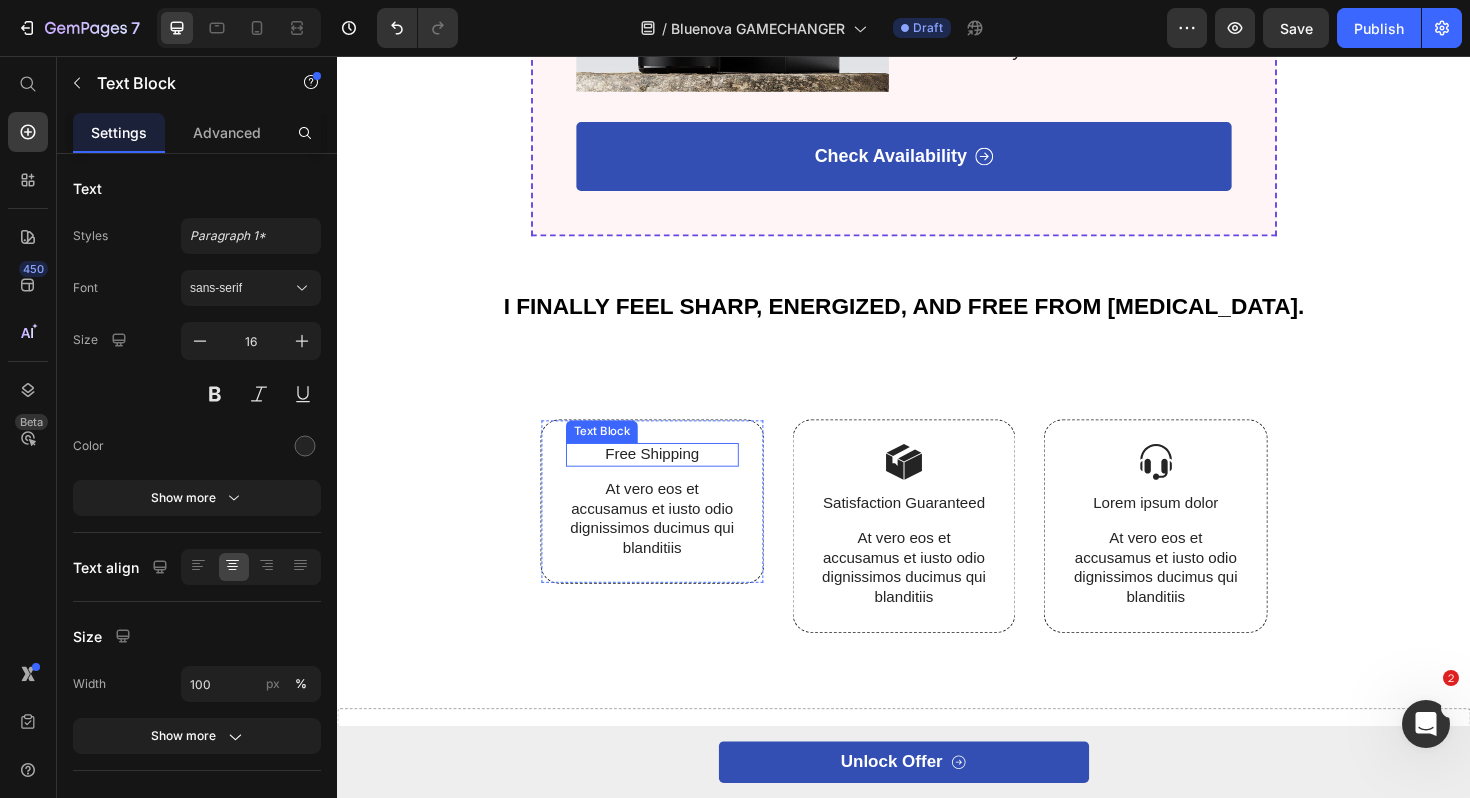 click on "Free Shipping" at bounding box center [670, 478] 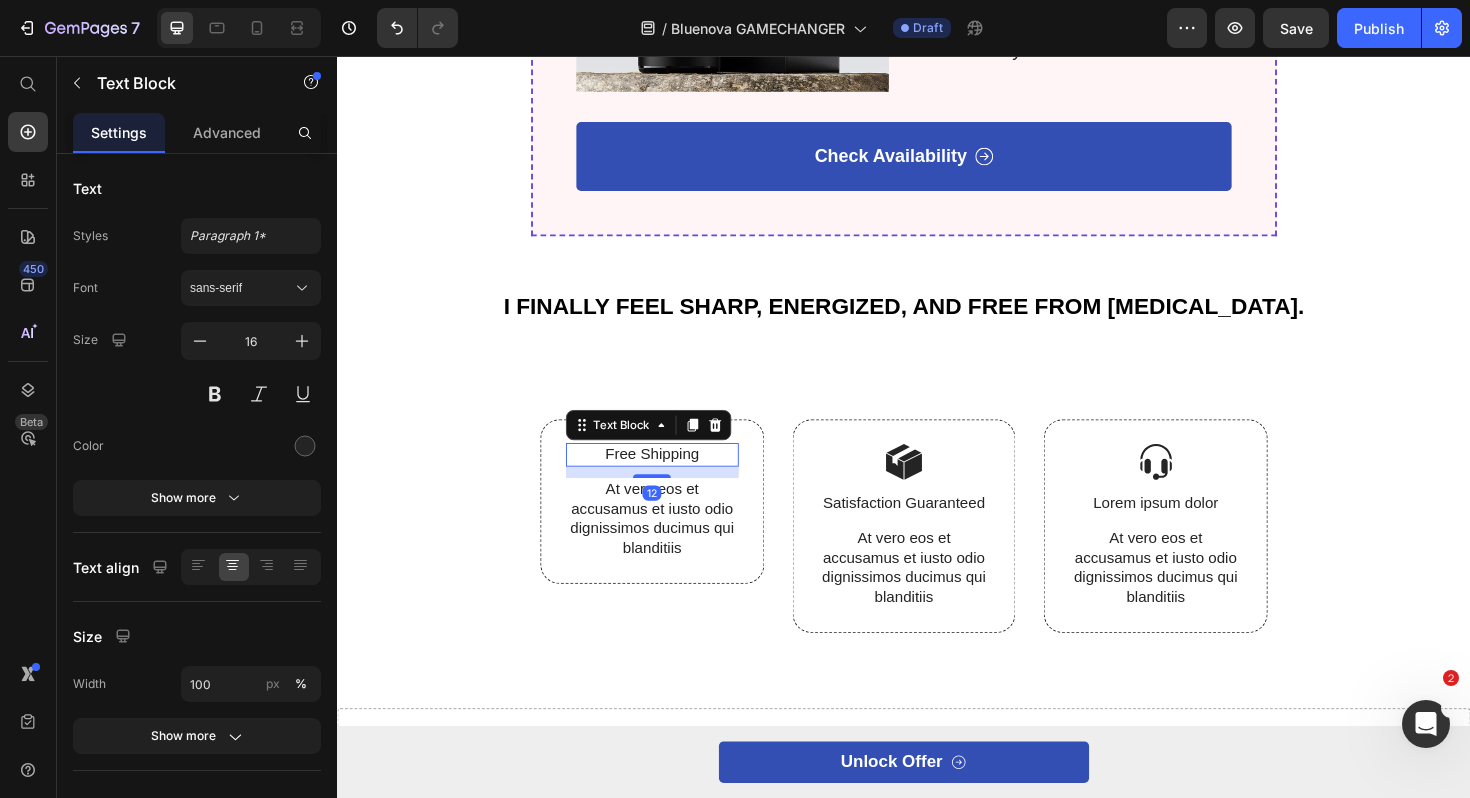 click on "Free Shipping" at bounding box center (670, 478) 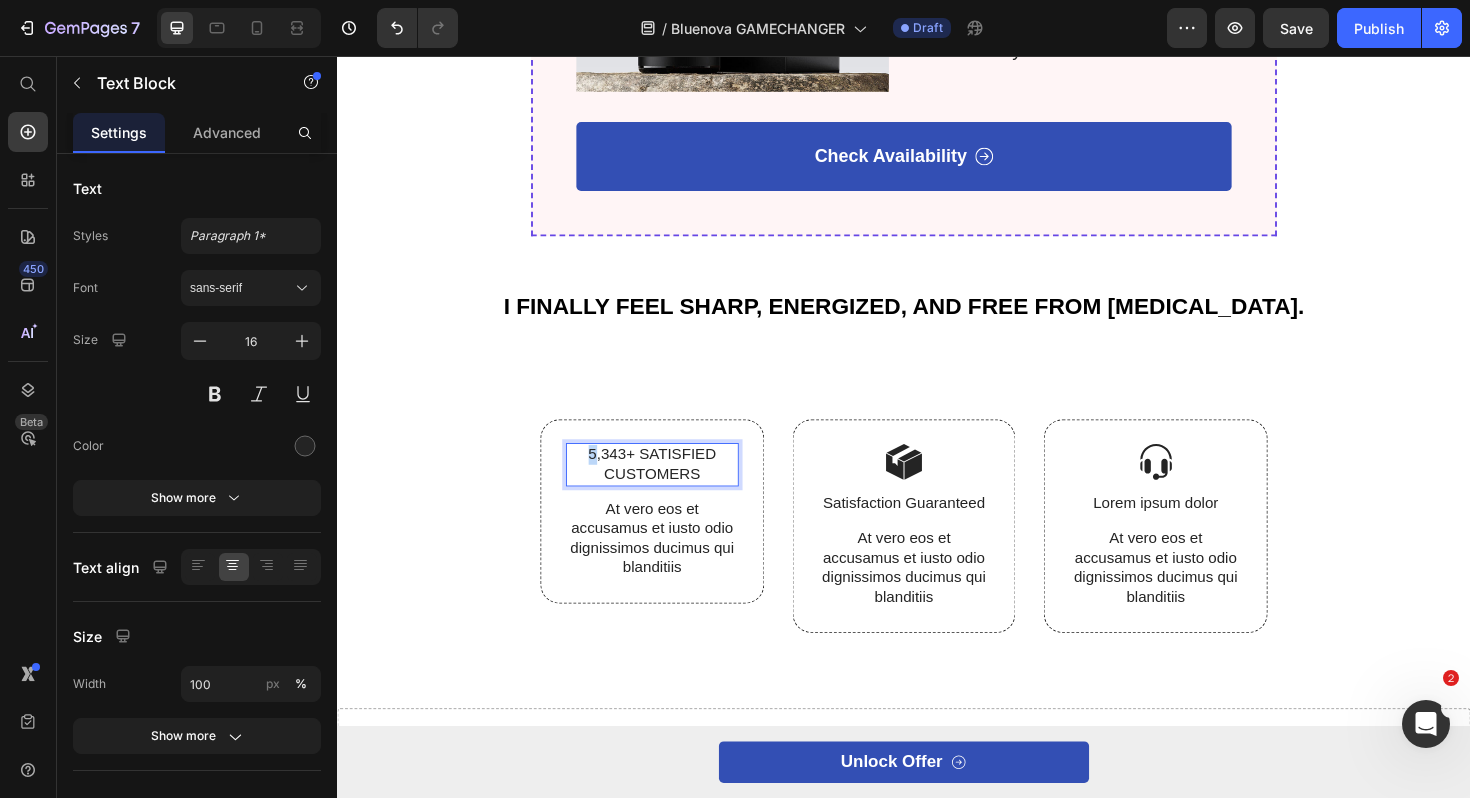 click on "5,343+ SATISFIED CUSTOMERS" at bounding box center (670, 489) 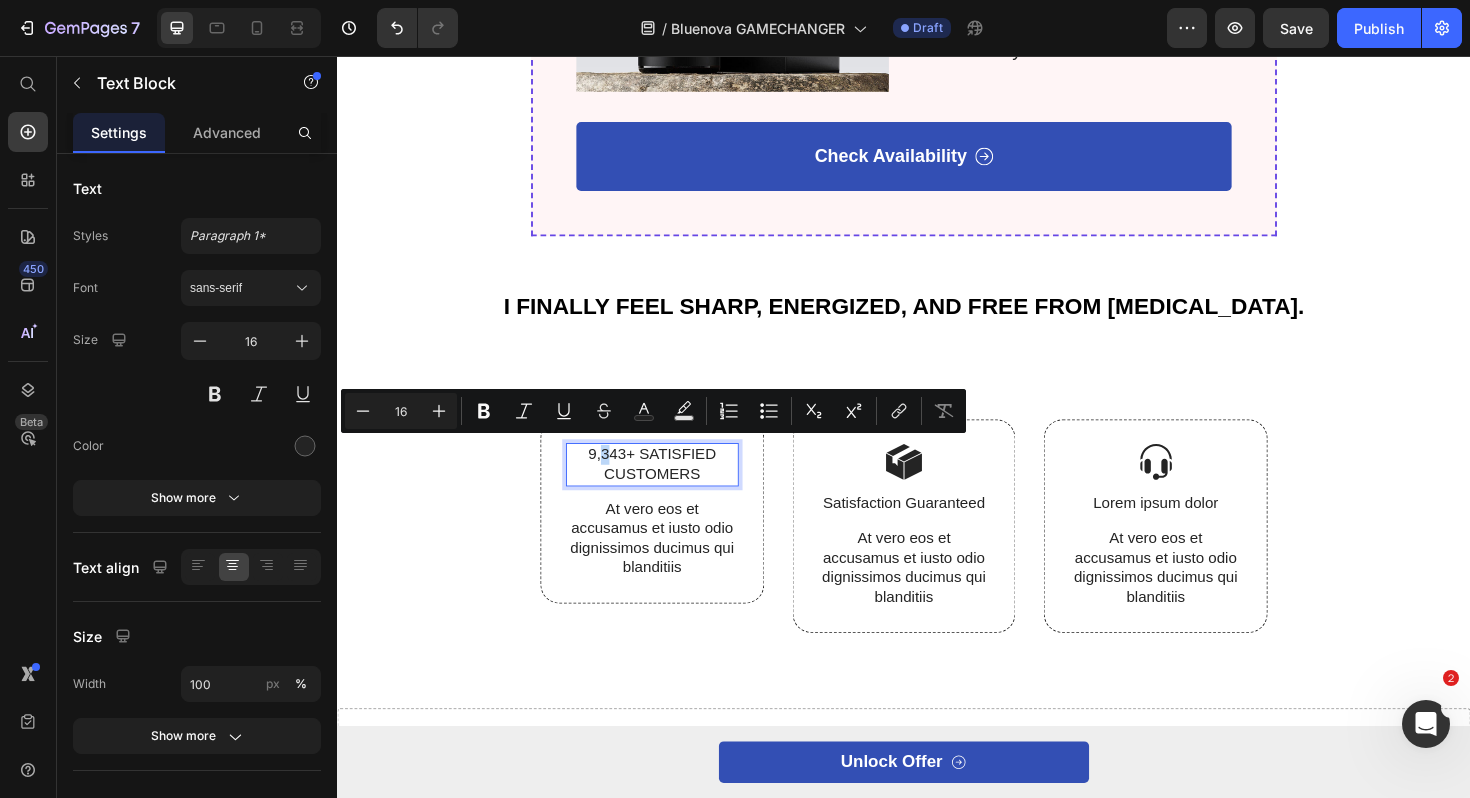 click on "9,343+ SATISFIED CUSTOMERS" at bounding box center [670, 489] 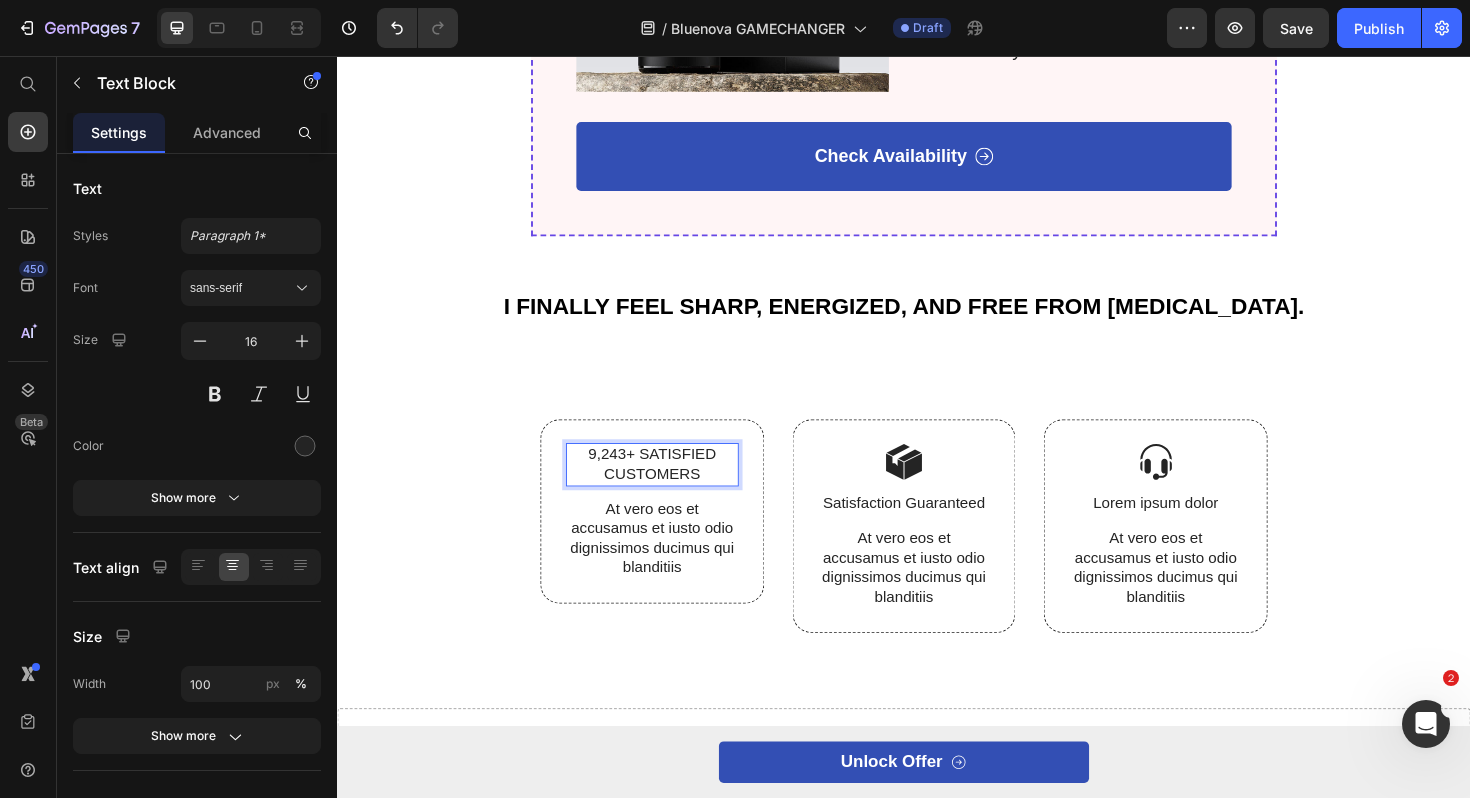 click on "9,243+ SATISFIED CUSTOMERS" at bounding box center [670, 489] 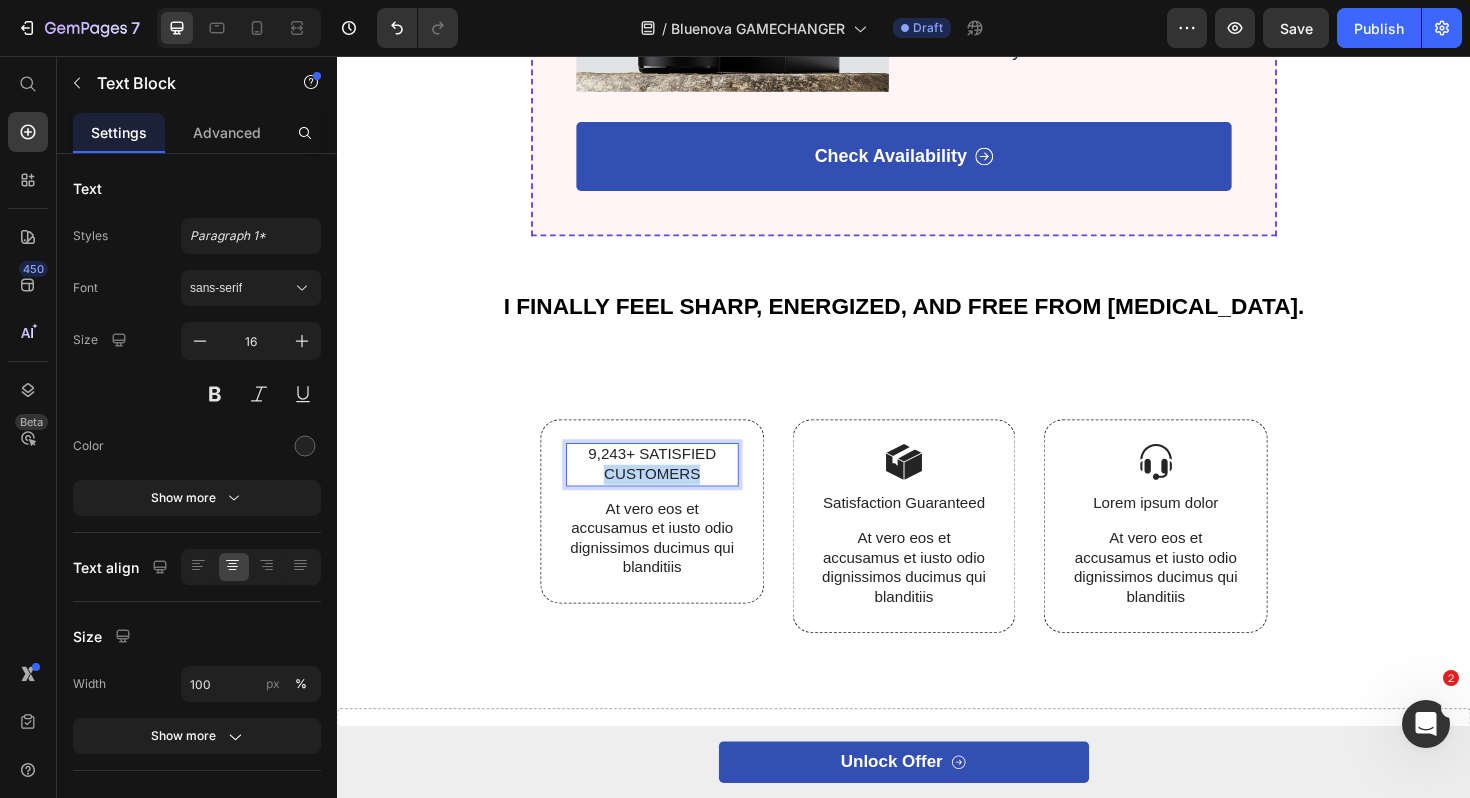click on "9,243+ SATISFIED CUSTOMERS" at bounding box center [670, 489] 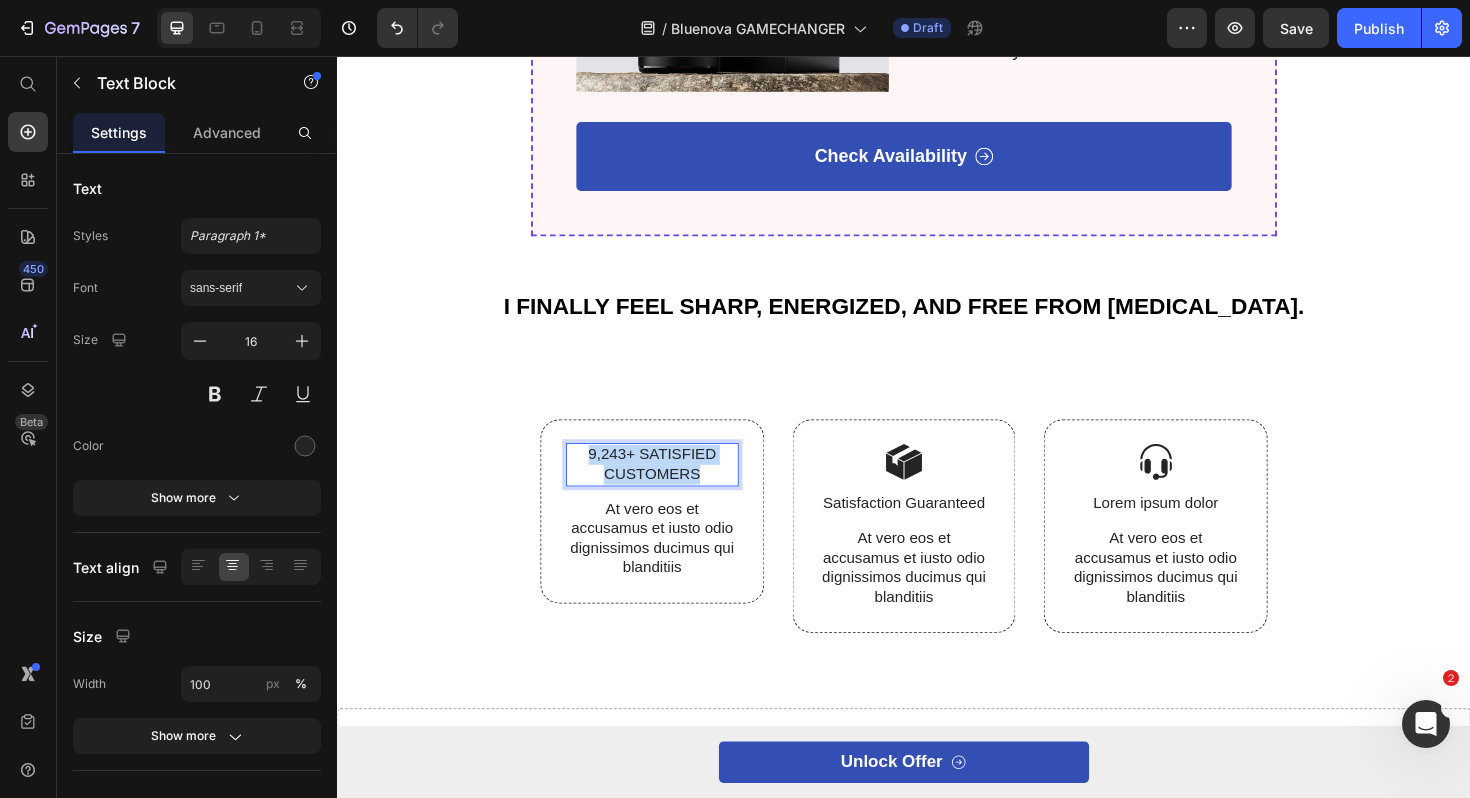 click on "9,243+ SATISFIED CUSTOMERS" at bounding box center [670, 489] 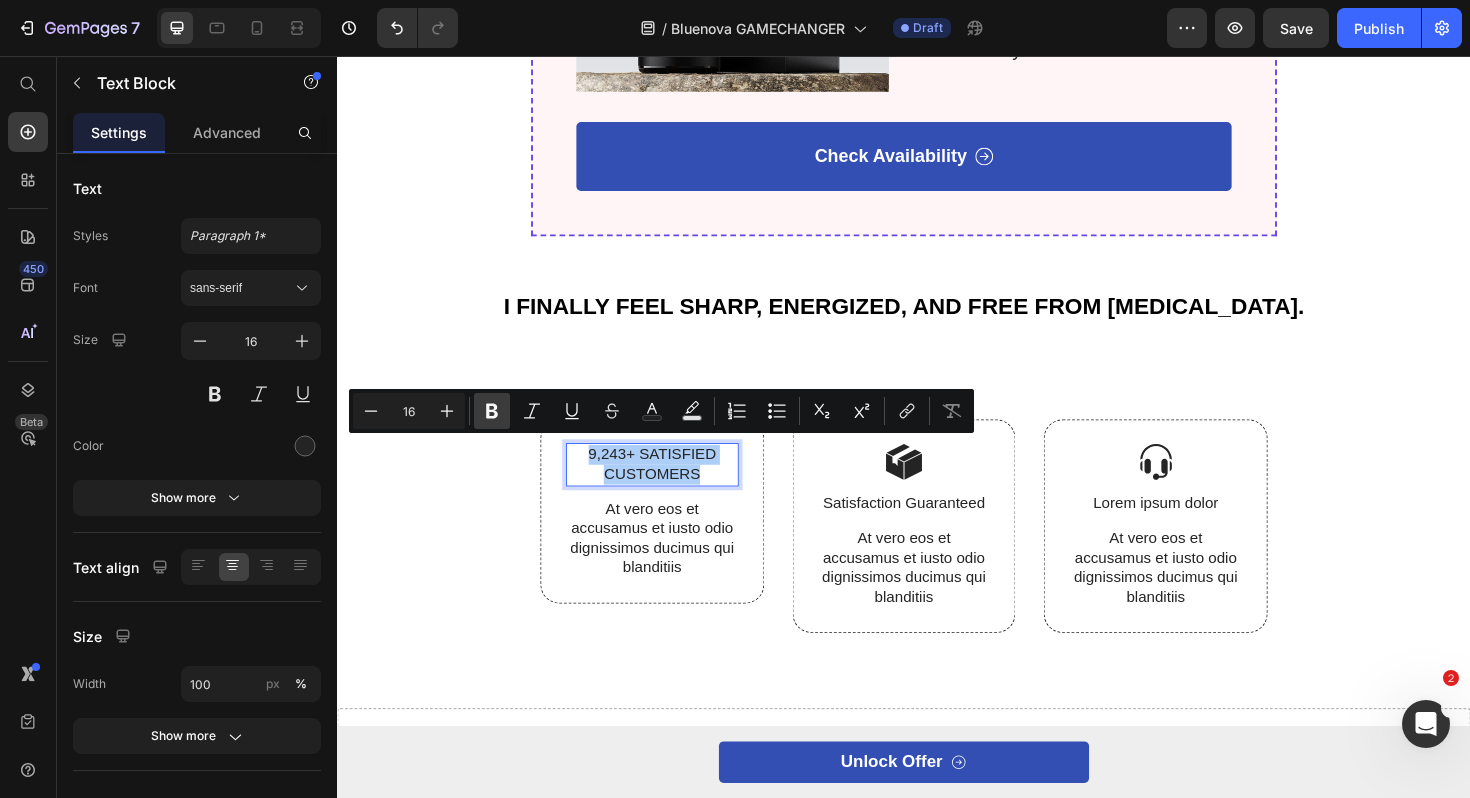 click 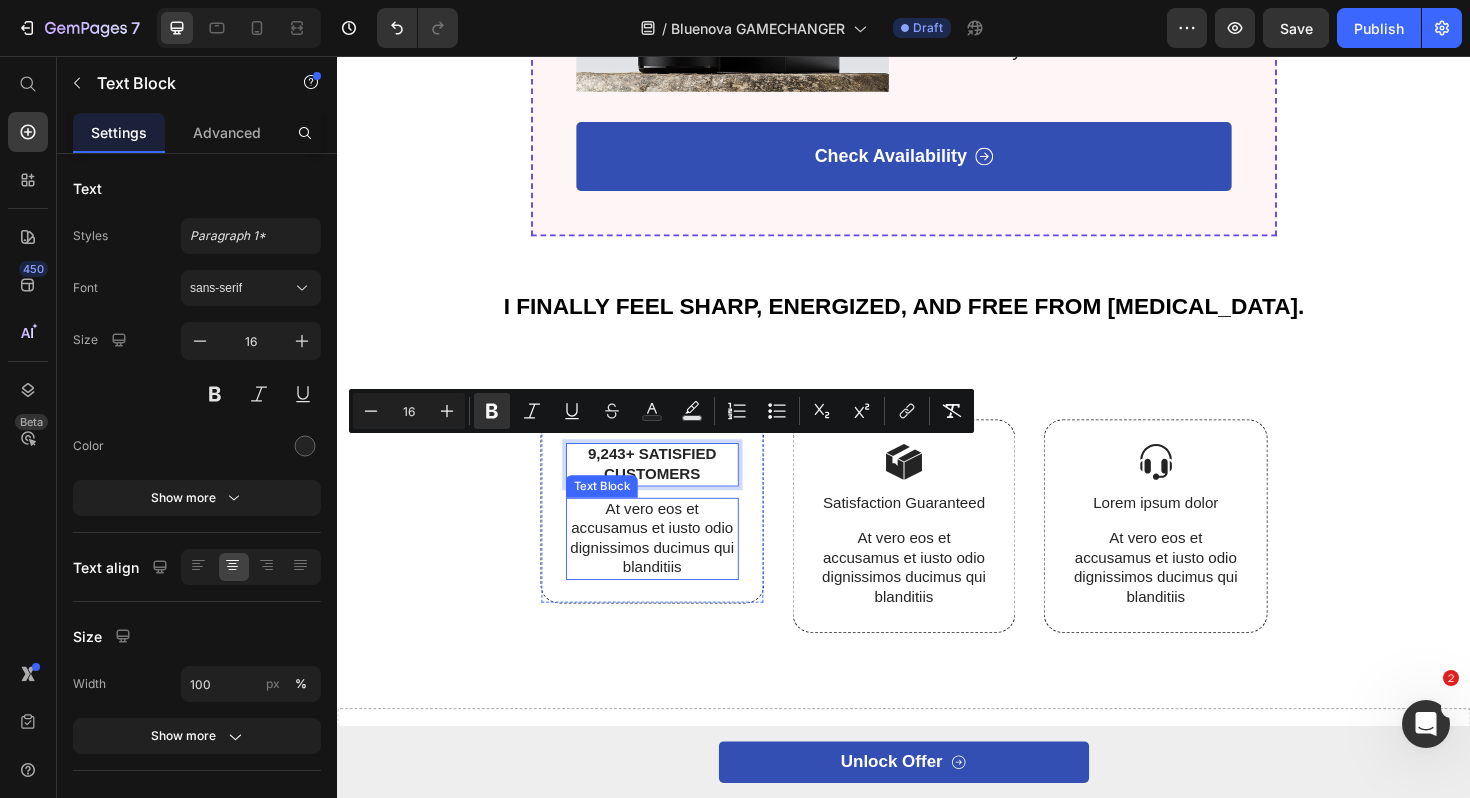 click on "At vero eos et accusamus et iusto odio dignissimos ducimus qui blanditiis" at bounding box center (670, 567) 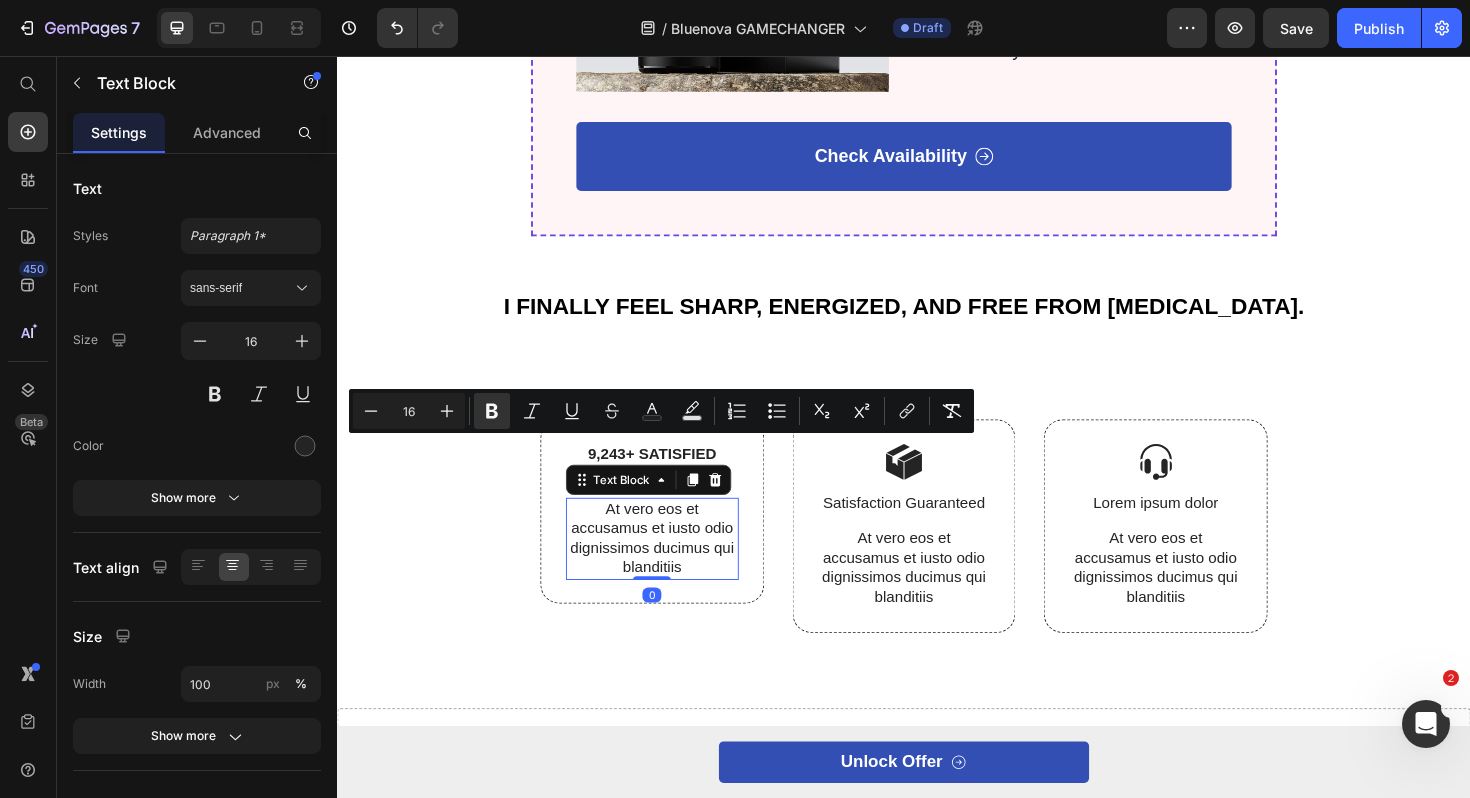 click on "At vero eos et accusamus et iusto odio dignissimos ducimus qui blanditiis" at bounding box center [670, 567] 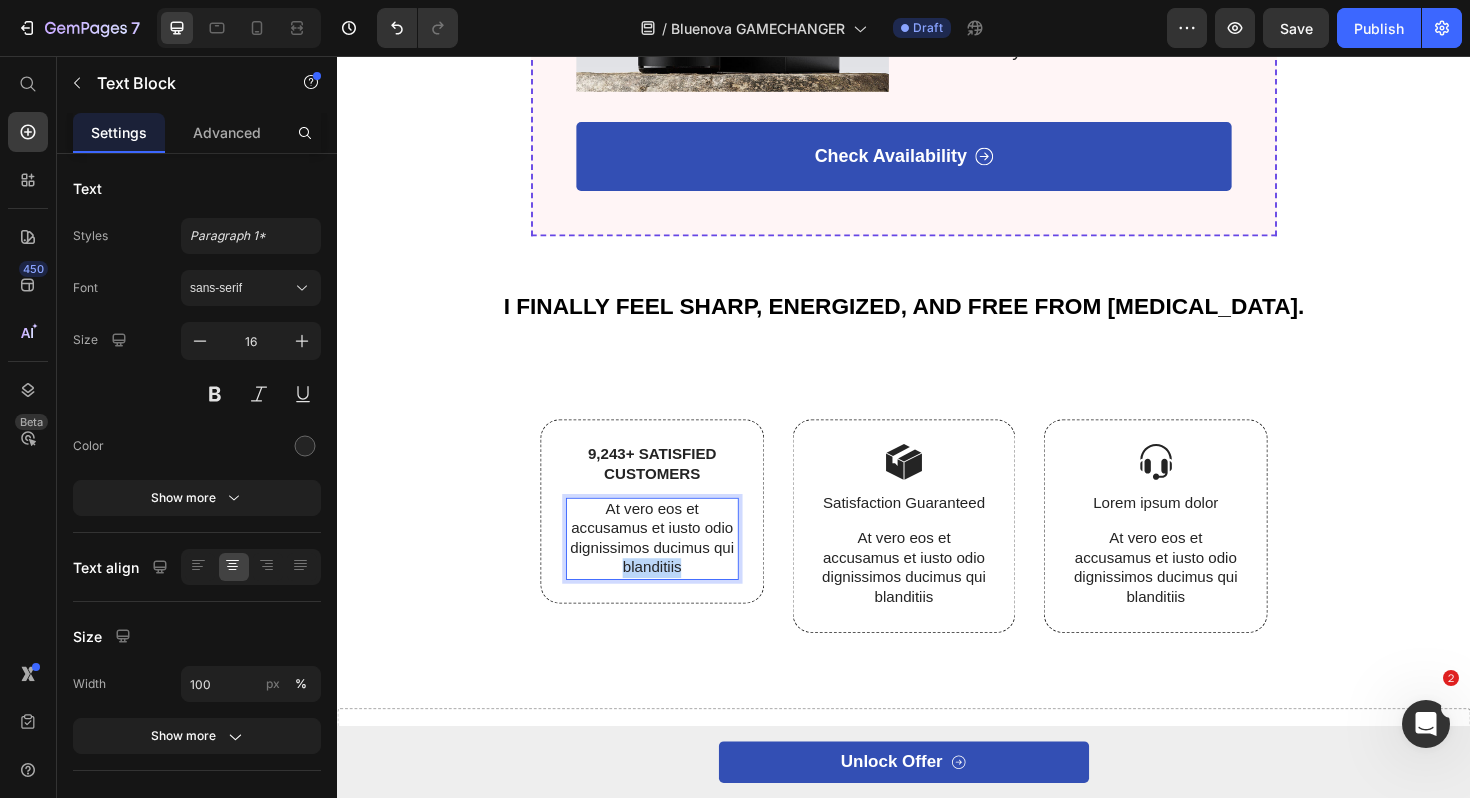 click on "At vero eos et accusamus et iusto odio dignissimos ducimus qui blanditiis" at bounding box center [670, 567] 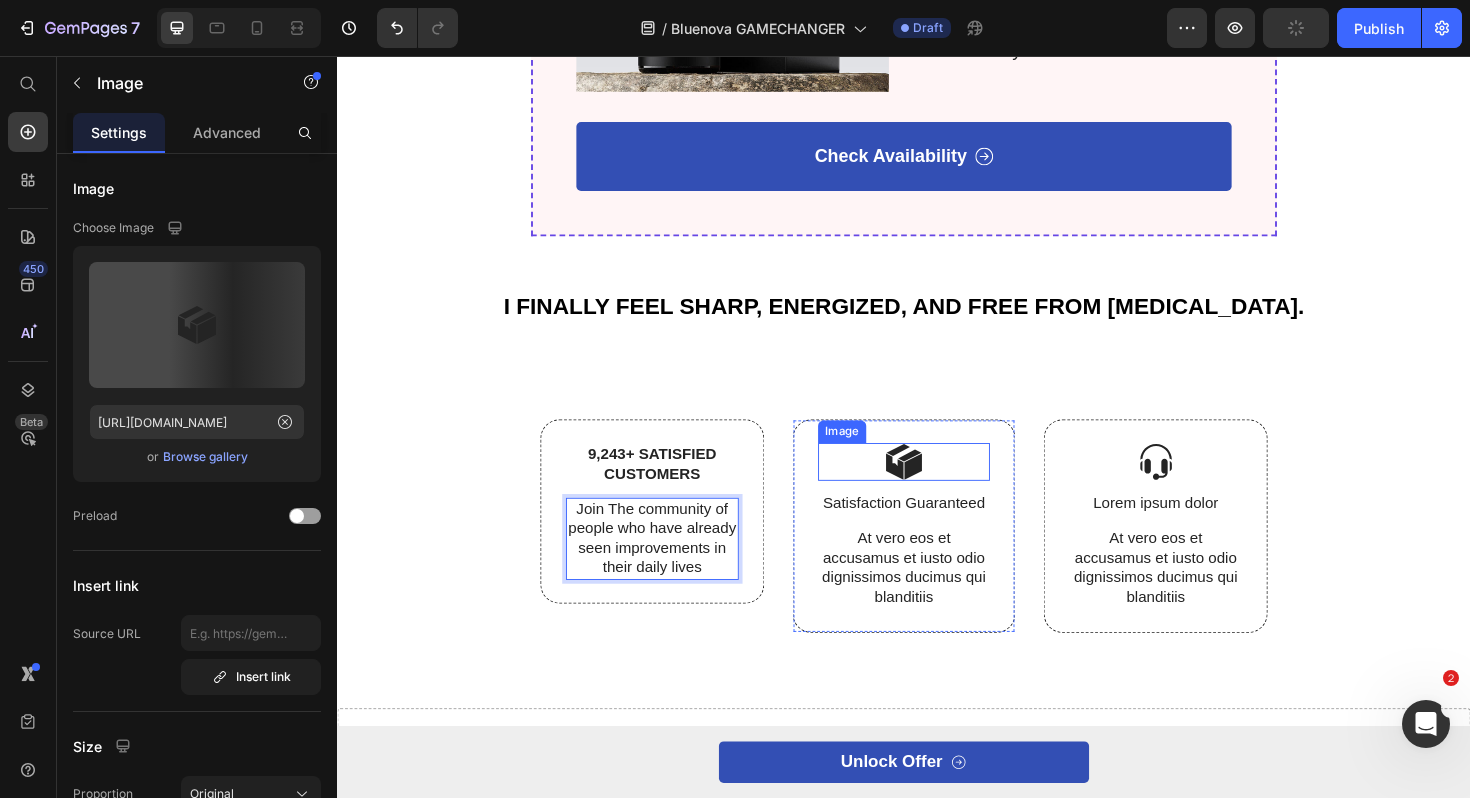 click at bounding box center (937, 486) 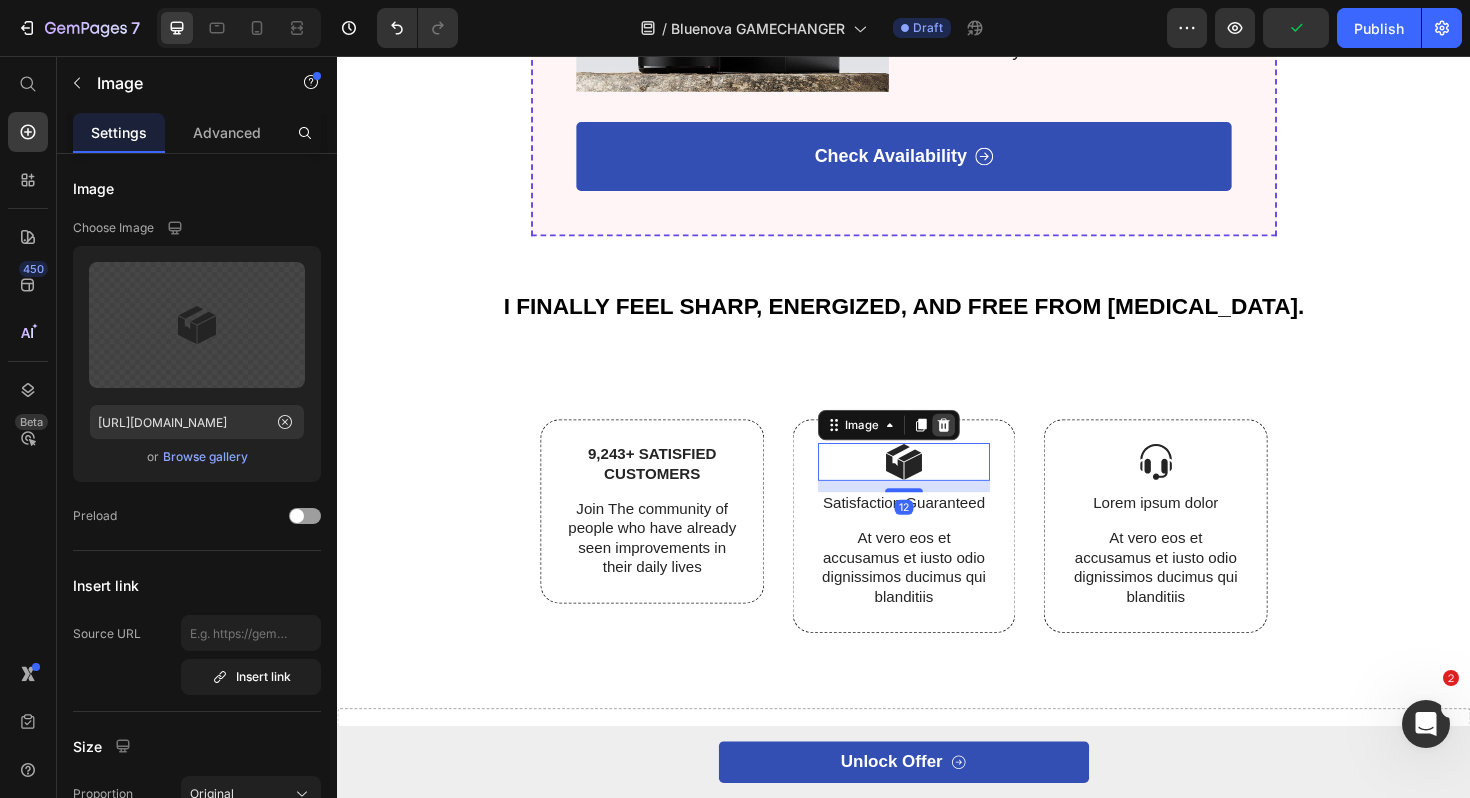 click 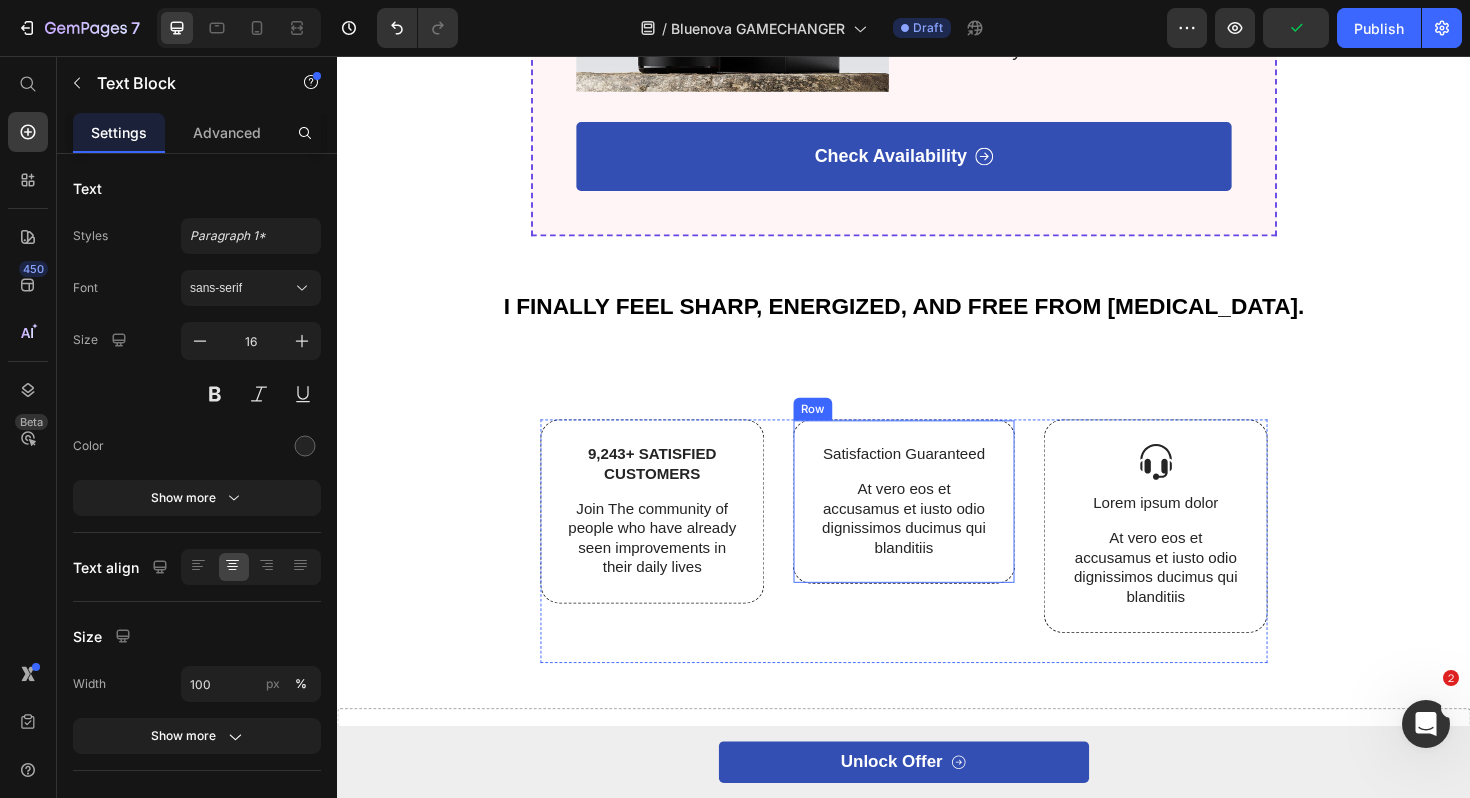click on "Satisfaction Guaranteed" at bounding box center [937, 478] 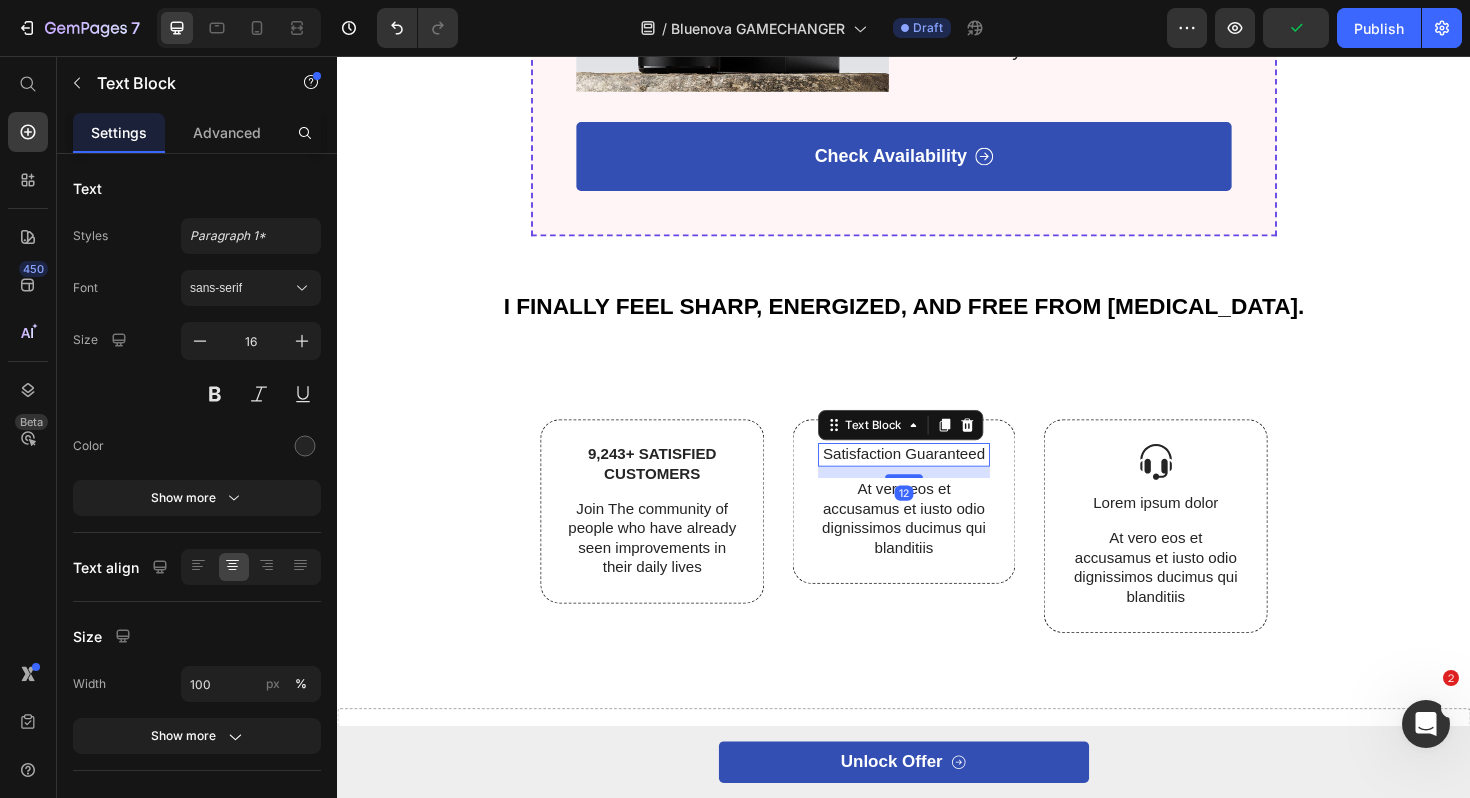 click on "Satisfaction Guaranteed" at bounding box center (937, 478) 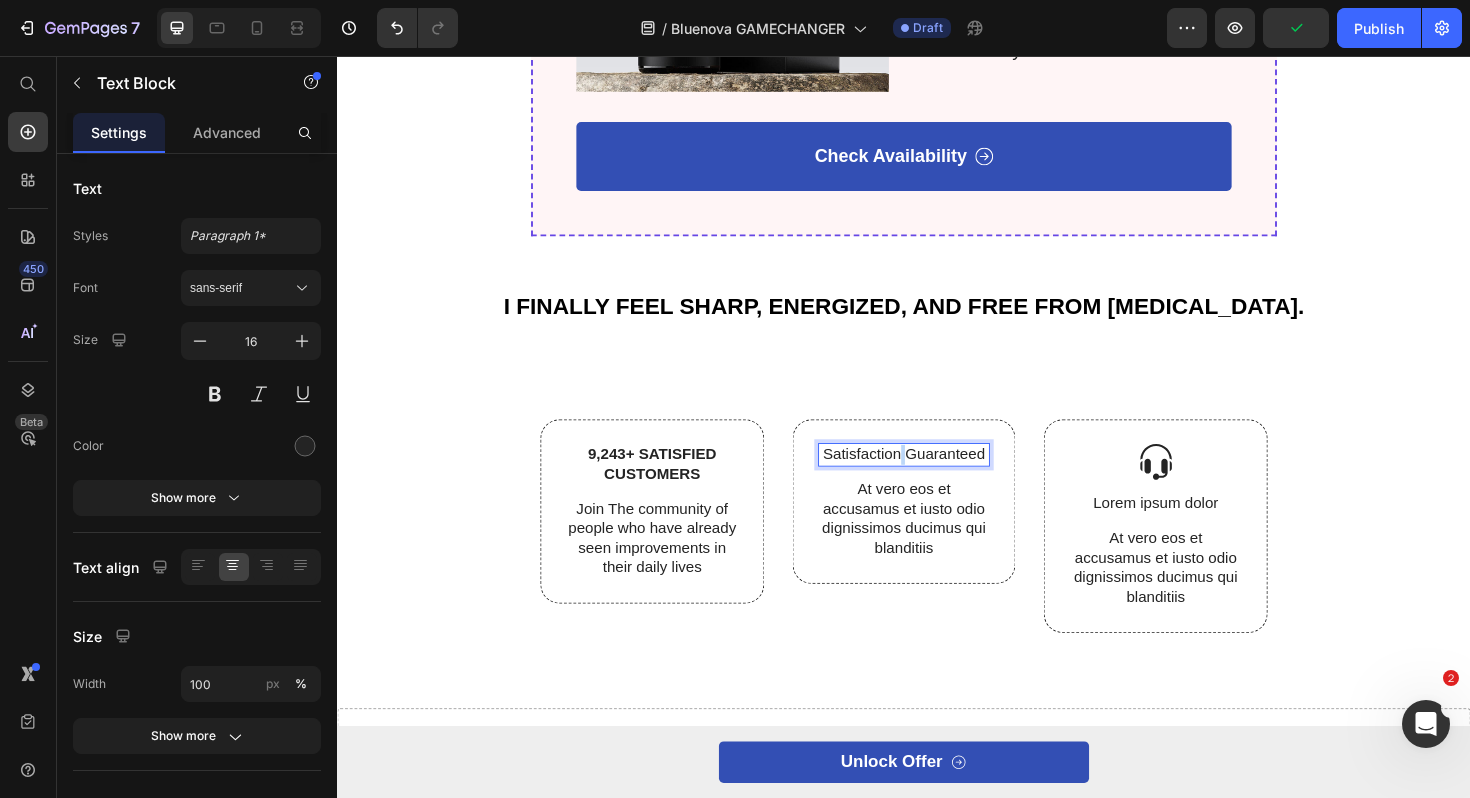 click on "Satisfaction Guaranteed" at bounding box center [937, 478] 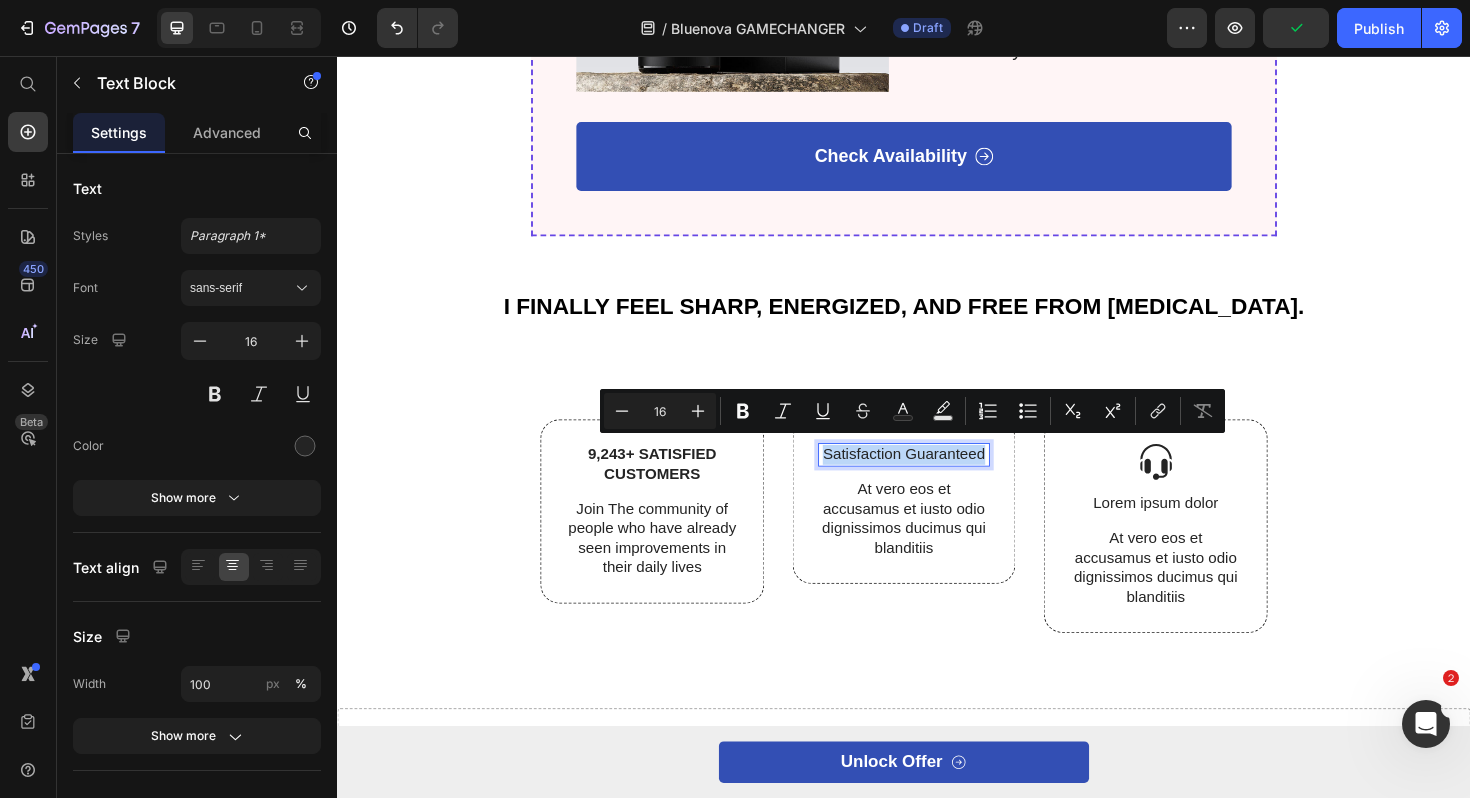 click on "Satisfaction Guaranteed" at bounding box center (937, 478) 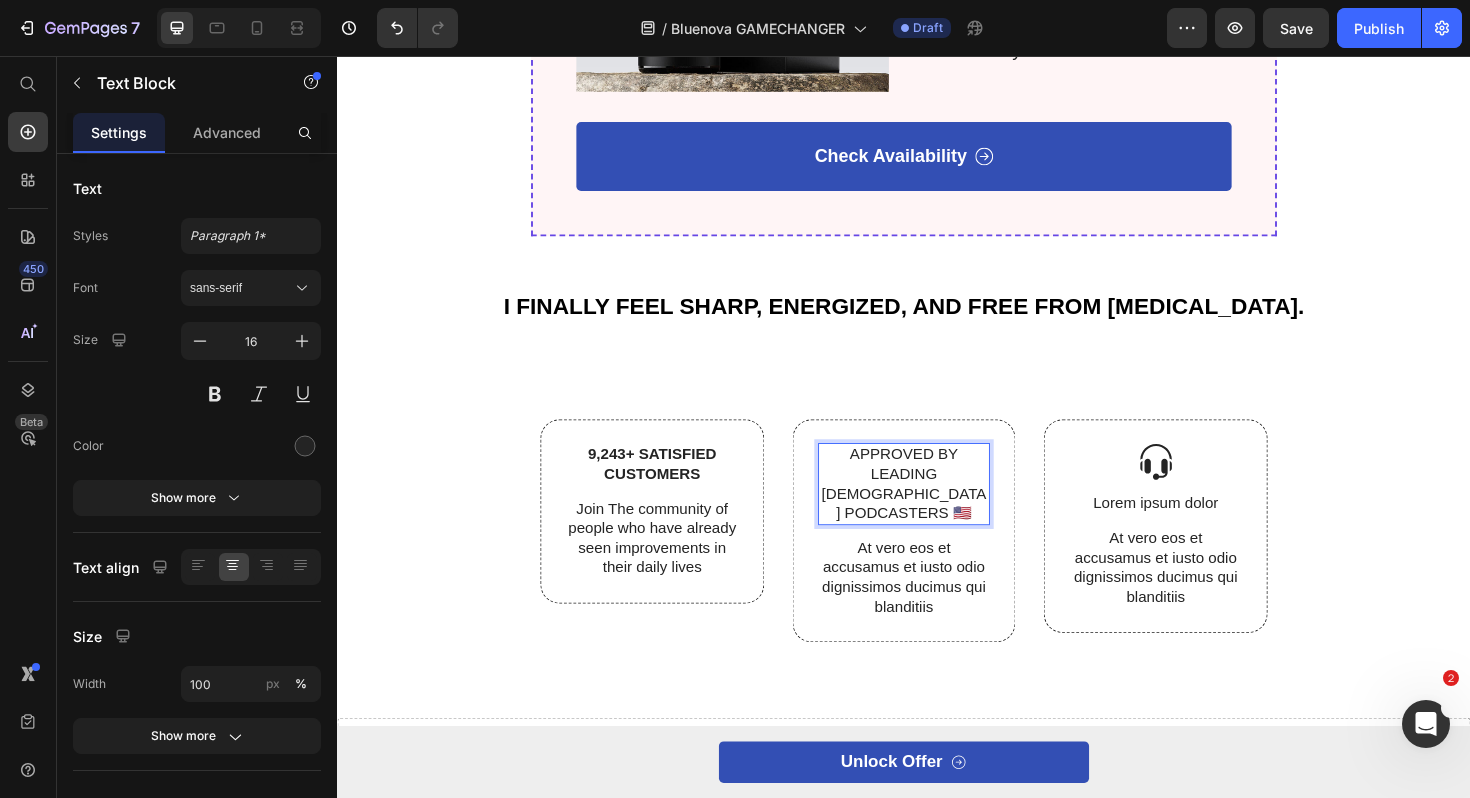click on "APPROVED BY LEADING [DEMOGRAPHIC_DATA] PODCASTERS 🇺🇸" at bounding box center [937, 509] 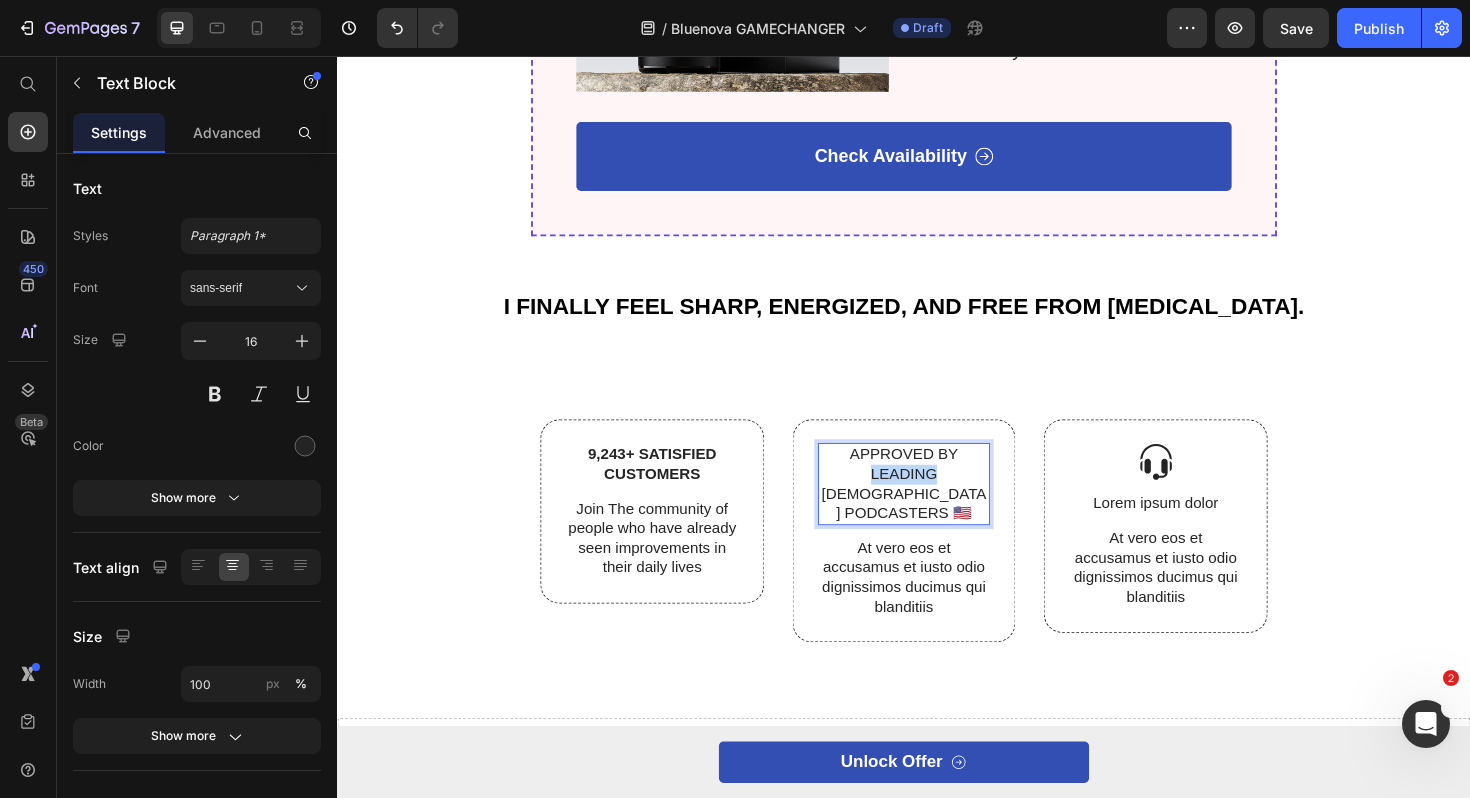 click on "APPROVED BY LEADING [DEMOGRAPHIC_DATA] PODCASTERS 🇺🇸" at bounding box center (937, 509) 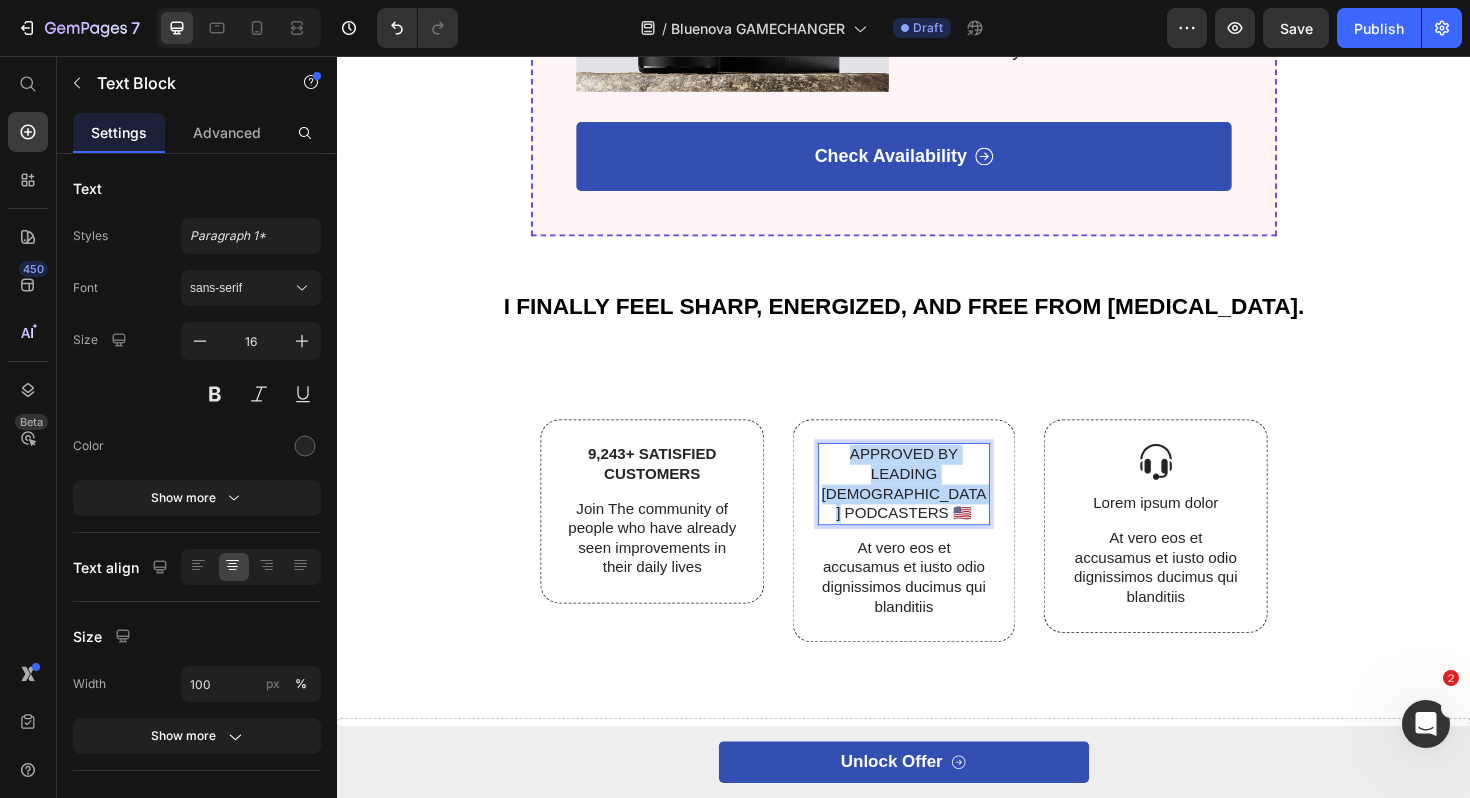 click on "APPROVED BY LEADING [DEMOGRAPHIC_DATA] PODCASTERS 🇺🇸" at bounding box center [937, 509] 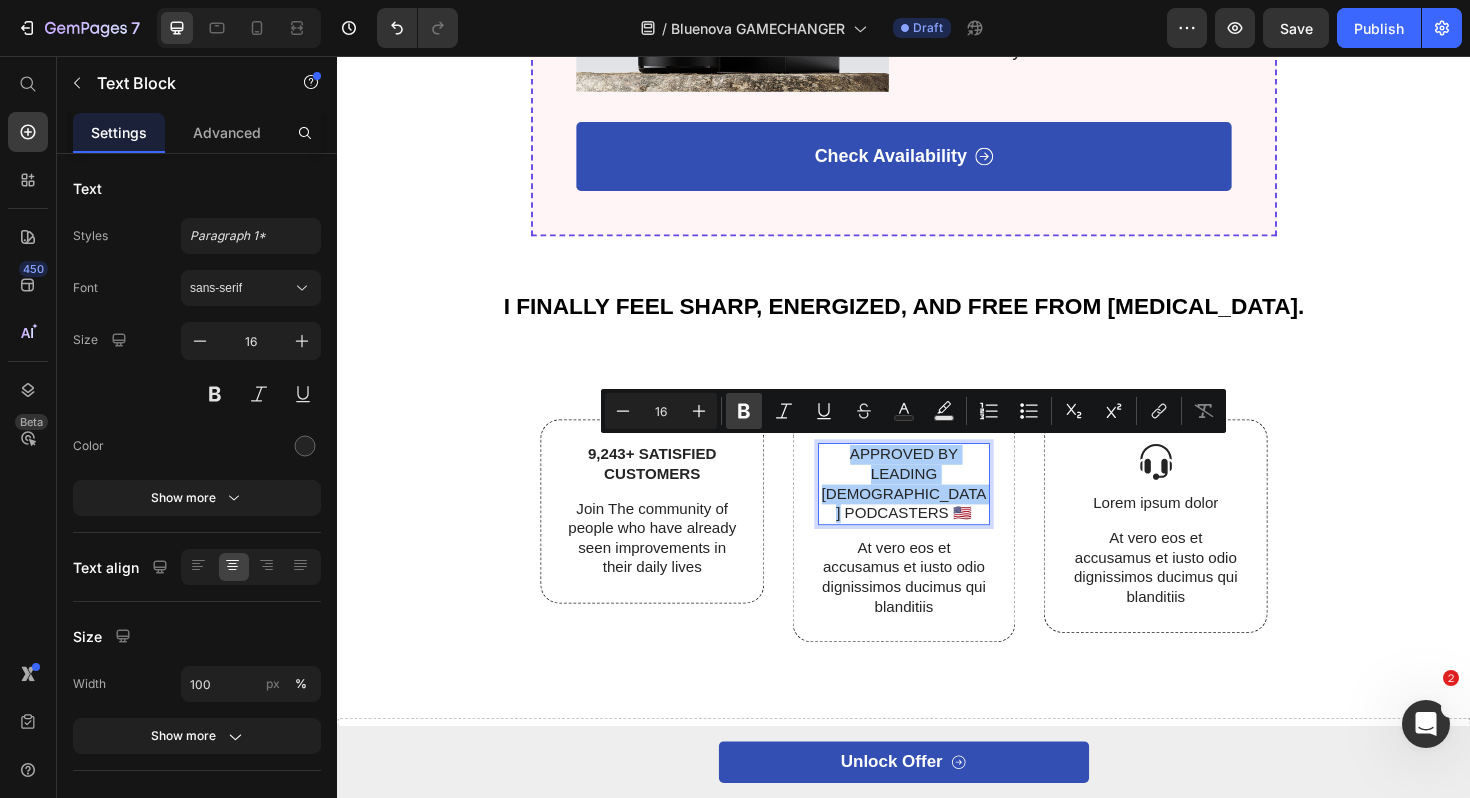 click on "Bold" at bounding box center (744, 411) 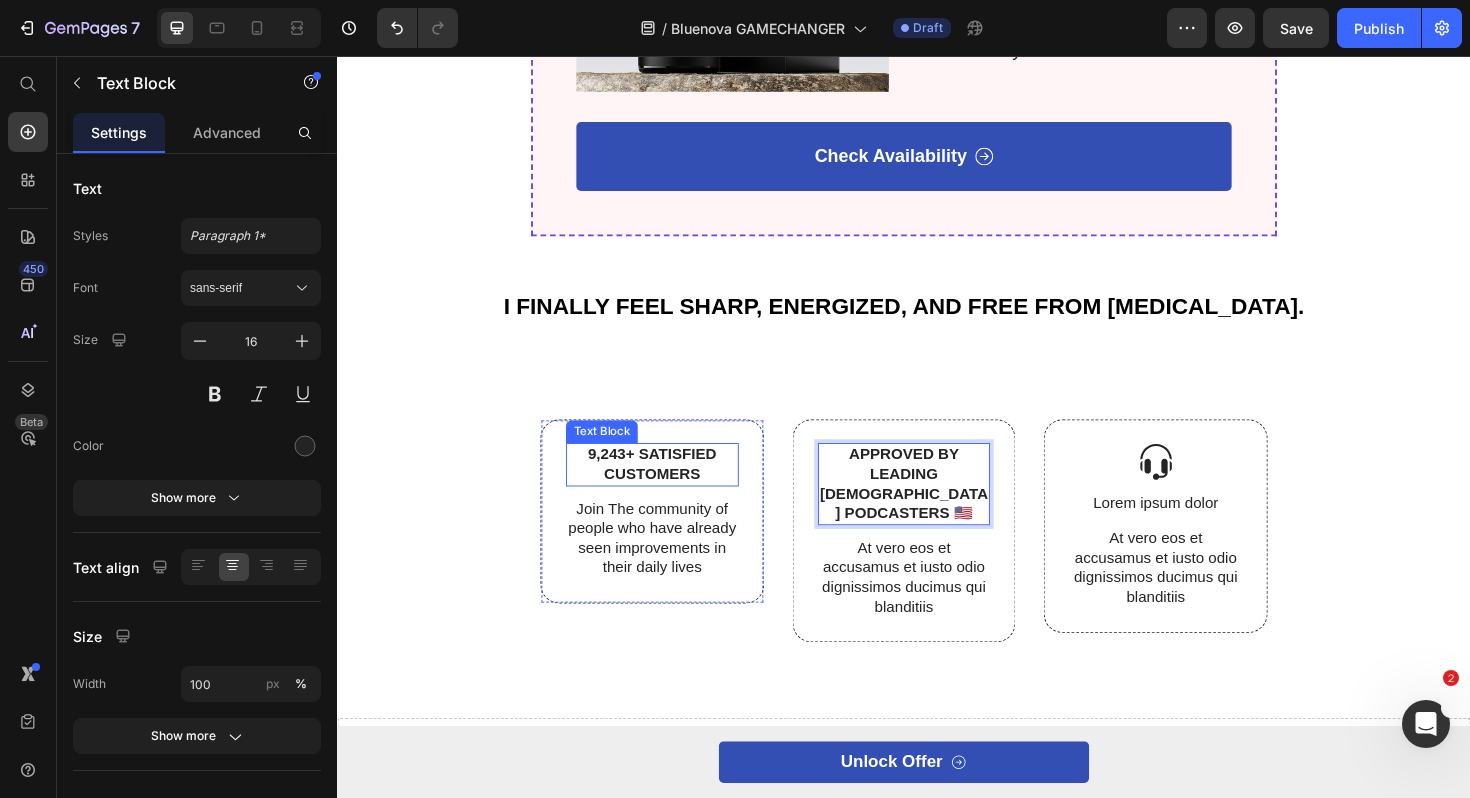 click on "9,243+ SATISFIED CUSTOMERS" at bounding box center (670, 488) 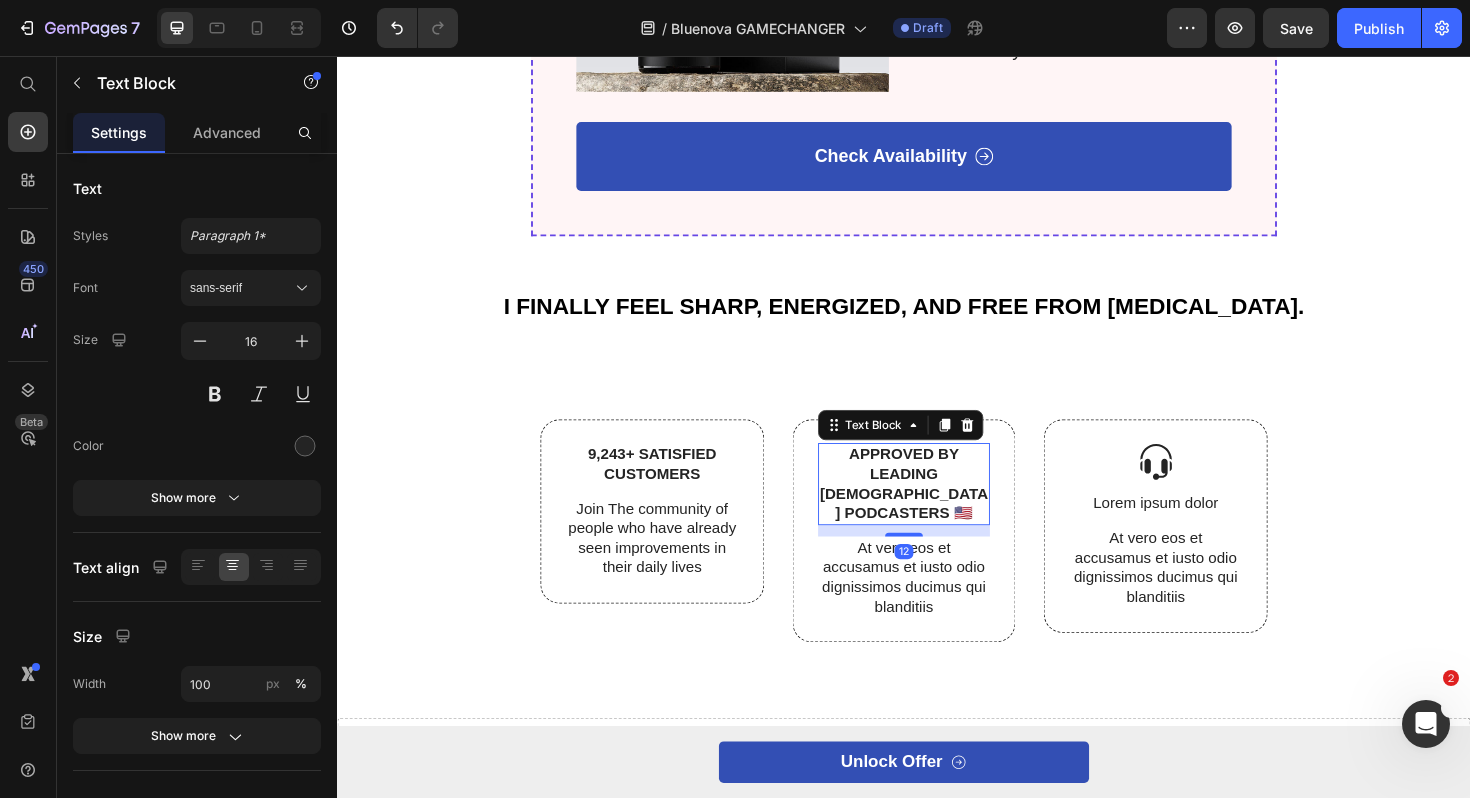 click on "APPROVED BY LEADING [DEMOGRAPHIC_DATA] PODCASTERS 🇺🇸" at bounding box center [937, 508] 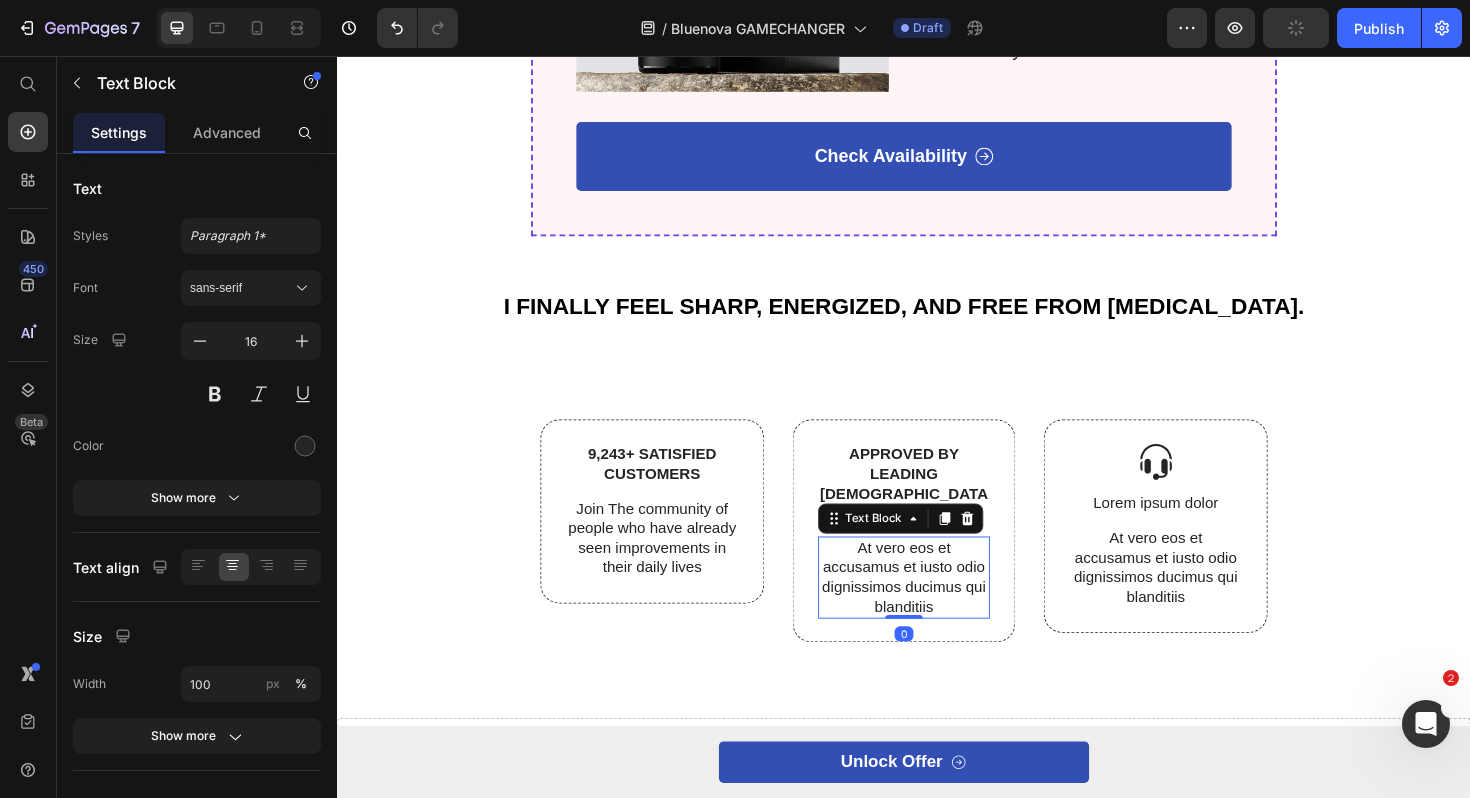 click on "At vero eos et accusamus et iusto odio dignissimos ducimus qui blanditiis" at bounding box center [937, 608] 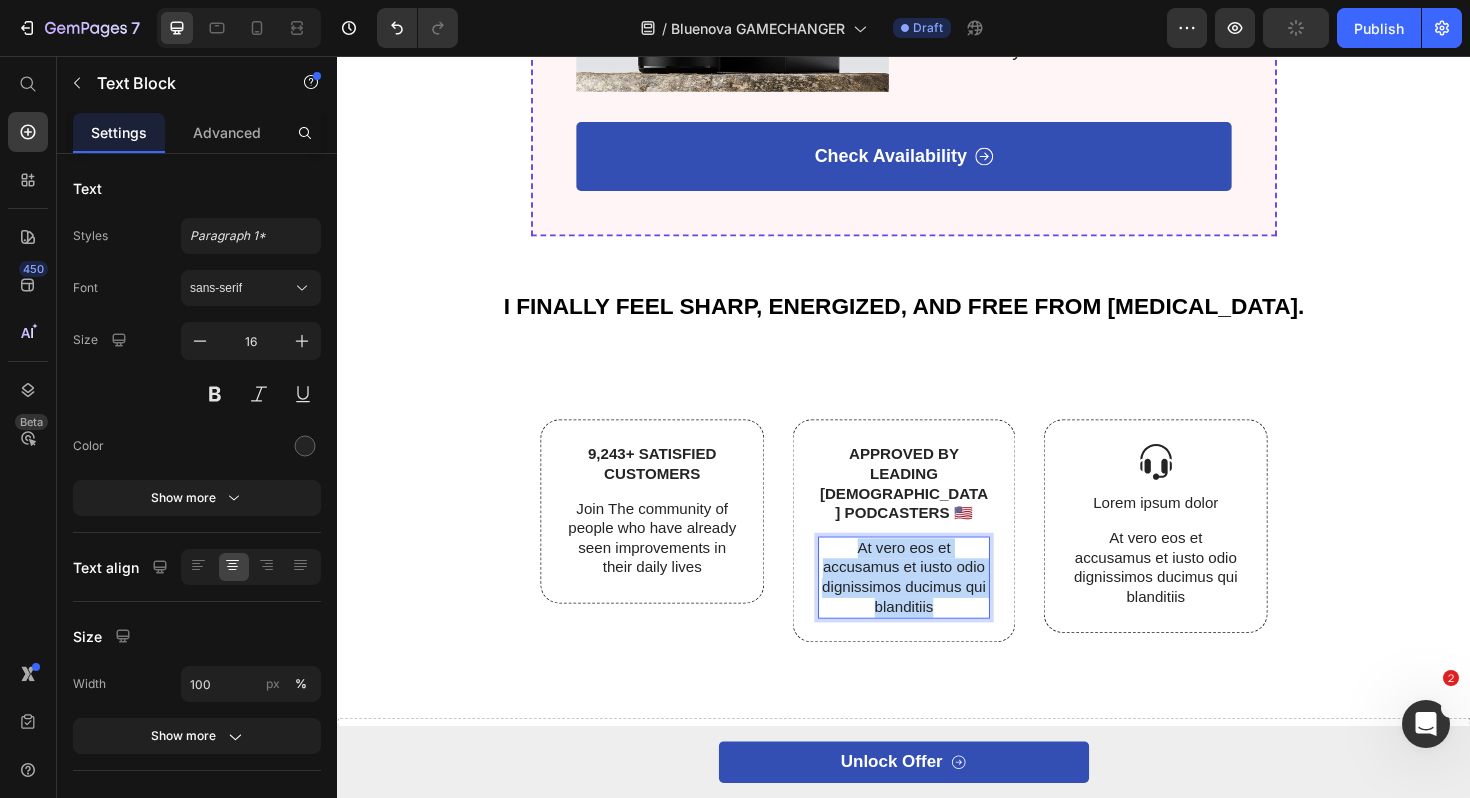 click on "At vero eos et accusamus et iusto odio dignissimos ducimus qui blanditiis" at bounding box center [937, 608] 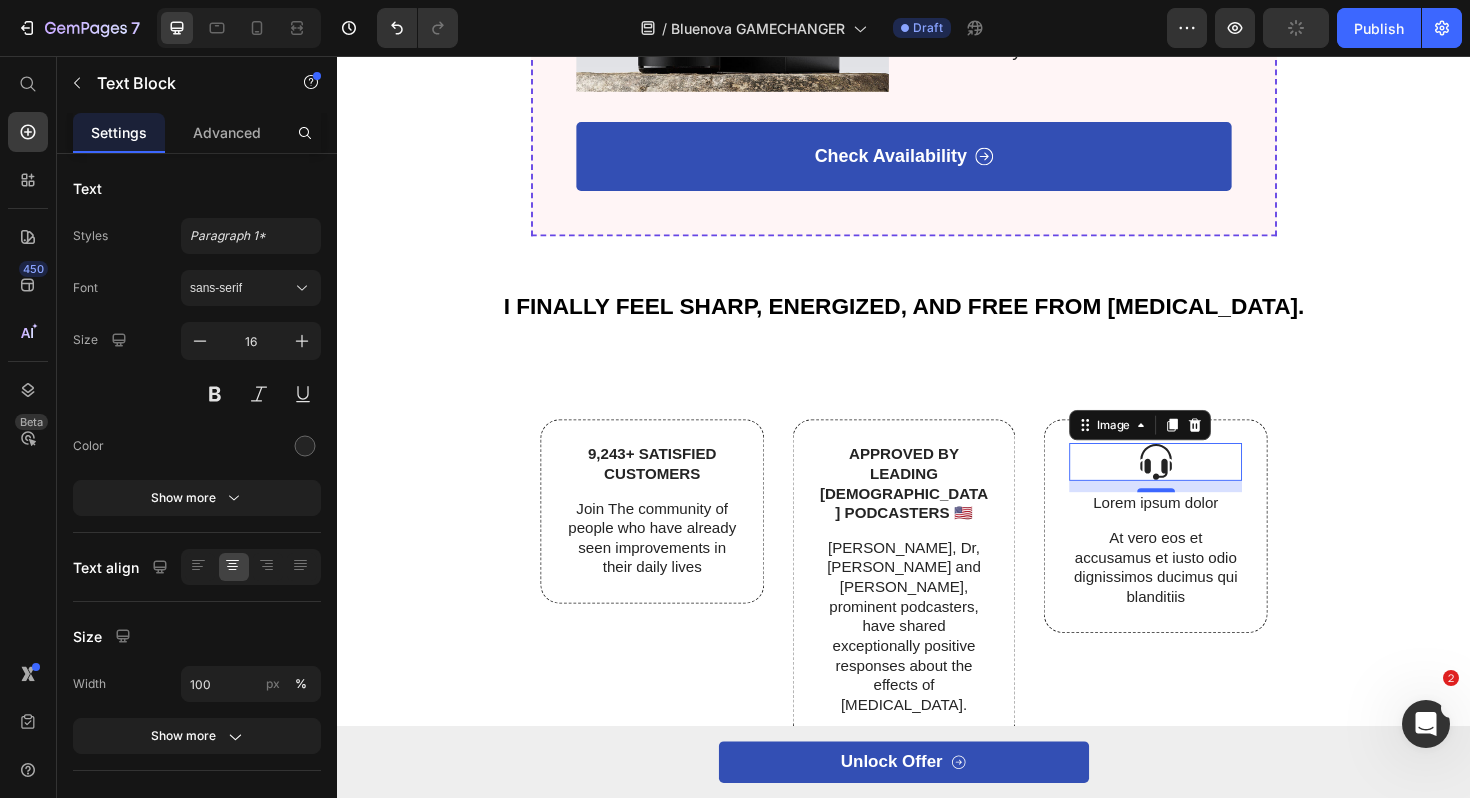 click at bounding box center [1203, 486] 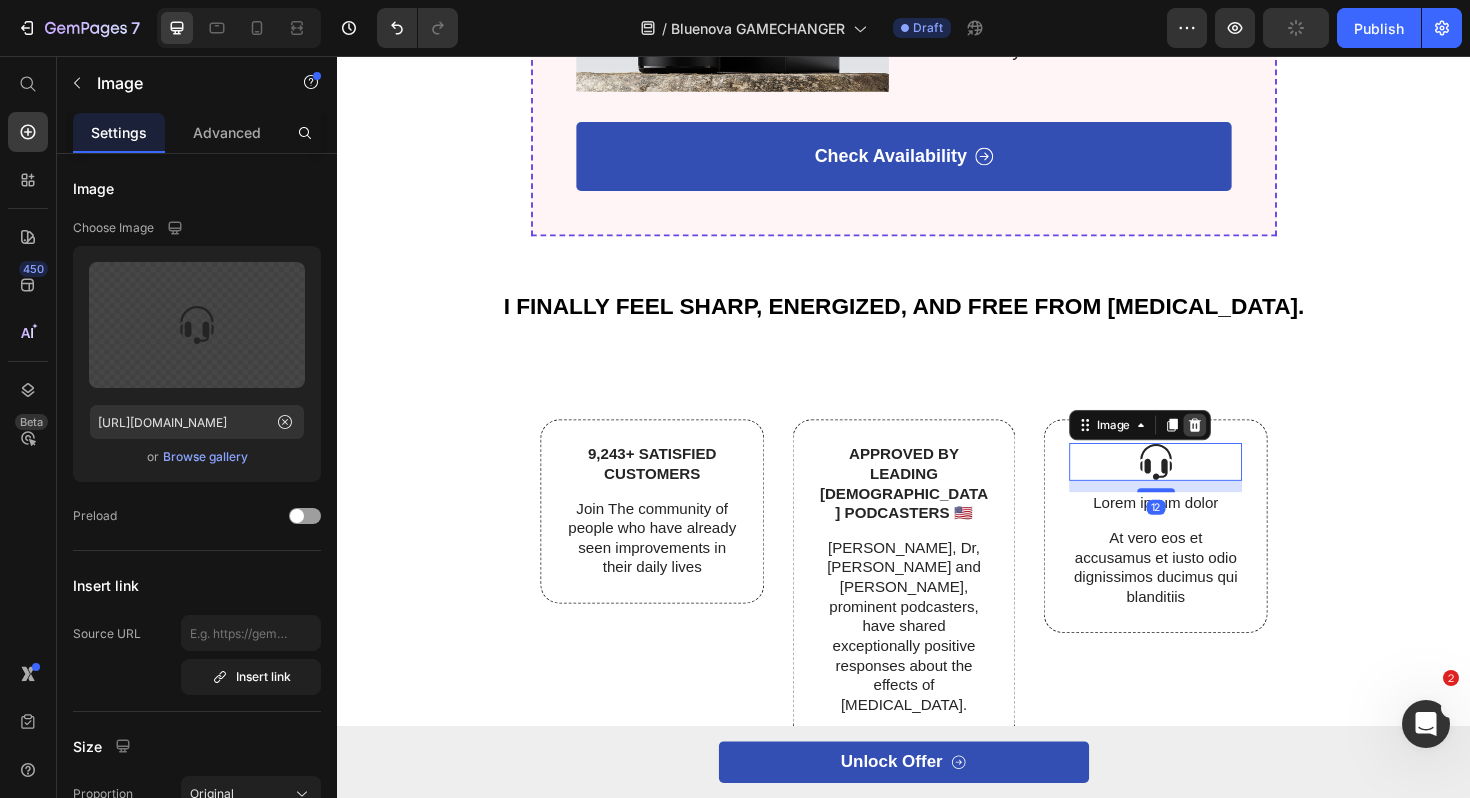 click 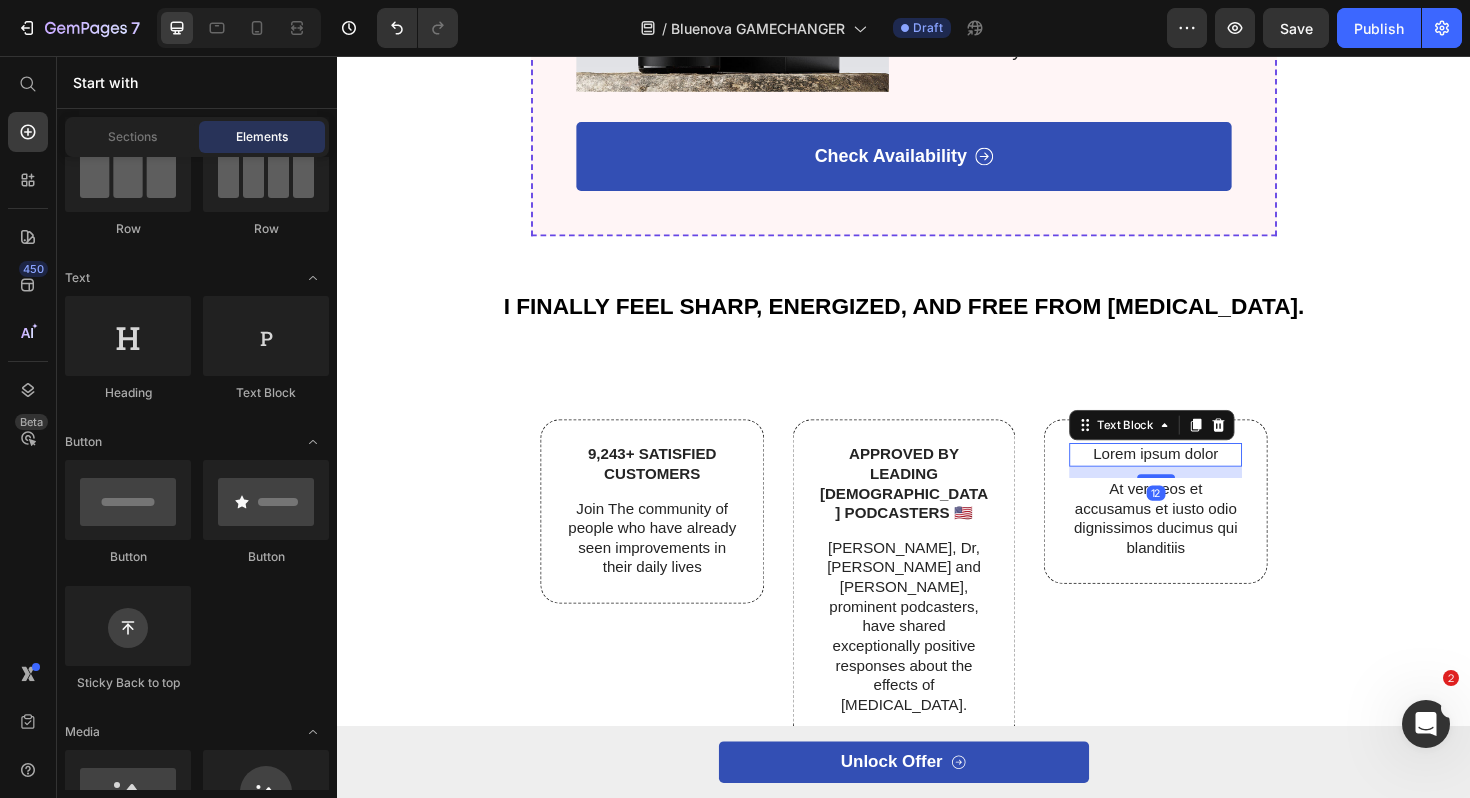 click on "Lorem ipsum dolor" at bounding box center (1203, 478) 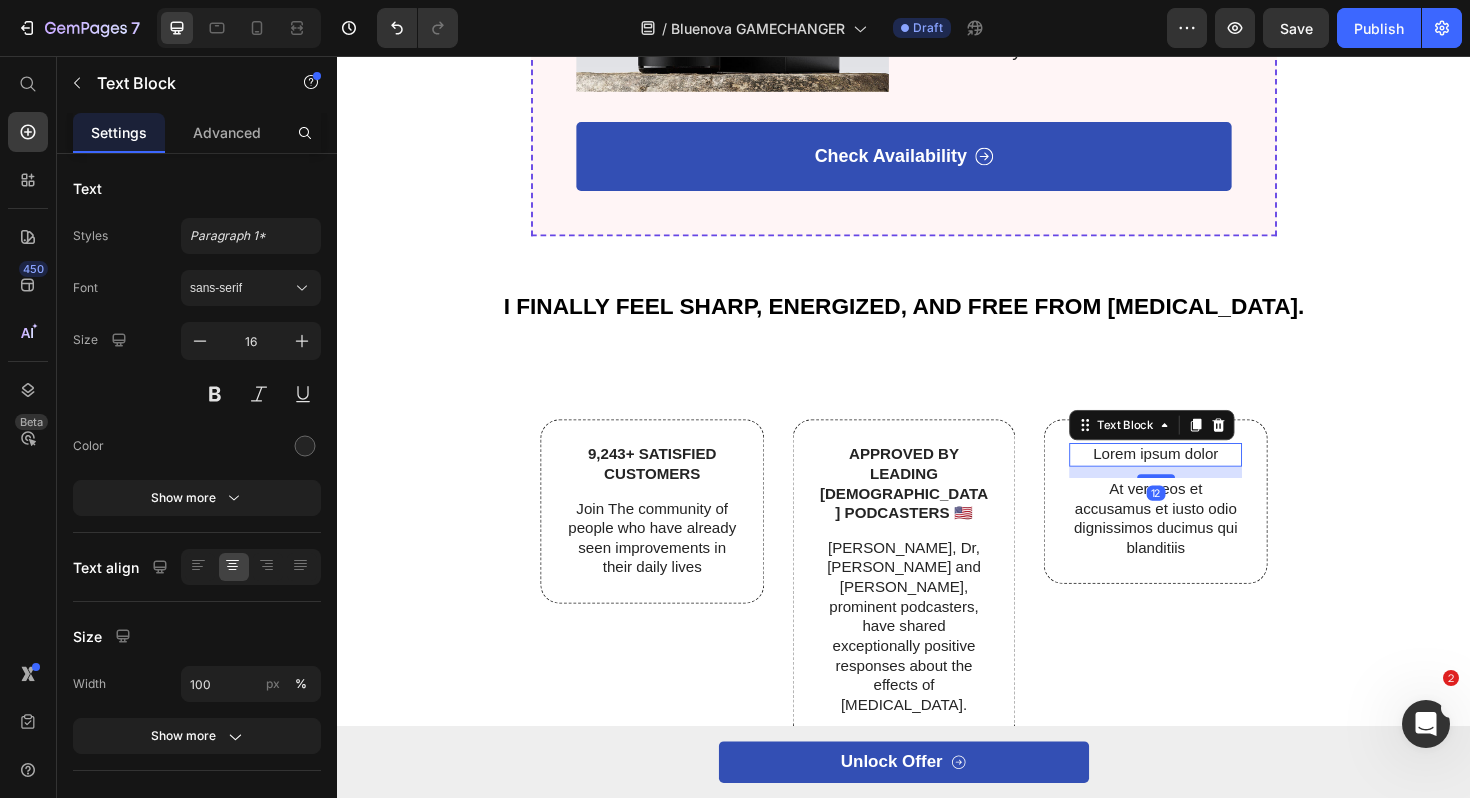 click on "Lorem ipsum dolor" at bounding box center (1203, 478) 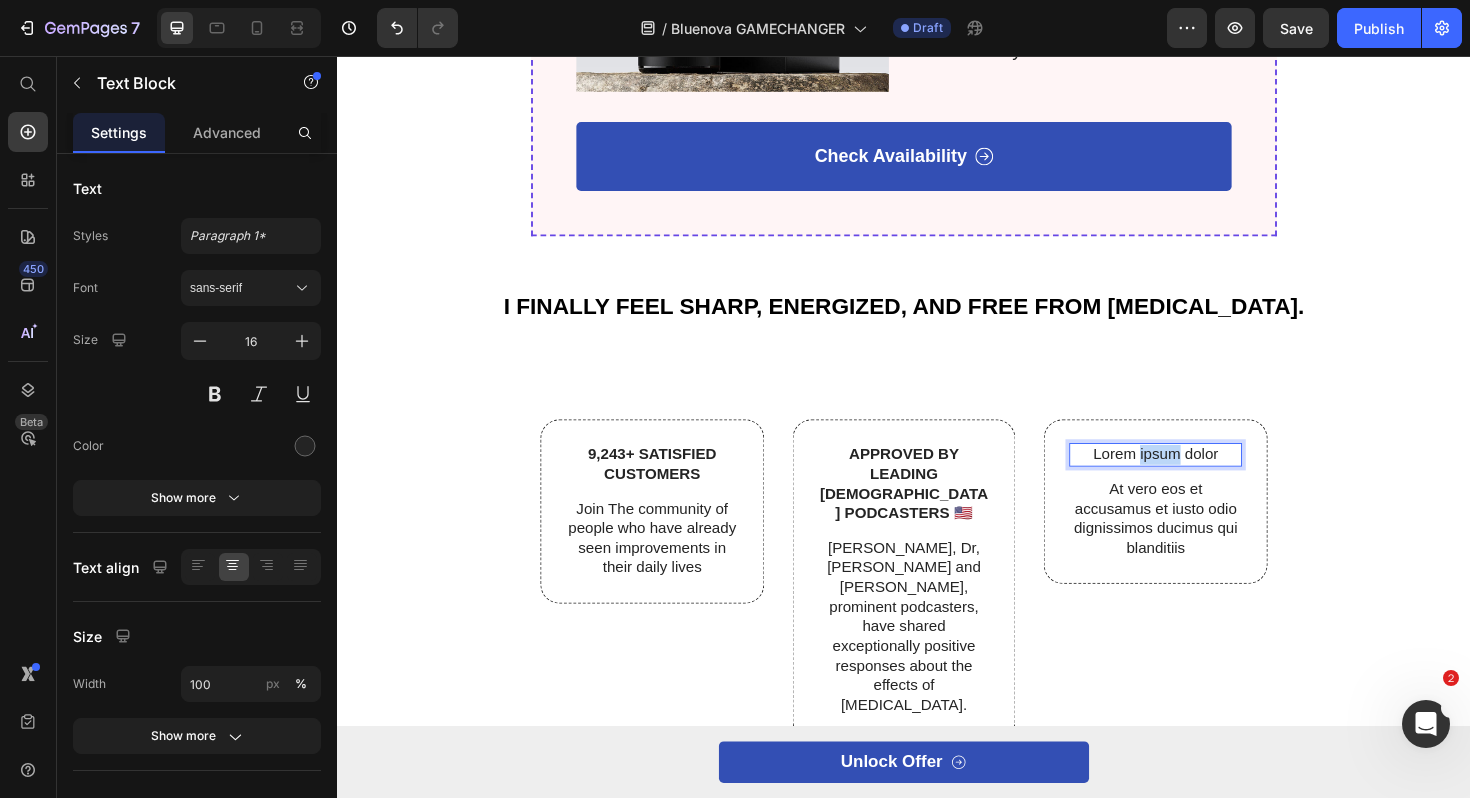 click on "Lorem ipsum dolor" at bounding box center (1203, 478) 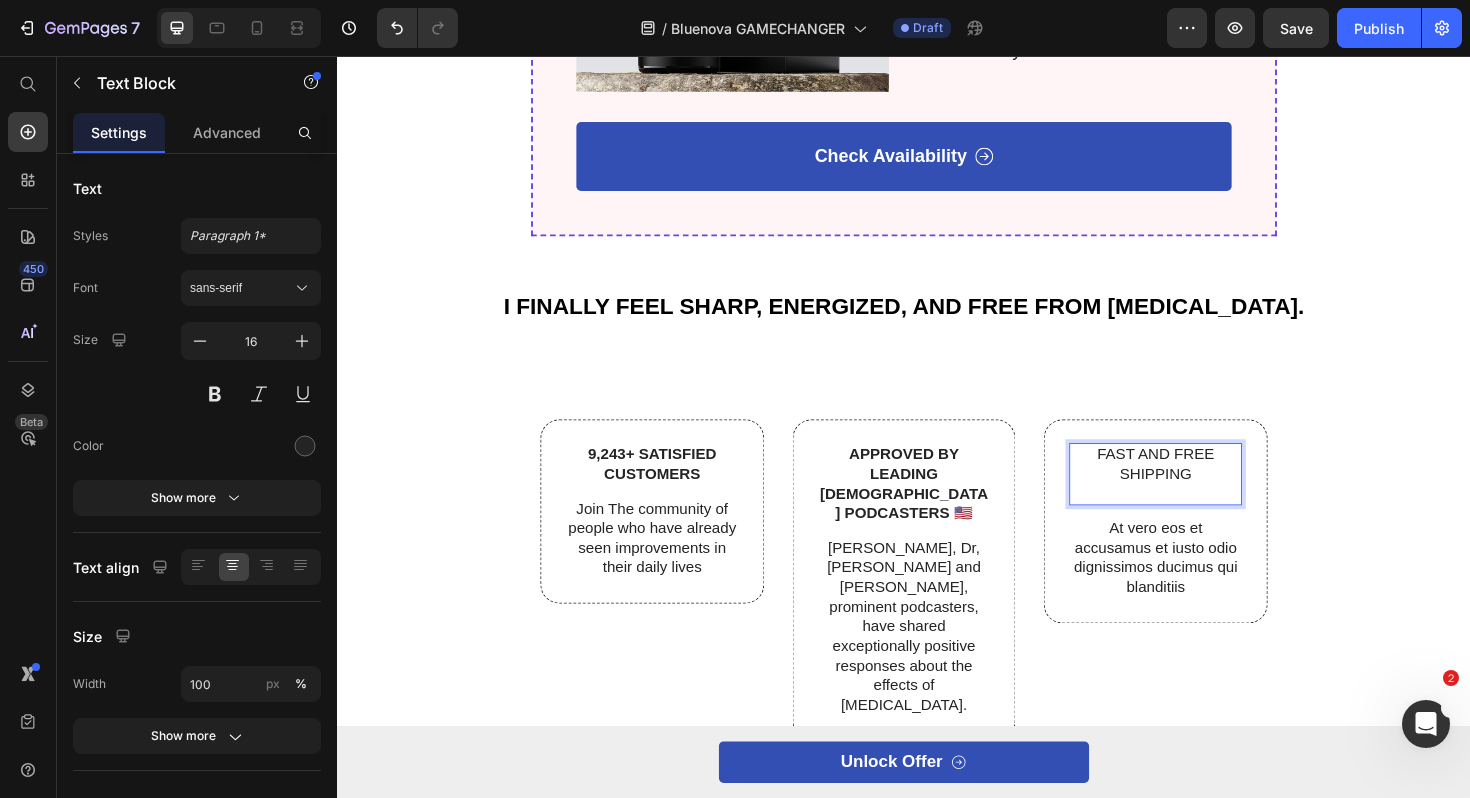 click on "FAST AND FREE SHIPPING" at bounding box center [1203, 499] 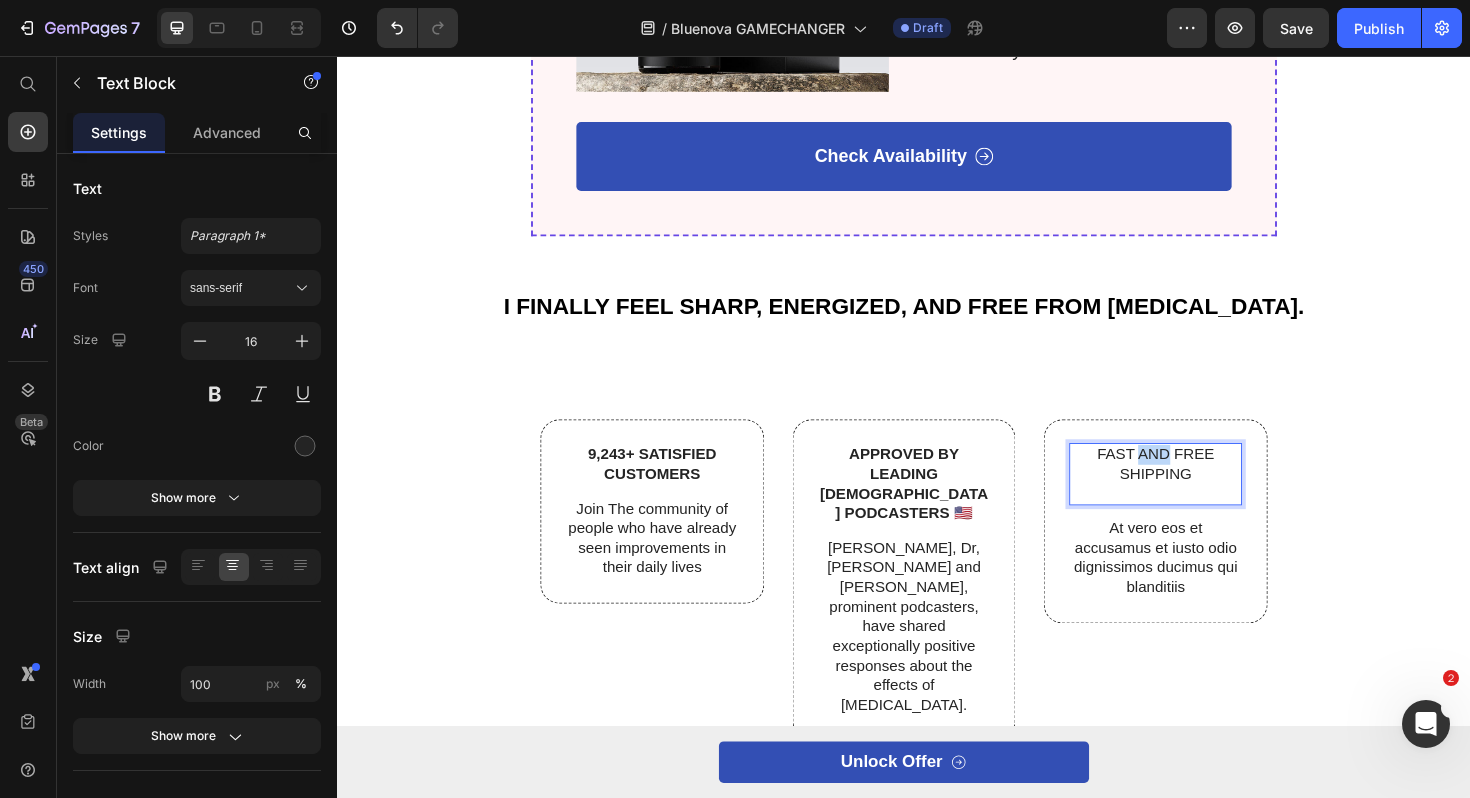 click on "FAST AND FREE SHIPPING" at bounding box center (1203, 499) 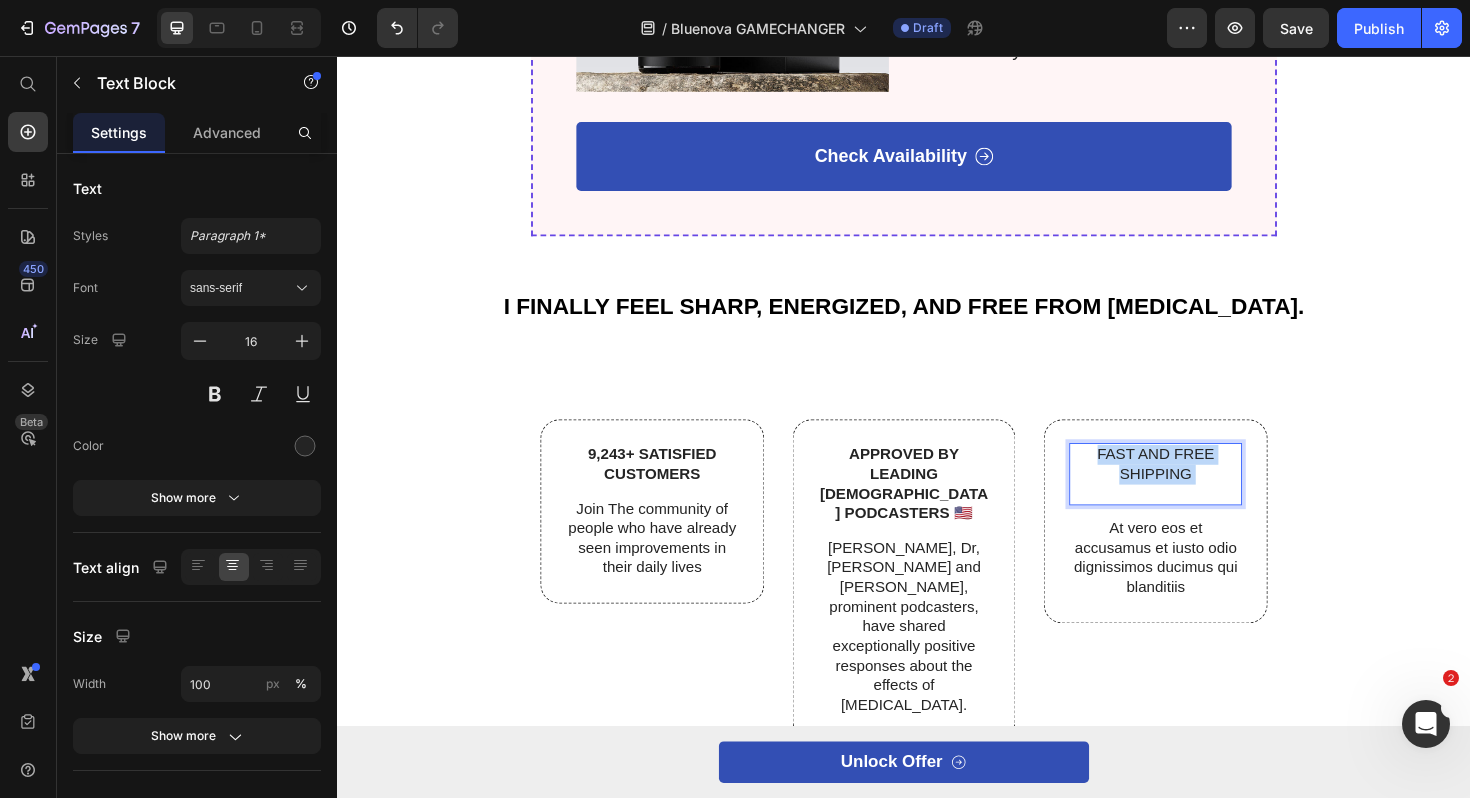click on "FAST AND FREE SHIPPING" at bounding box center [1203, 499] 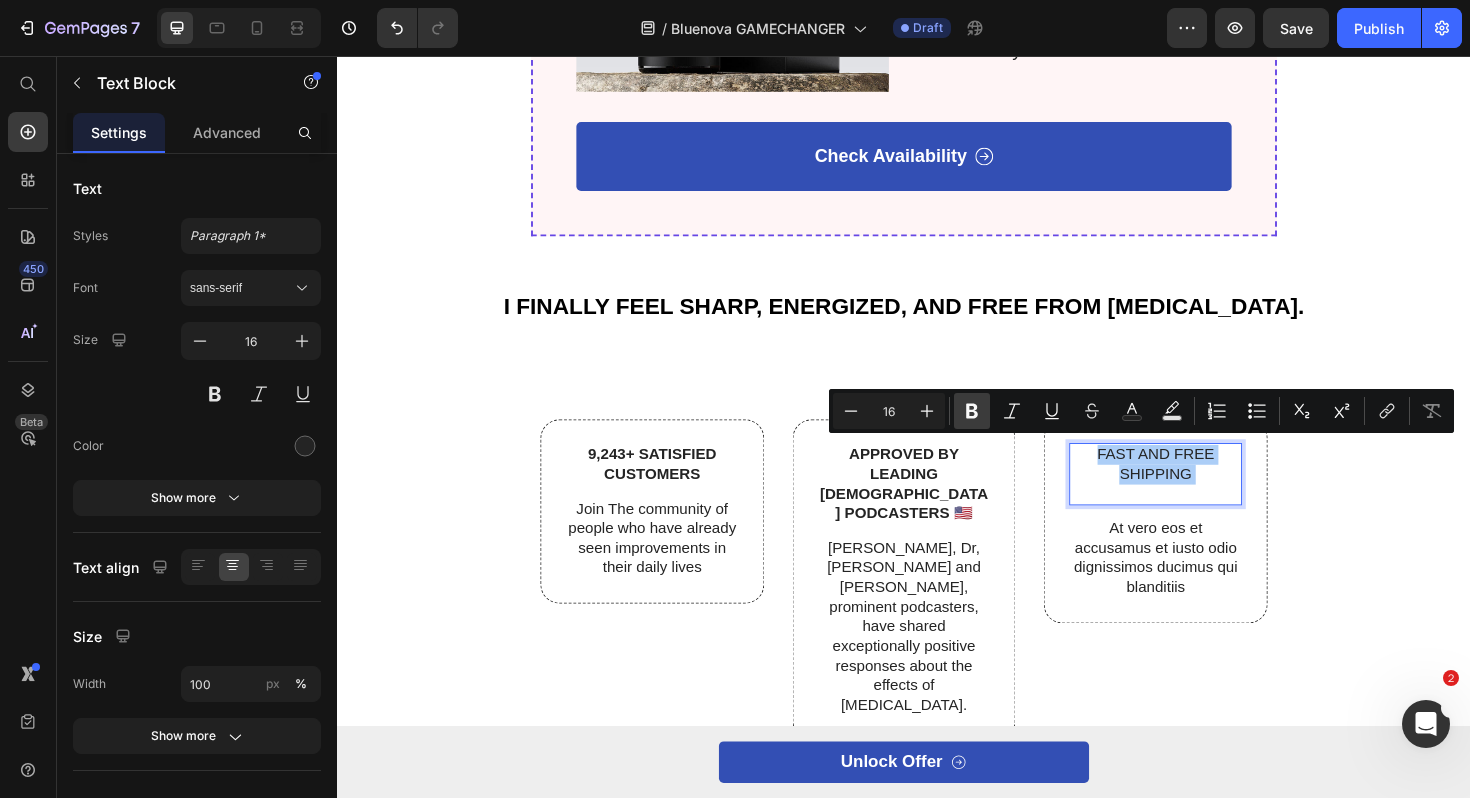 click 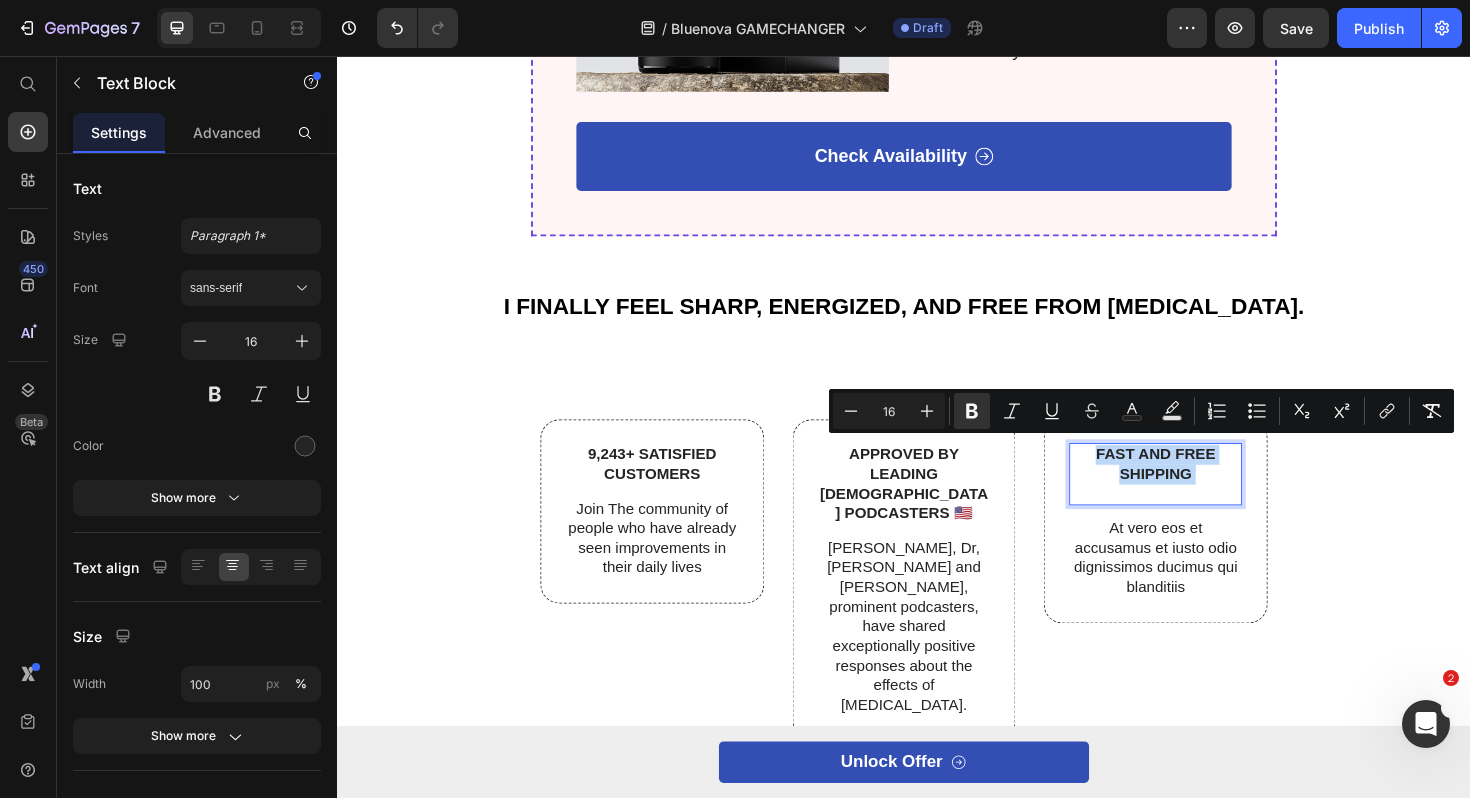 click on "FAST AND FREE SHIPPING" at bounding box center (1203, 499) 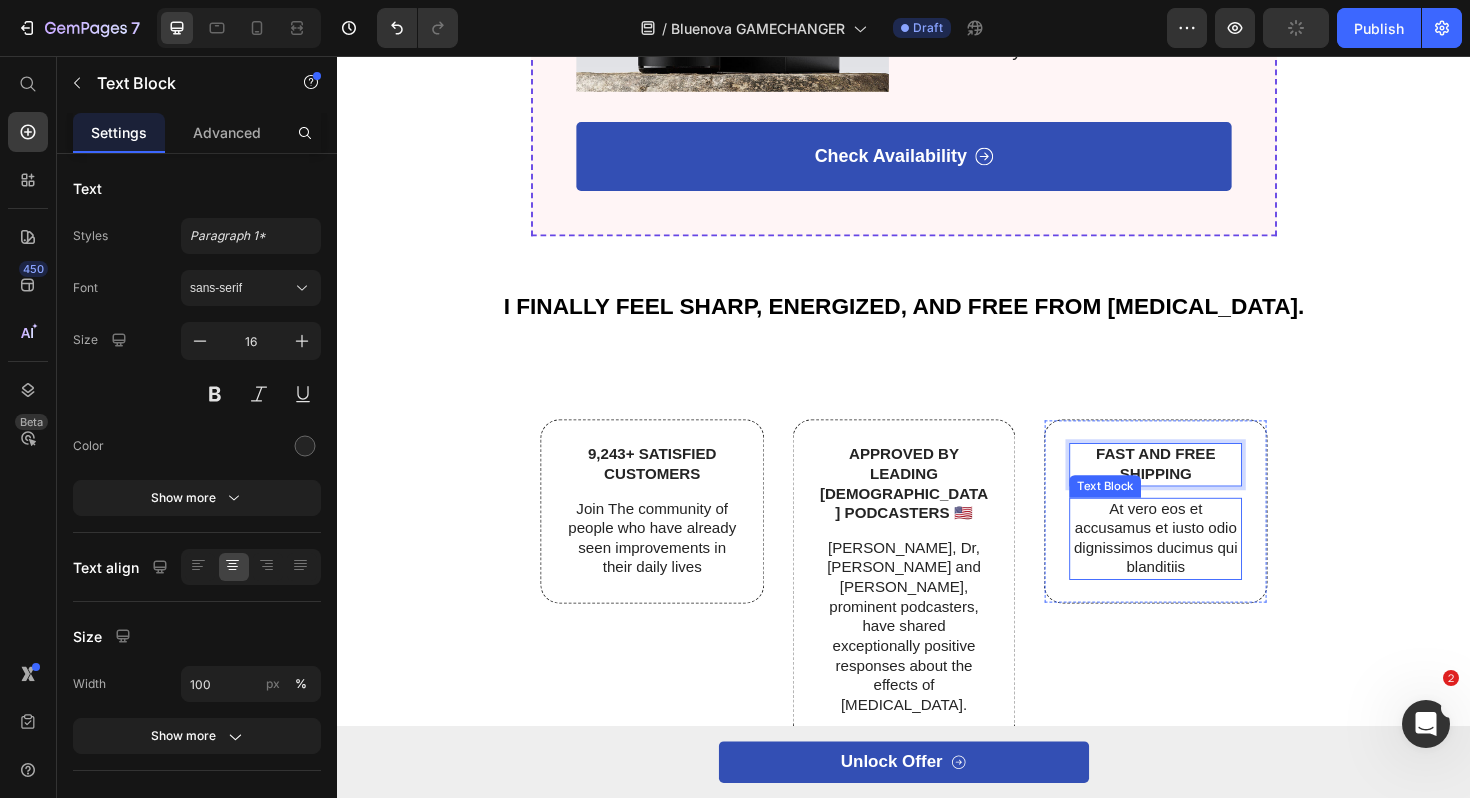 click on "At vero eos et accusamus et iusto odio dignissimos ducimus qui blanditiis" at bounding box center (1203, 567) 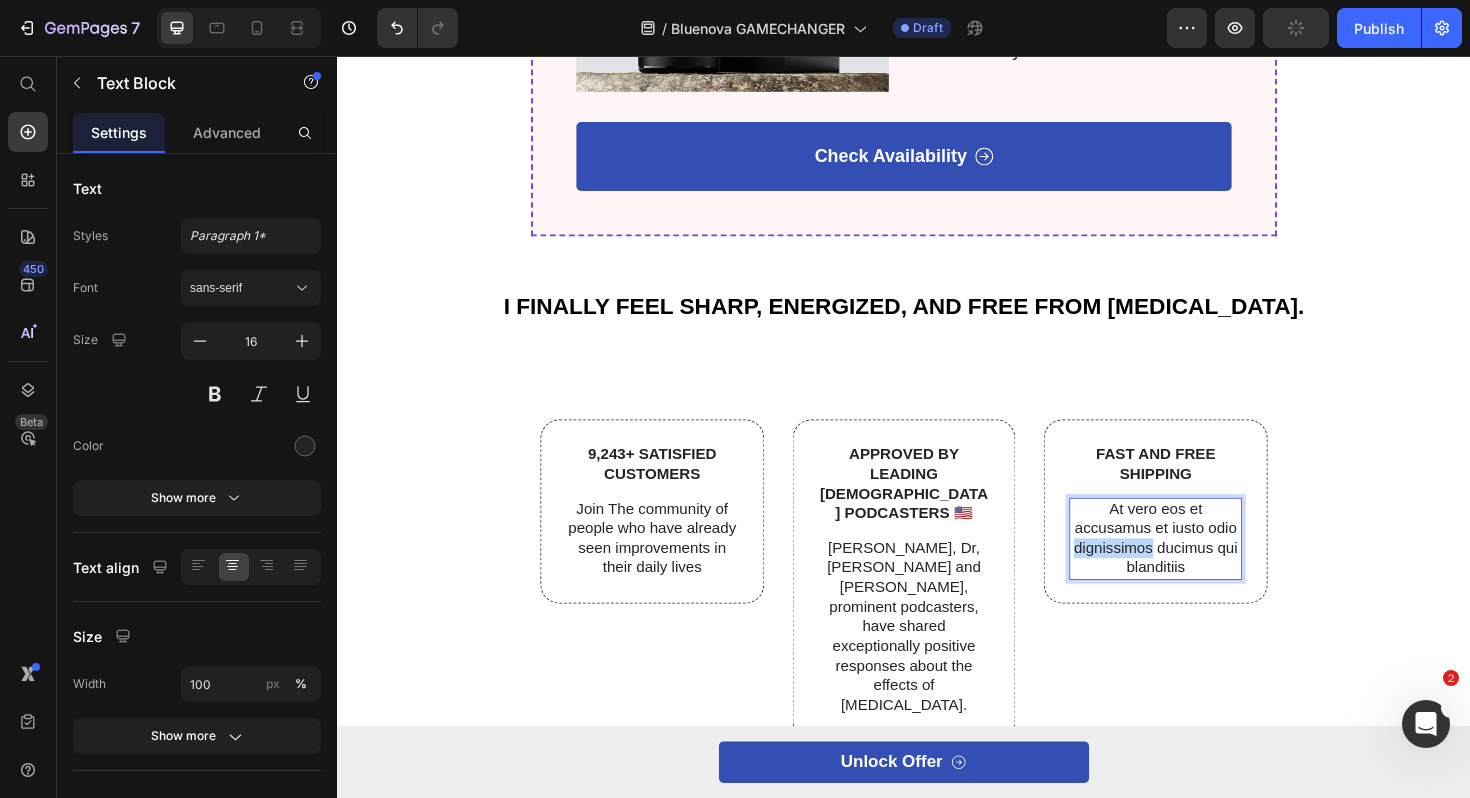 click on "At vero eos et accusamus et iusto odio dignissimos ducimus qui blanditiis" at bounding box center (1203, 567) 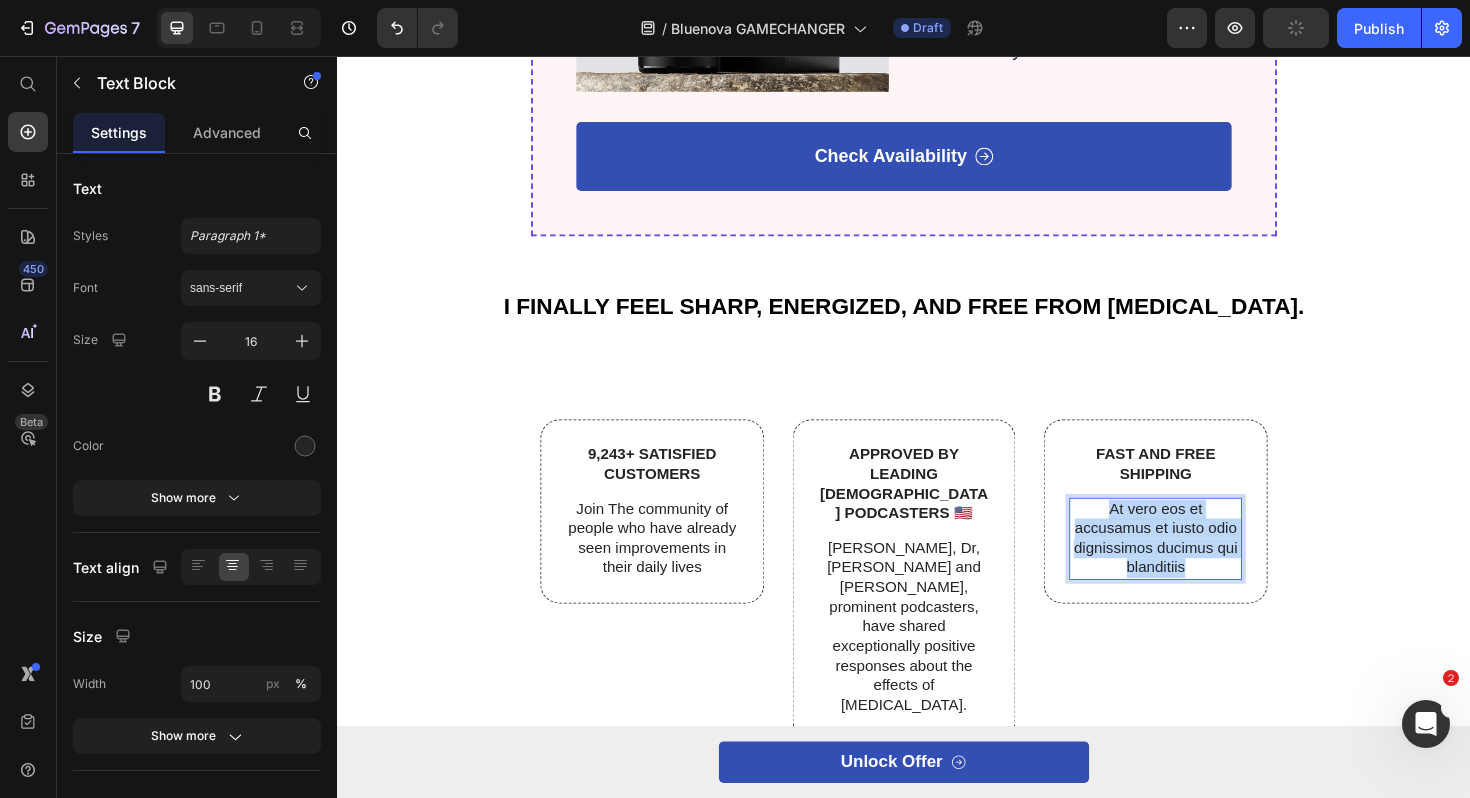 click on "At vero eos et accusamus et iusto odio dignissimos ducimus qui blanditiis" at bounding box center (1203, 567) 